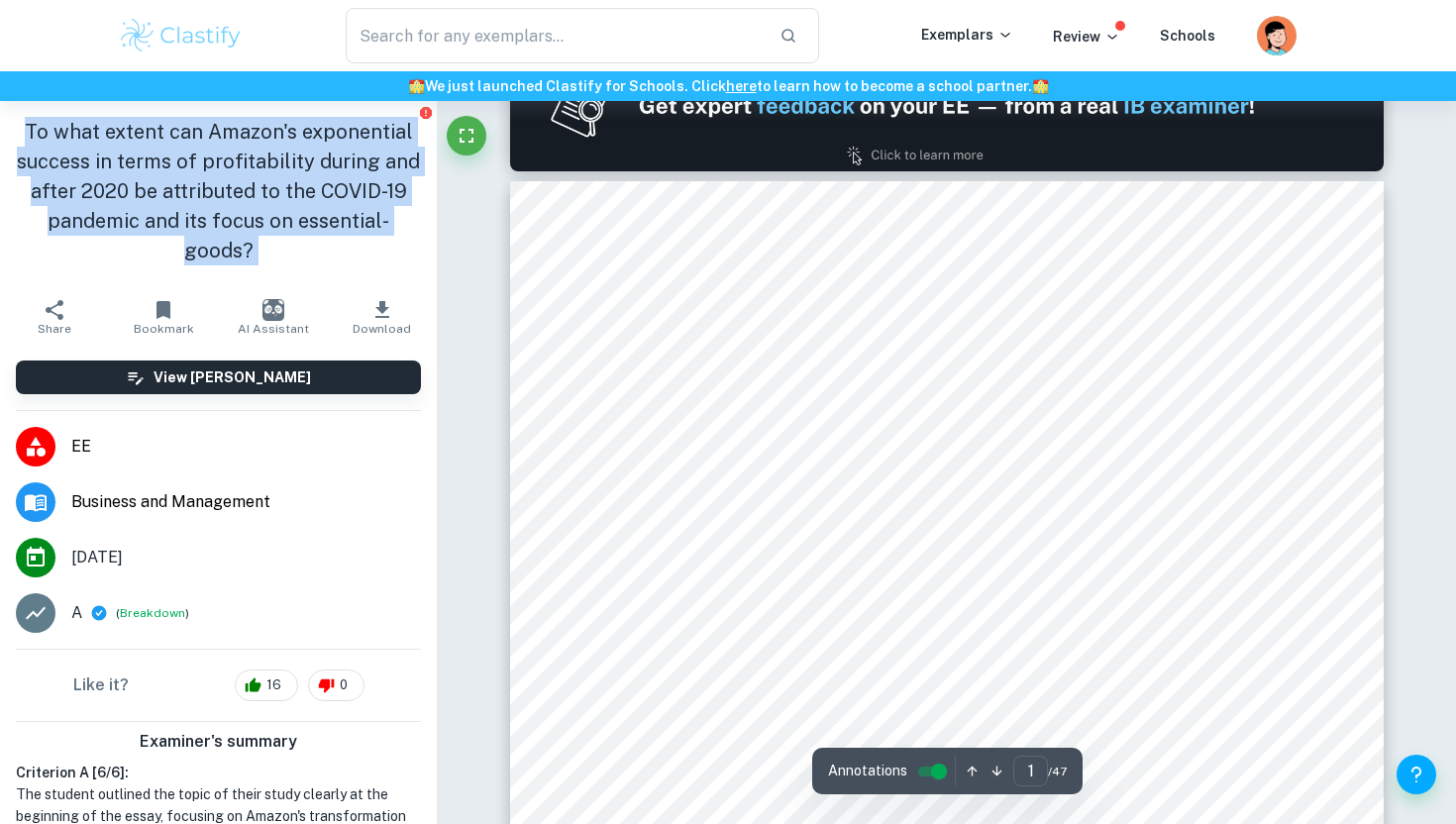 scroll, scrollTop: 1515, scrollLeft: 0, axis: vertical 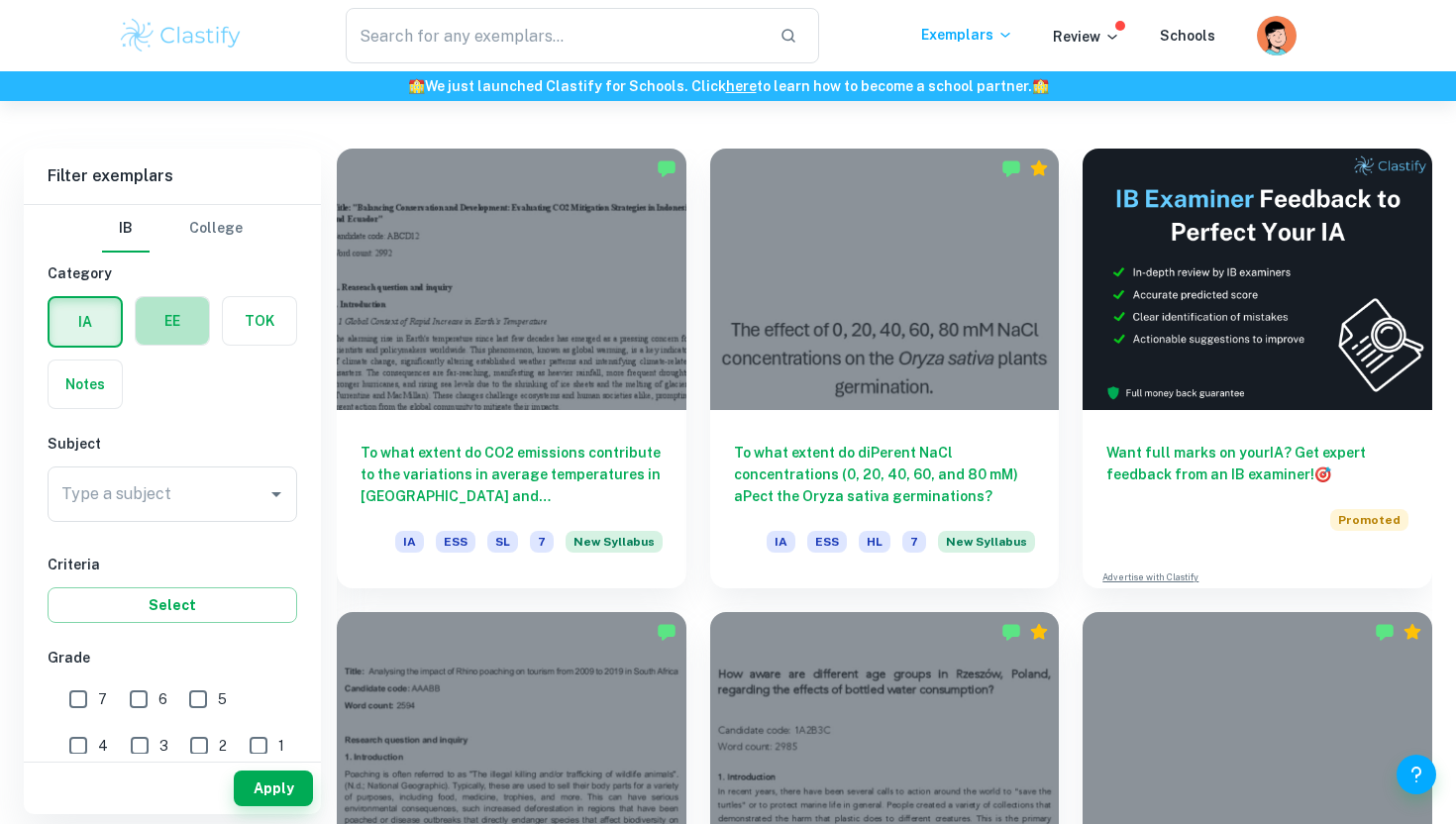 click at bounding box center [172, 321] 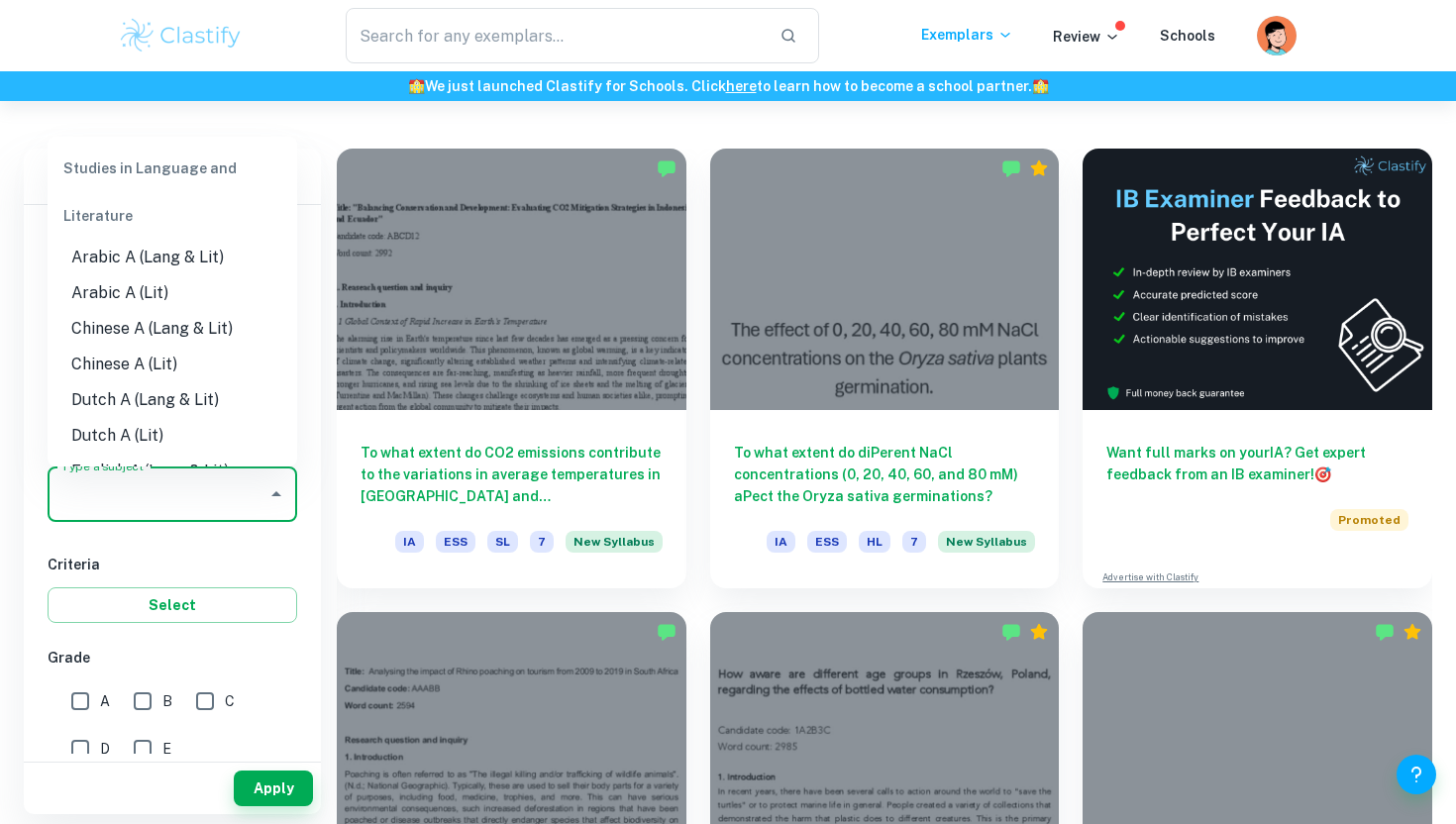 click on "Type a subject" at bounding box center [157, 494] 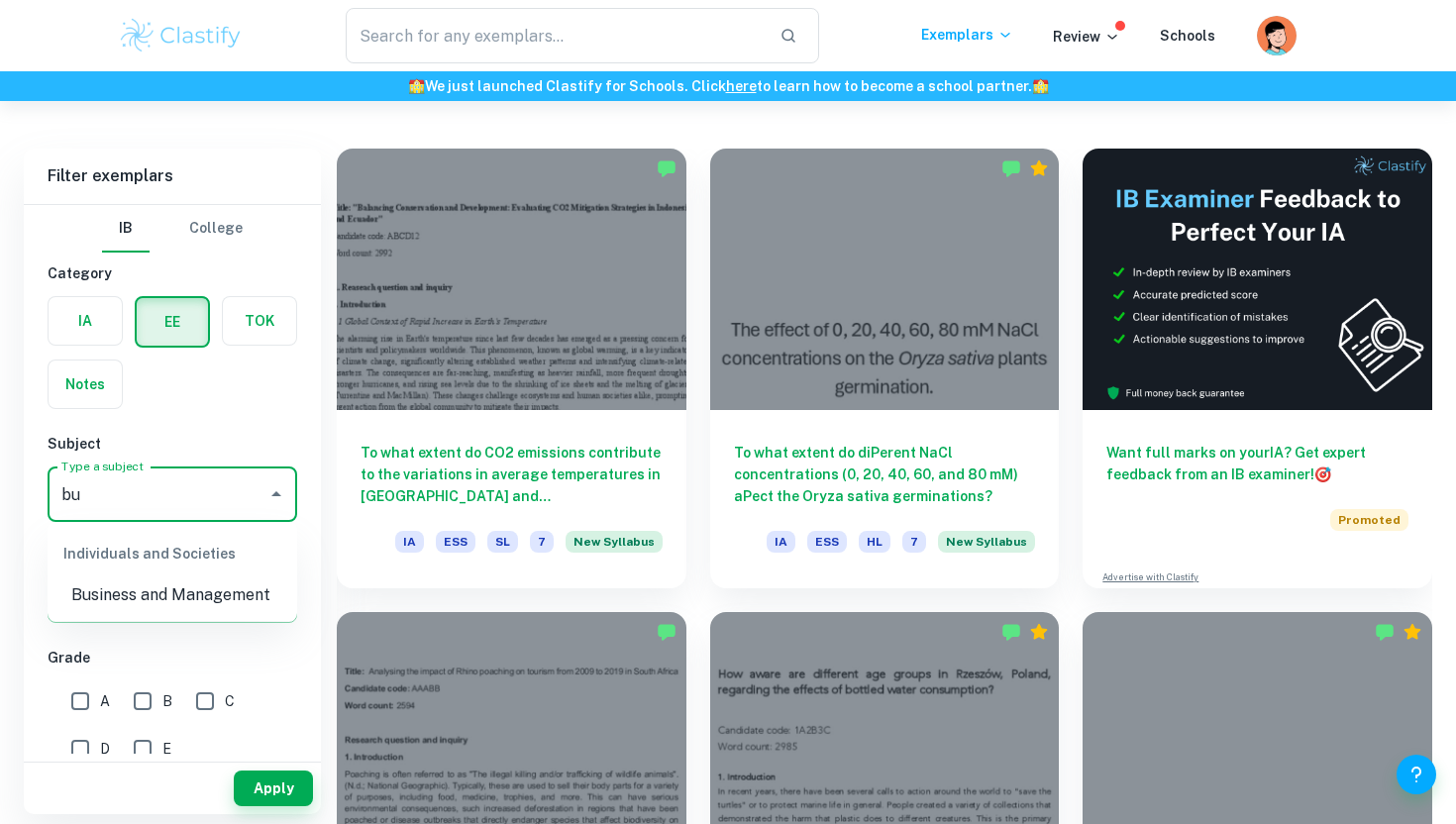 click on "Business and Management" at bounding box center [172, 595] 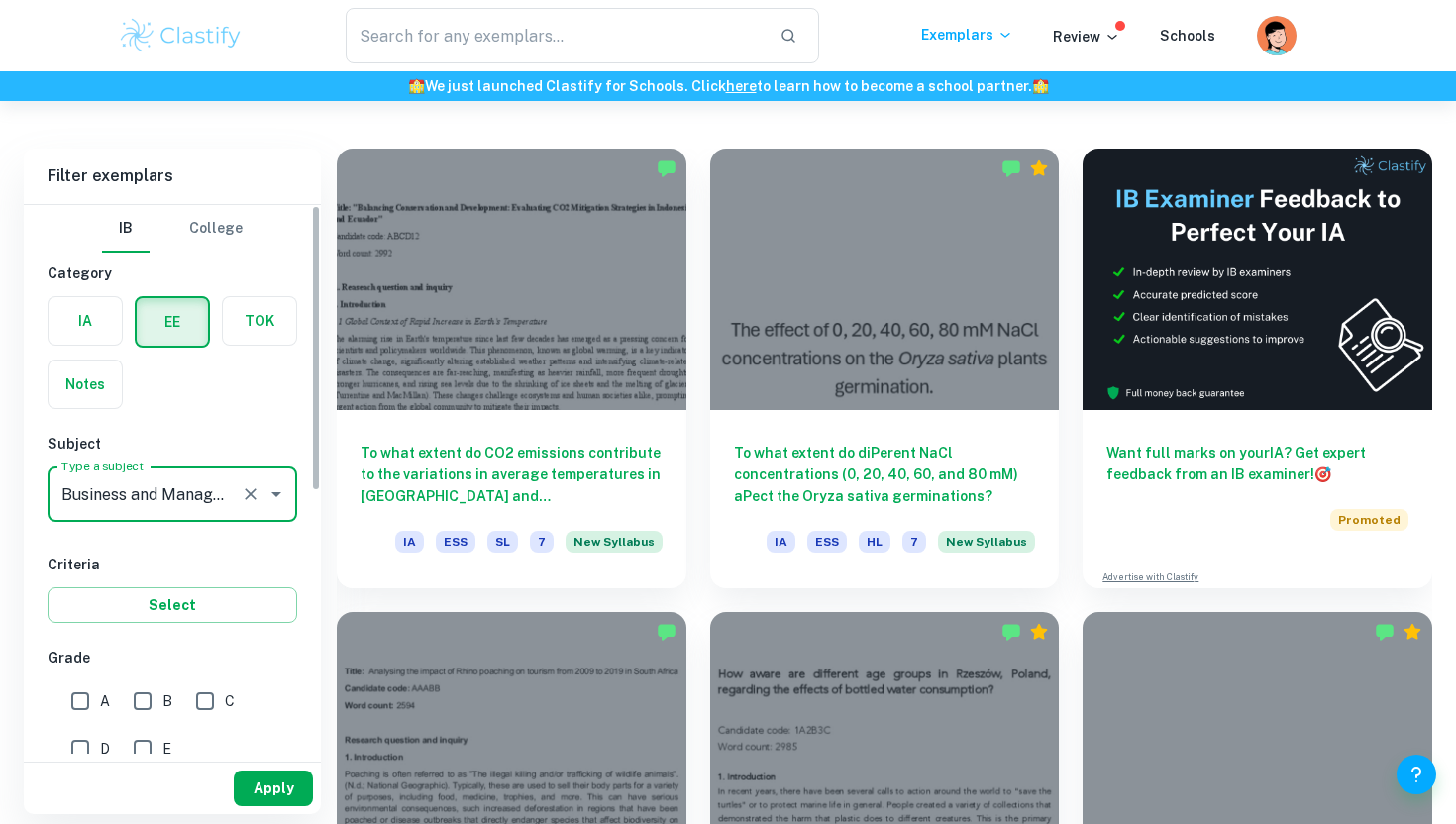 type on "Business and Management" 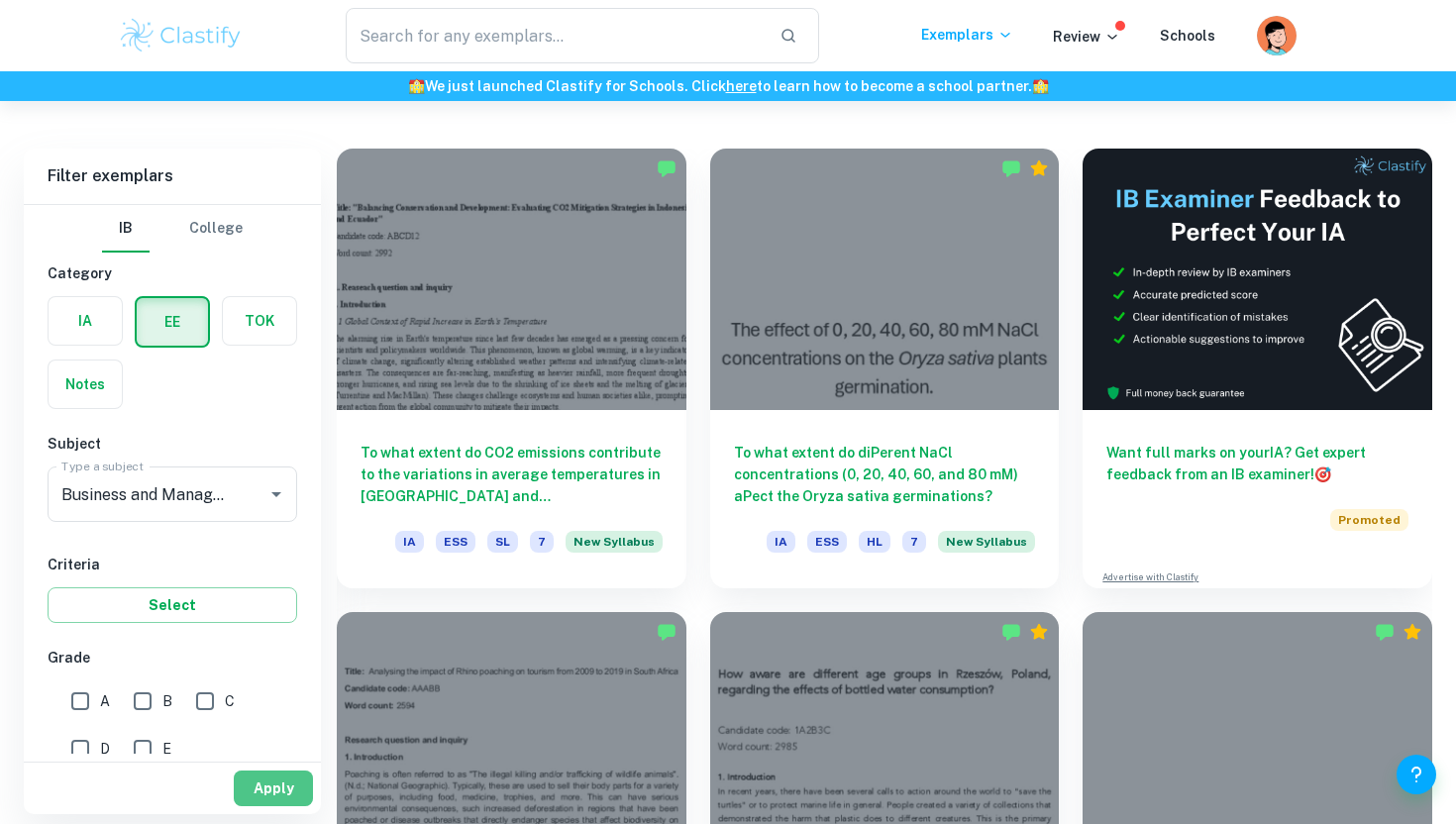 click on "Apply" at bounding box center [273, 788] 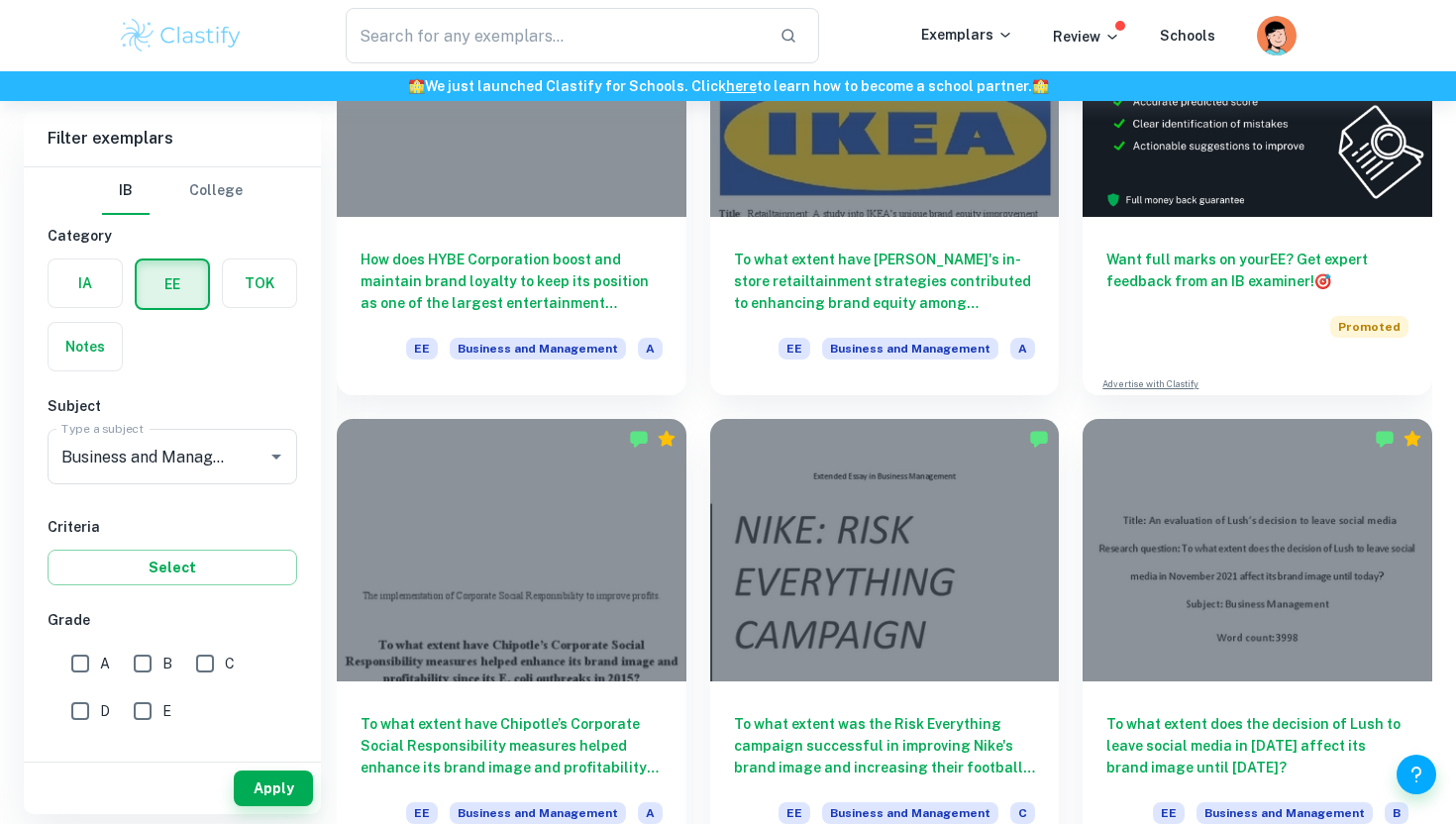 scroll, scrollTop: 319, scrollLeft: 0, axis: vertical 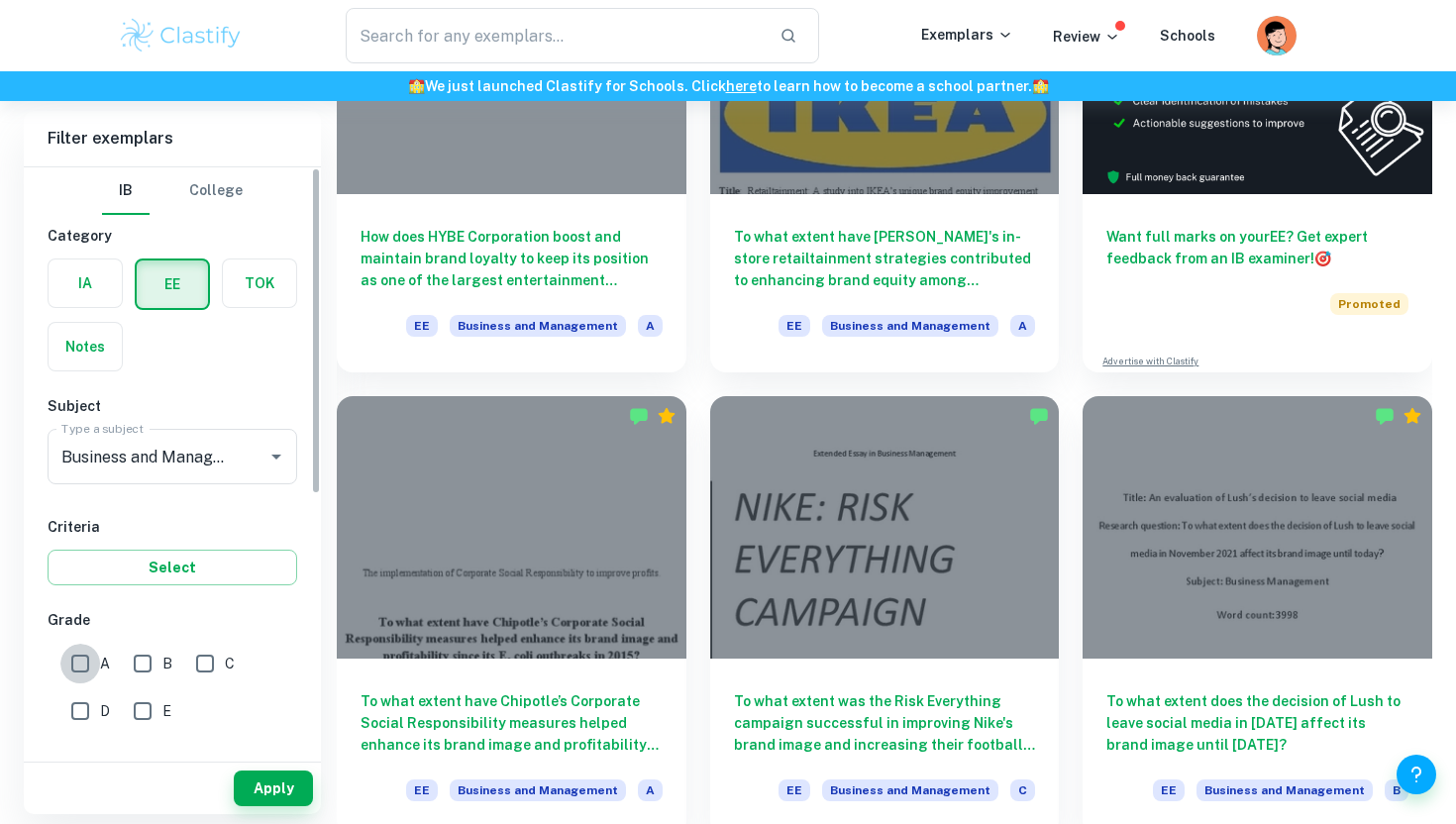click on "A" at bounding box center (80, 664) 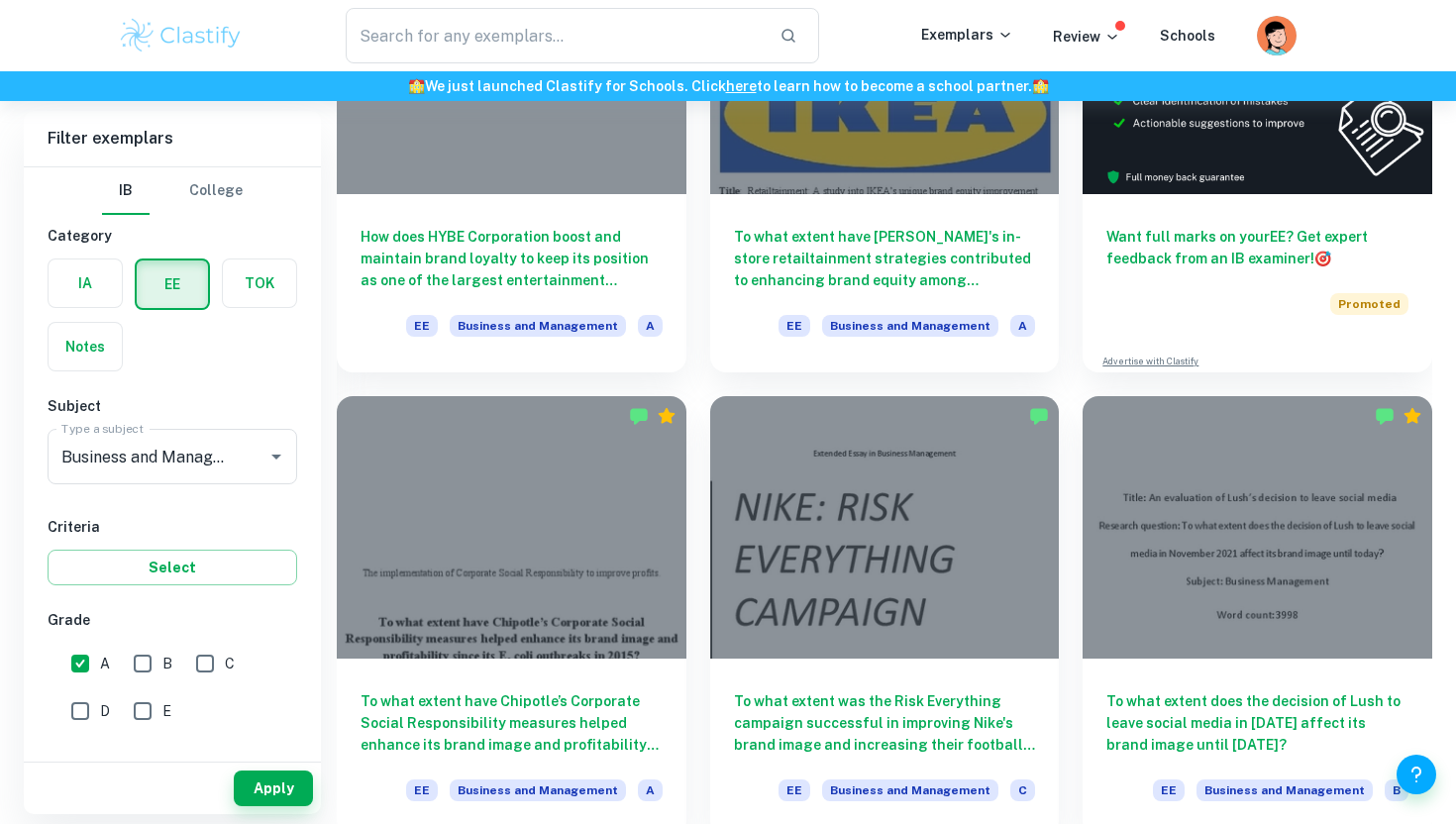 click on "​ Exemplars Review Schools" at bounding box center (728, 36) 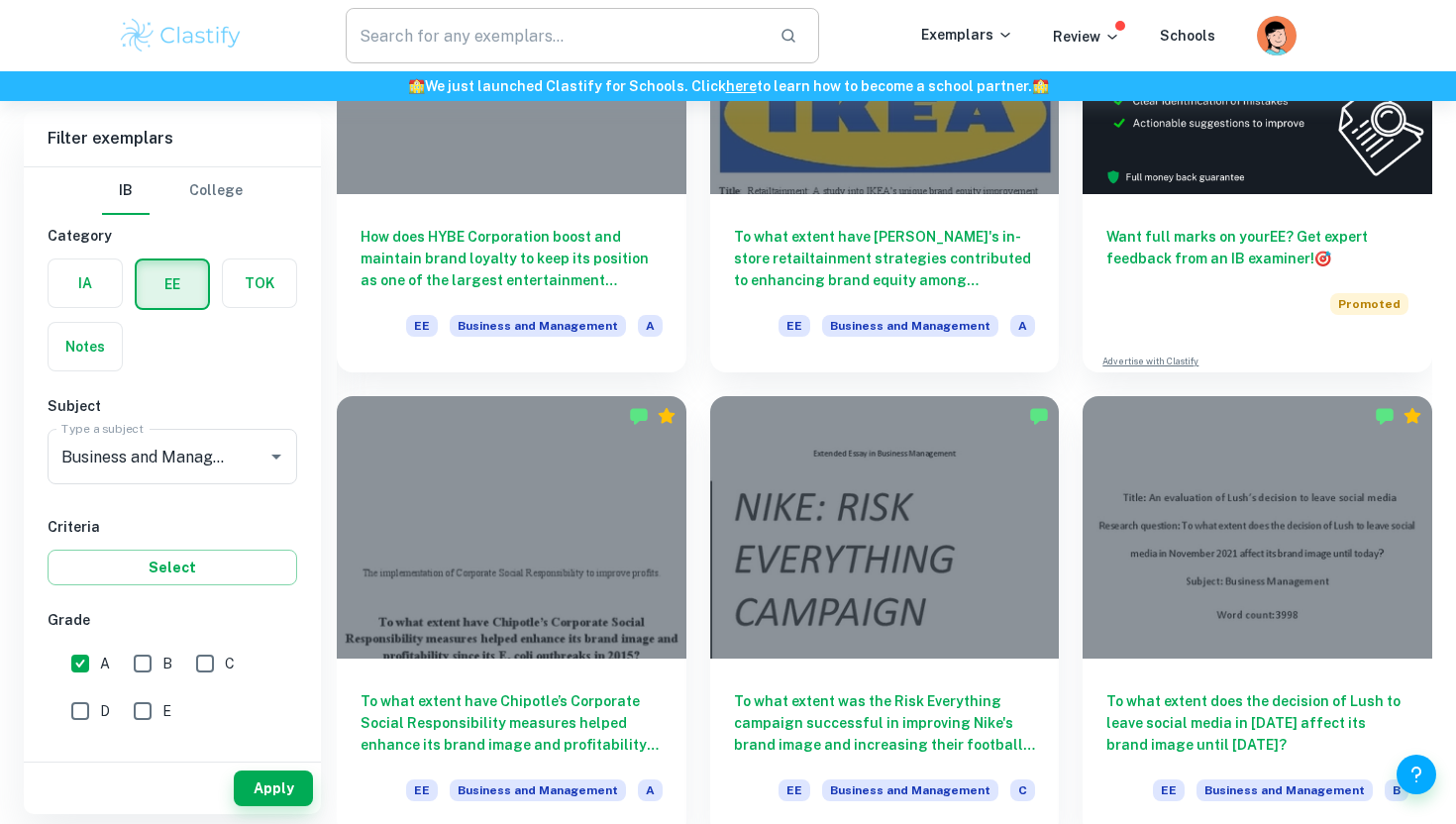 click at bounding box center [555, 36] 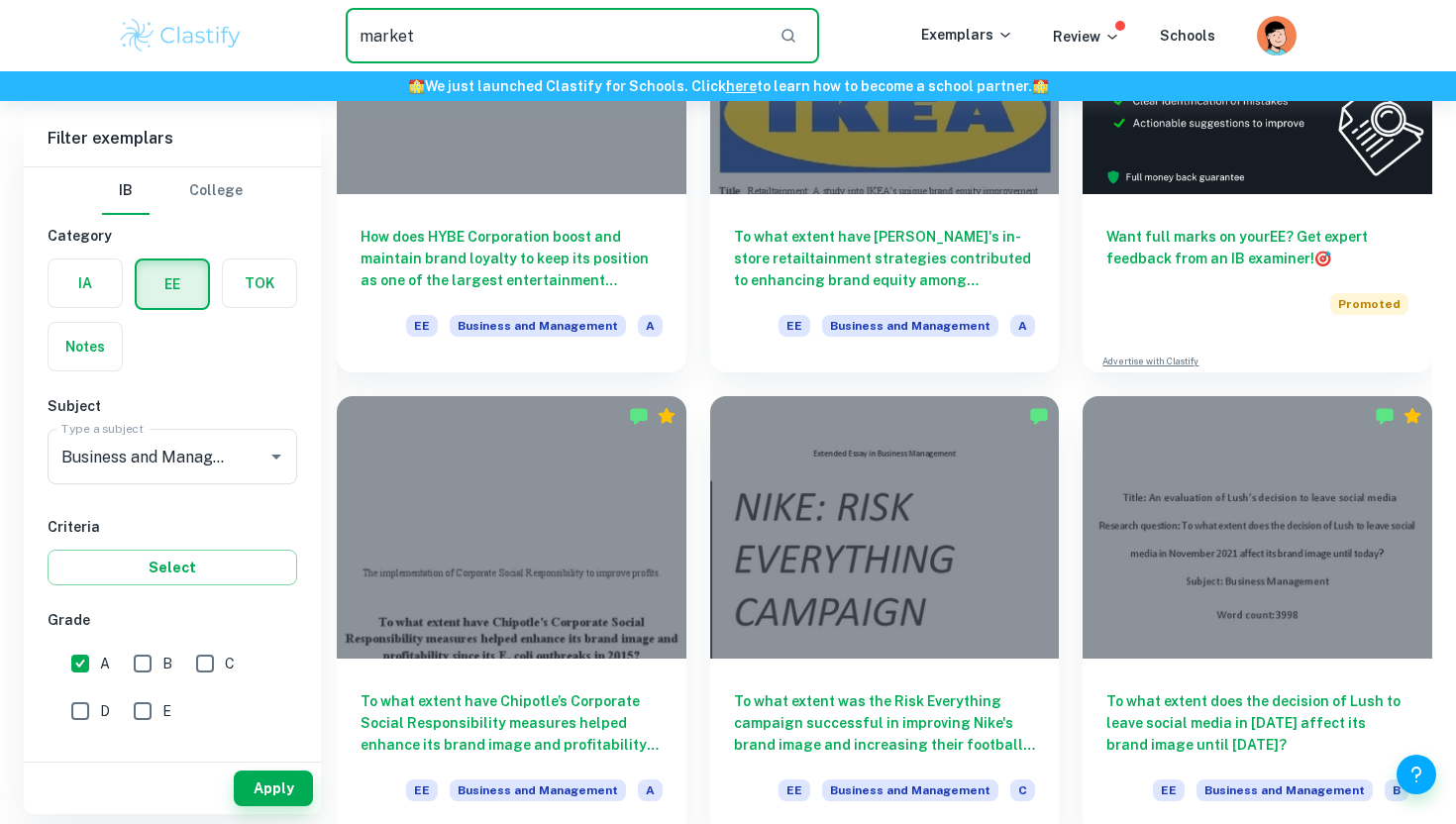 type on "market" 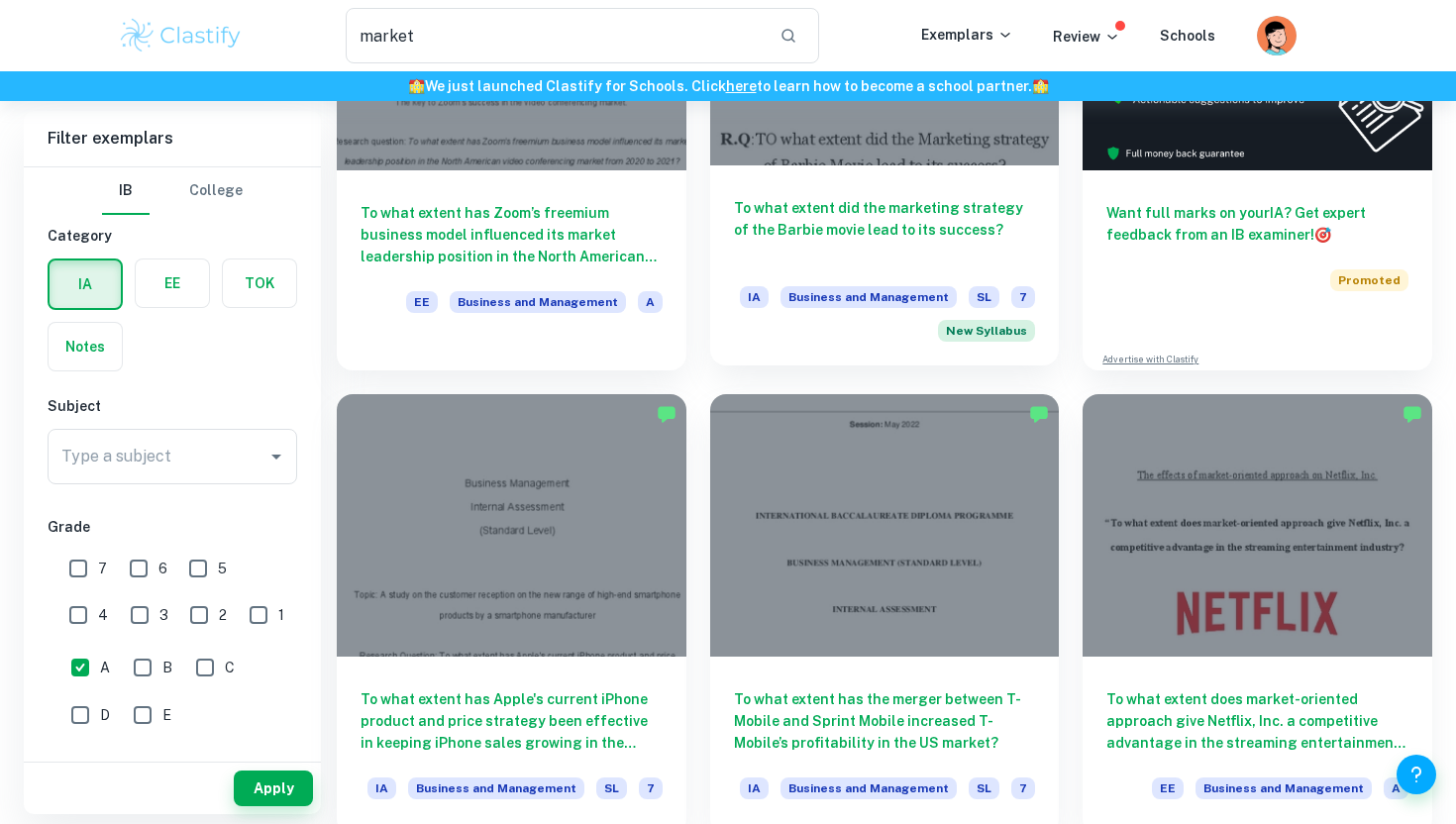 scroll, scrollTop: 415, scrollLeft: 0, axis: vertical 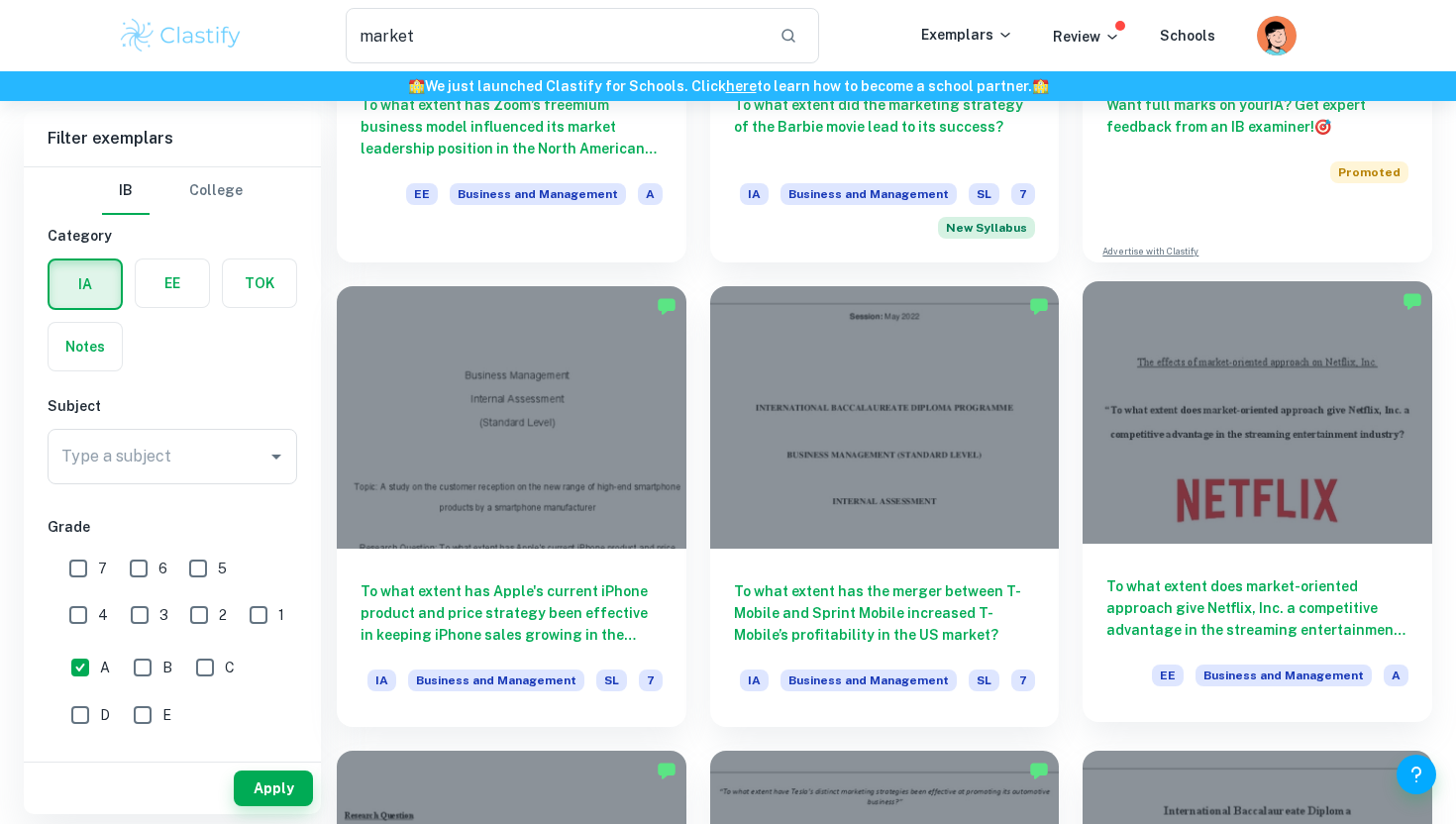 click at bounding box center [1257, 412] 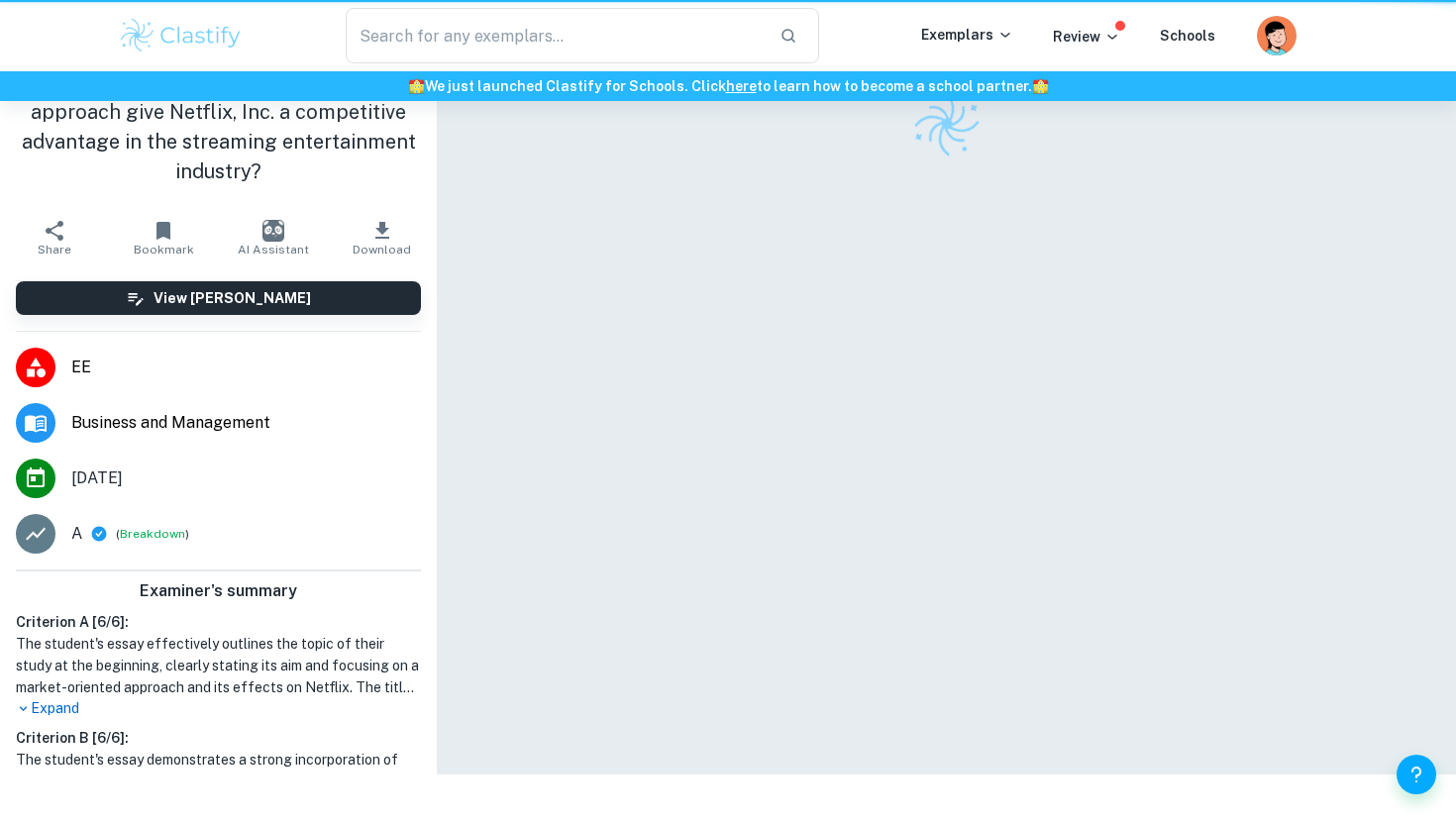 scroll, scrollTop: 0, scrollLeft: 0, axis: both 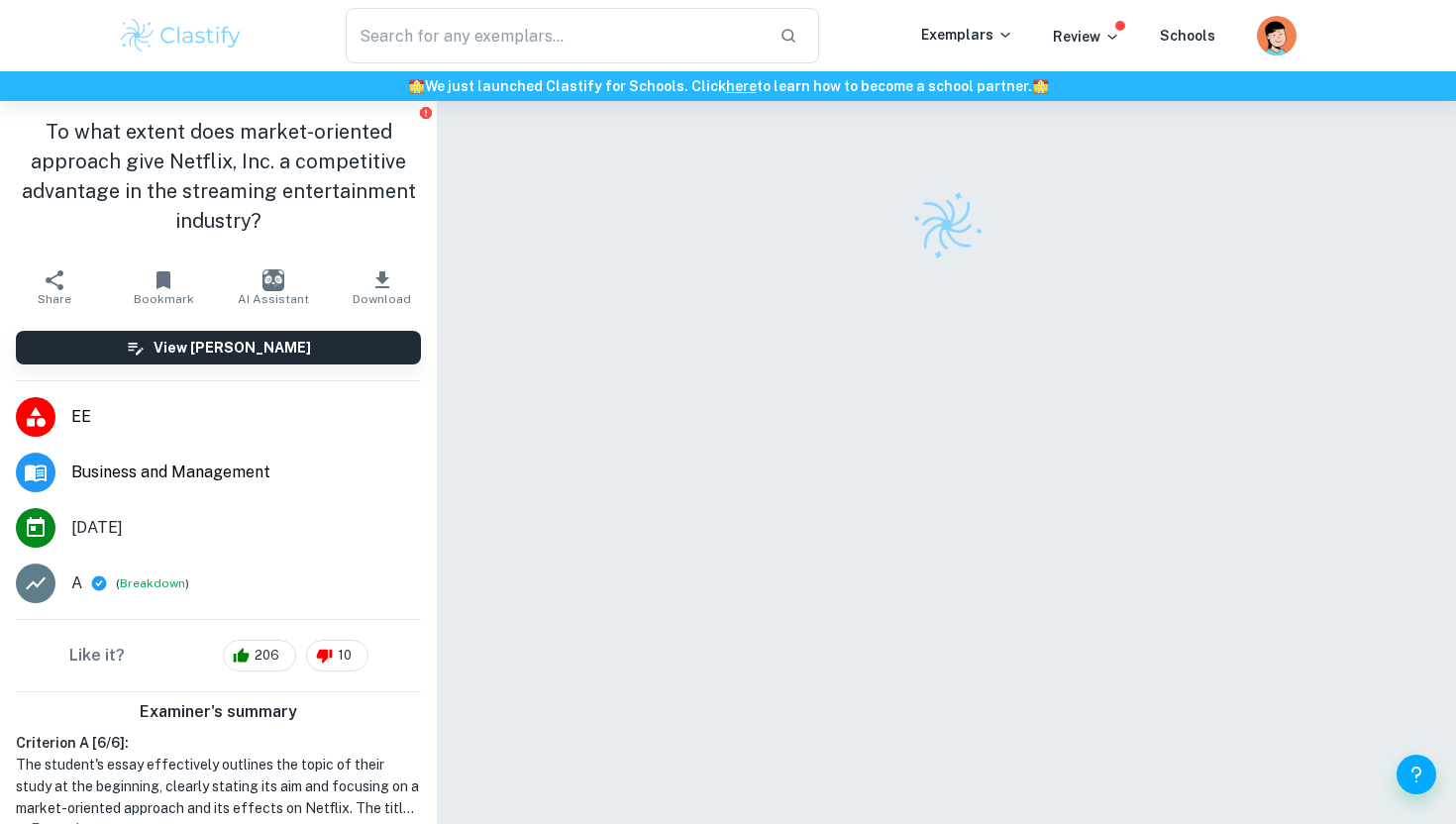 click on "To what extent does market-oriented approach give Netflix, Inc. a competitive advantage in the streaming entertainment industry?" at bounding box center [218, 176] 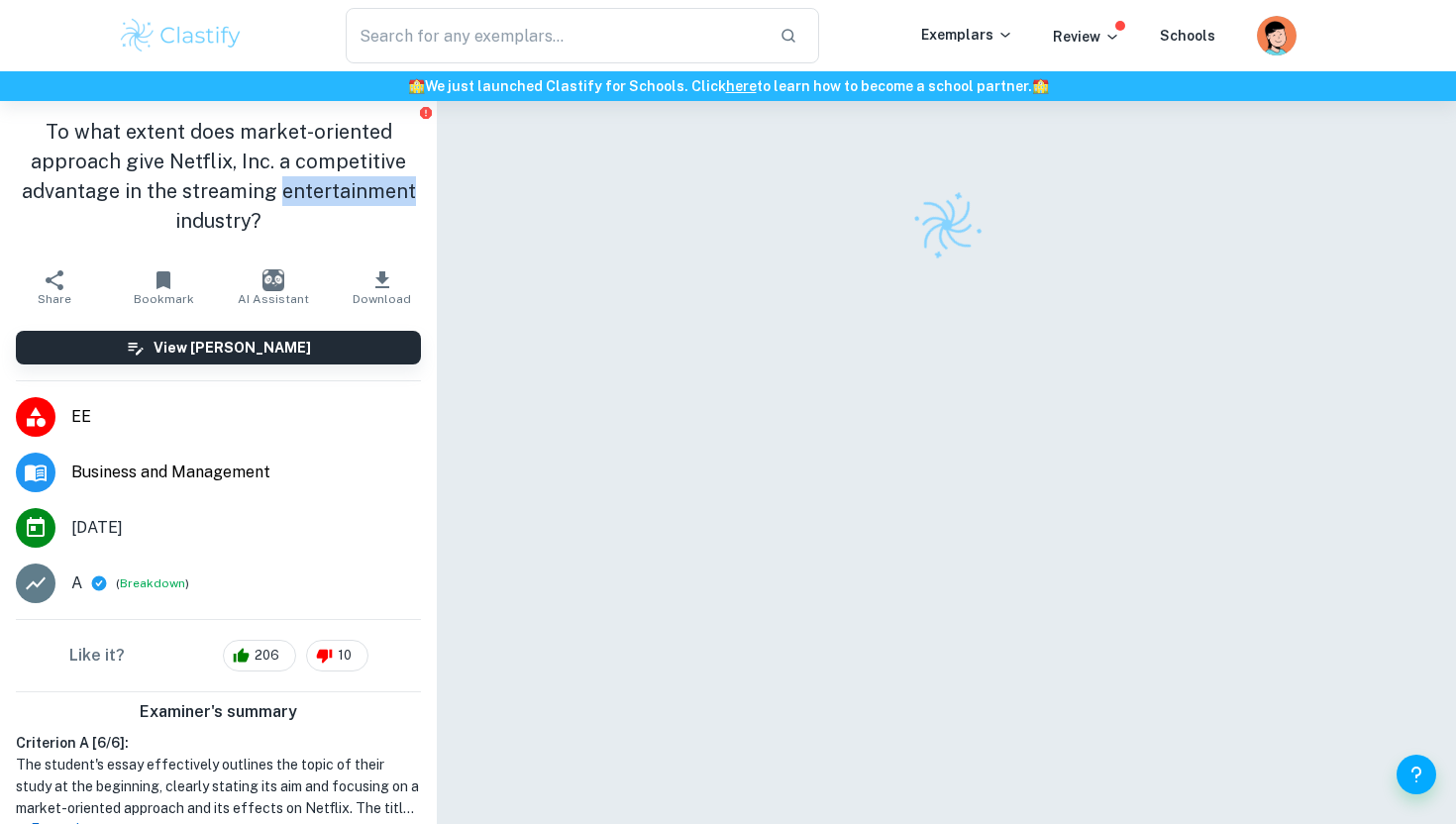 click on "To what extent does market-oriented approach give Netflix, Inc. a competitive advantage in the streaming entertainment industry?" at bounding box center [218, 176] 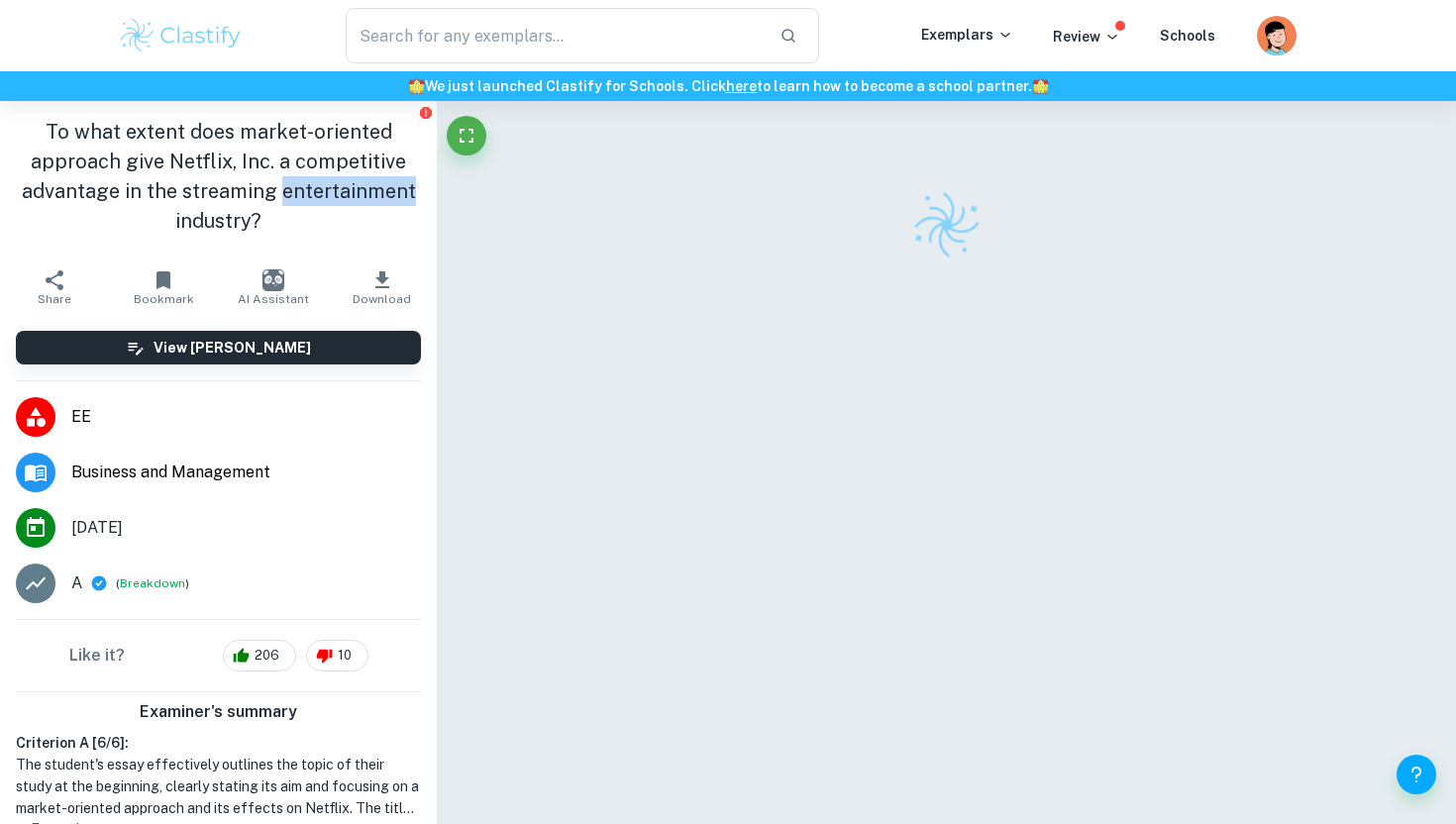 click on "To what extent does market-oriented approach give Netflix, Inc. a competitive advantage in the streaming entertainment industry?" at bounding box center (218, 176) 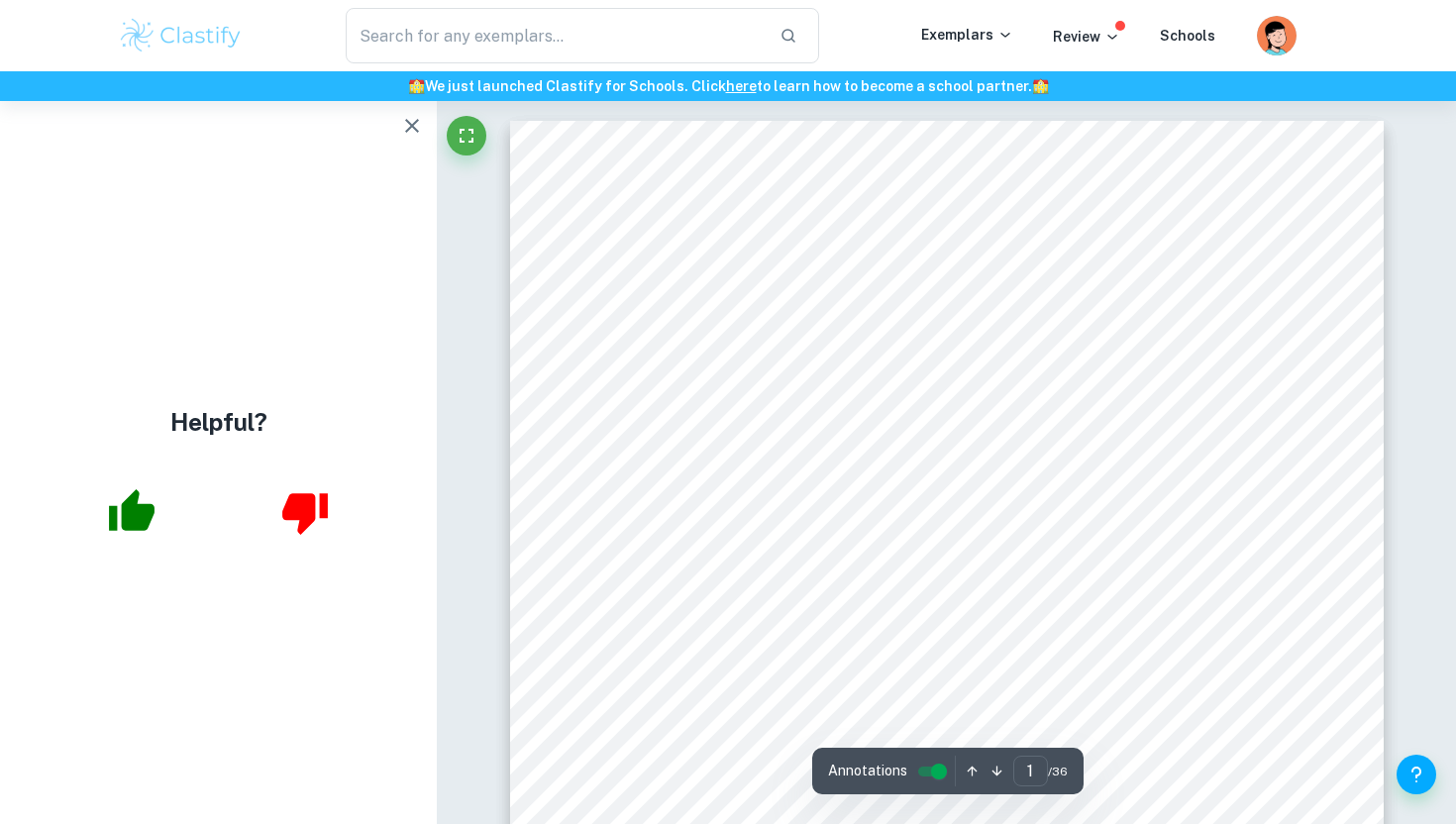 click 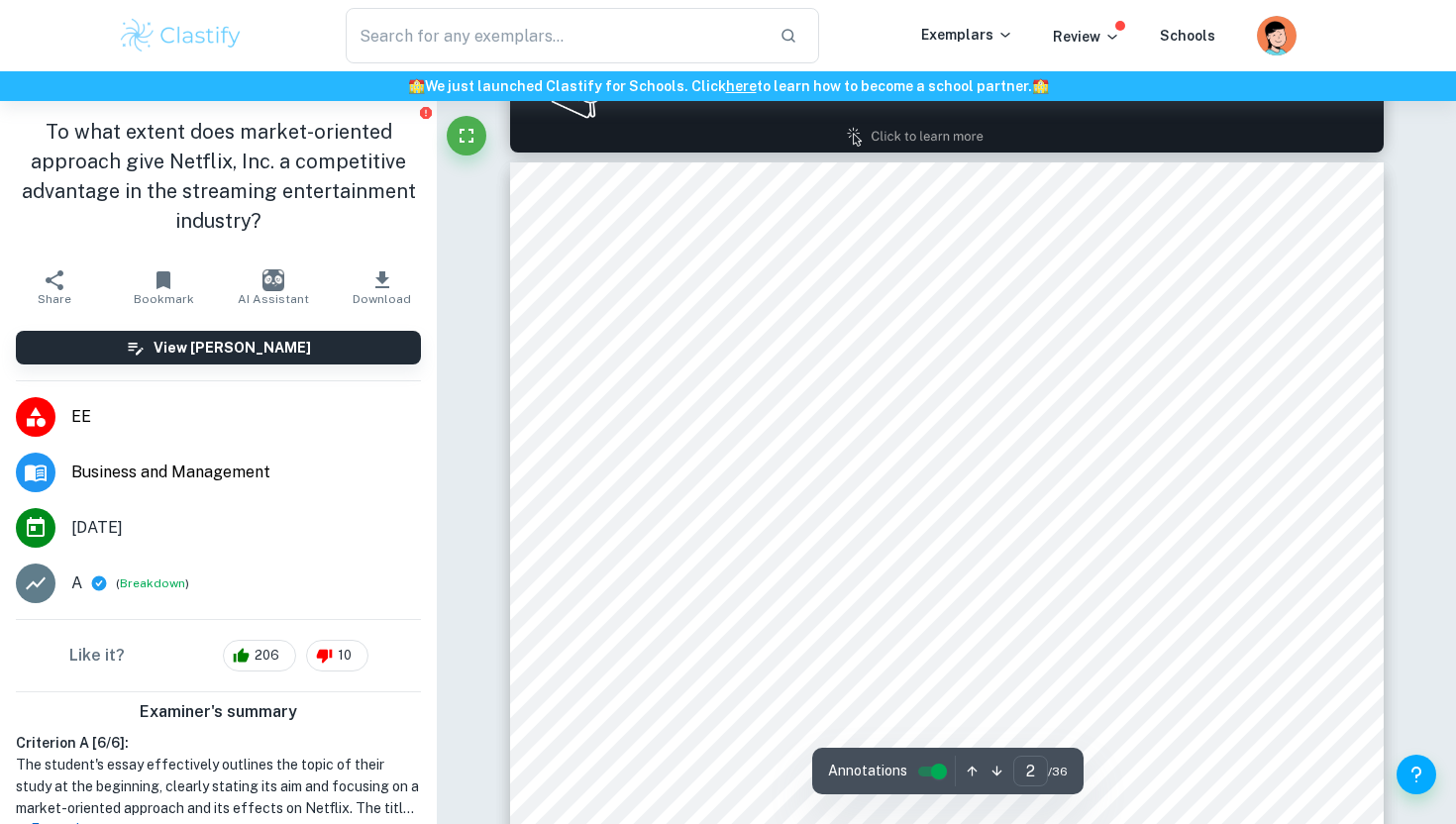 scroll, scrollTop: 1242, scrollLeft: 0, axis: vertical 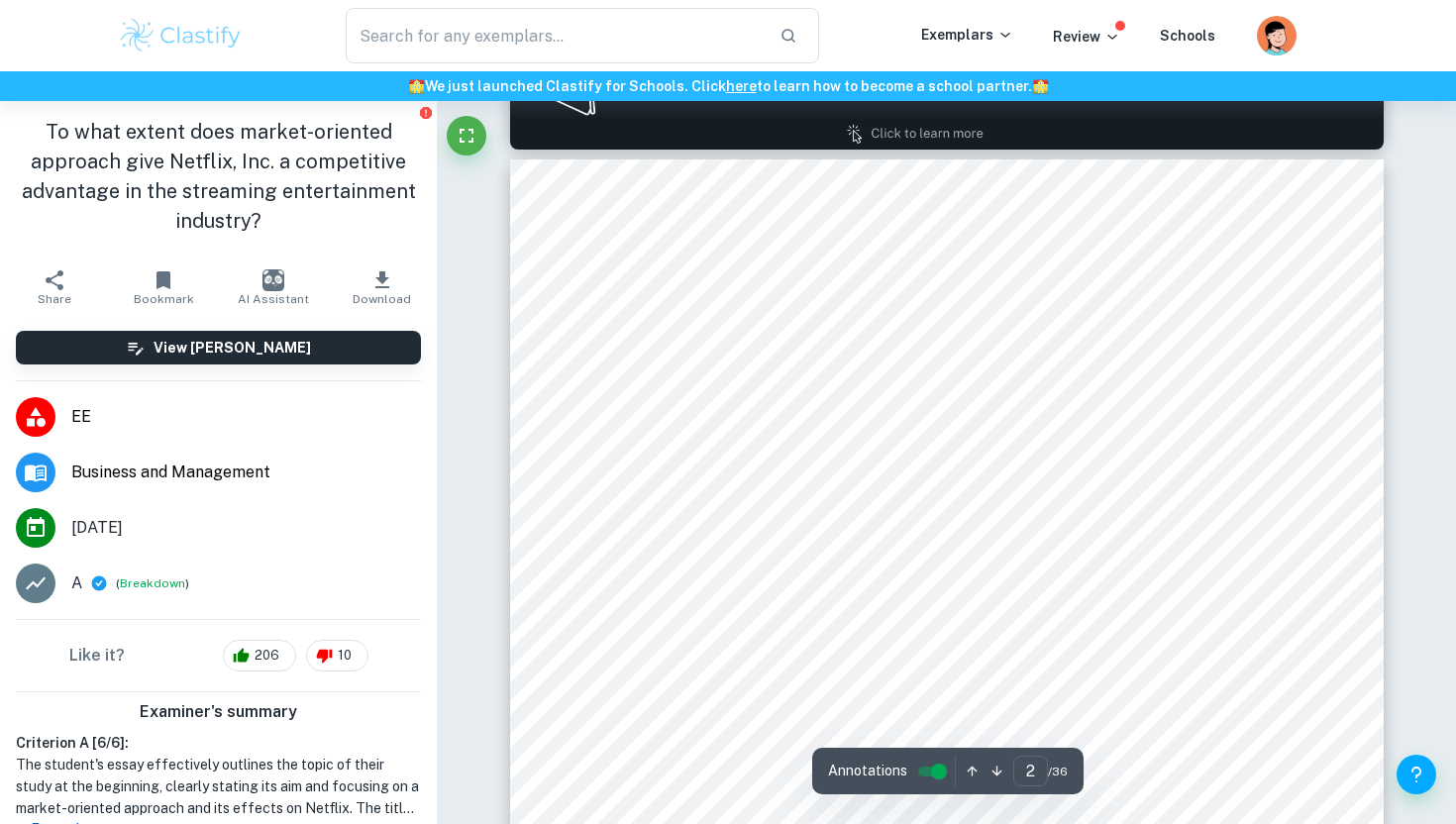 click on "Mission & Vision Statements Analysis" at bounding box center (795, 529) 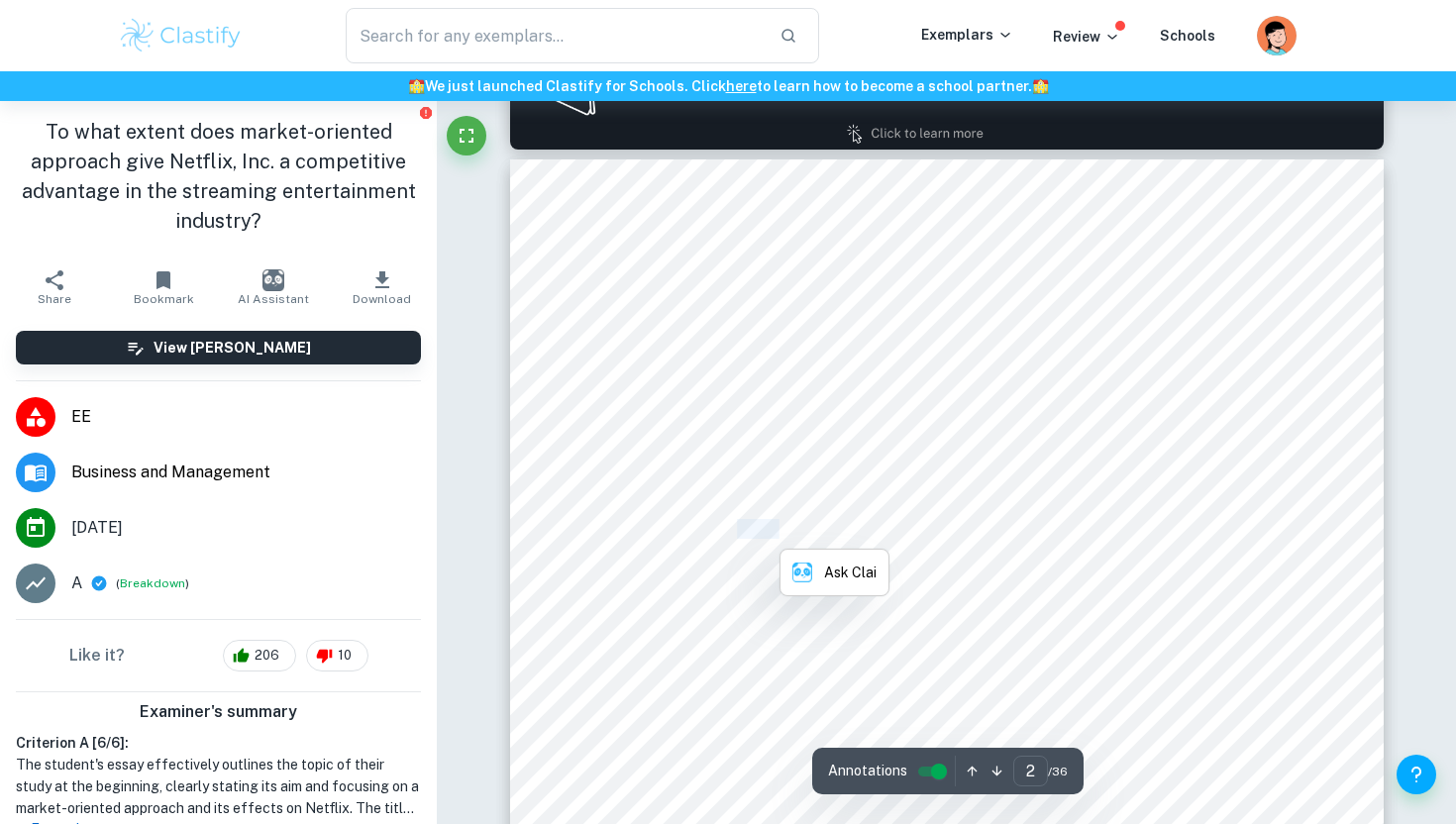 click on "Mission & Vision Statements Analysis" at bounding box center [795, 529] 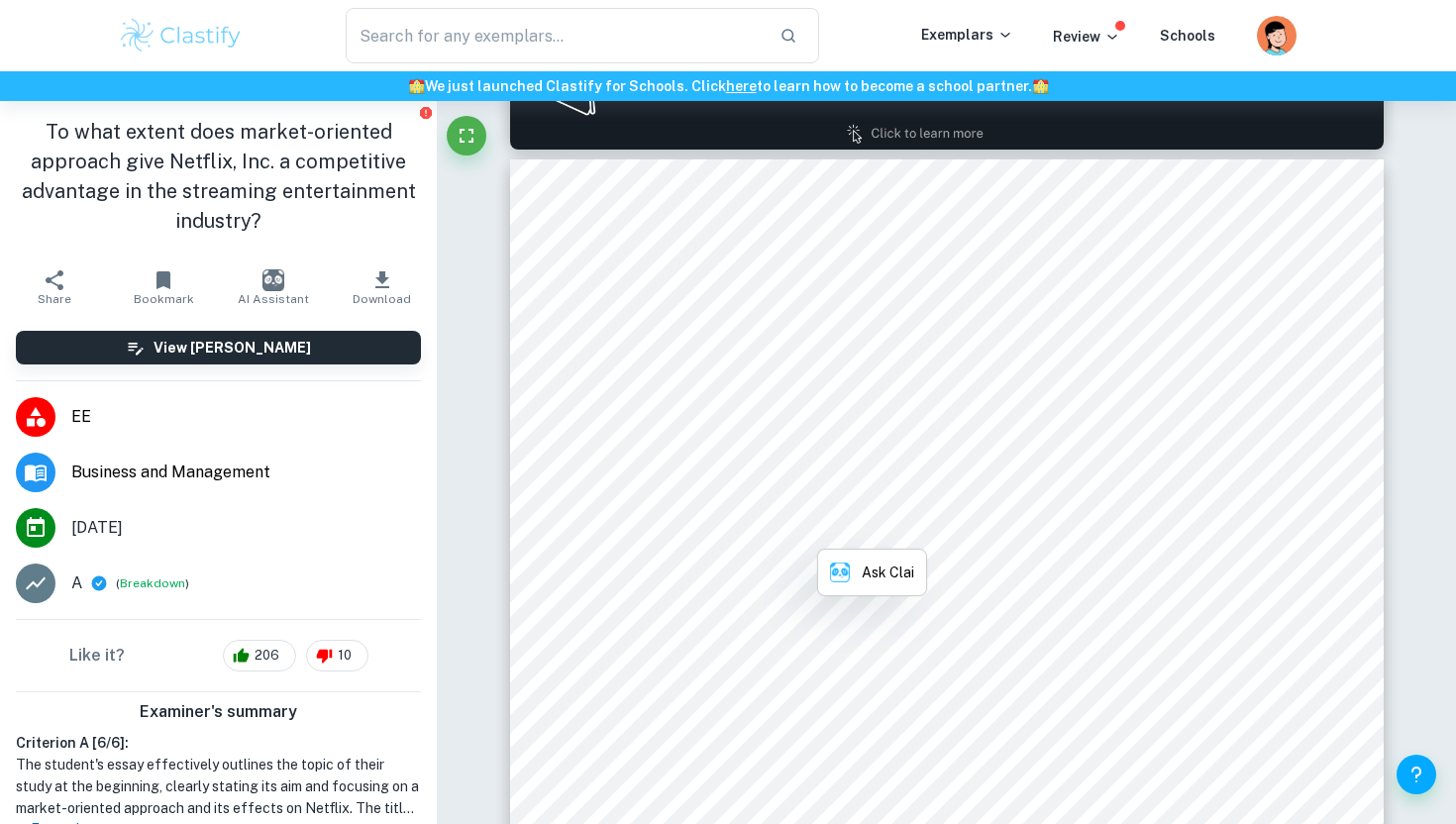 click on "Mission & Vision Statements Analysis" at bounding box center [795, 529] 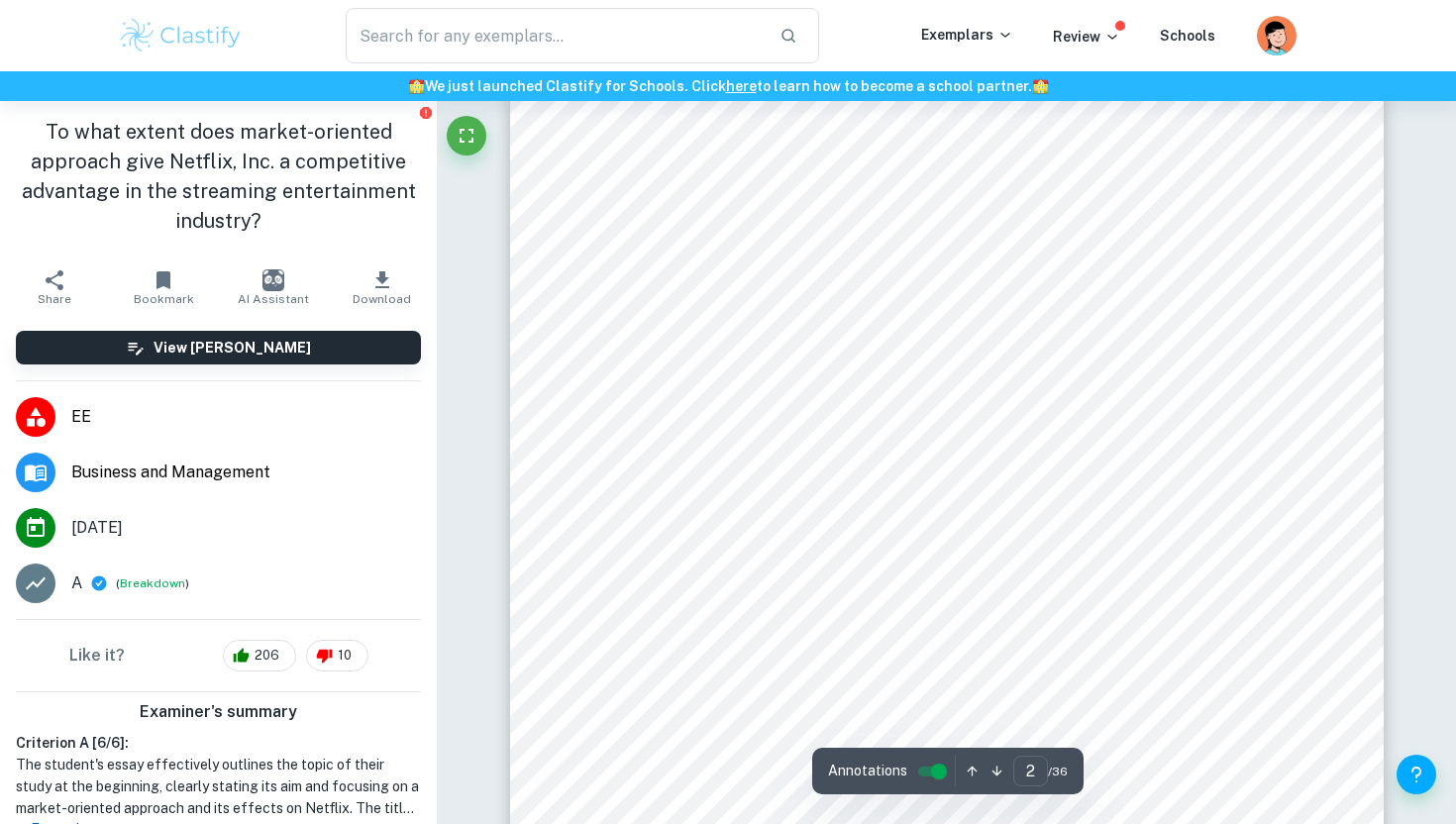 scroll, scrollTop: 1411, scrollLeft: 0, axis: vertical 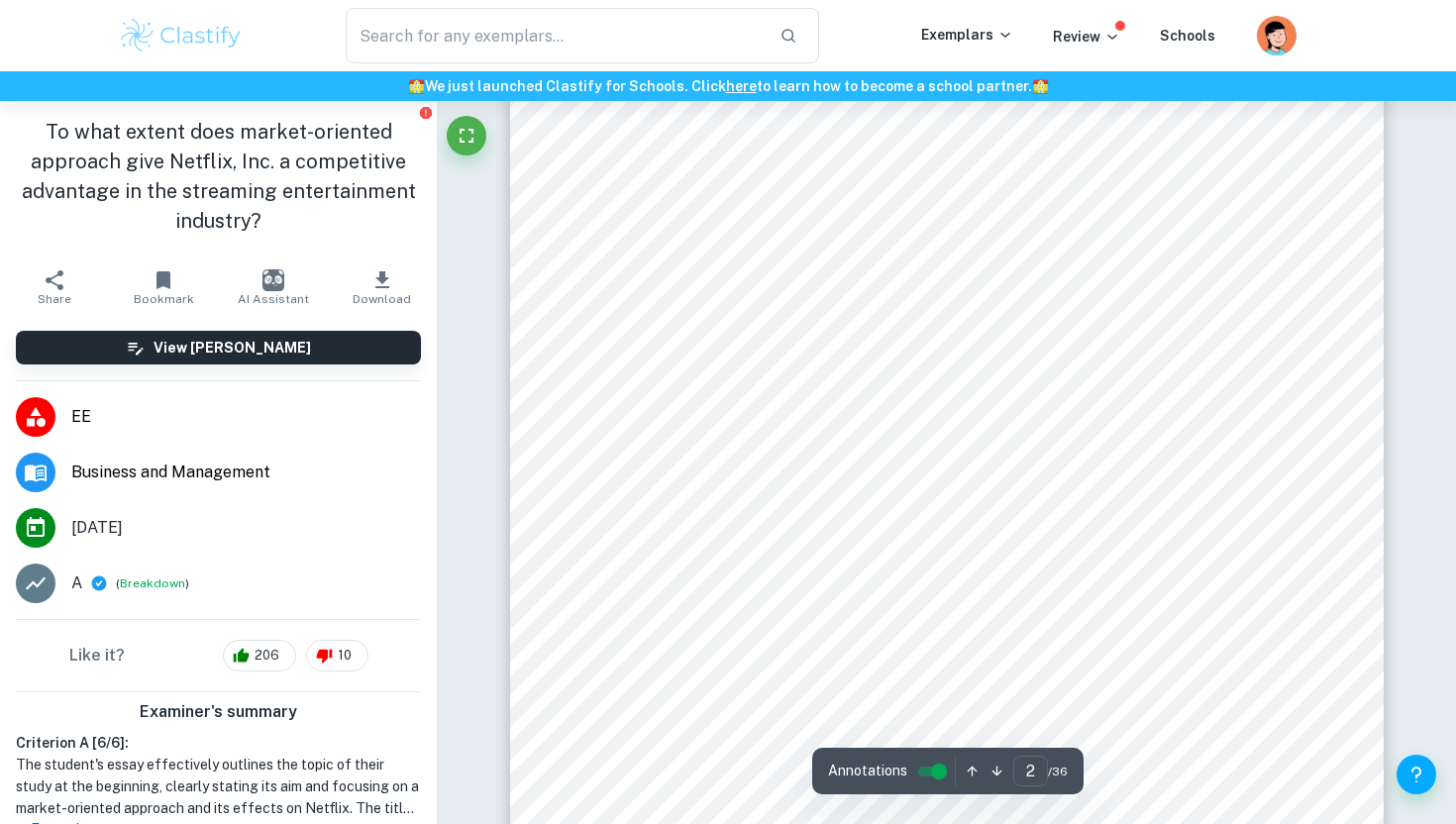 click on "Contents Introduction Methodology Sources Theories & Tools used Main body Mission & Vision Statements Analysis [PERSON_NAME] Five Forces SWOT Analysis Positioning map Efficiency ratios (ROCE and gearing ratio) Conclusion Summaries of tools used Limitations Final conclusion Bibliography Appendix 2 3 5 5 6 8 8 10 13 18 20 24 24 25 25 27 31" at bounding box center (947, 555) 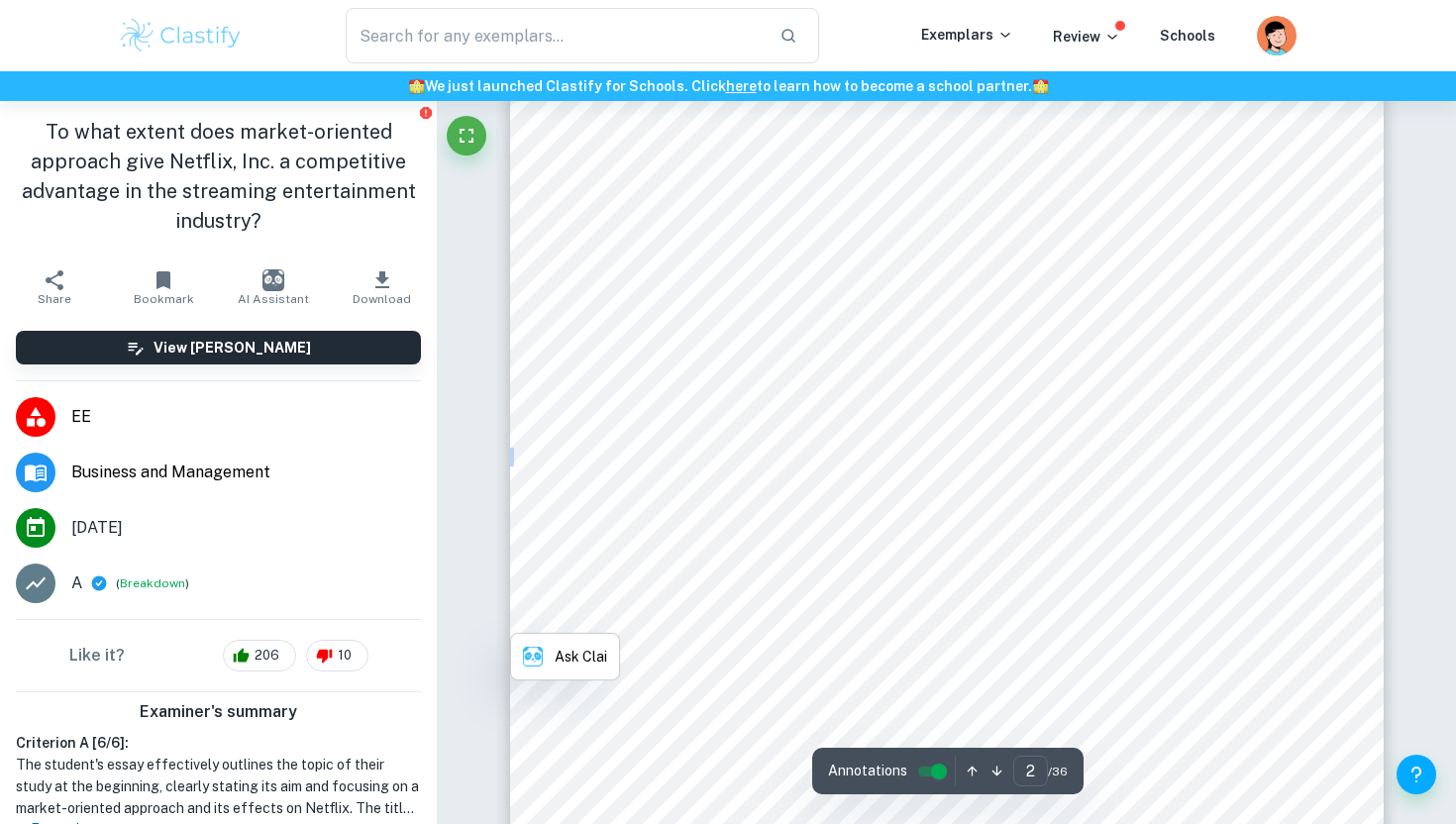 click on "Contents Introduction Methodology Sources Theories & Tools used Main body Mission & Vision Statements Analysis [PERSON_NAME] Five Forces SWOT Analysis Positioning map Efficiency ratios (ROCE and gearing ratio) Conclusion Summaries of tools used Limitations Final conclusion Bibliography Appendix 2 3 5 5 6 8 8 10 13 18 20 24 24 25 25 27 31" at bounding box center [947, 555] 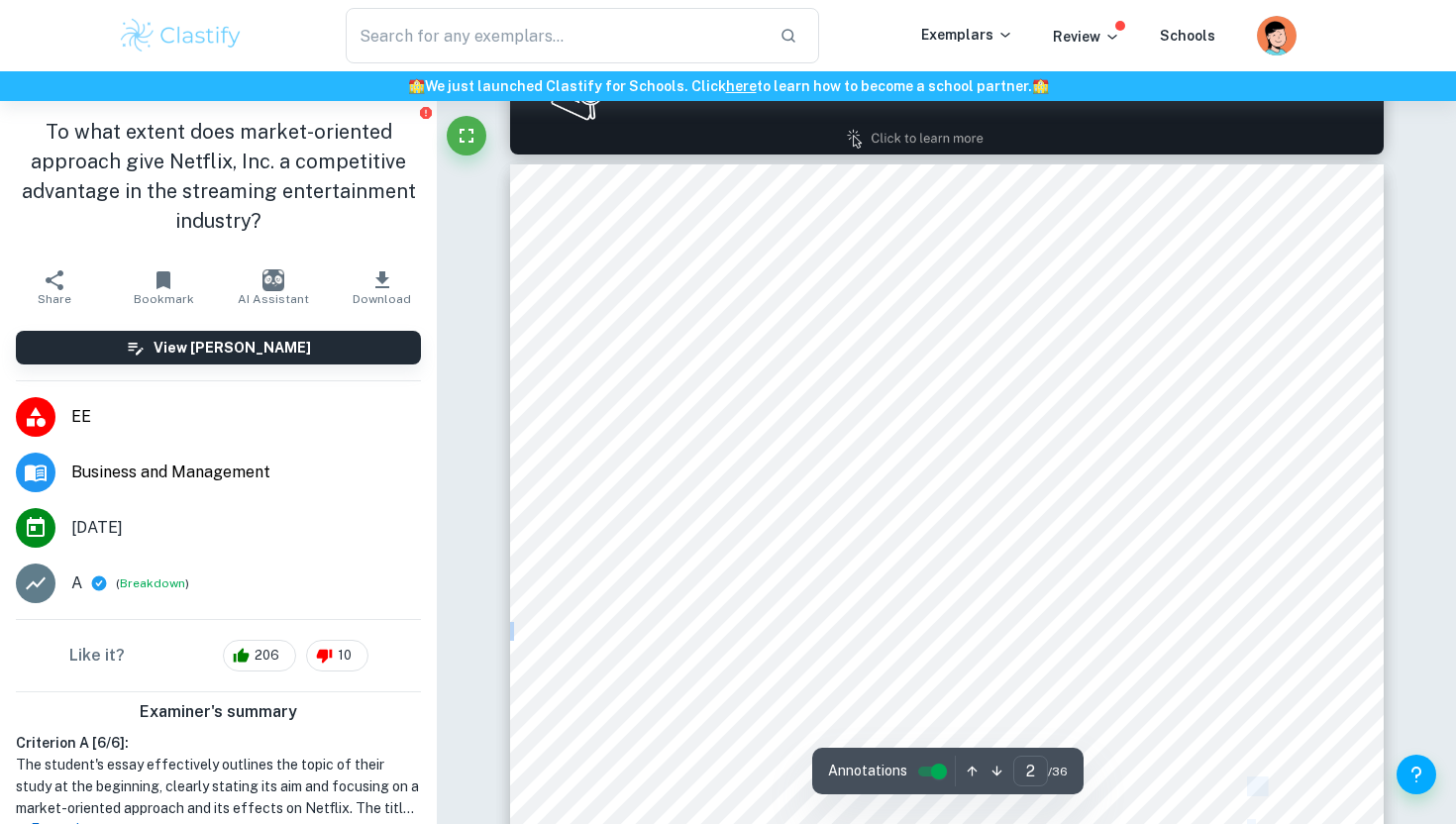 type on "1" 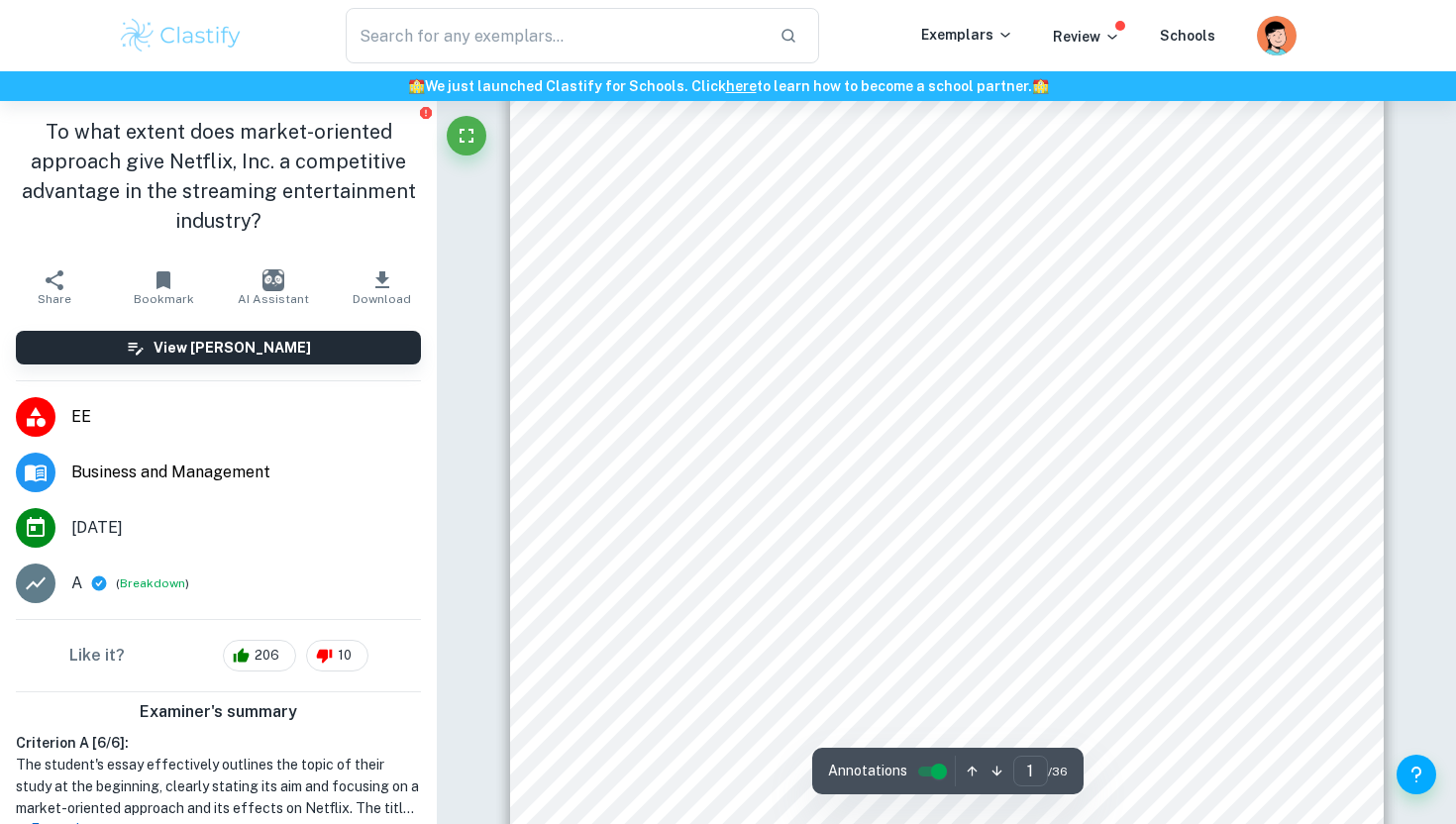 scroll, scrollTop: 363, scrollLeft: 0, axis: vertical 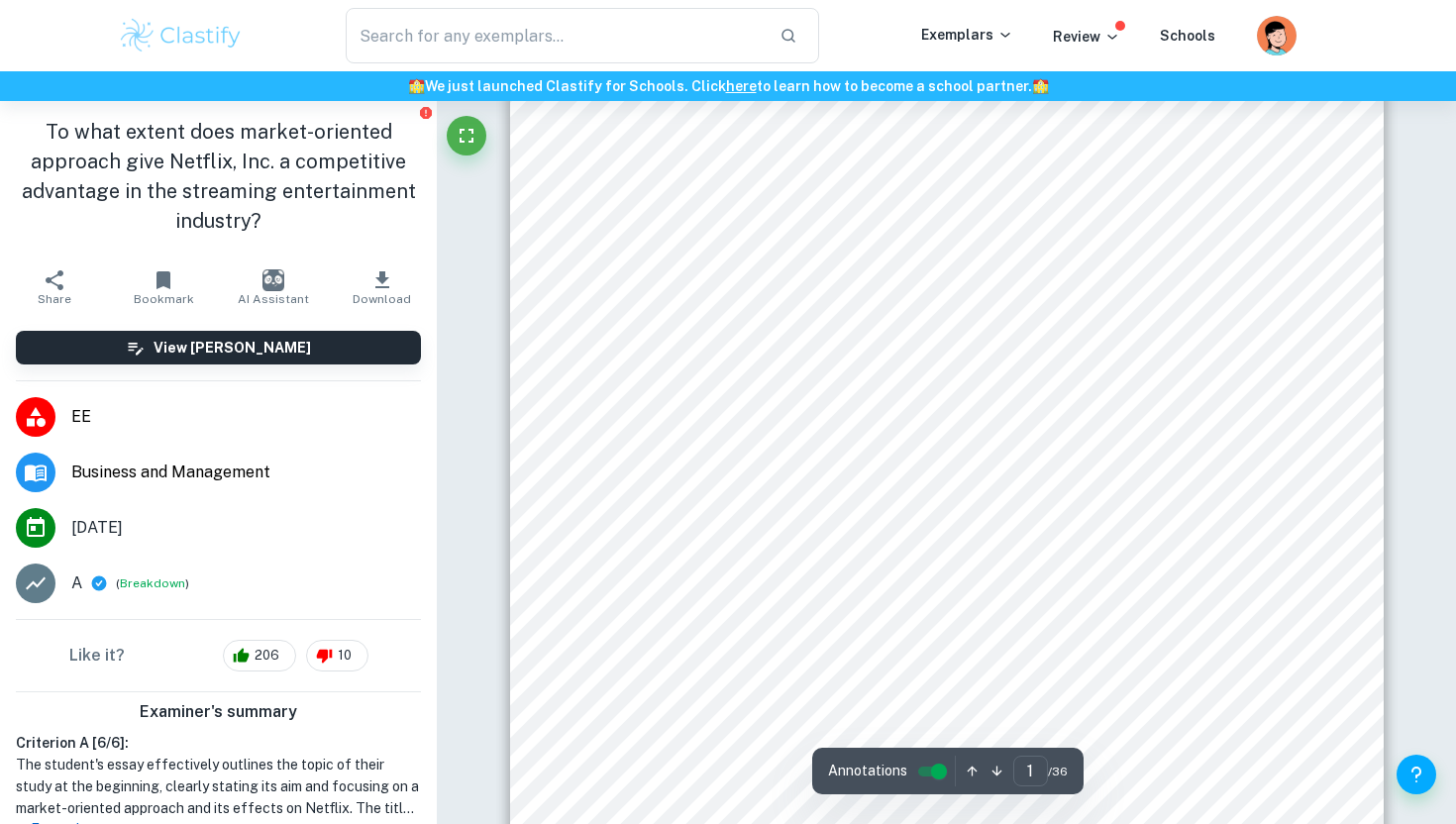 type on "market" 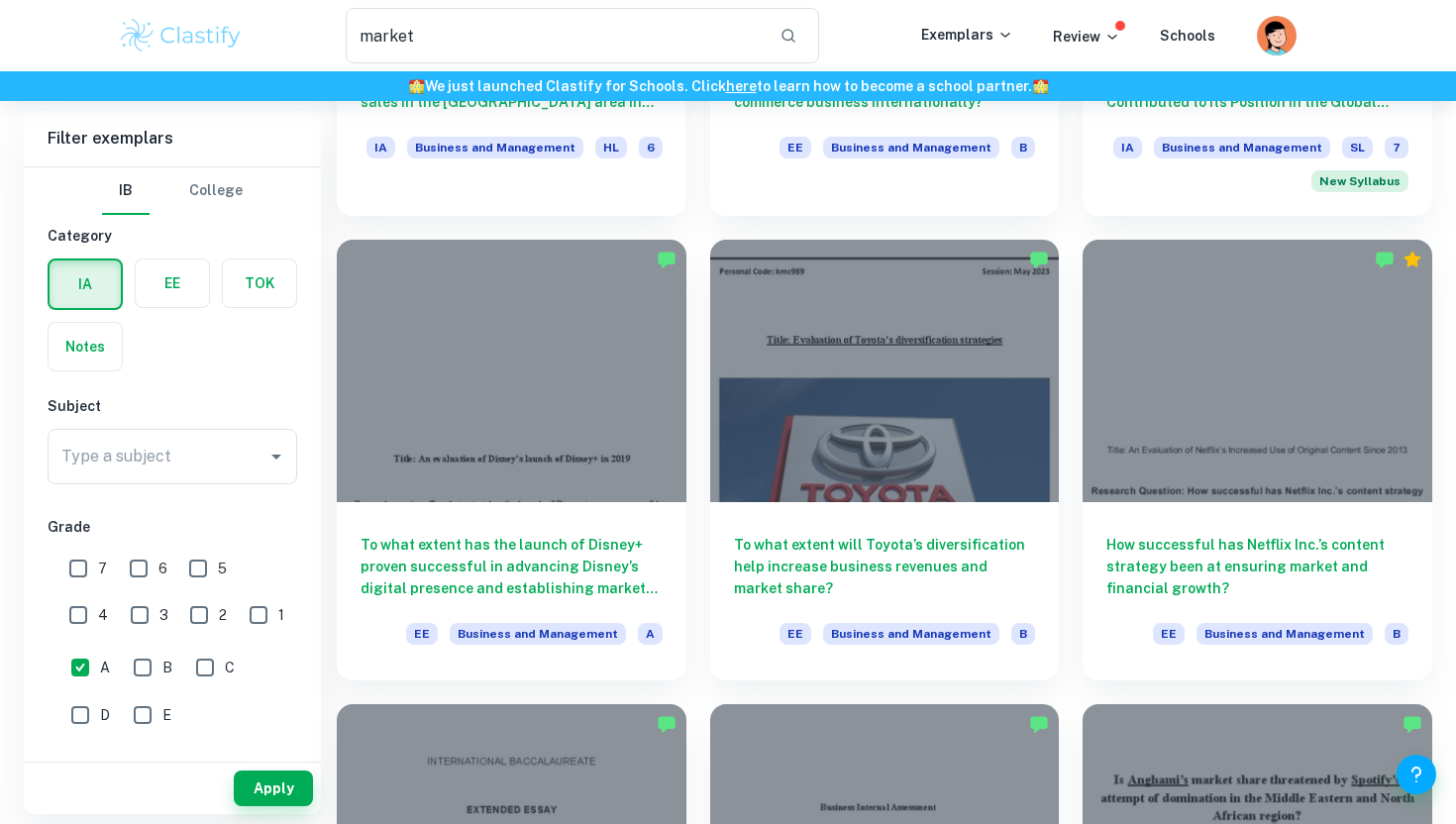 scroll, scrollTop: 2760, scrollLeft: 0, axis: vertical 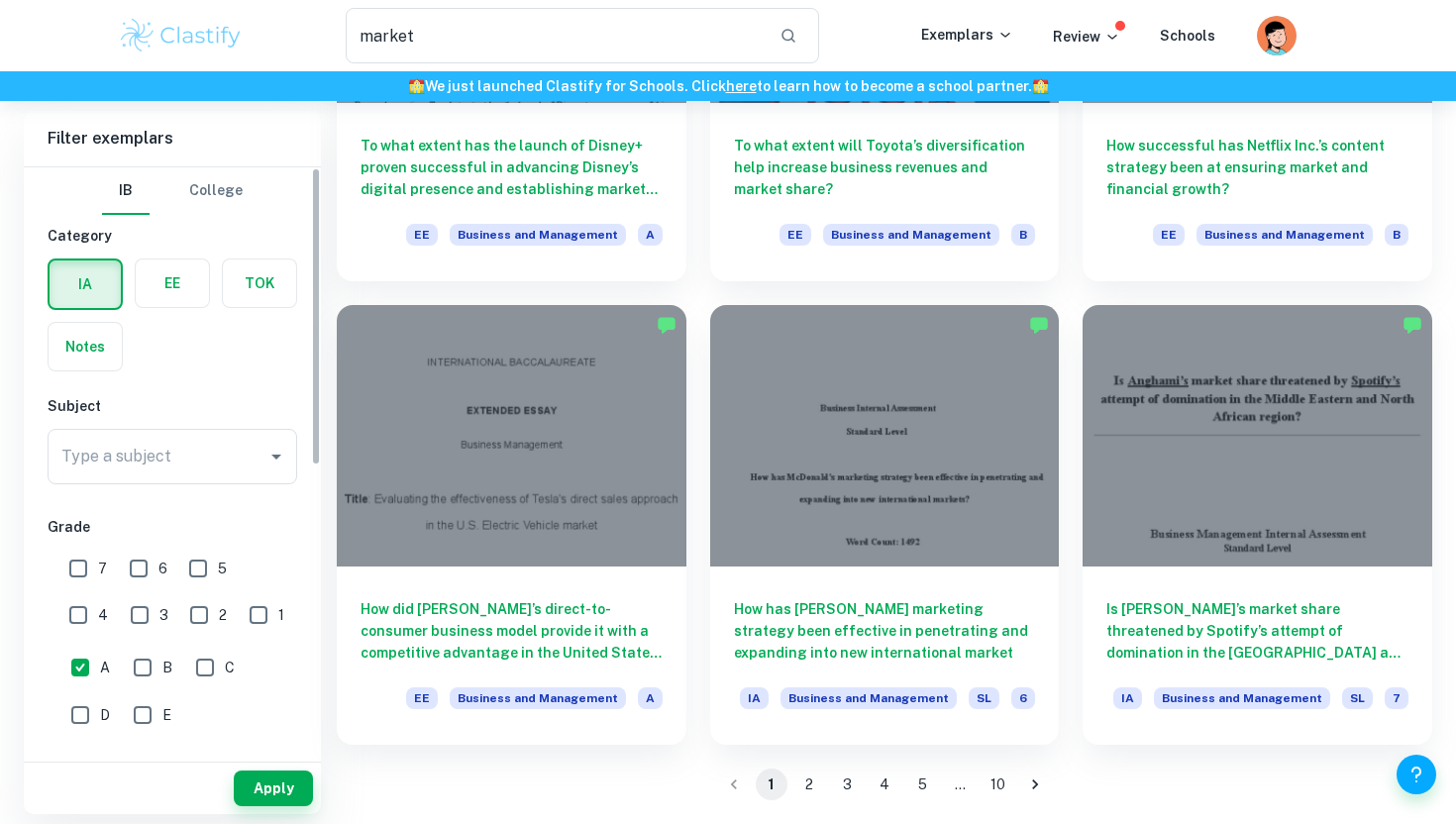 click at bounding box center [85, 284] 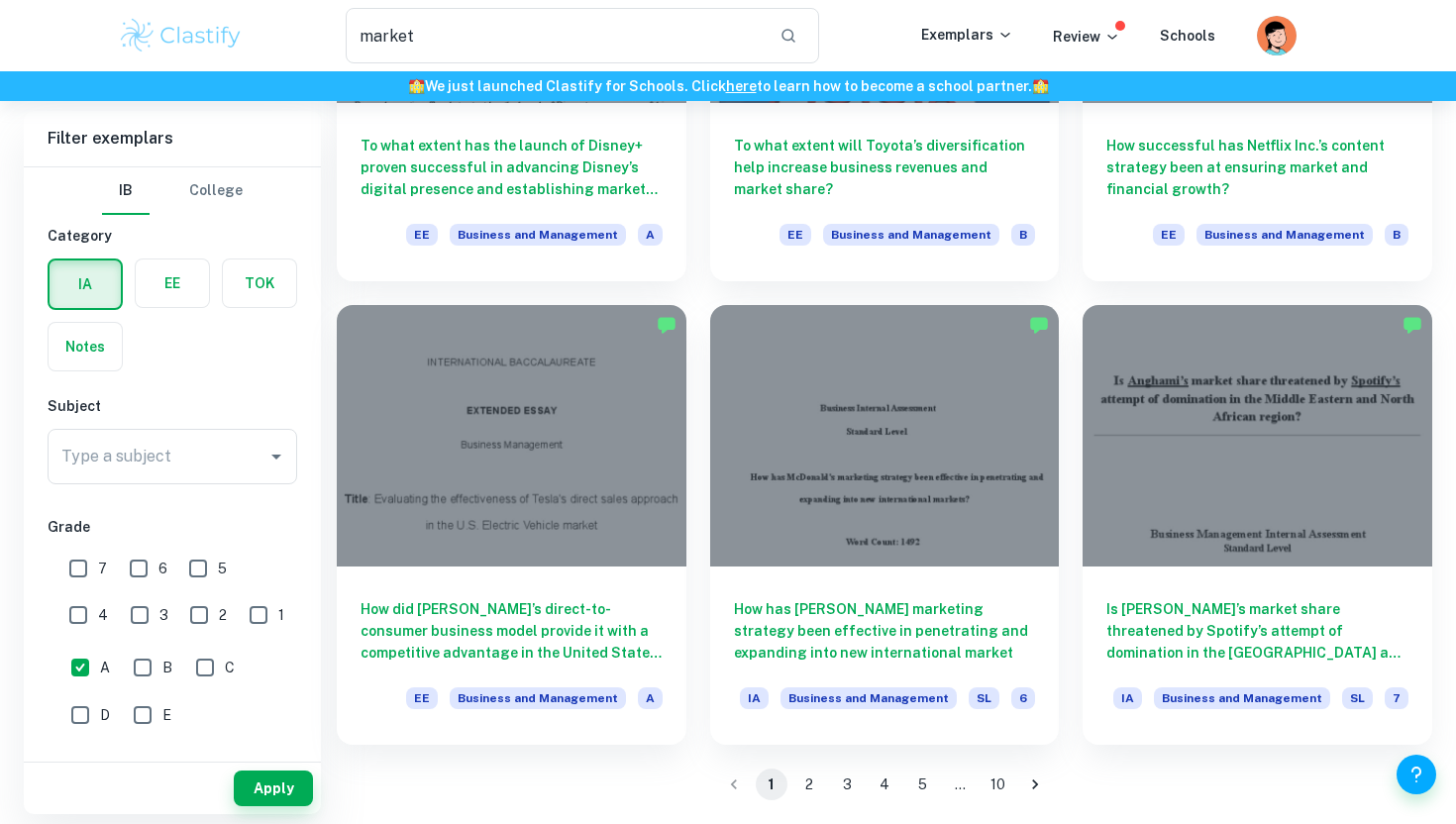 click at bounding box center (172, 283) 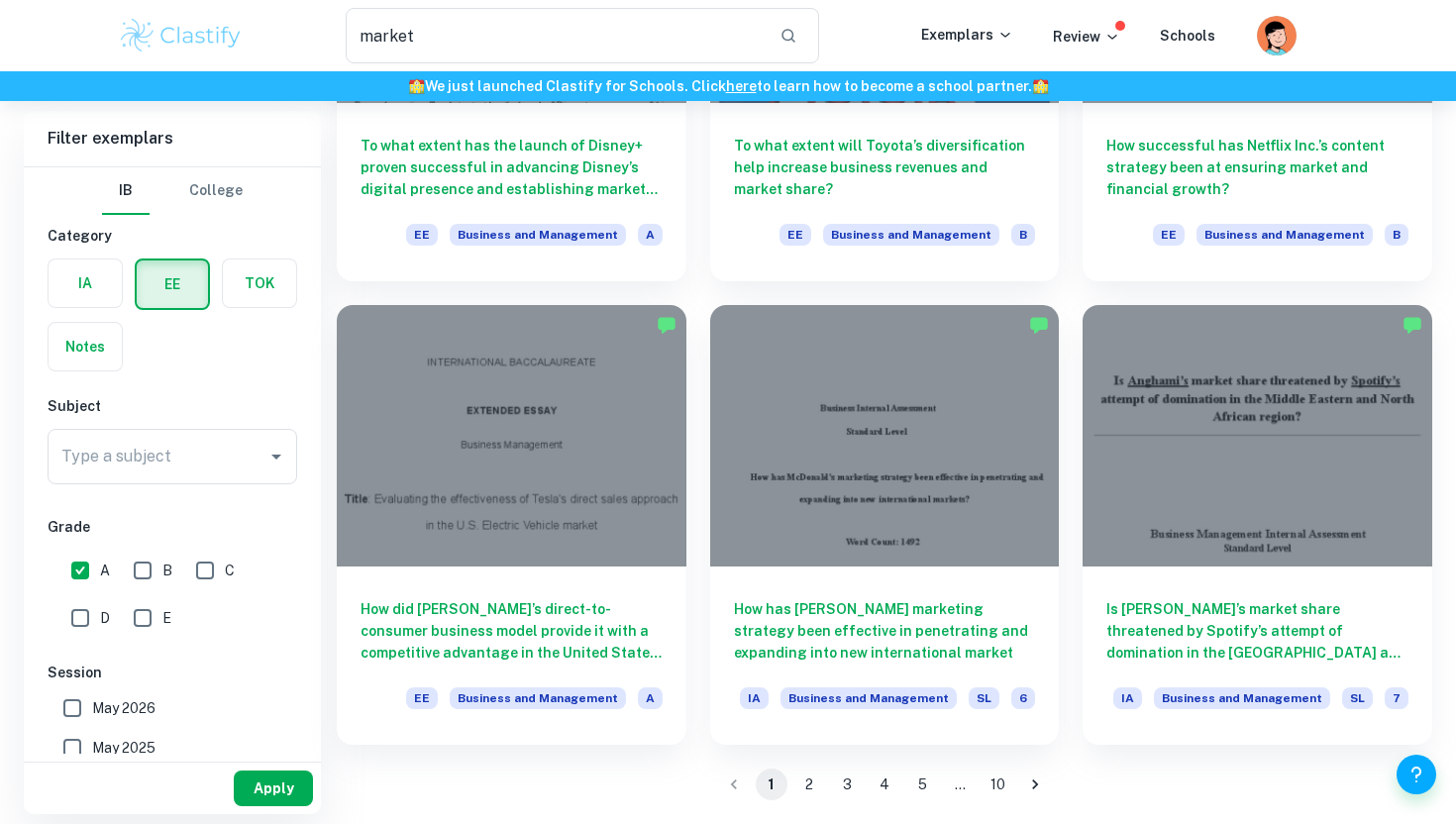 click on "Apply" at bounding box center (273, 788) 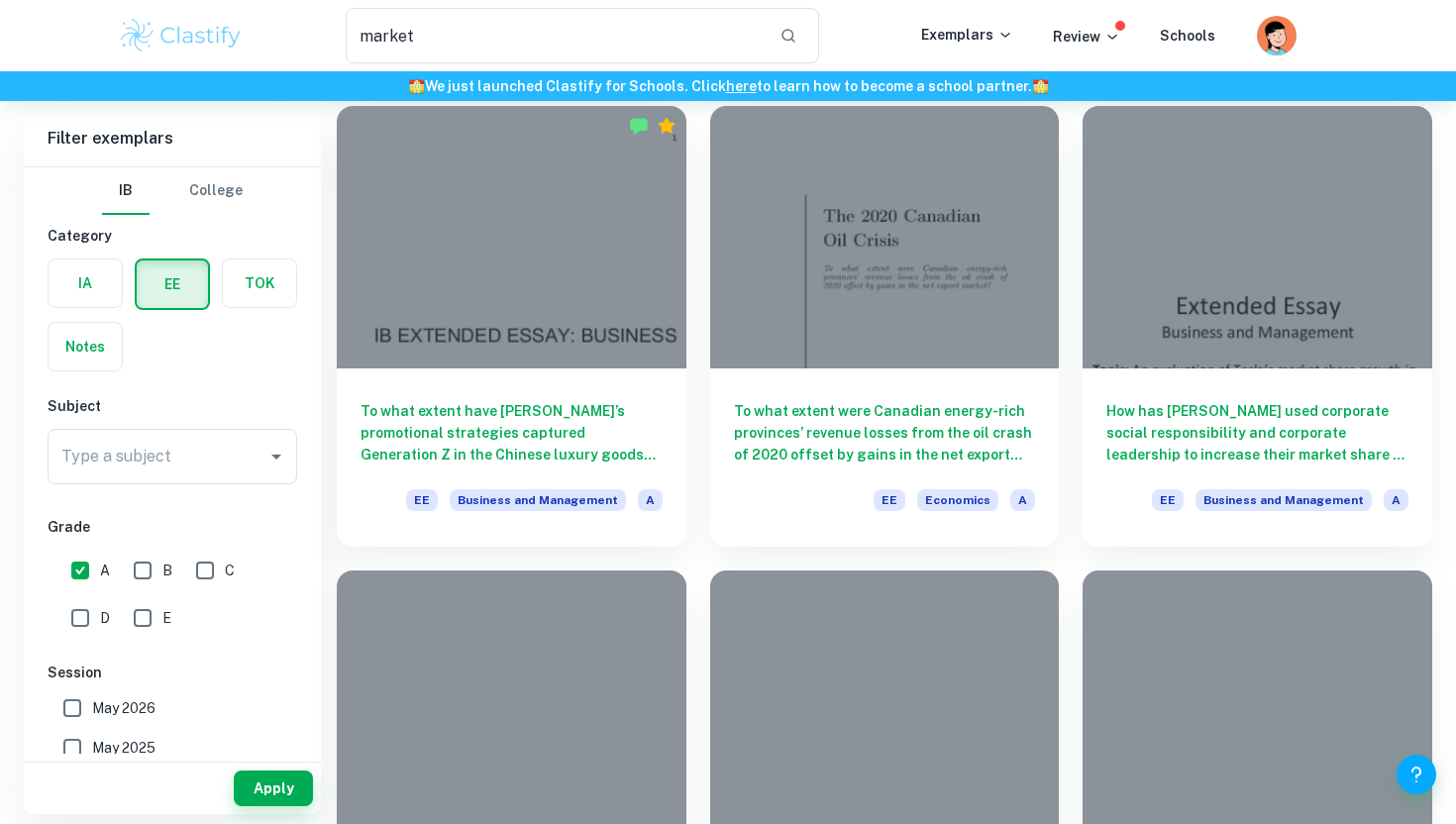 scroll, scrollTop: 1688, scrollLeft: 0, axis: vertical 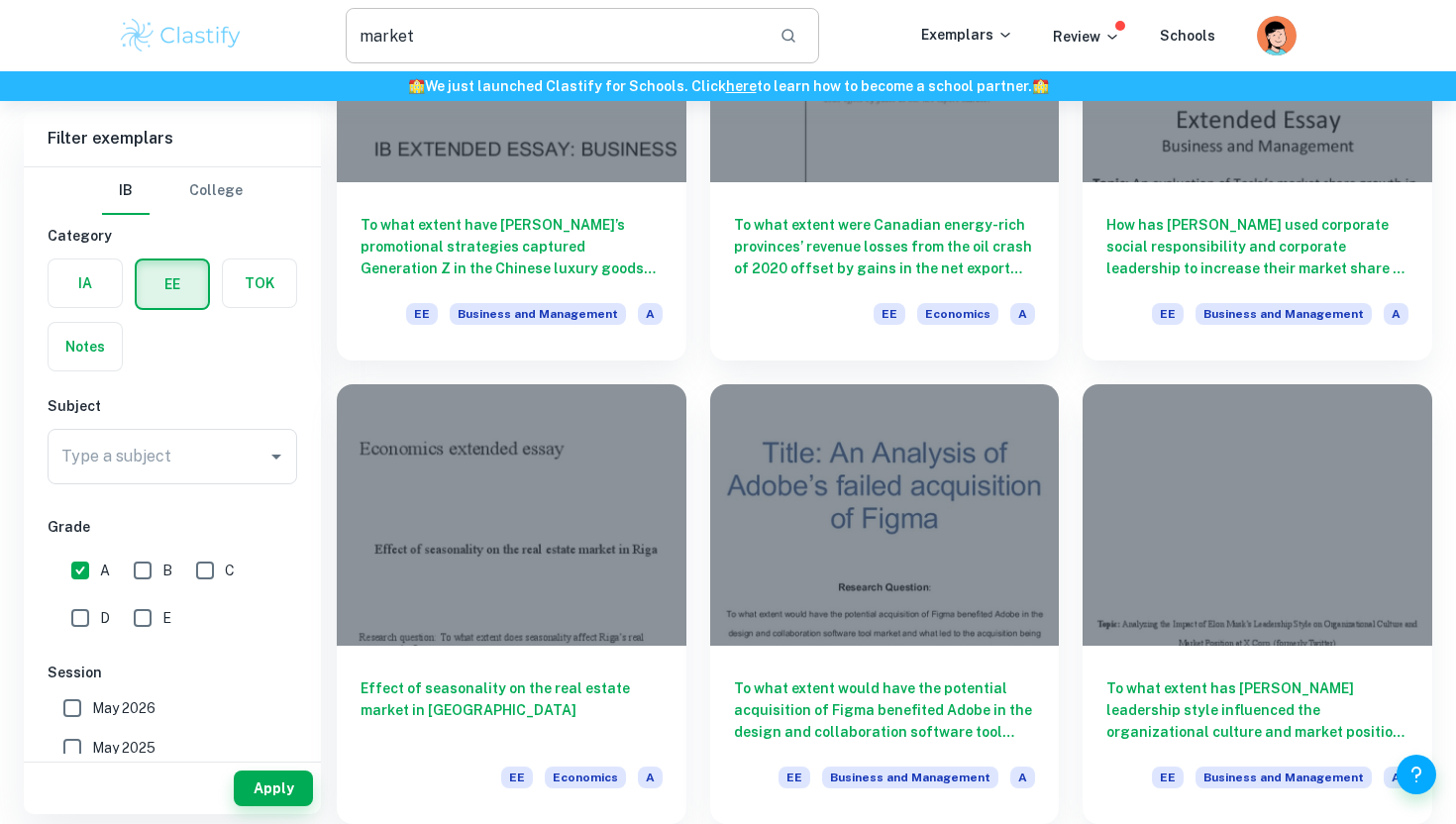 click on "market" at bounding box center [555, 36] 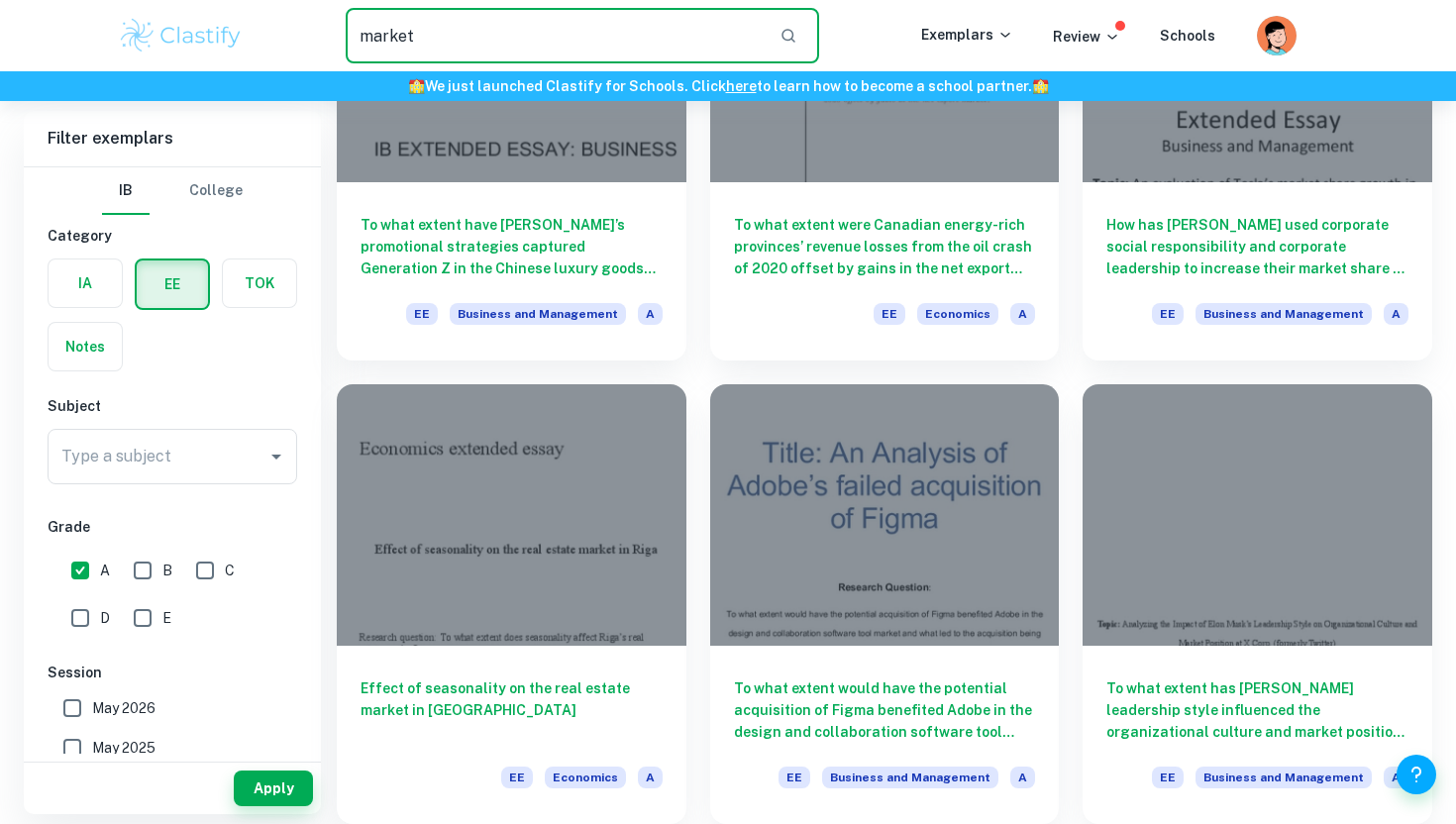 click on "market" at bounding box center [555, 36] 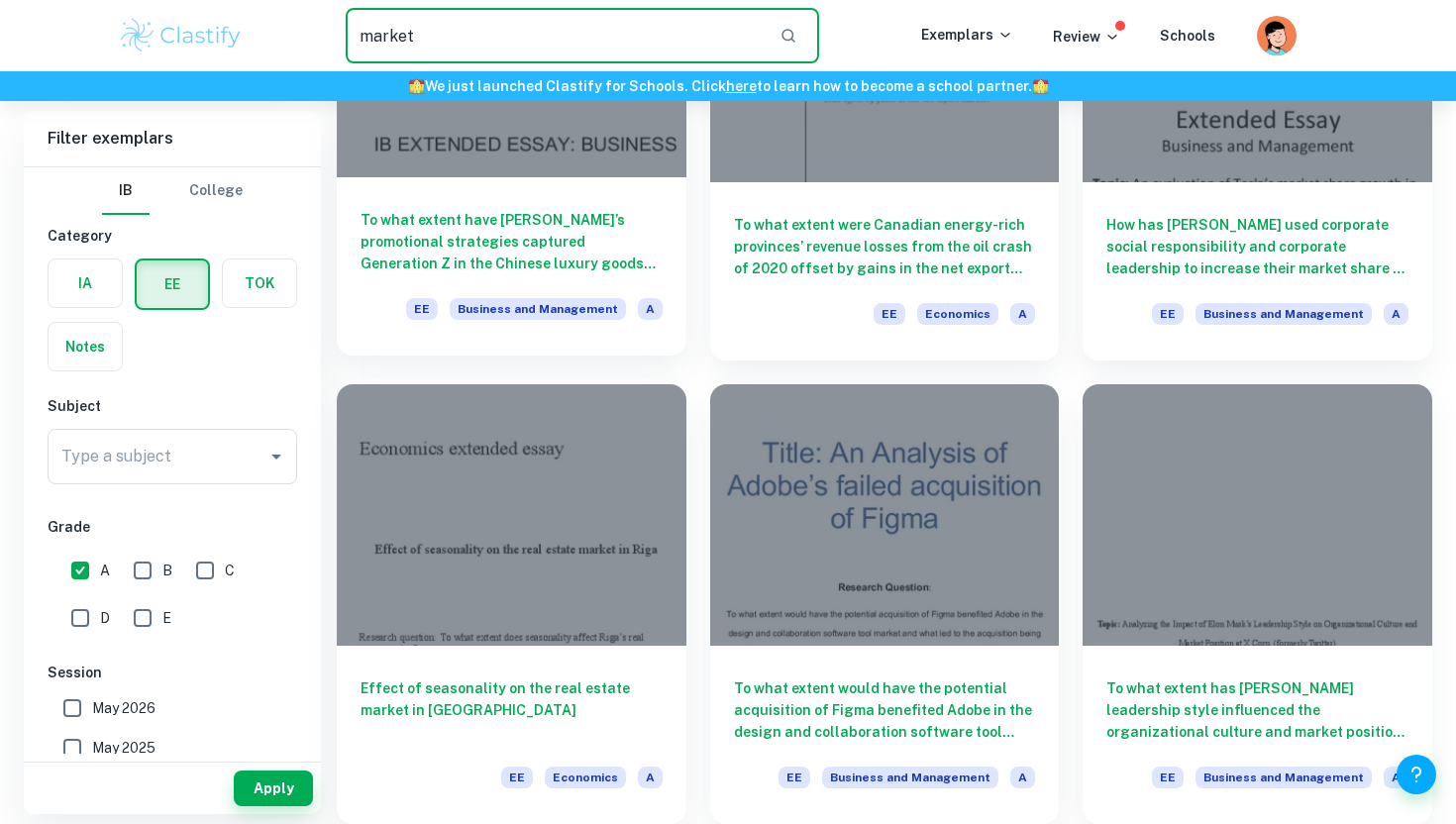 click on "To what extent have [PERSON_NAME]’s promotional strategies captured Generation Z in the Chinese luxury goods market? EE Business and Management A" at bounding box center (511, 266) 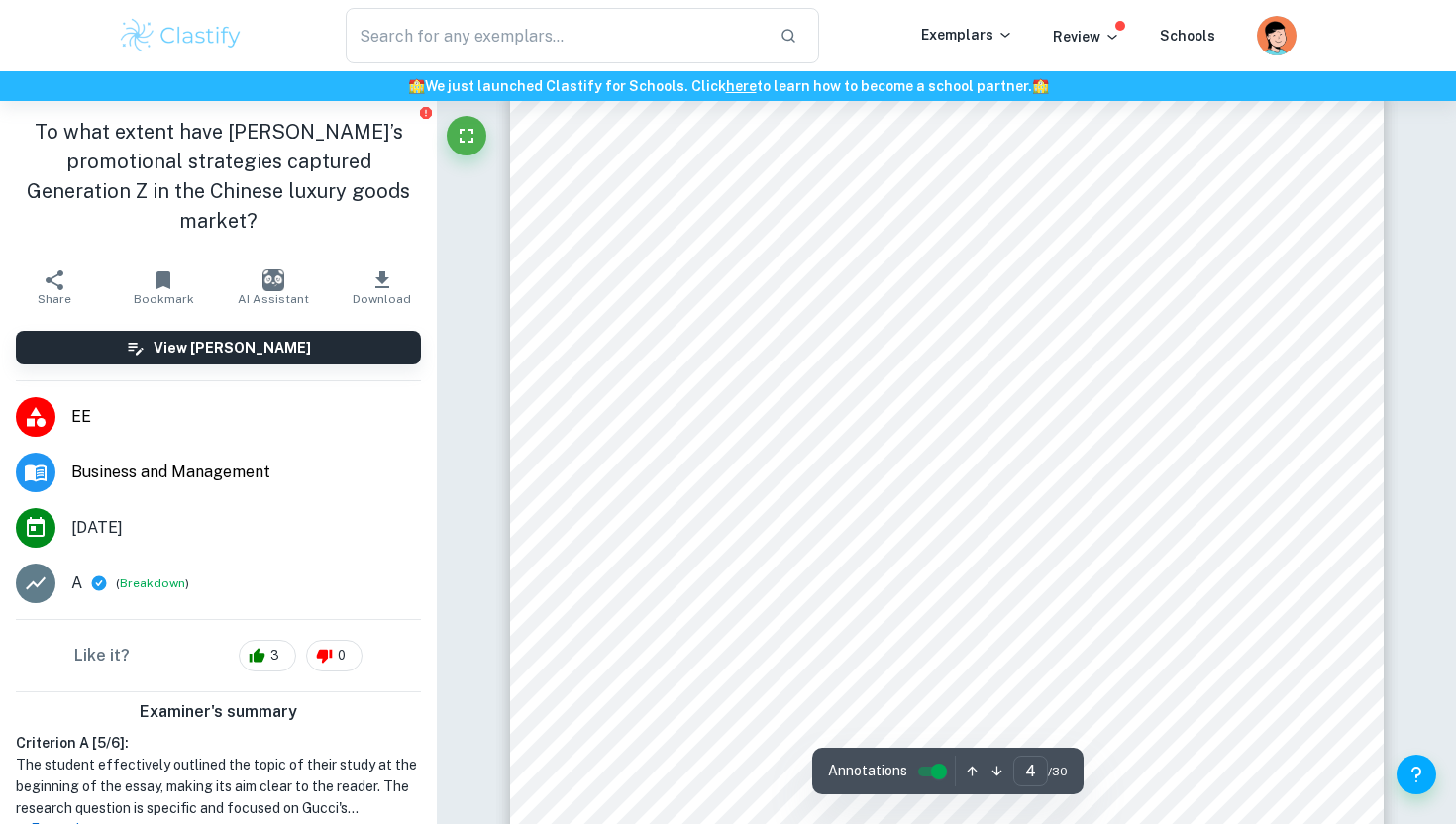 scroll, scrollTop: 3935, scrollLeft: 0, axis: vertical 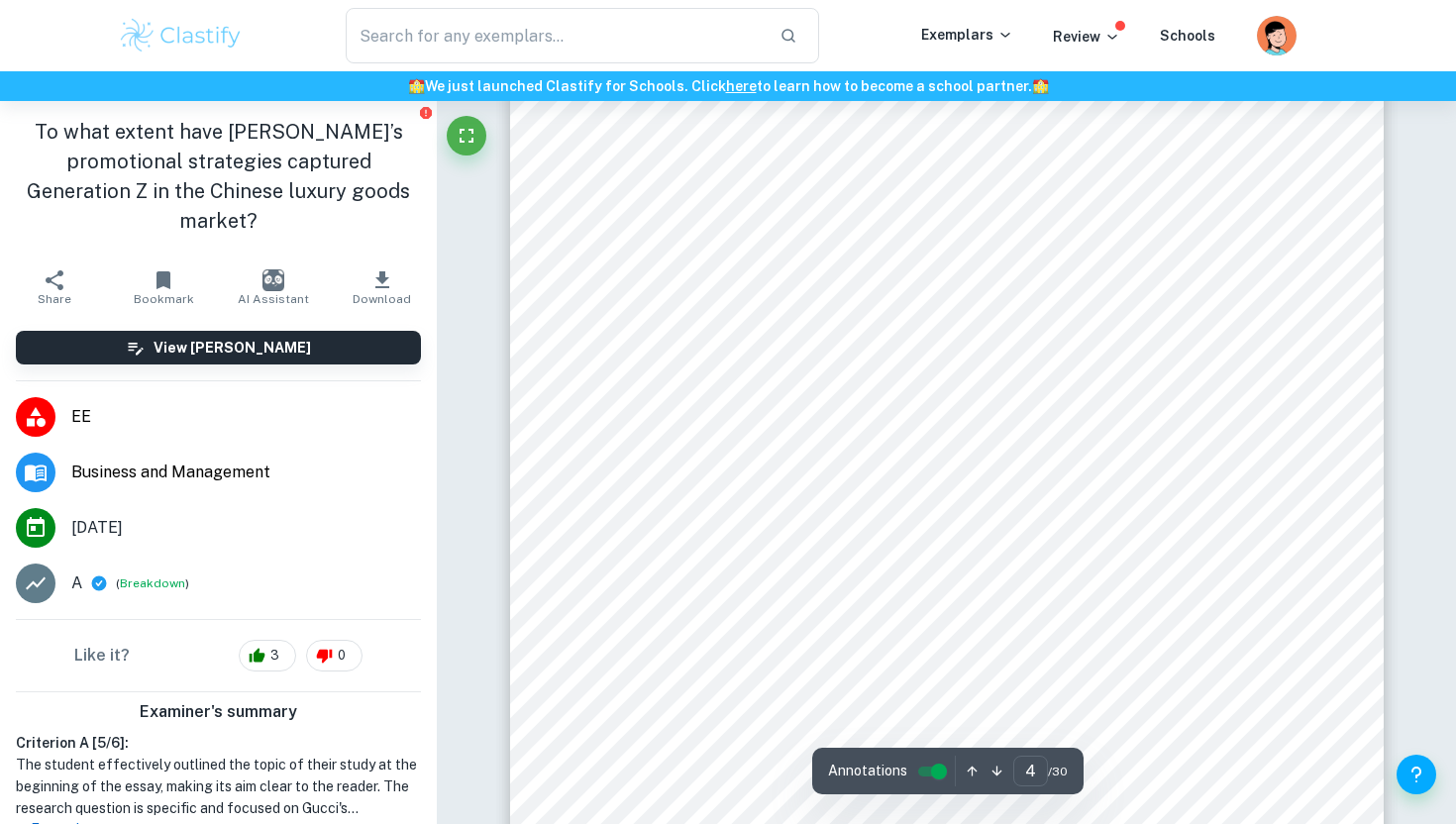 click on "To what extent have [PERSON_NAME]’s promotional strategies captured Generation Z in the Chinese luxury goods market?" at bounding box center [218, 176] 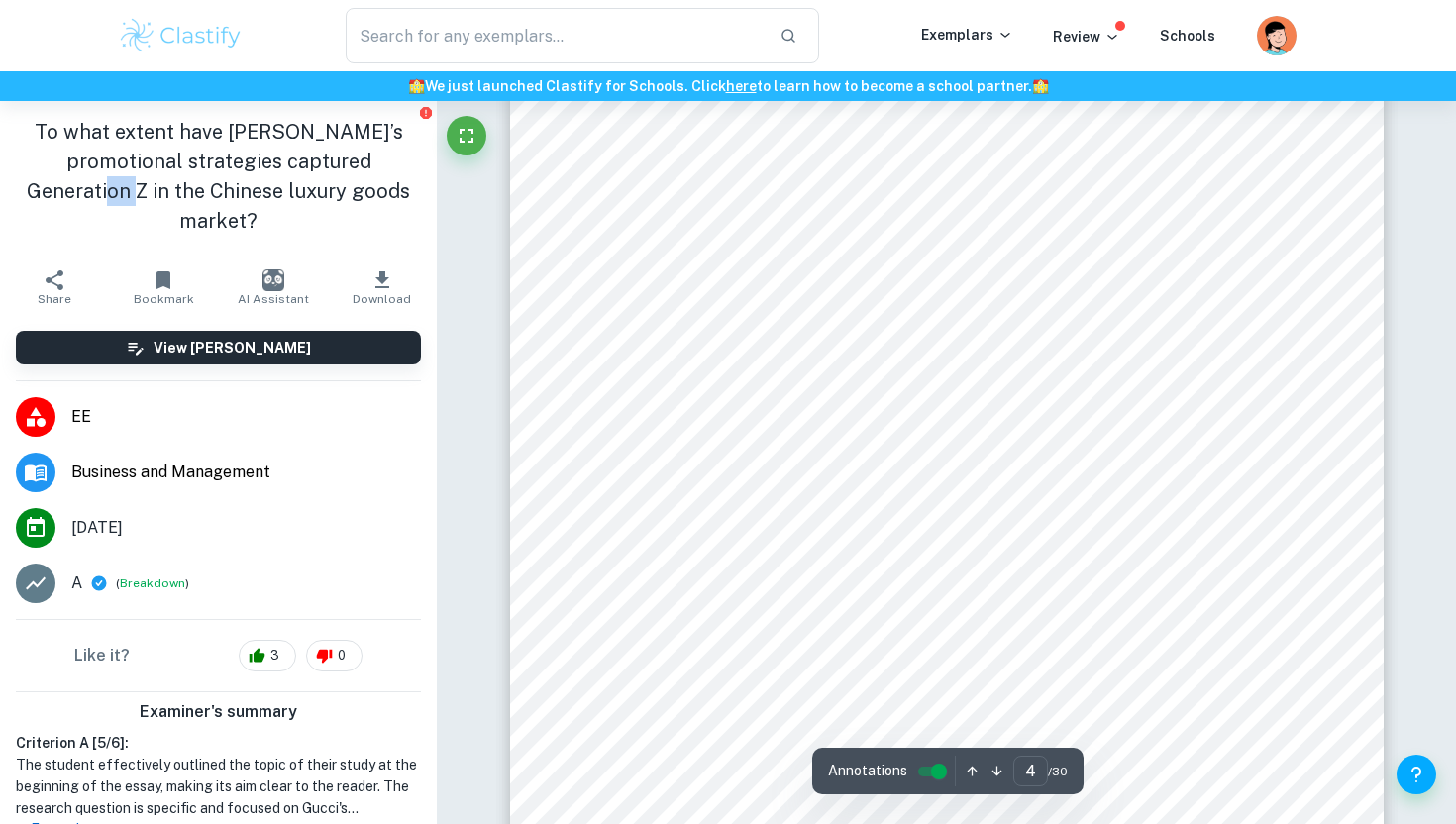 click on "To what extent have [PERSON_NAME]’s promotional strategies captured Generation Z in the Chinese luxury goods market?" at bounding box center [218, 176] 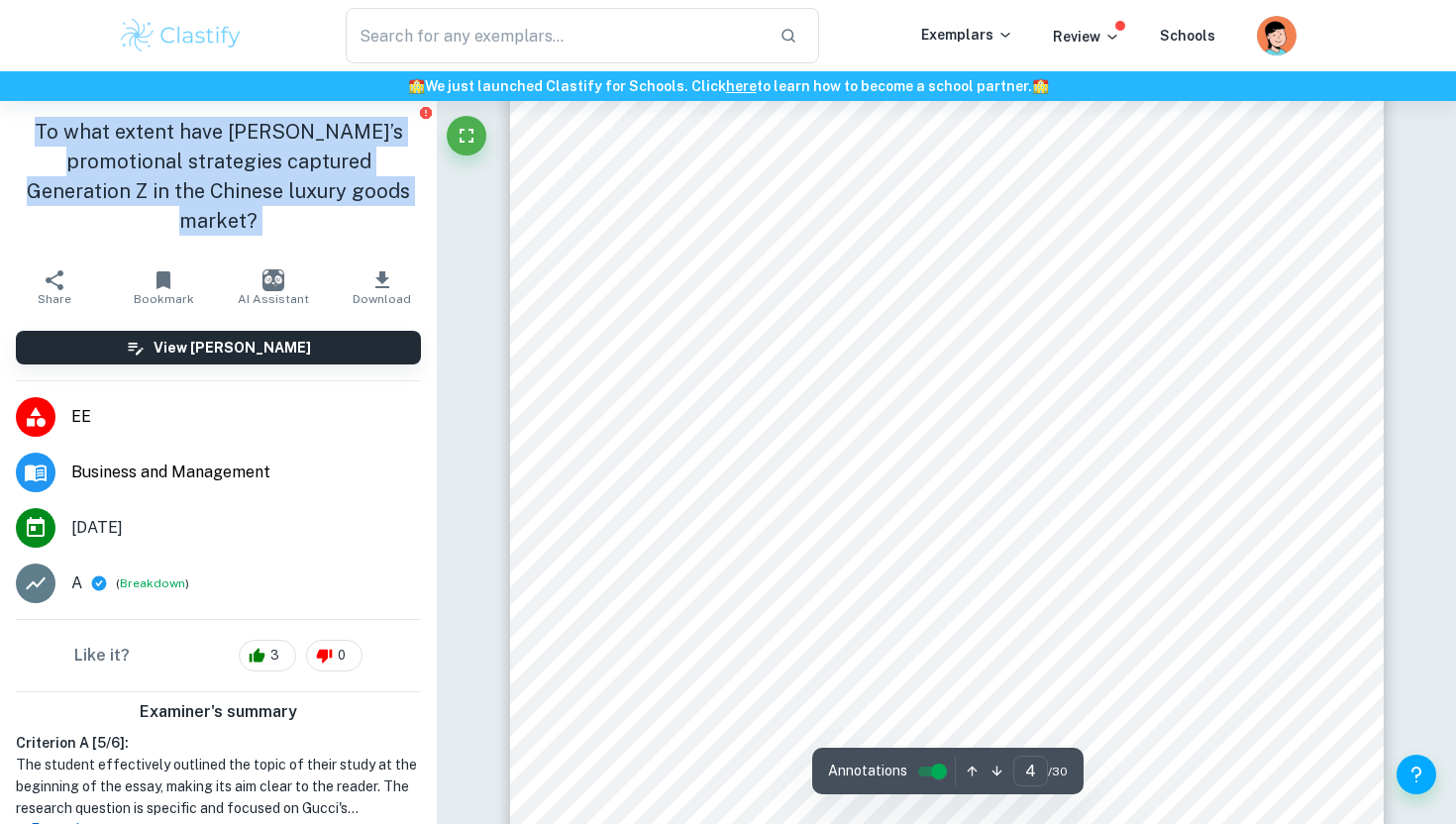 click on "To what extent have [PERSON_NAME]’s promotional strategies captured Generation Z in the Chinese luxury goods market?" at bounding box center [218, 176] 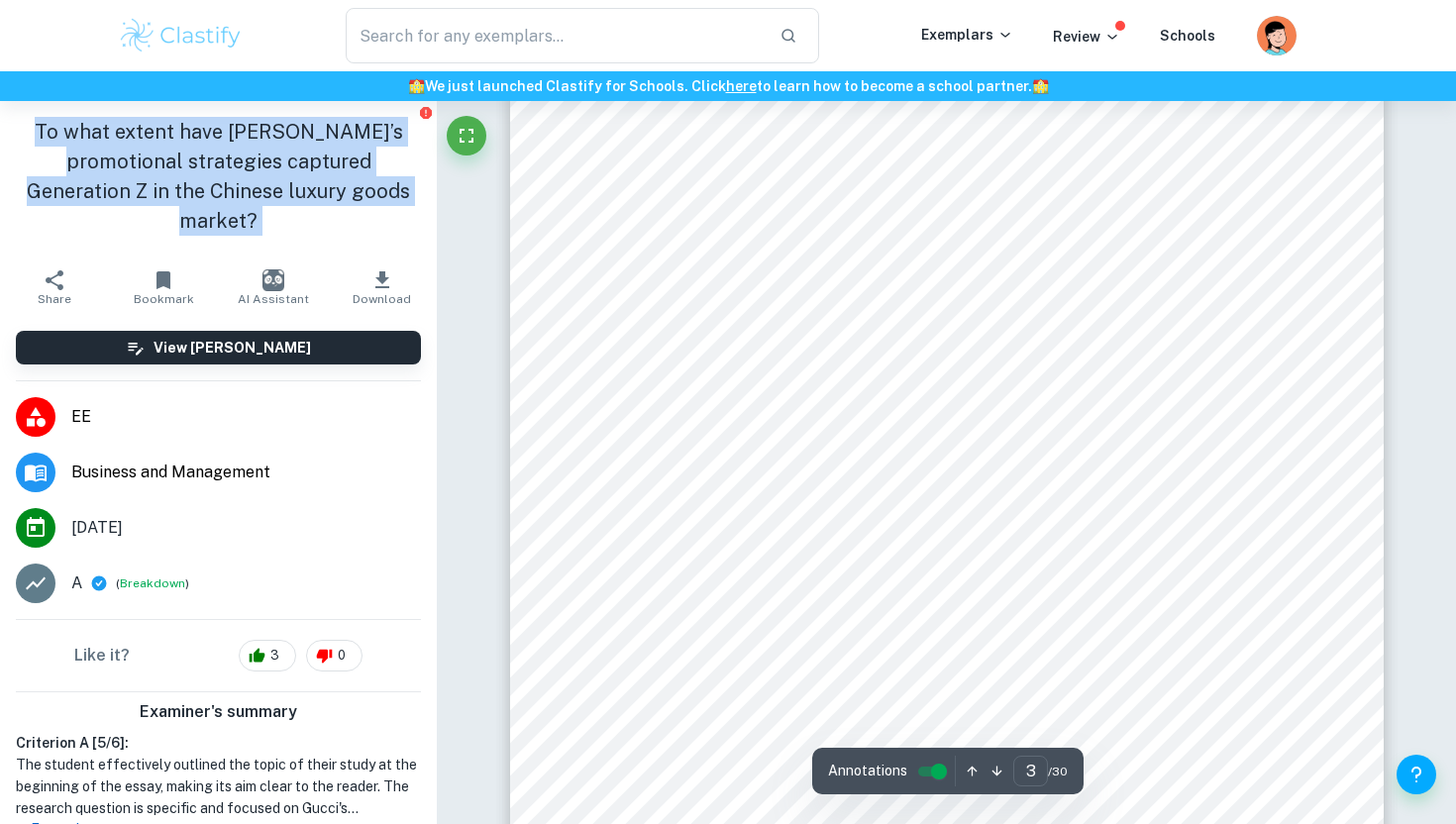 scroll, scrollTop: 3087, scrollLeft: 0, axis: vertical 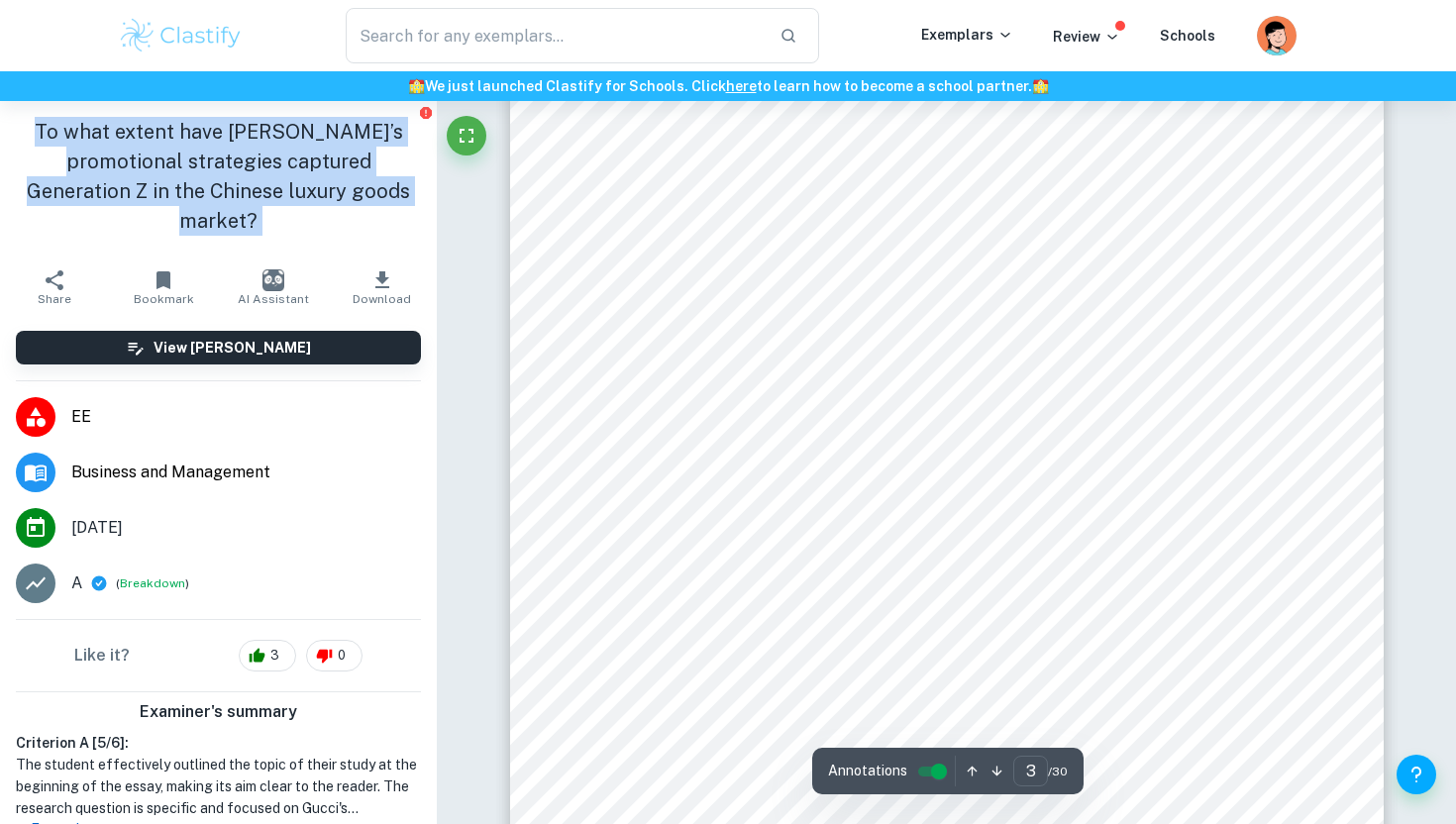 click on "3 Introduction Gucci is a leading luxury fashion house owned by parent company Kering, specialising in leather goods, attire and eyewear. Headquartered in [GEOGRAPHIC_DATA], [GEOGRAPHIC_DATA], Gucci has 528 stores globally (Kering Corporation, 2023). Entering the Chinese market in [DATE], it has become a household name and status symbol for youths. With competitors flocking to enter China9s competitive market, Gucci9s strategies prove lasting as a frequenter in [GEOGRAPHIC_DATA] top luxury rankings (Affluential Corporation, 2021). In recent years, China has become a highly attractive opportunity for luxury companies. The Asia Pacific region leads in luxury consumption (Kering Corporation, 2023), with [DEMOGRAPHIC_DATA] consumers expected to represent 40% of all luxury consumers by 2030 (Jing Daily, 2022), 50% of which entered the market in the past year (Wouters, 2021). [DEMOGRAPHIC_DATA] consumers are a decade younger than the average luxury consumer at 38 (Hall and [PERSON_NAME], 2022), cementing the importance of the younger generations.   <To what   The" at bounding box center (947, 284) 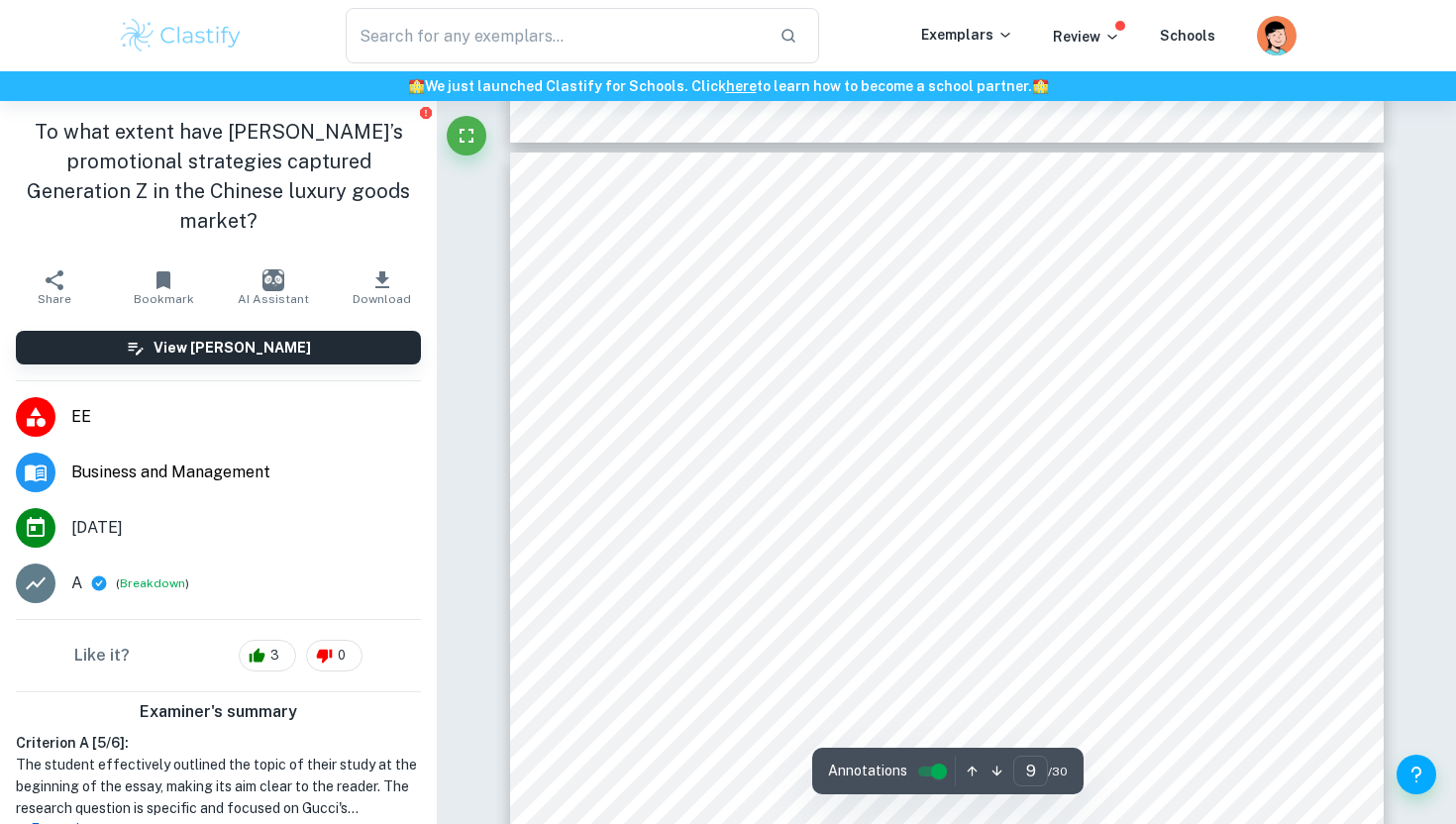 scroll, scrollTop: 10071, scrollLeft: 0, axis: vertical 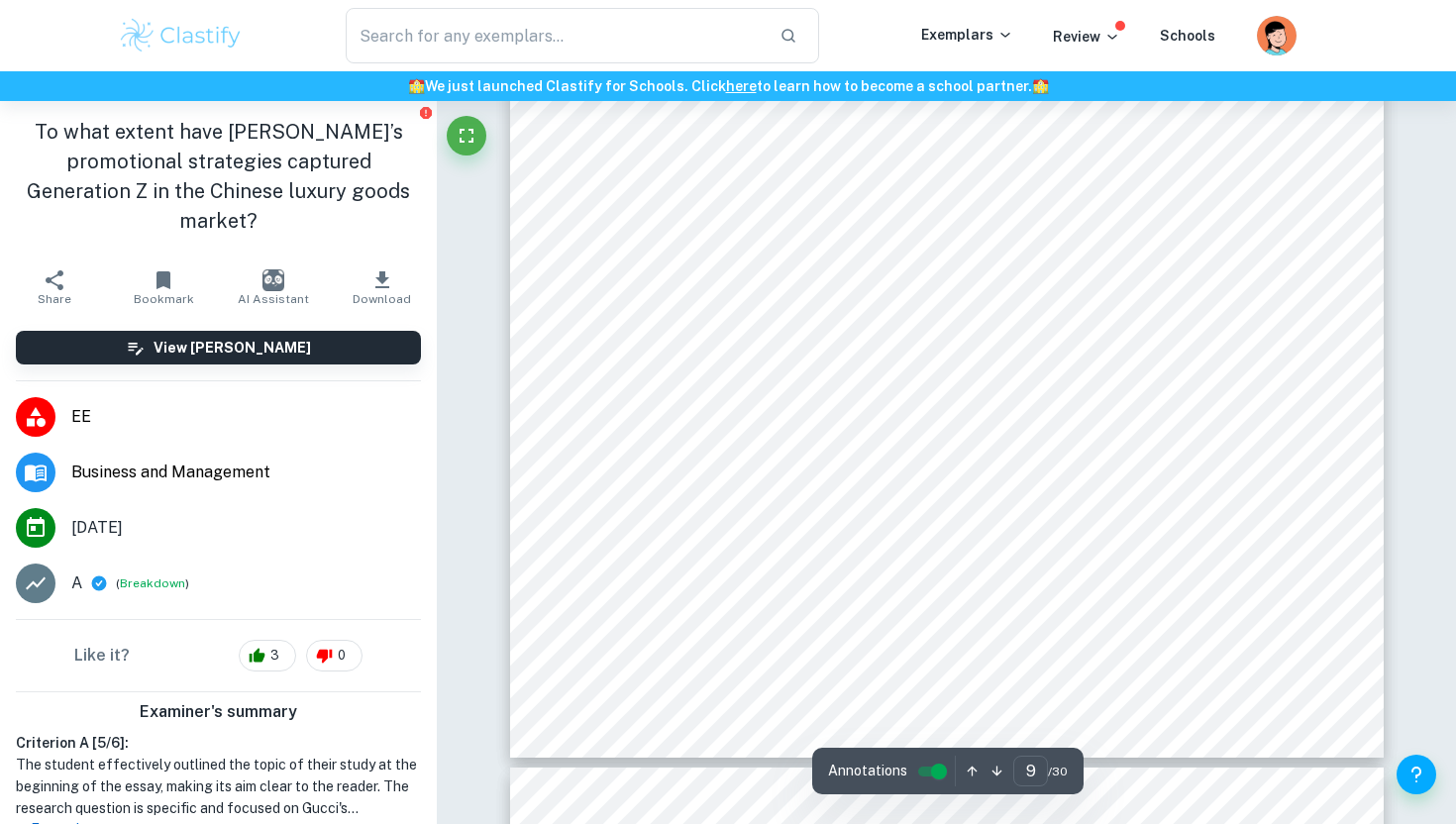 click on "9 question in determining Gucci9s position in [GEOGRAPHIC_DATA] by identifying China9s luxury market competitiveness, as well as the general influence of Chinese Gen Z customers. Firstly, each force is taken into consideration by providing a value of either High, Moderate, or Low to form a conclusion of Gucci9s position in China9s luxury market. Threat of New Entrants Barriers to entry   High Economies of scale   High Brand Loyalty   High Capital requirements   High Cumulative experience   High Government policies   High Access to distribution channels   High Switching costs   High Table 3 showing the threat of new entrants to Gucci. The PFF model indicates that China's luxury market presents a low threat of new entrants, due to high entry barriers, given that similar luxury brands entering [GEOGRAPHIC_DATA] already possess an established history and brand loyalty internationally. Bargaining Power of Buyers Number of customers   High Size of each customer order   Low Differences between competitors   Moderate Price sensitivity" at bounding box center [947, 140] 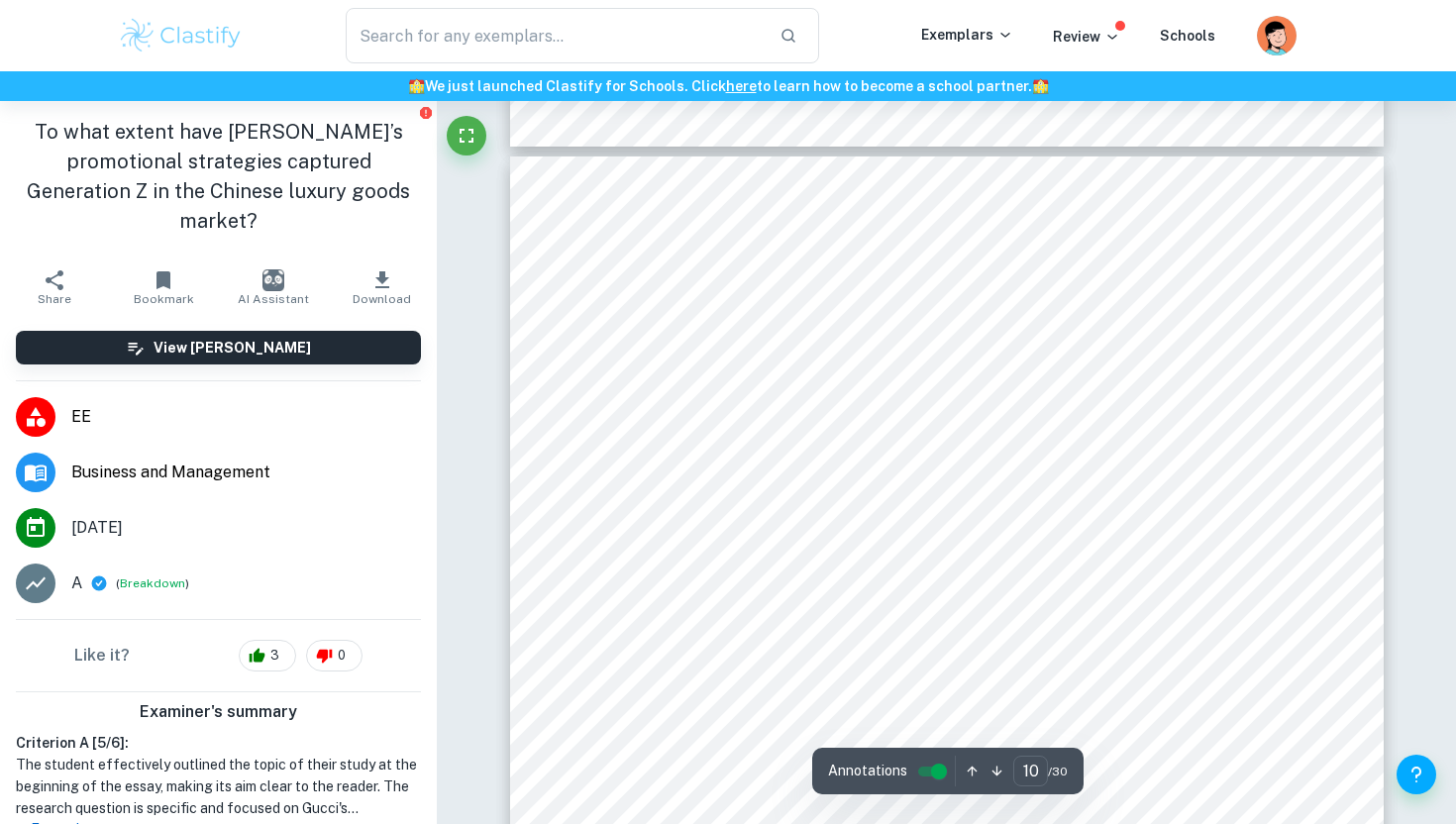 scroll, scrollTop: 11353, scrollLeft: 0, axis: vertical 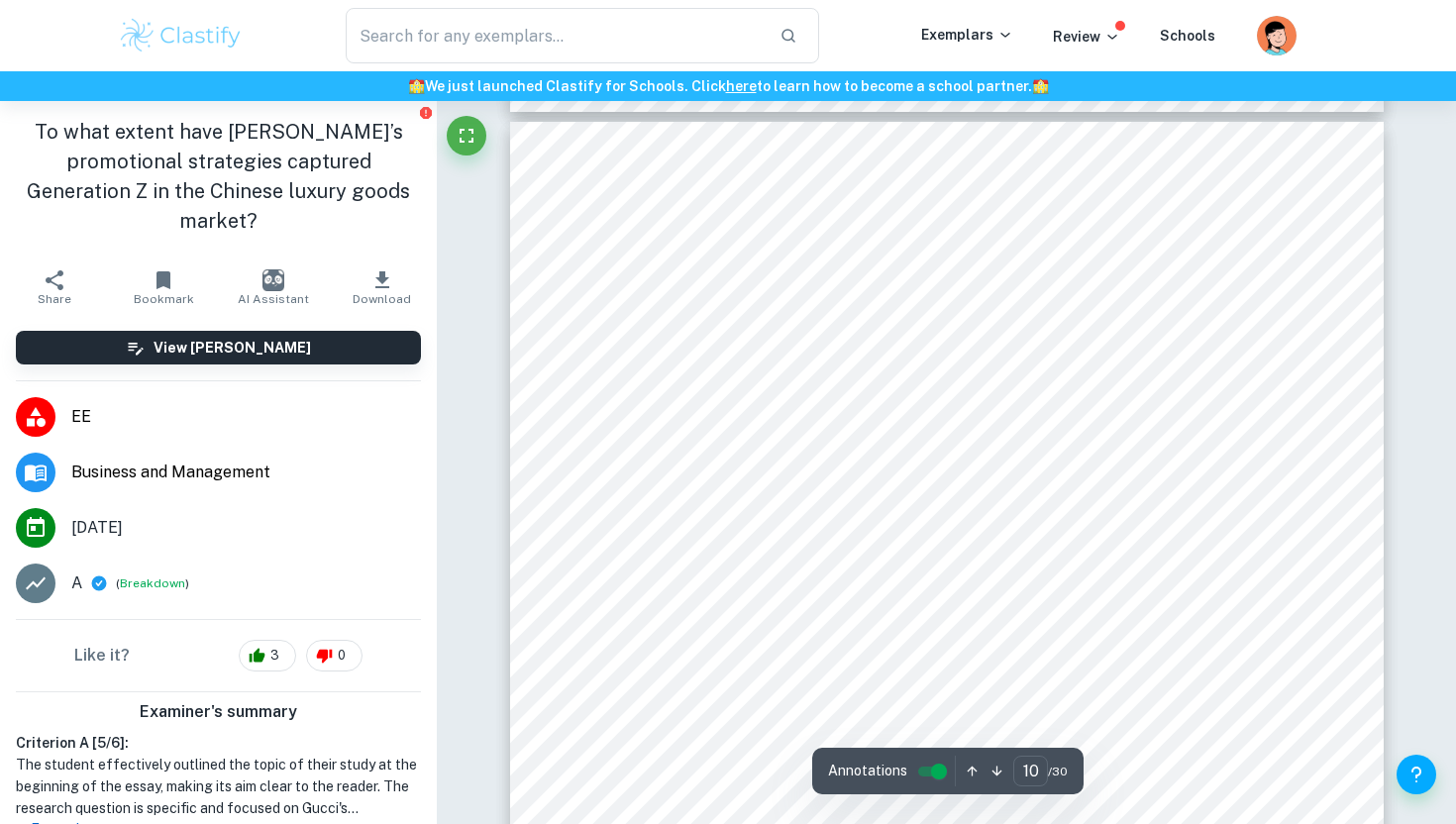 click on "To what extent have [PERSON_NAME]’s promotional strategies captured Generation Z in the Chinese luxury goods market?" at bounding box center (218, 176) 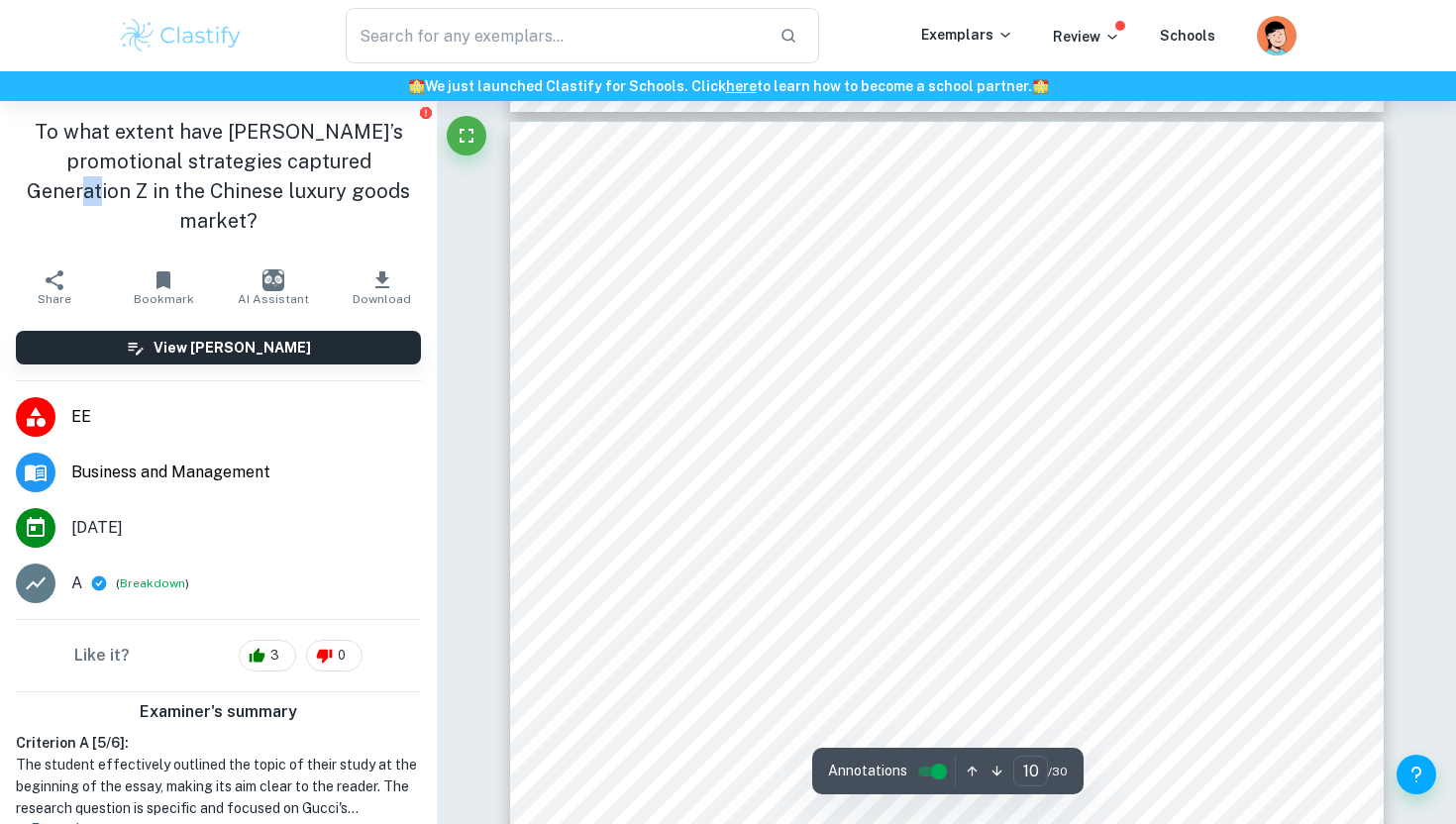 click on "To what extent have [PERSON_NAME]’s promotional strategies captured Generation Z in the Chinese luxury goods market?" at bounding box center [218, 176] 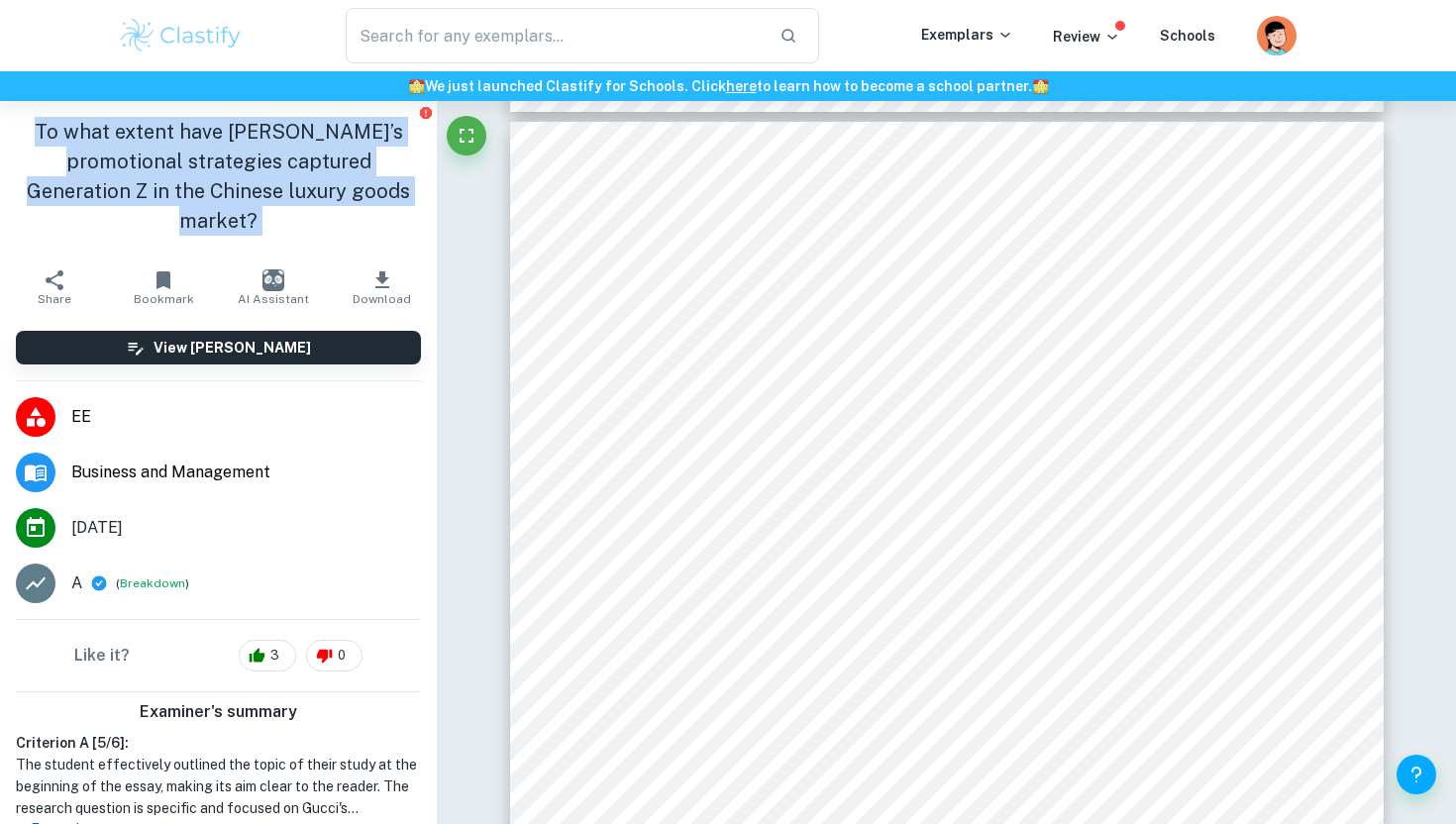 copy on "To what extent have [PERSON_NAME]’s promotional strategies captured Generation Z in the Chinese luxury goods market? Share" 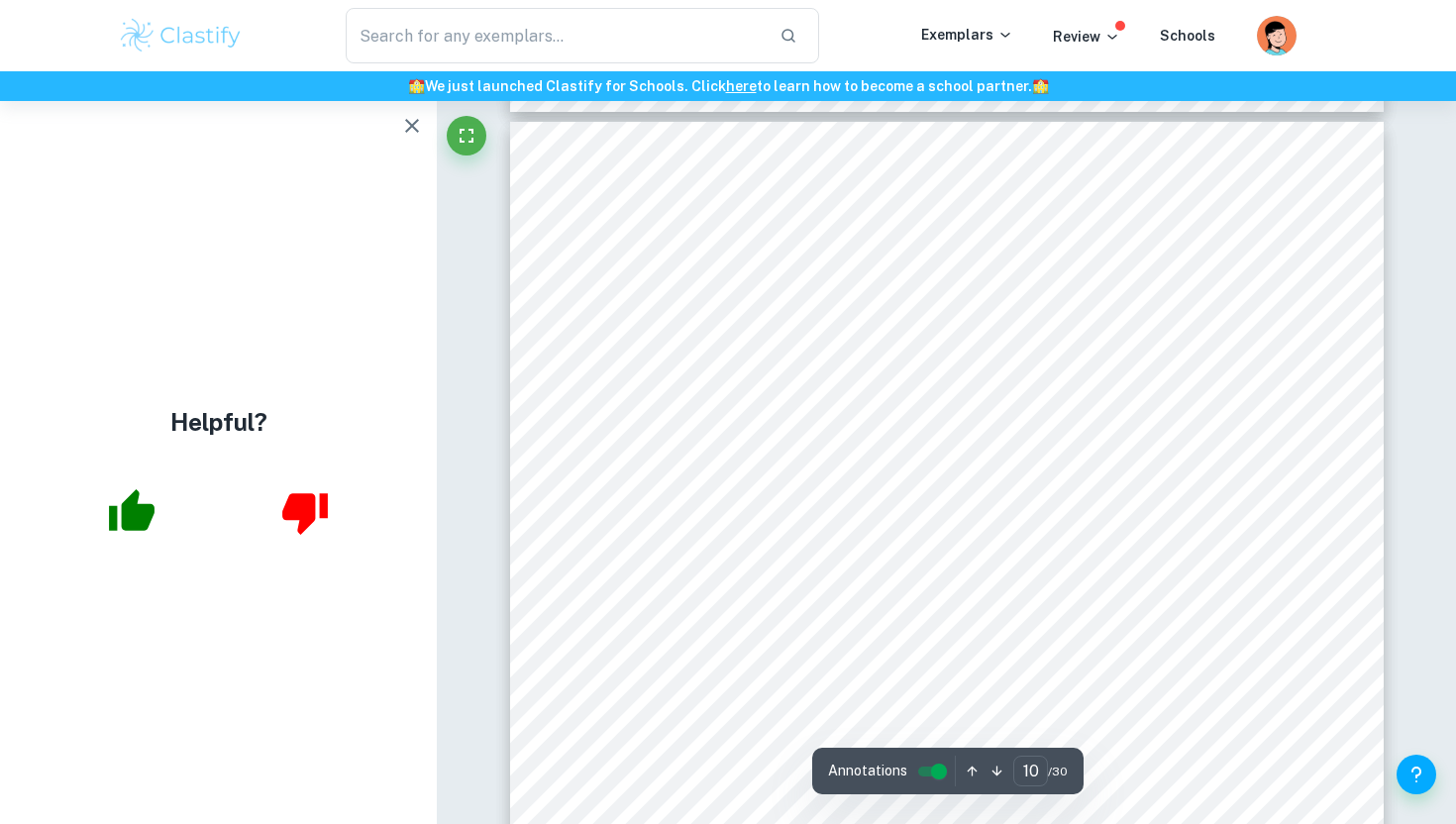 click 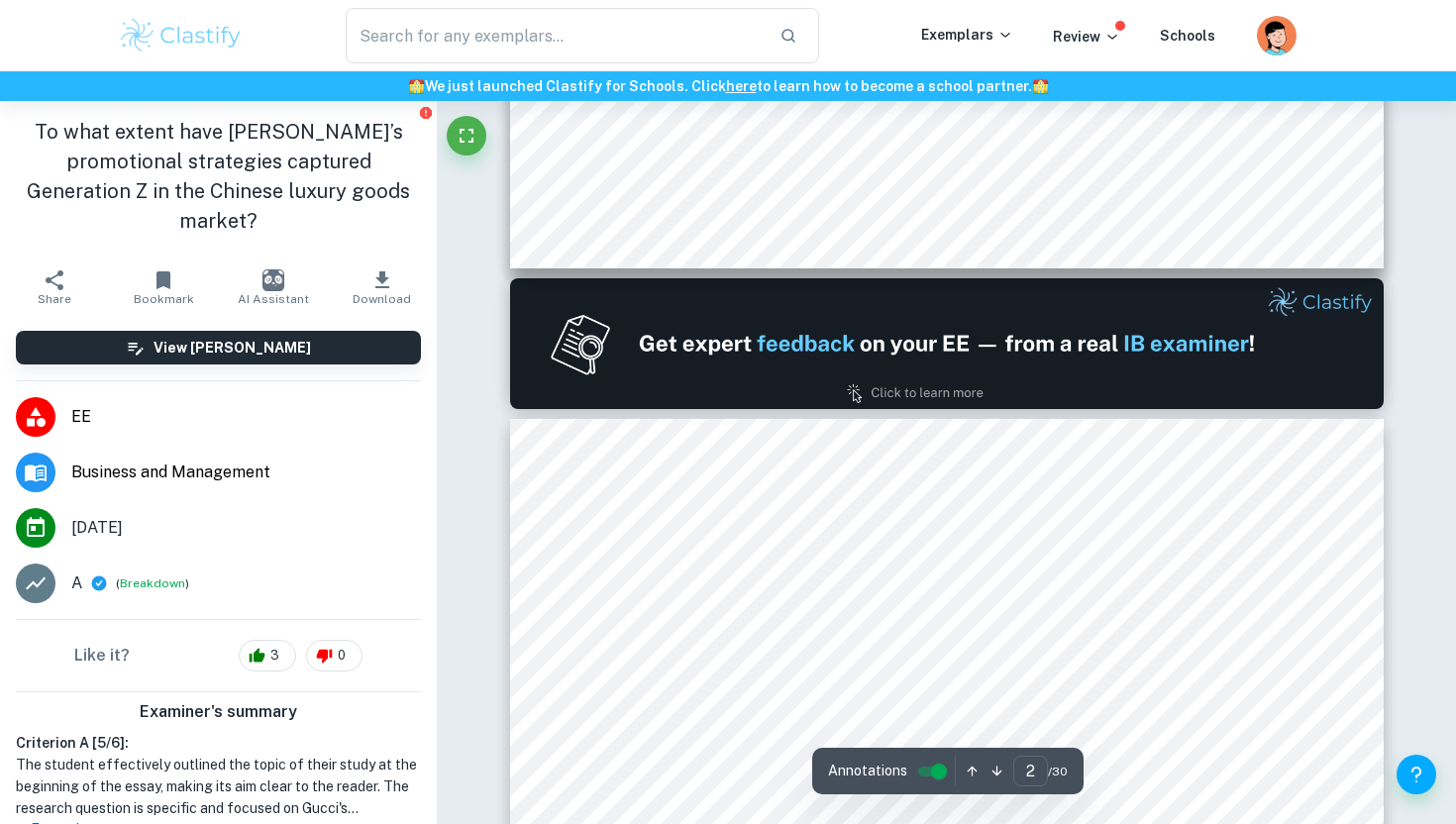 type on "1" 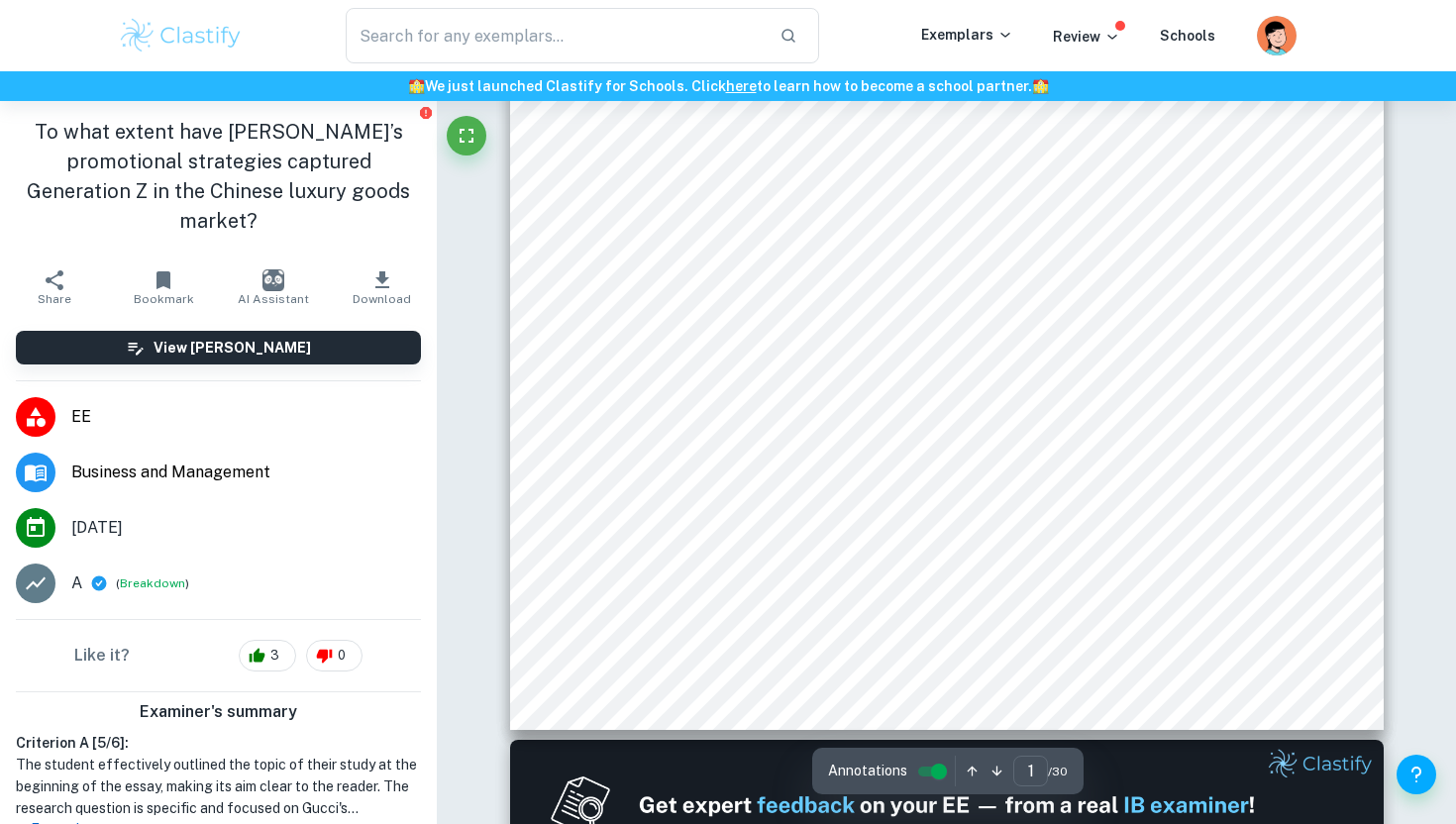 scroll, scrollTop: 621, scrollLeft: 0, axis: vertical 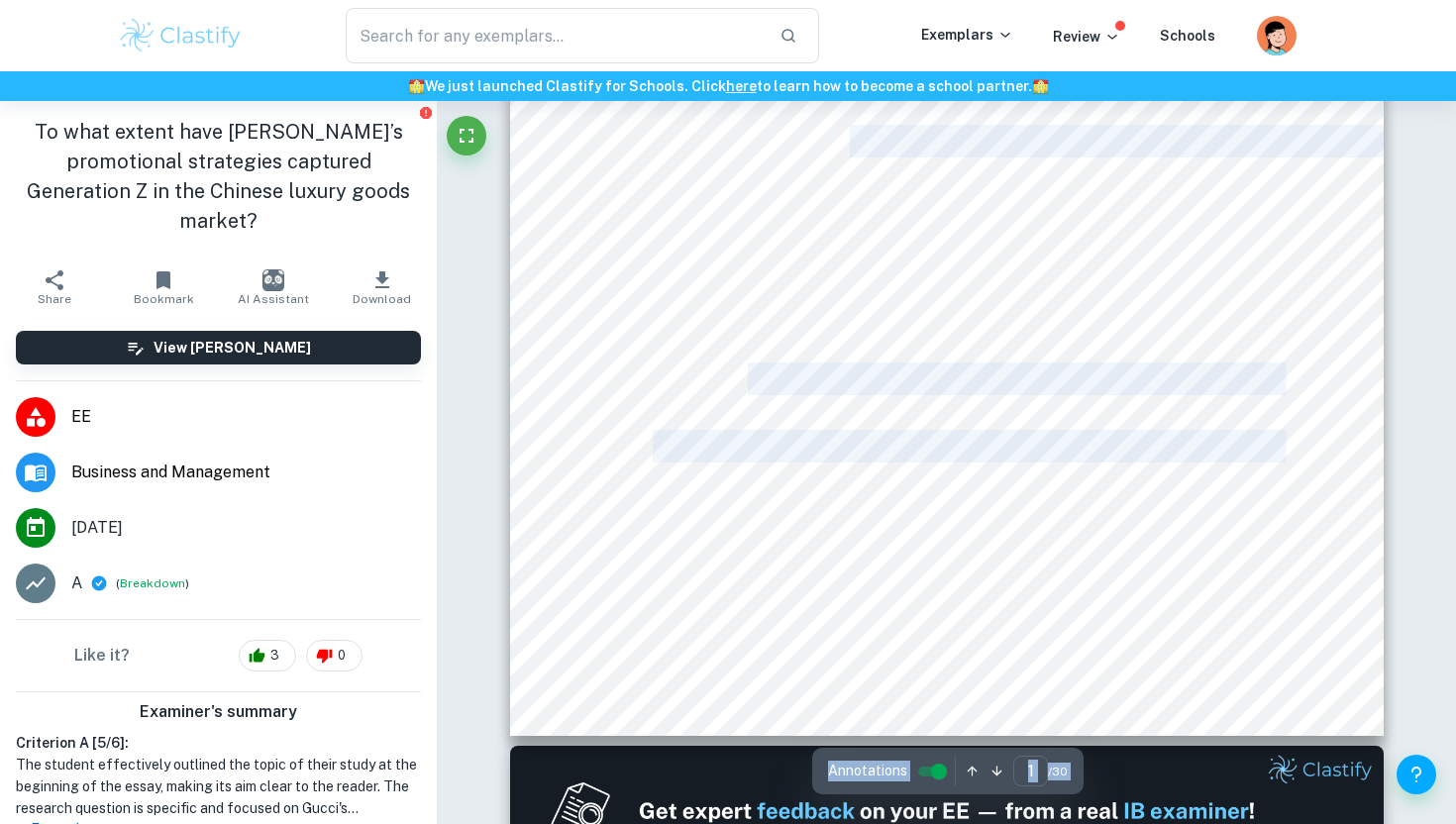 drag, startPoint x: 1171, startPoint y: 446, endPoint x: 1301, endPoint y: 455, distance: 130.31117 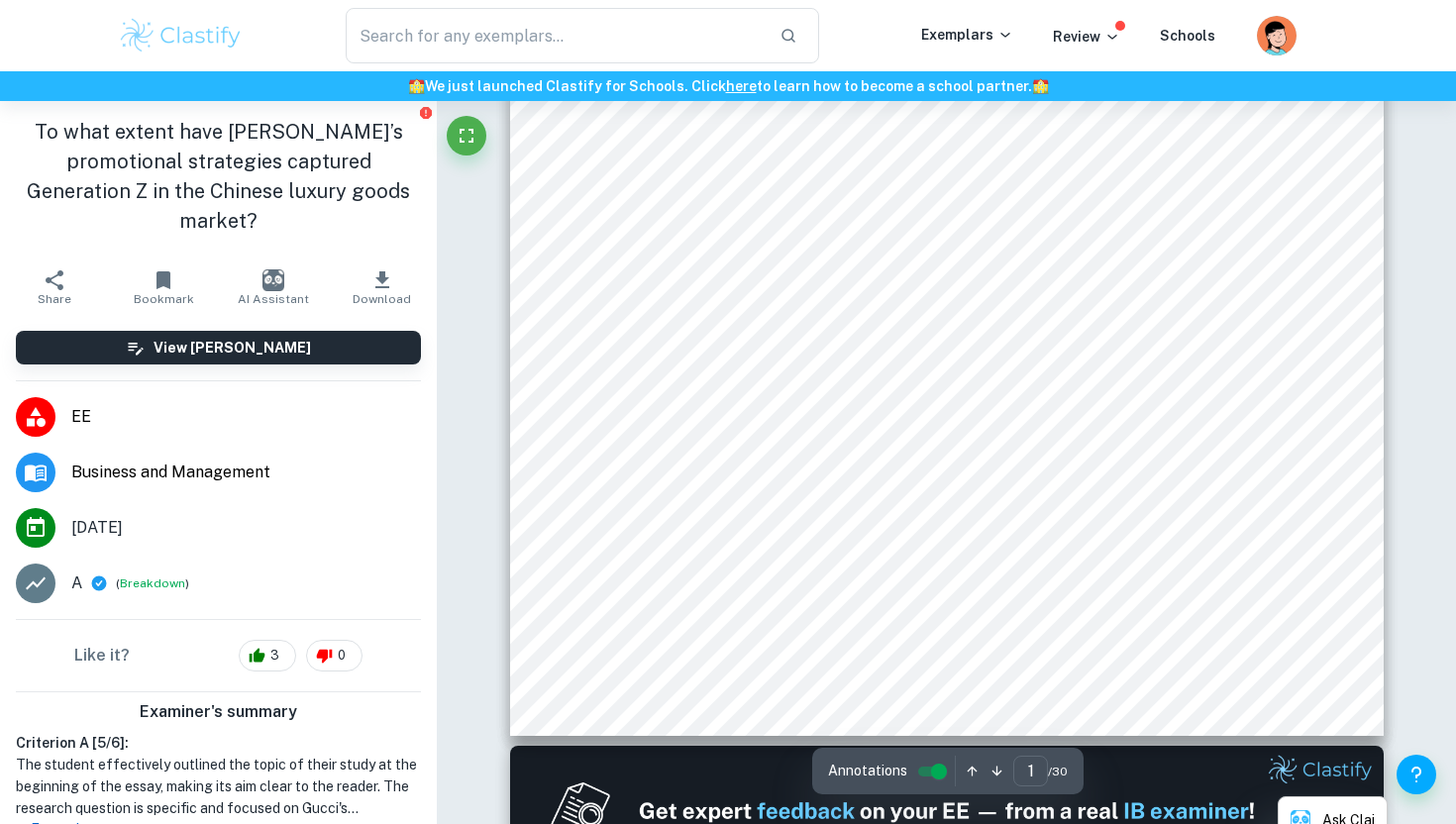 click on "1 IB EXTENDED ESSAY: BUSINESS MANAGEMENT Gucci and Generation Z in [GEOGRAPHIC_DATA] To what extent have Gucci9s promotional strategies captured Generation Z in the Chinese luxury goods market? Word Count: 3845" at bounding box center [947, 118] 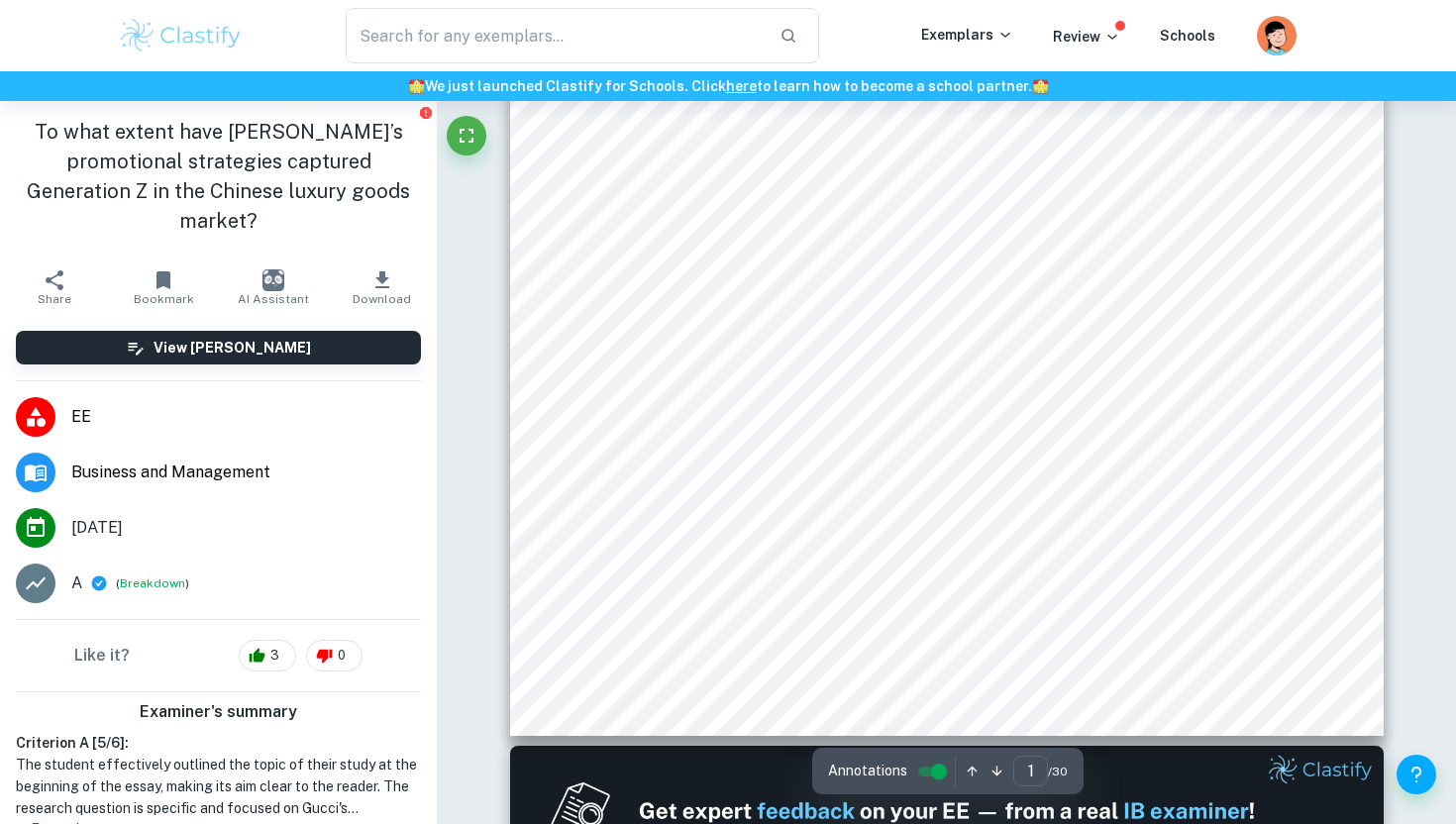 click on "1 IB EXTENDED ESSAY: BUSINESS MANAGEMENT Gucci and Generation Z in [GEOGRAPHIC_DATA] To what extent have Gucci9s promotional strategies captured Generation Z in the Chinese luxury goods market? Word Count: 3845" at bounding box center [947, 118] 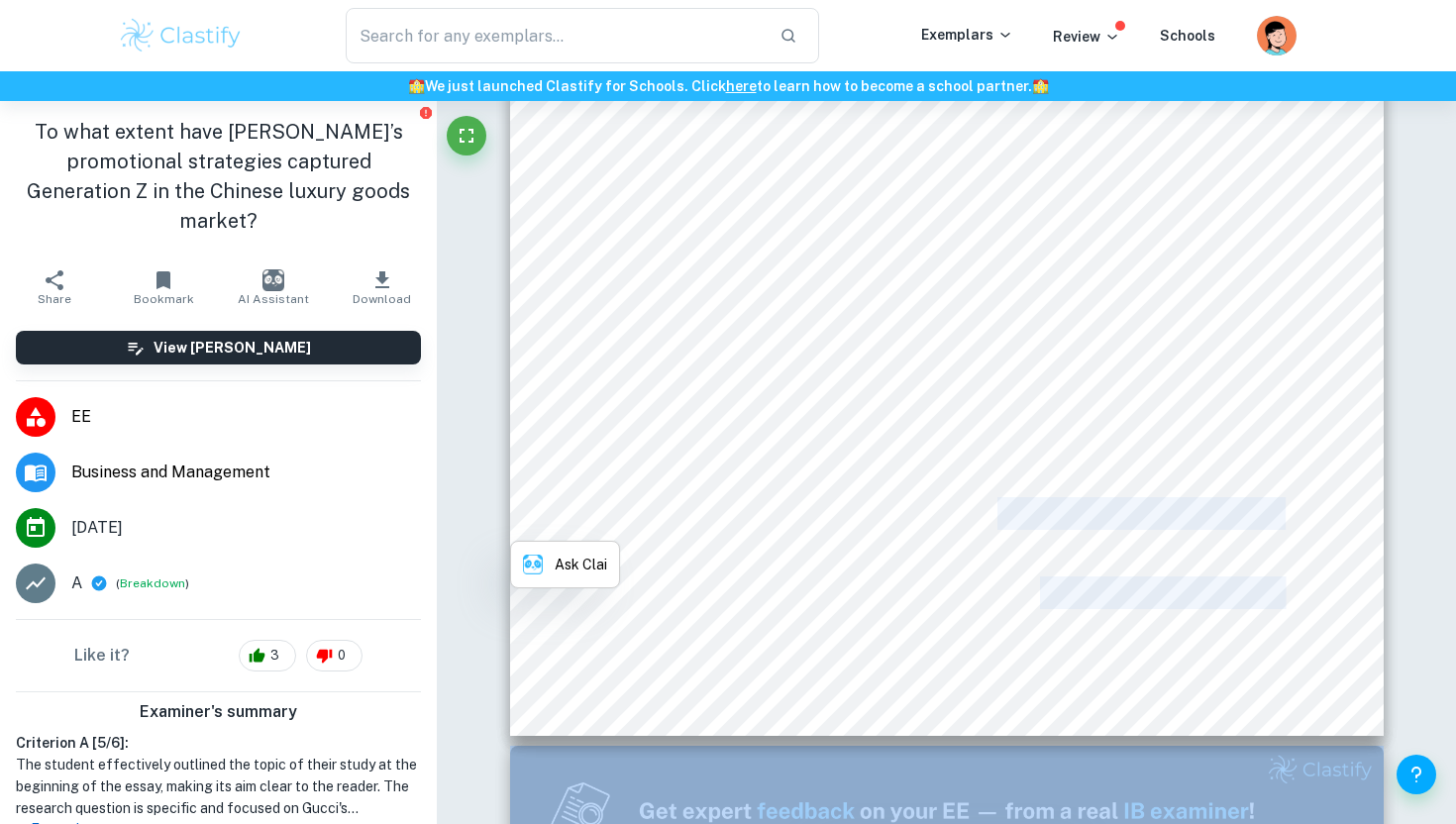 drag, startPoint x: 1301, startPoint y: 455, endPoint x: 1296, endPoint y: 532, distance: 77.16217 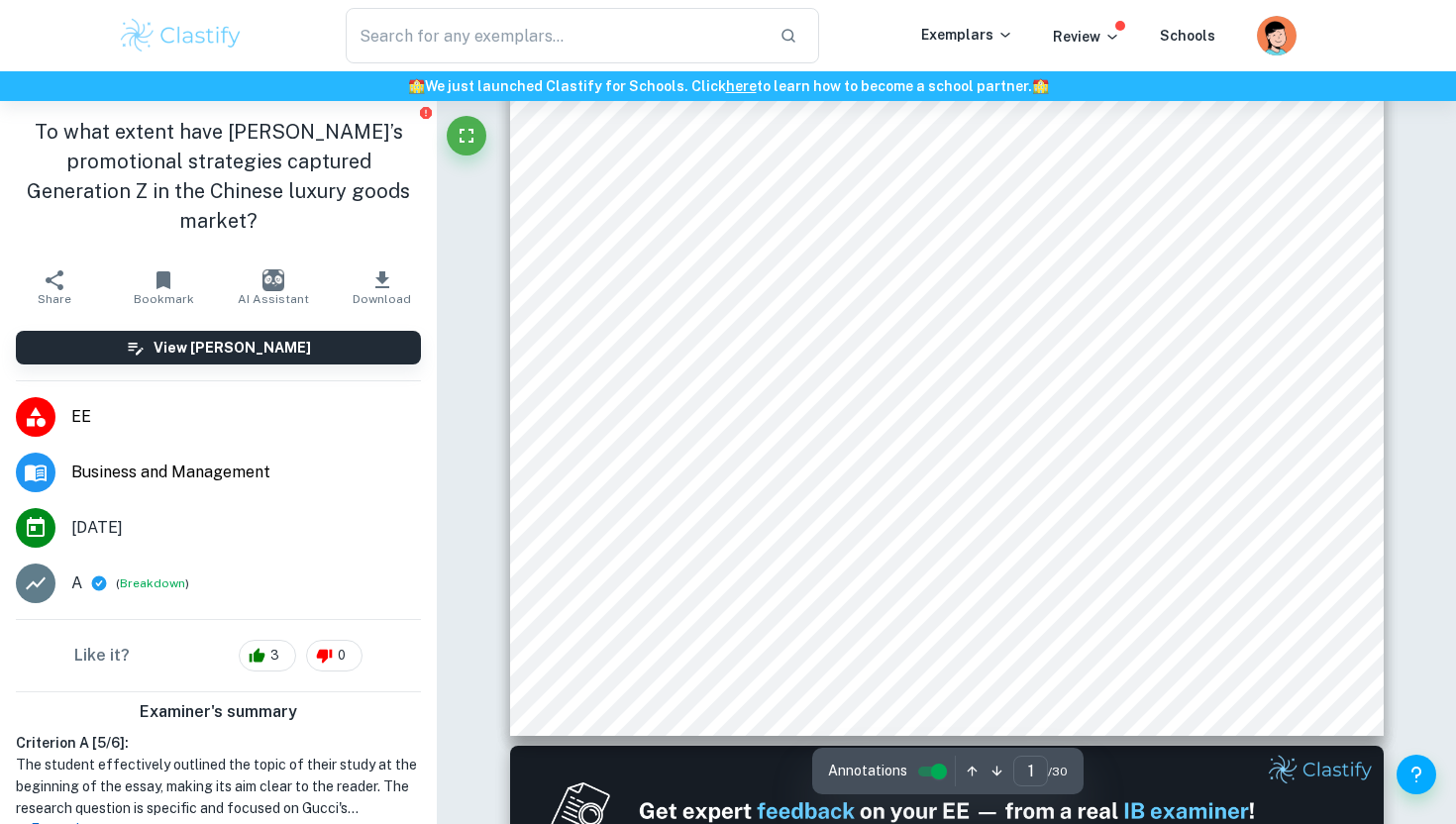 click on "1 IB EXTENDED ESSAY: BUSINESS MANAGEMENT Gucci and Generation Z in [GEOGRAPHIC_DATA] To what extent have Gucci9s promotional strategies captured Generation Z in the Chinese luxury goods market? Word Count: 3845" at bounding box center [947, 118] 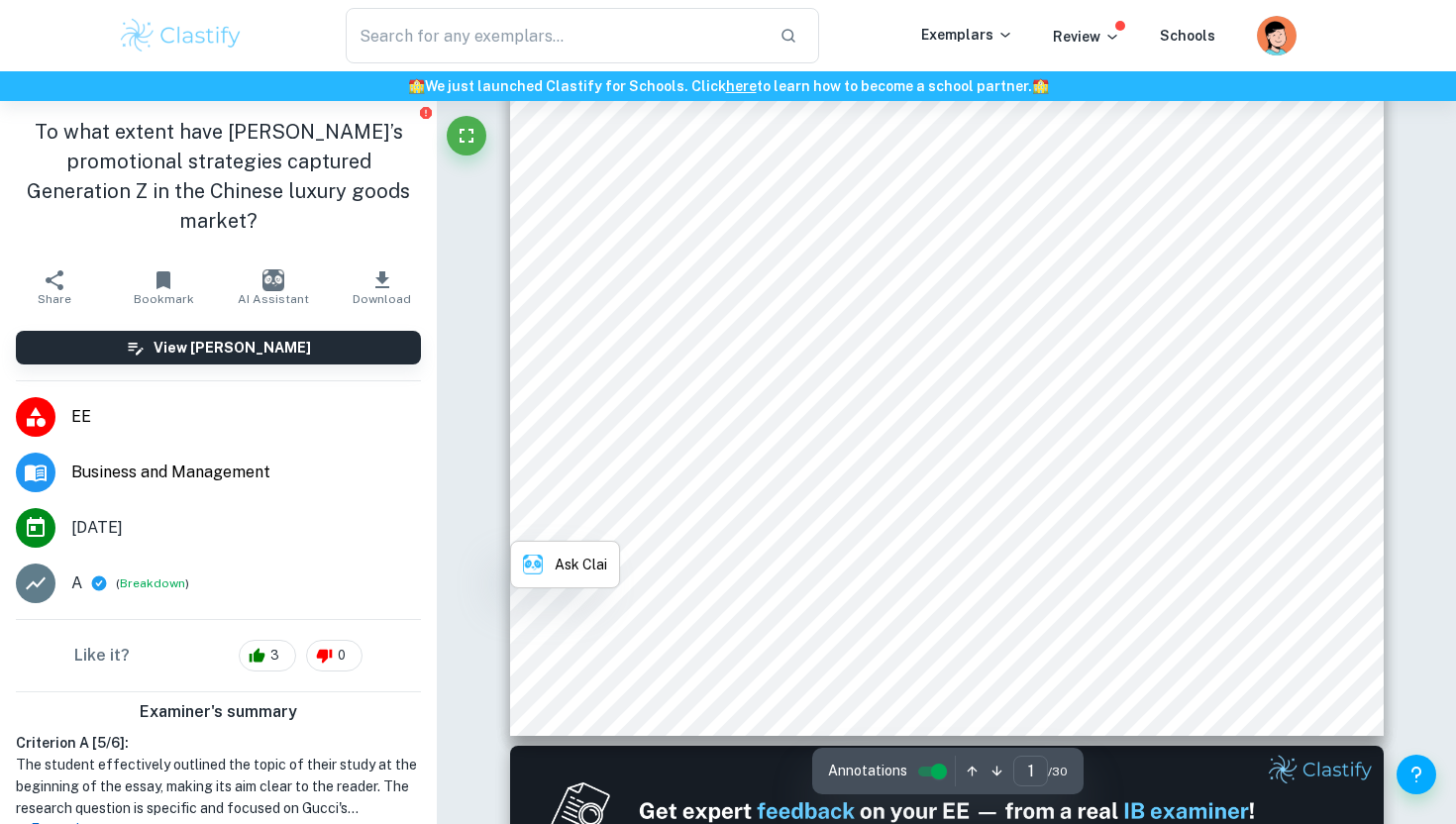 click on "1 IB EXTENDED ESSAY: BUSINESS MANAGEMENT Gucci and Generation Z in [GEOGRAPHIC_DATA] To what extent have Gucci9s promotional strategies captured Generation Z in the Chinese luxury goods market? Word Count: 3845" at bounding box center [947, 118] 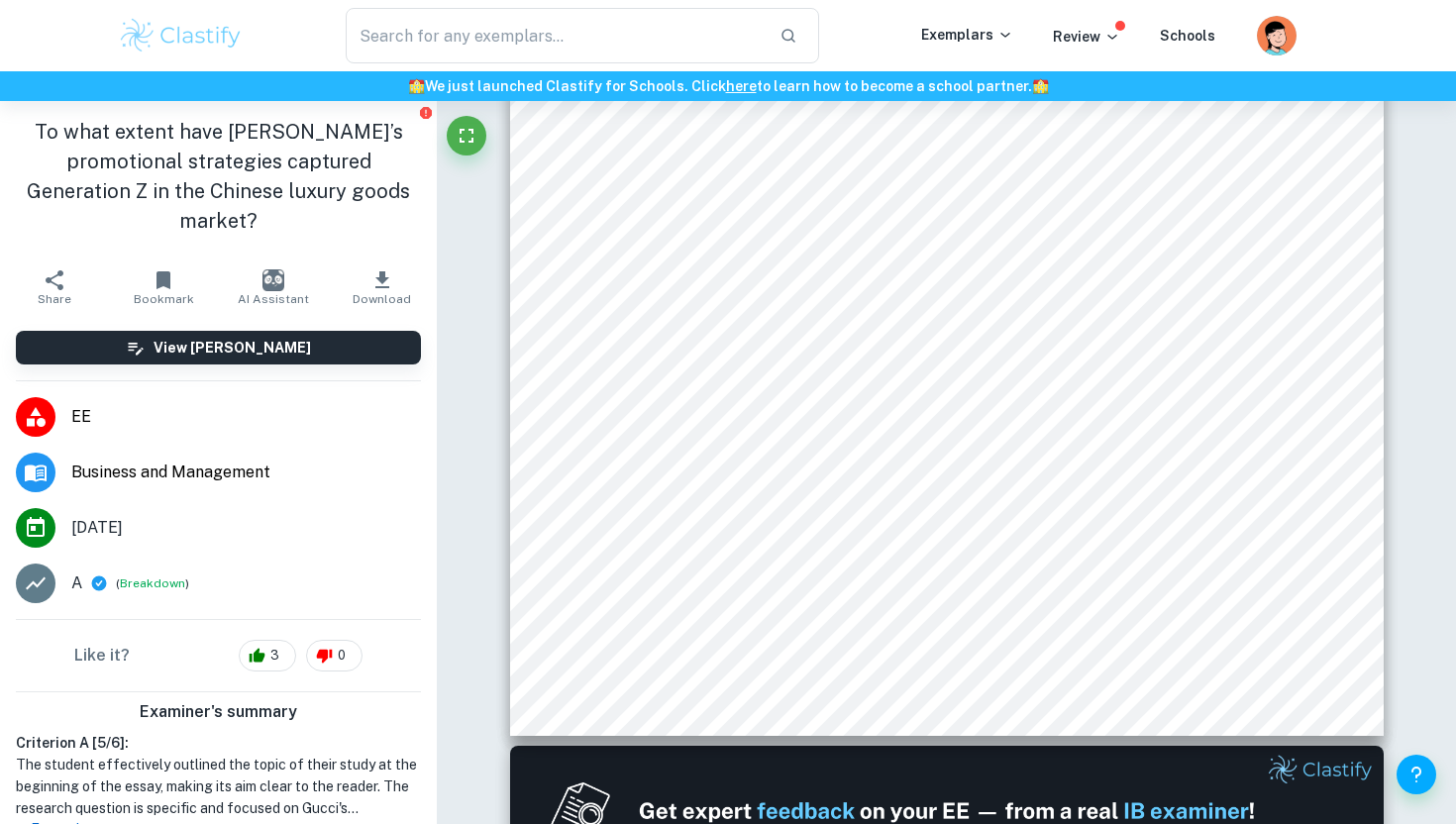 click on "1 IB EXTENDED ESSAY: BUSINESS MANAGEMENT Gucci and Generation Z in [GEOGRAPHIC_DATA] To what extent have Gucci9s promotional strategies captured Generation Z in the Chinese luxury goods market? Word Count: 3845" at bounding box center [947, 118] 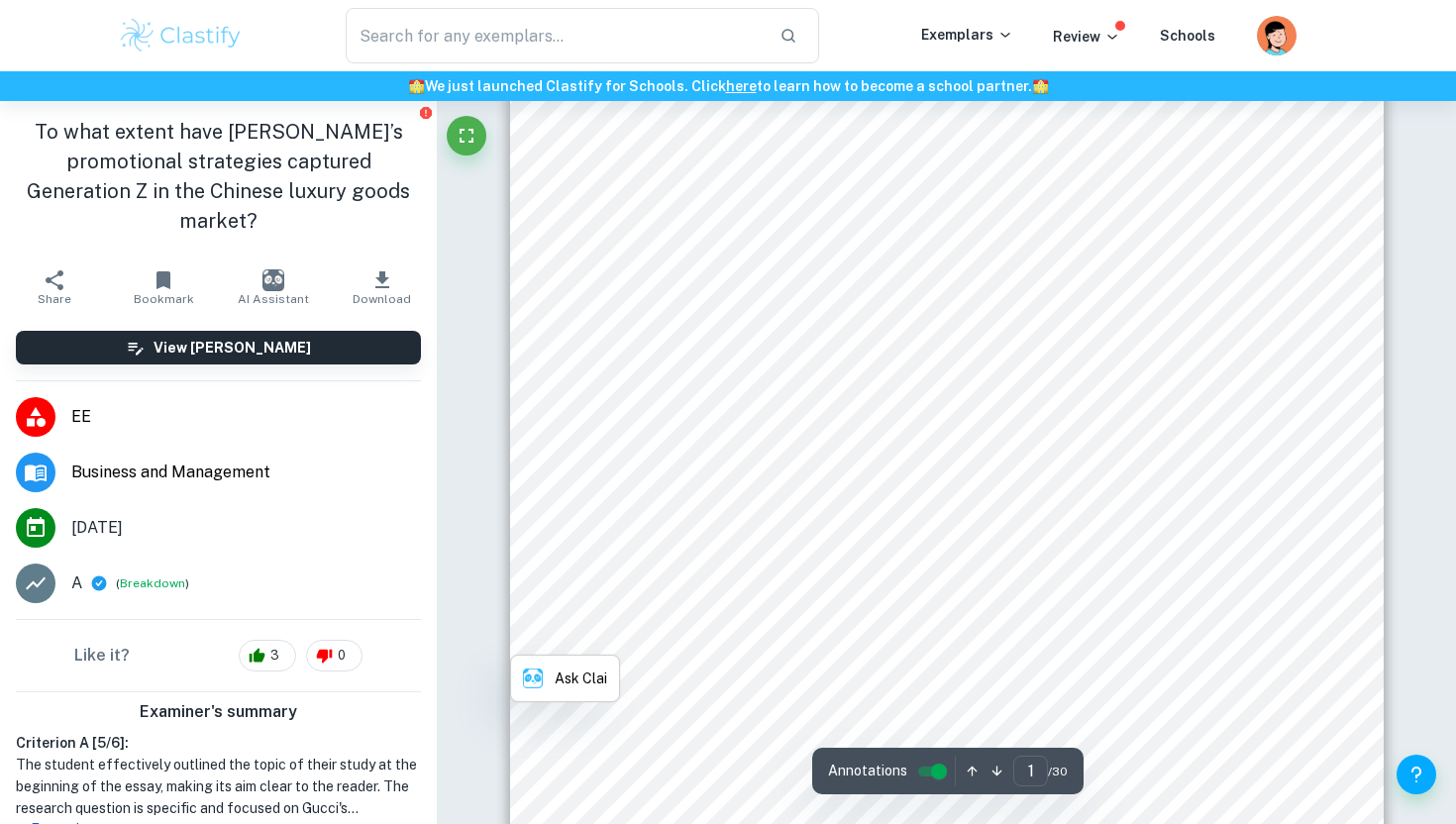 scroll, scrollTop: 438, scrollLeft: 0, axis: vertical 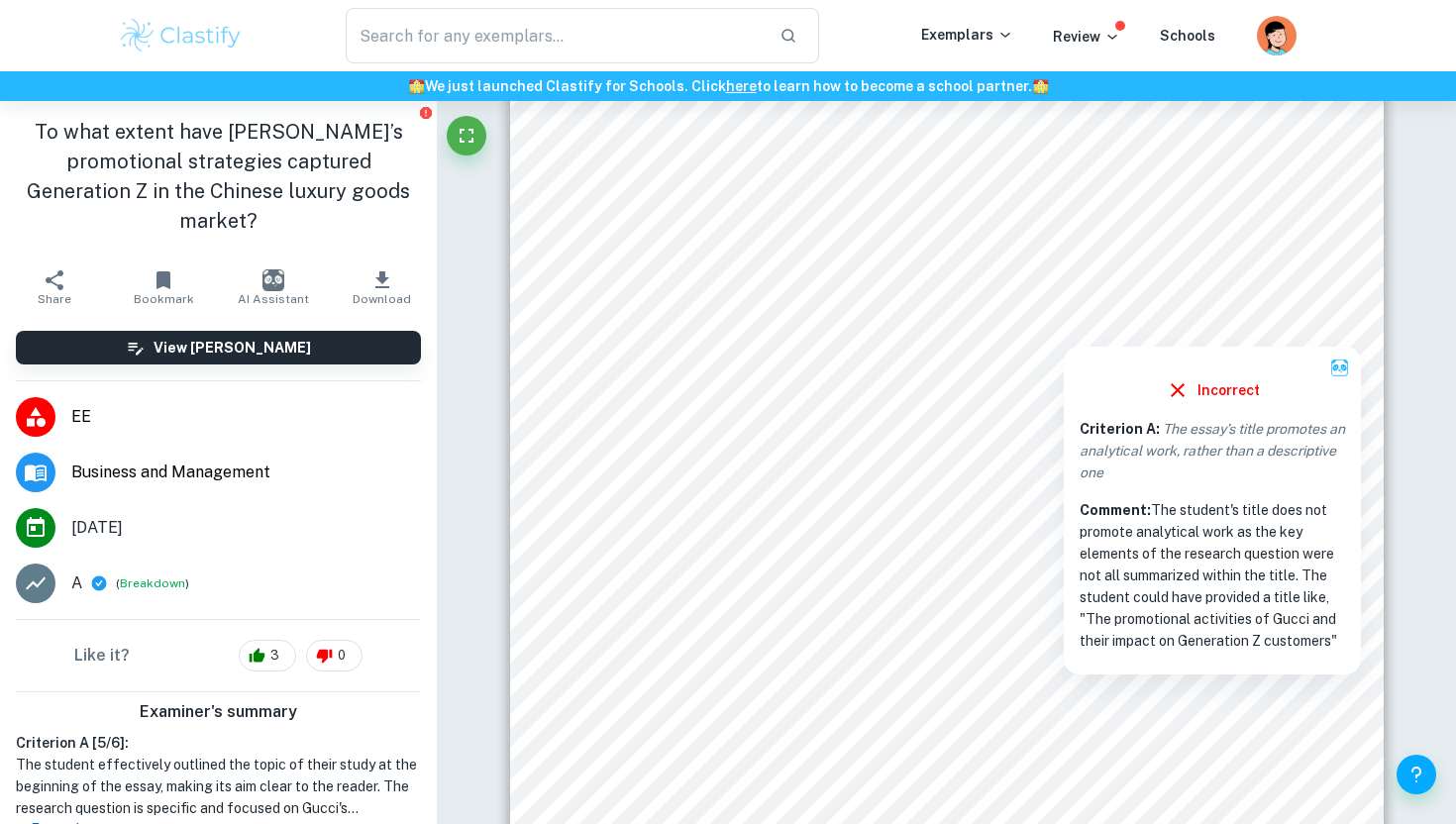 drag, startPoint x: 1239, startPoint y: 509, endPoint x: 1065, endPoint y: 611, distance: 201.69284 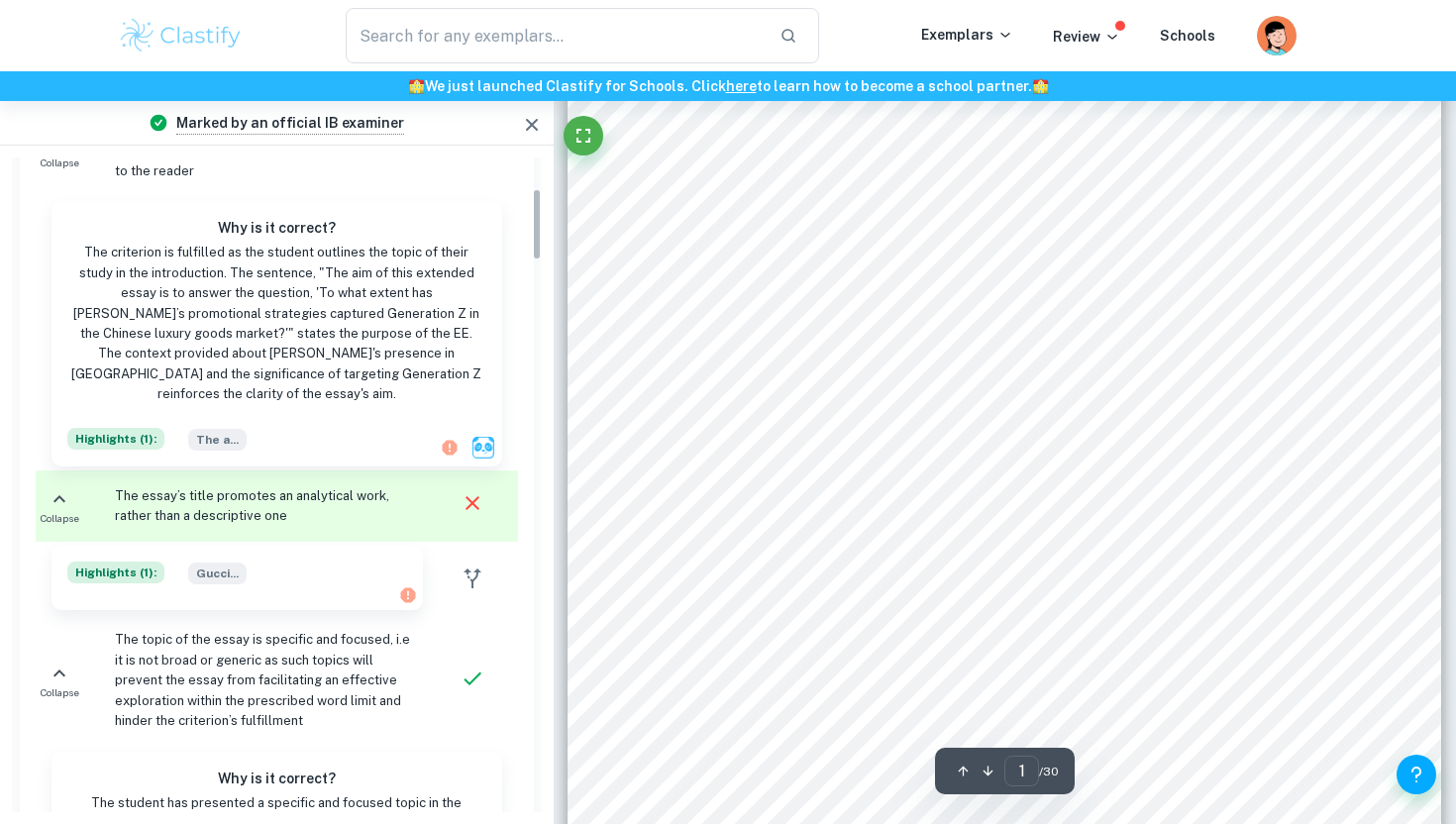 scroll, scrollTop: 281, scrollLeft: 0, axis: vertical 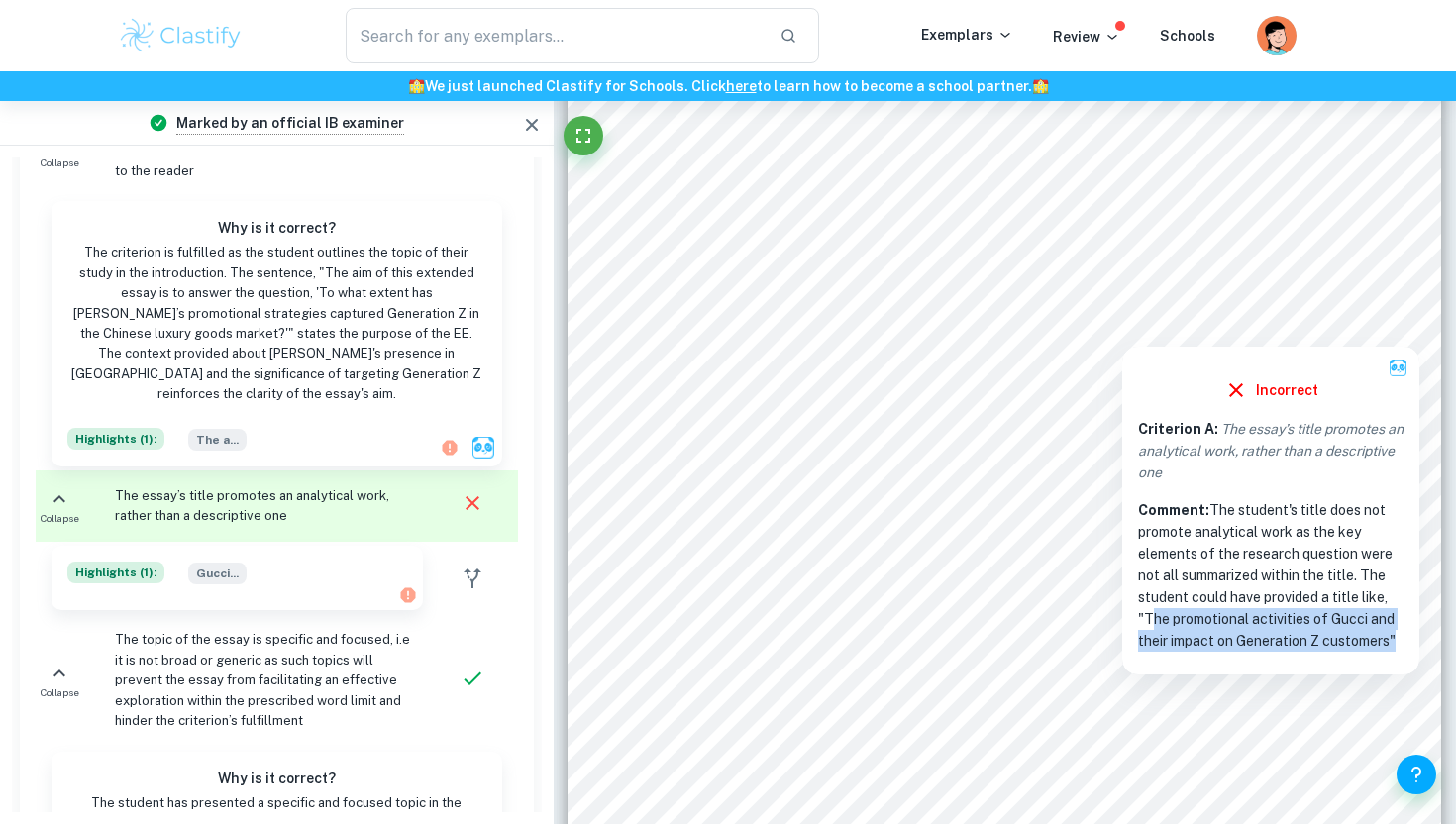 copy on "The promotional activities of Gucci and their impact on Generation Z customers" 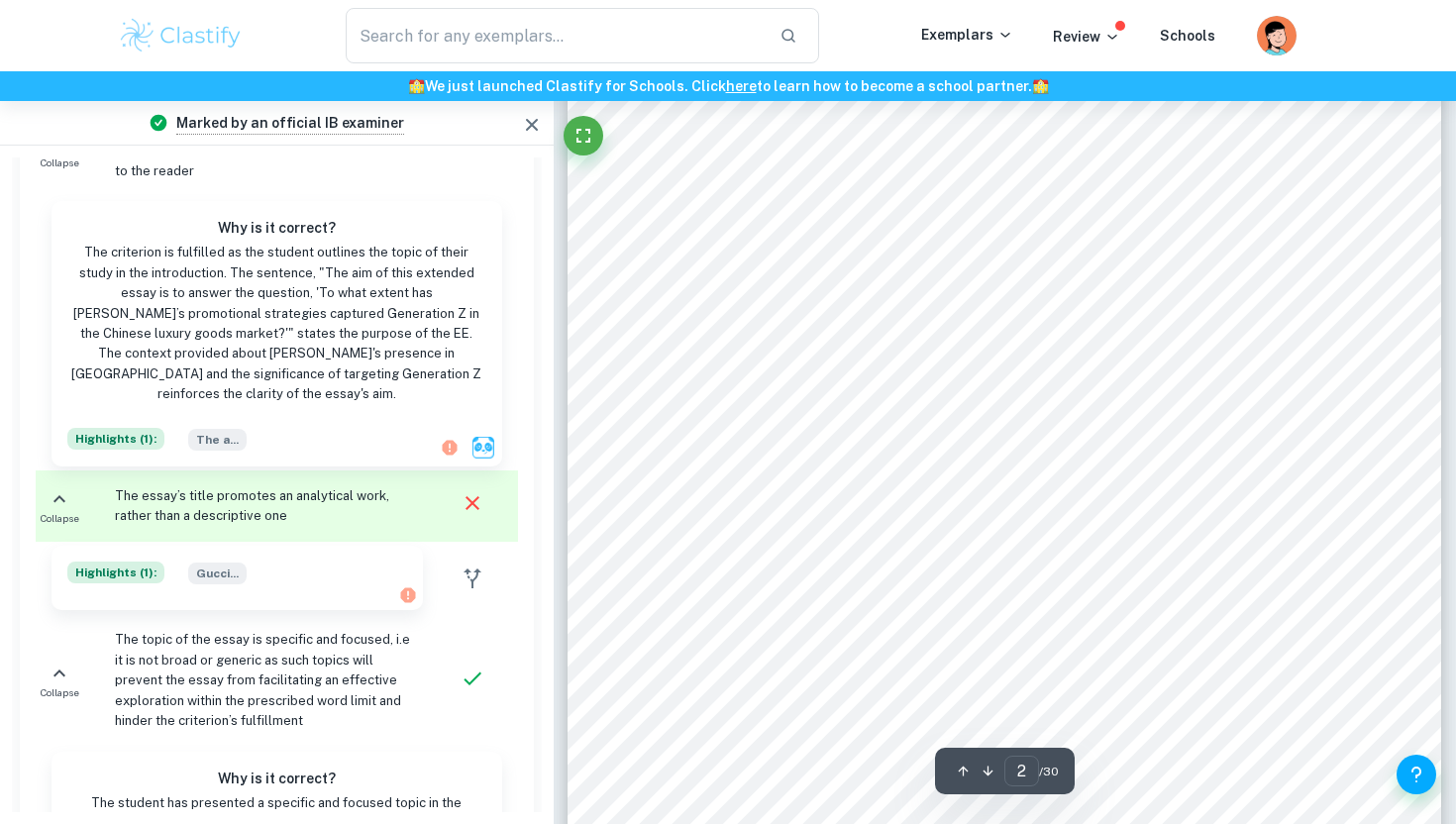 scroll, scrollTop: 1567, scrollLeft: 0, axis: vertical 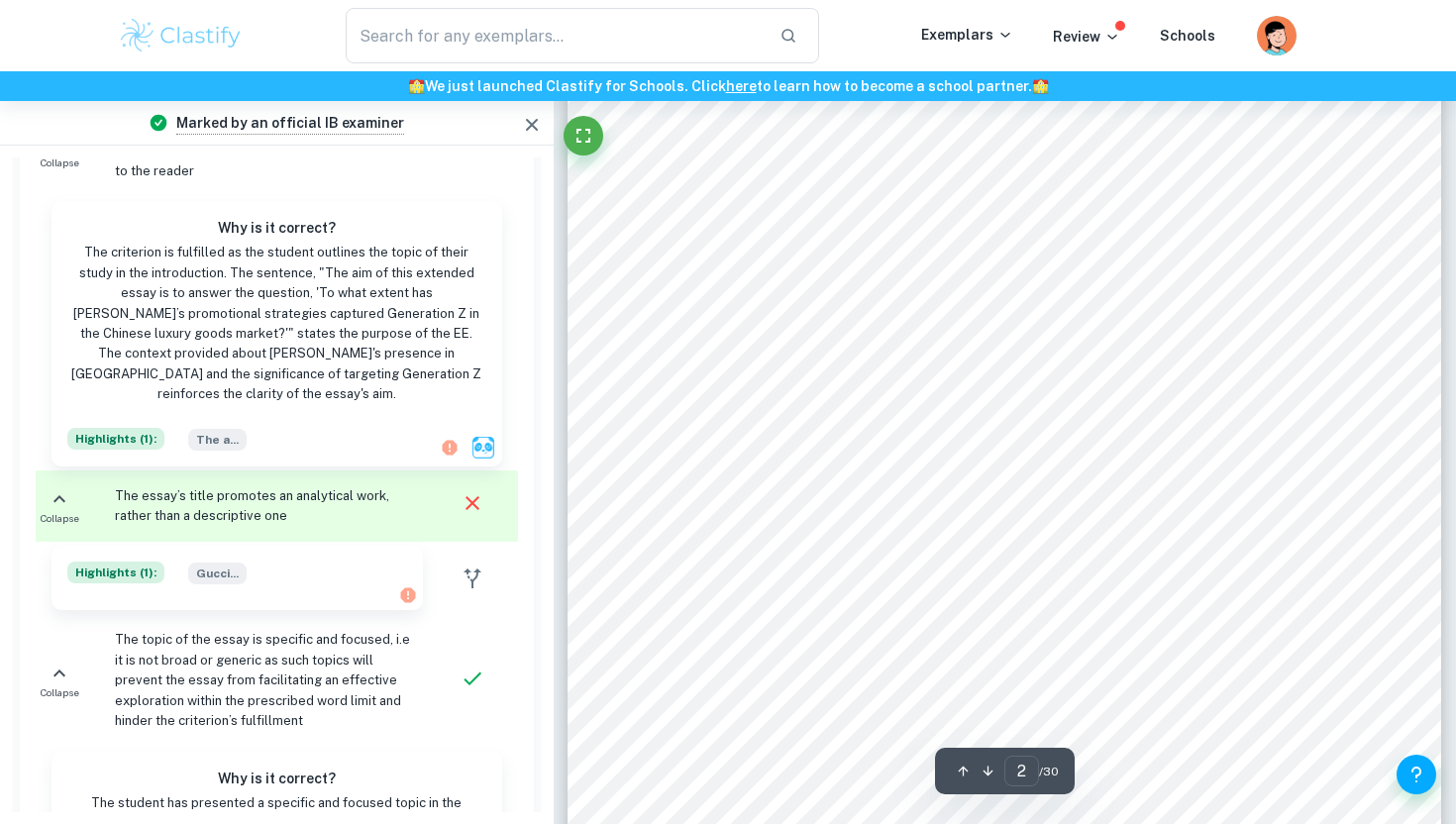 click on ".................................................................................................................................................. 4" at bounding box center (1059, 429) 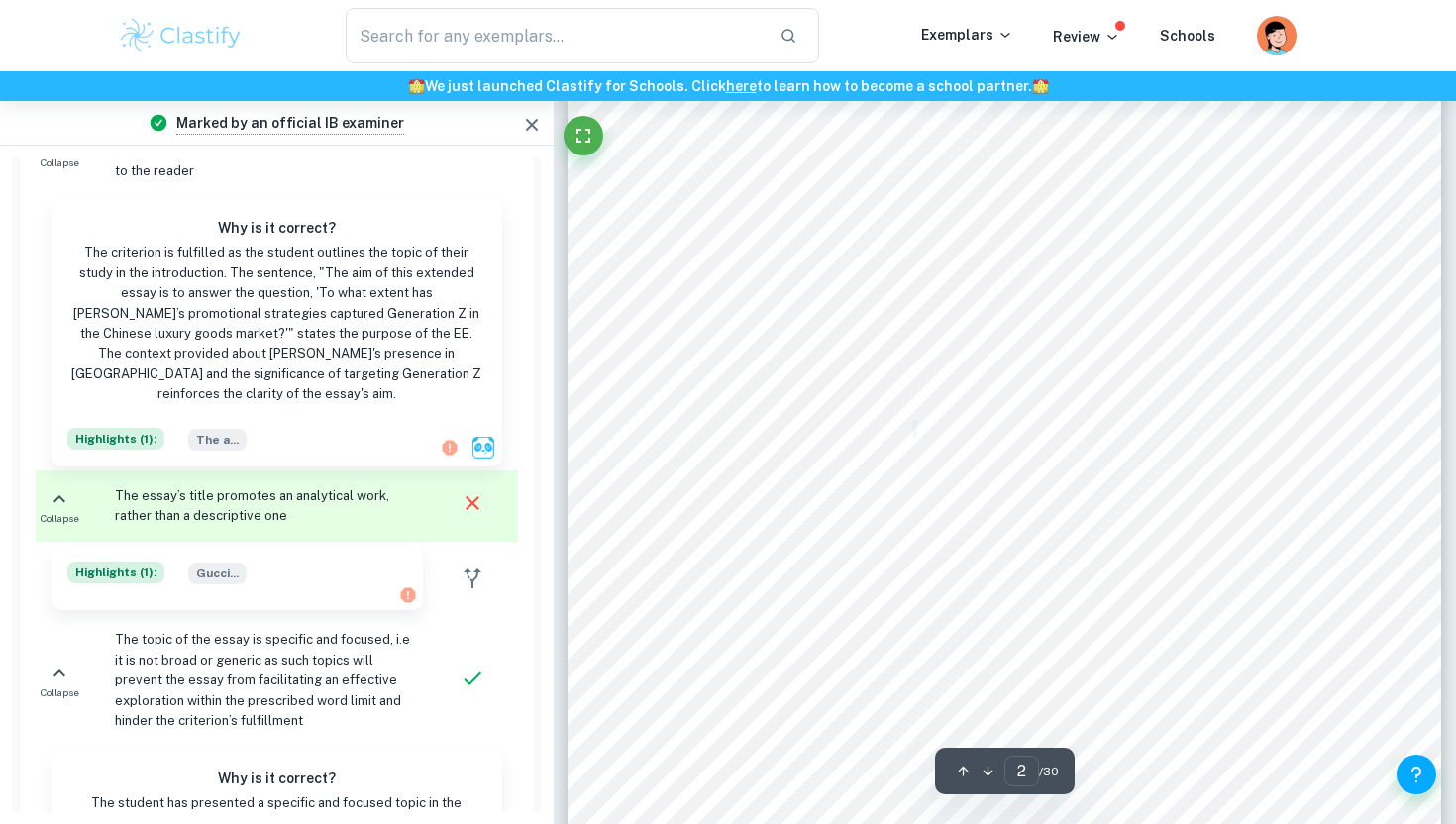 click on ".................................................................................................................................................. 4" at bounding box center [1059, 429] 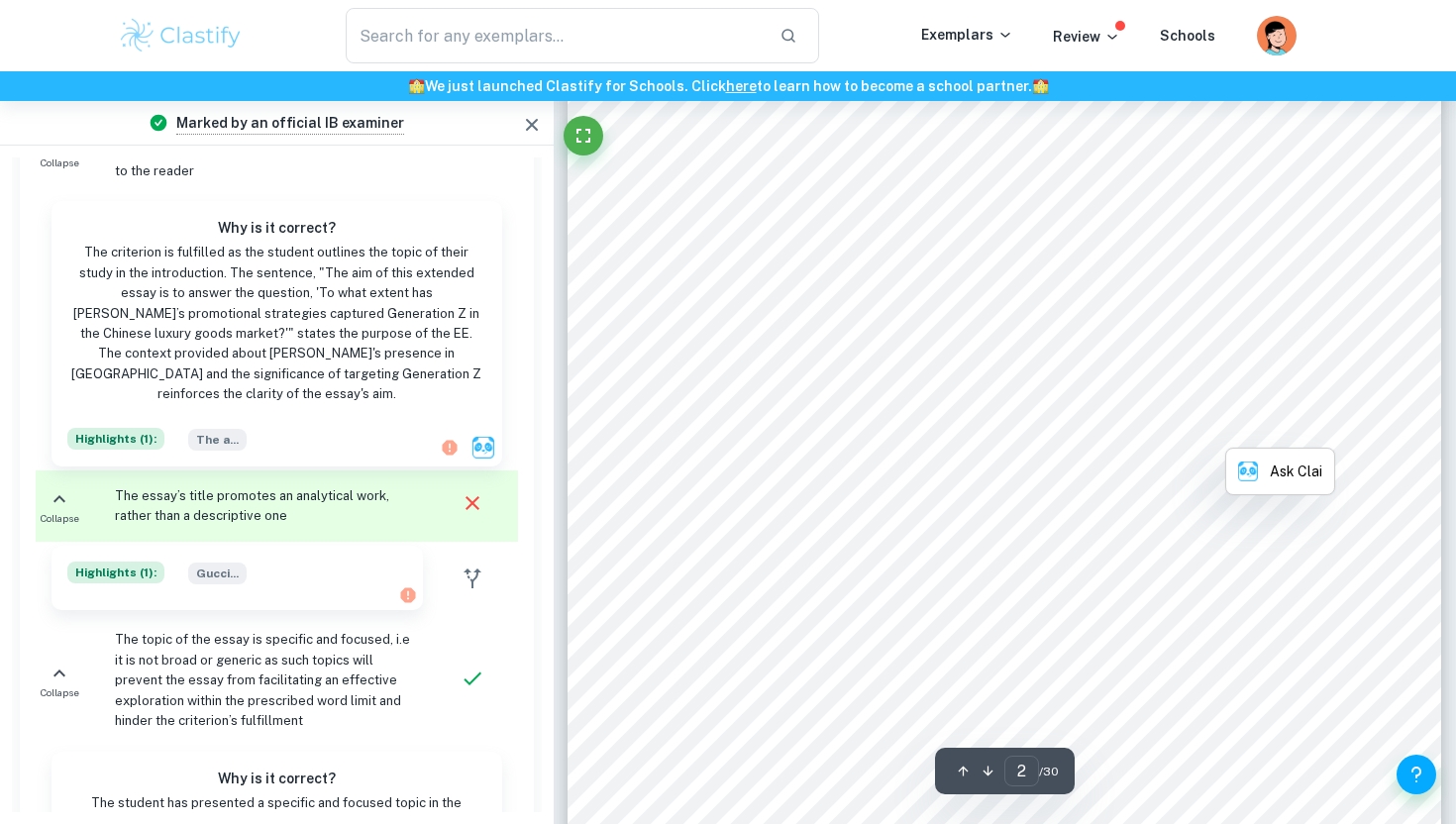 click on ".................................................................................................................................................. 4" at bounding box center (1059, 429) 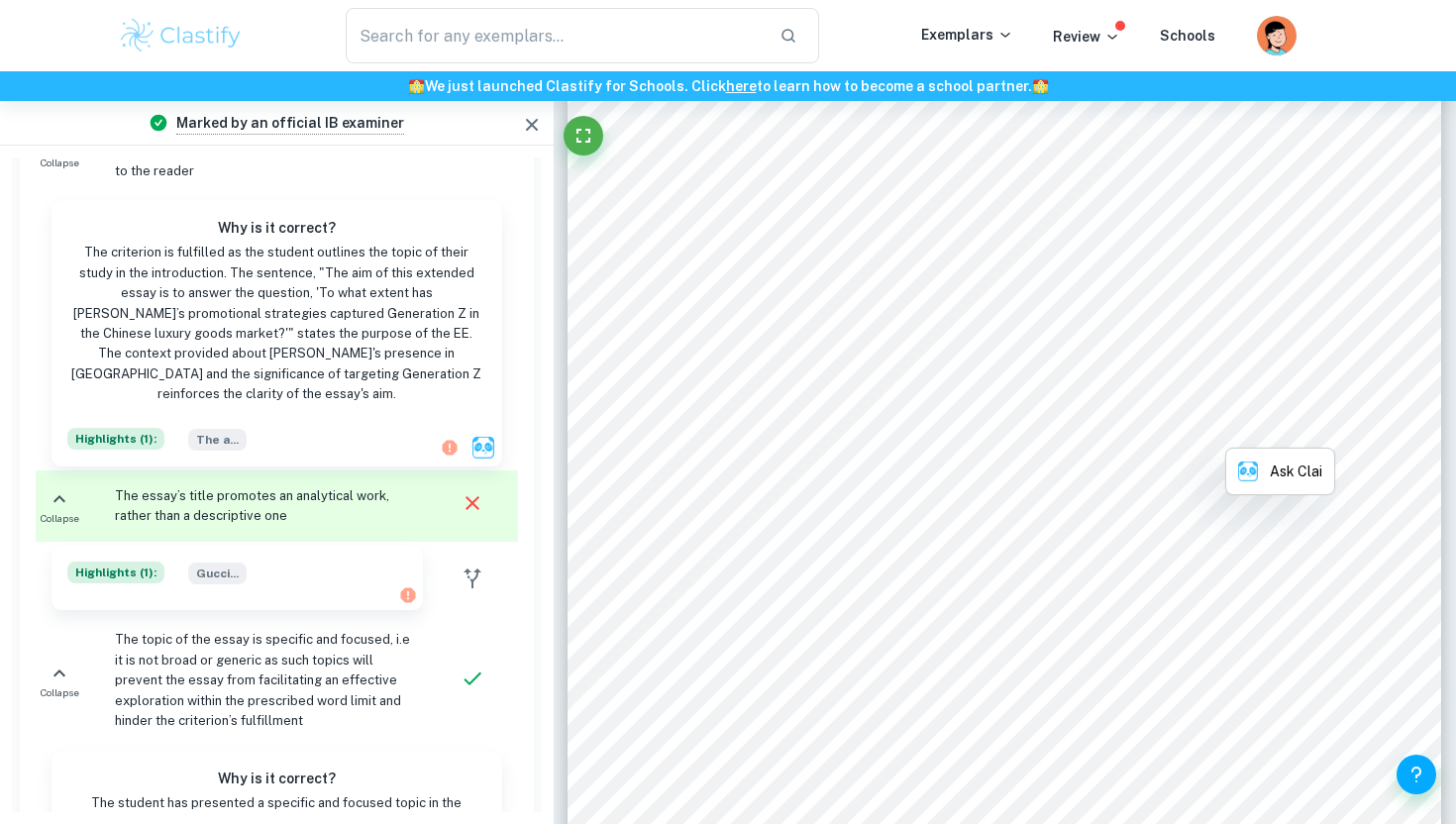 click on ".................................................................................................................................................. 4" at bounding box center [1059, 429] 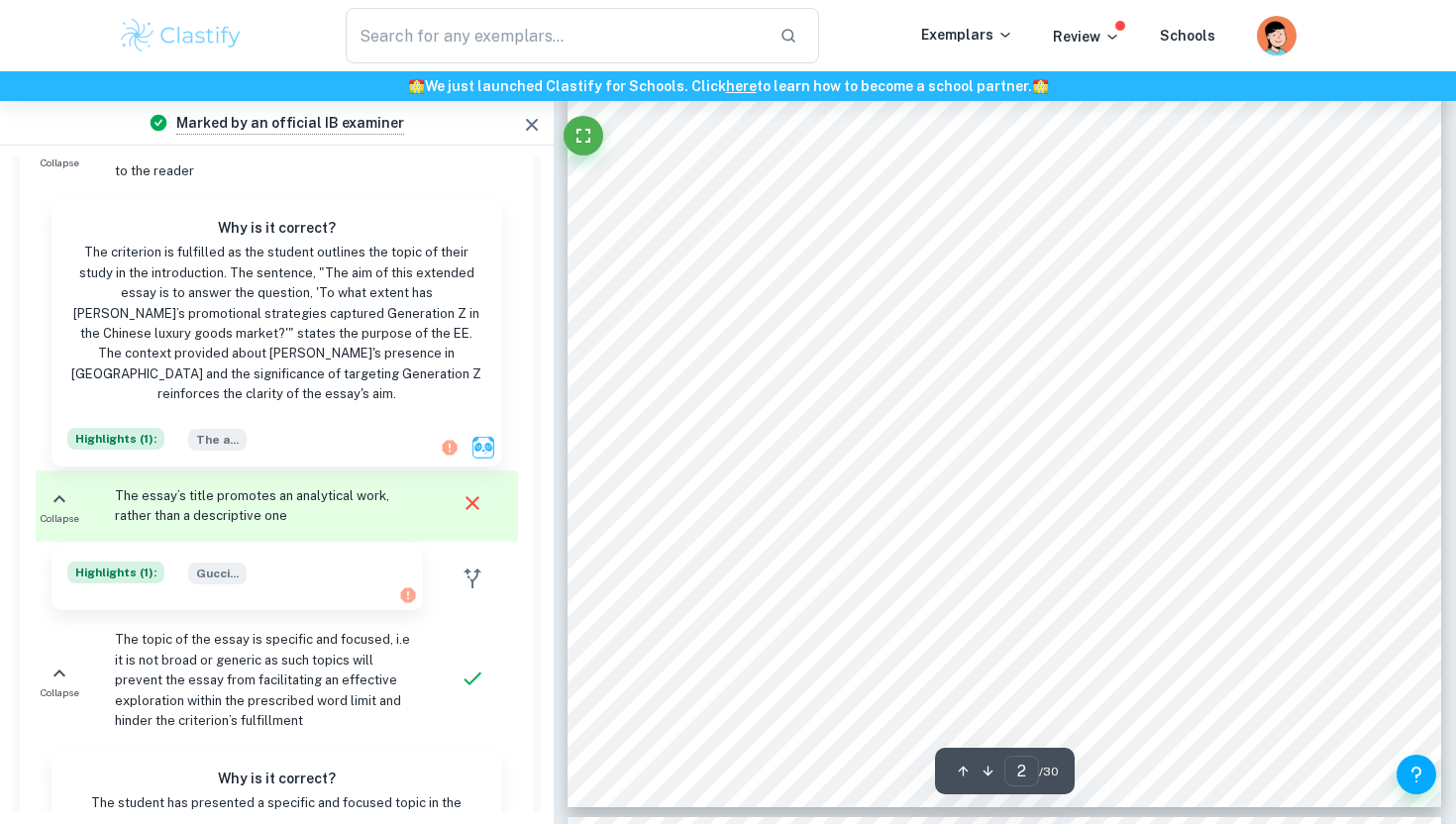 scroll, scrollTop: 1762, scrollLeft: 0, axis: vertical 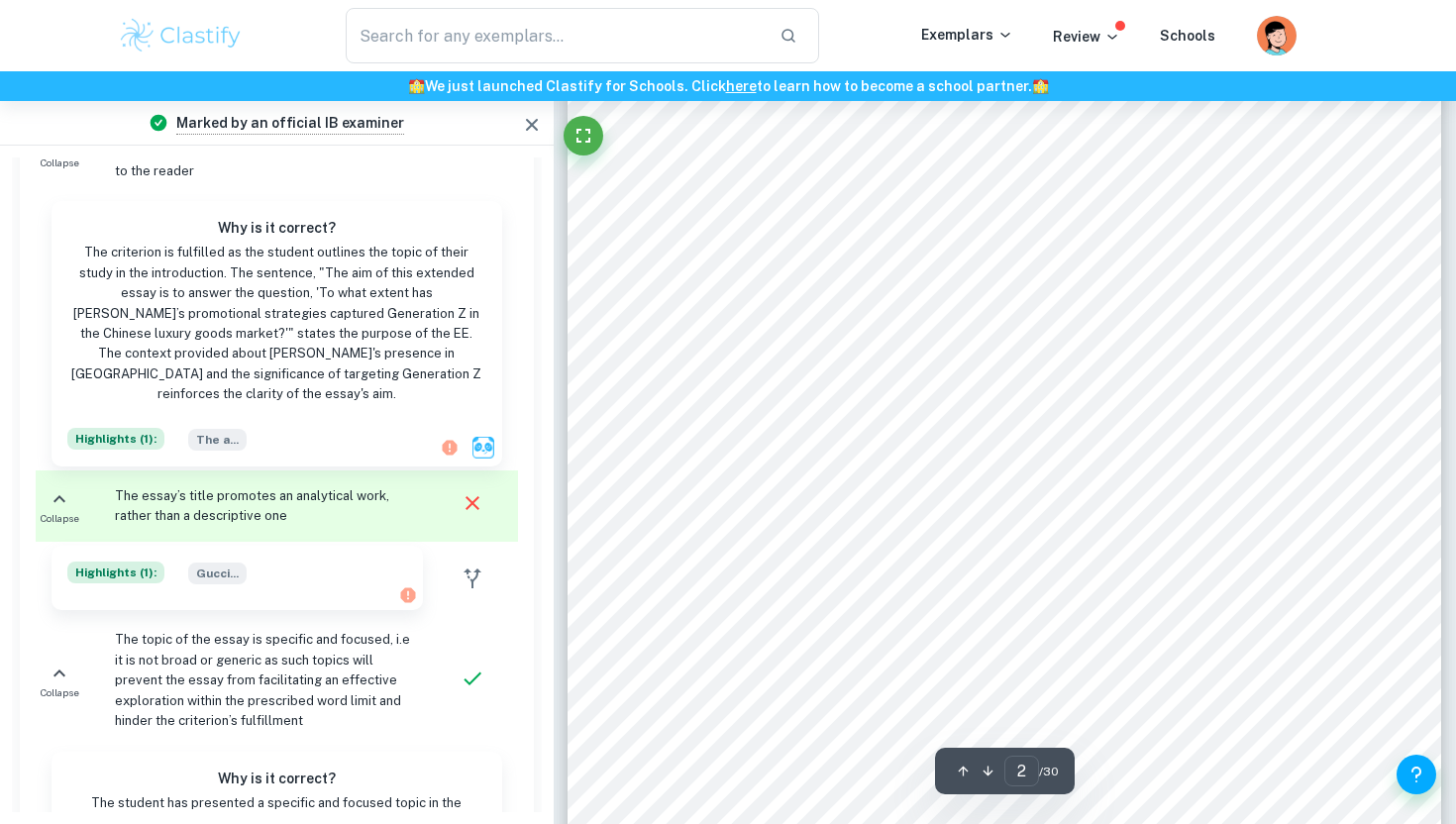 click on "WORKS CITED............................................................................................." at bounding box center (898, 566) 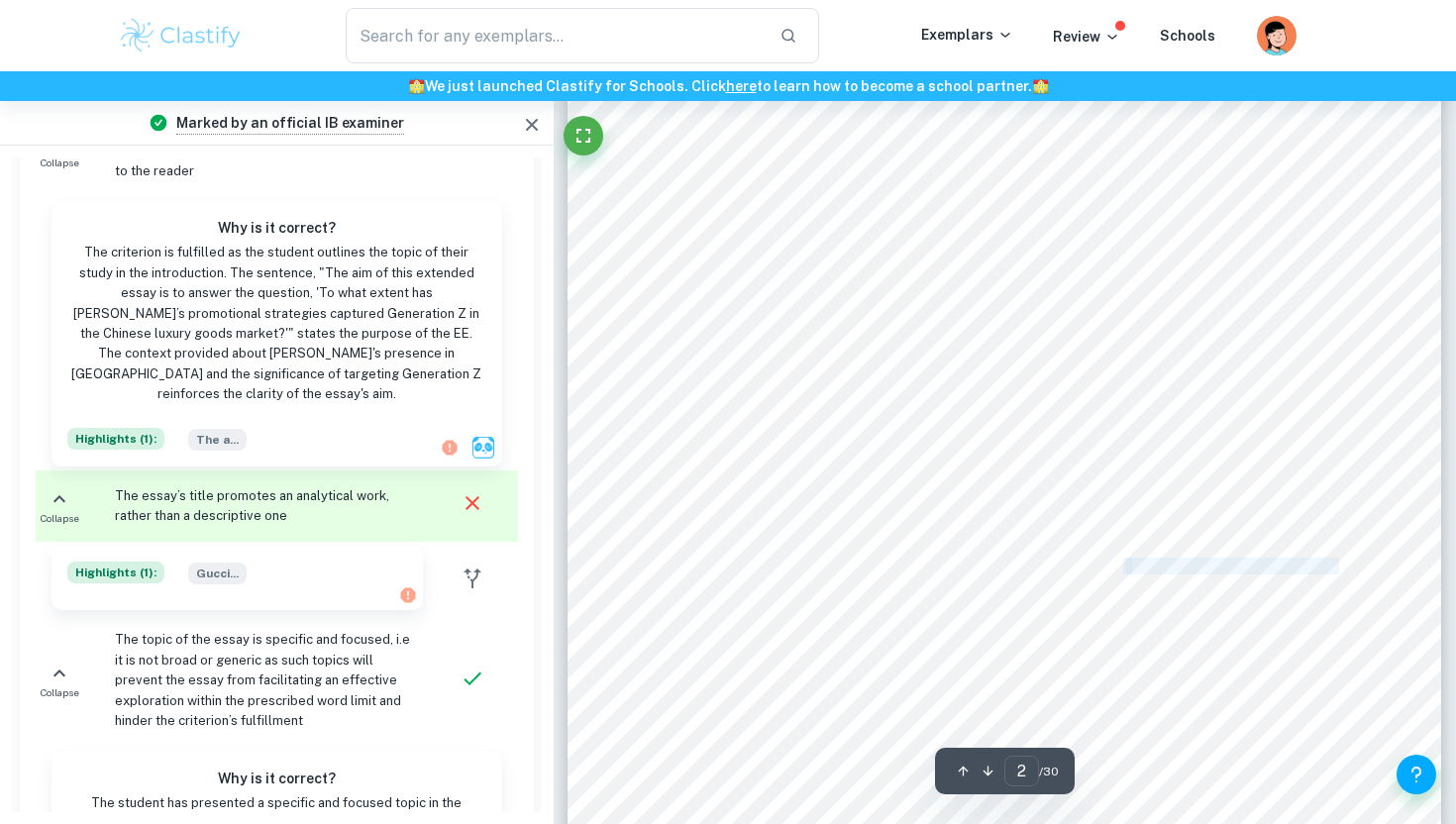 drag, startPoint x: 1122, startPoint y: 564, endPoint x: 1352, endPoint y: 568, distance: 230.03478 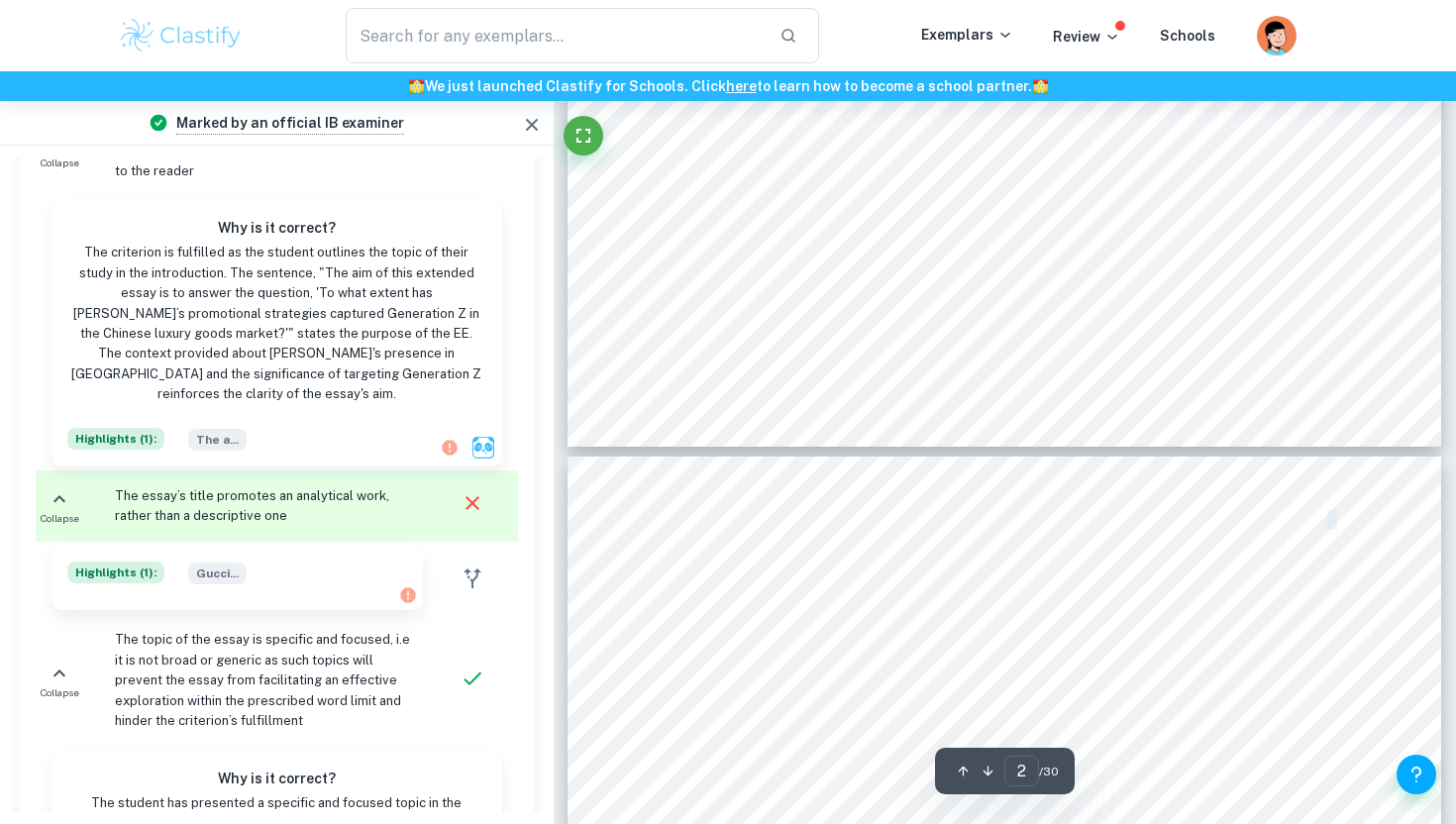 type on "3" 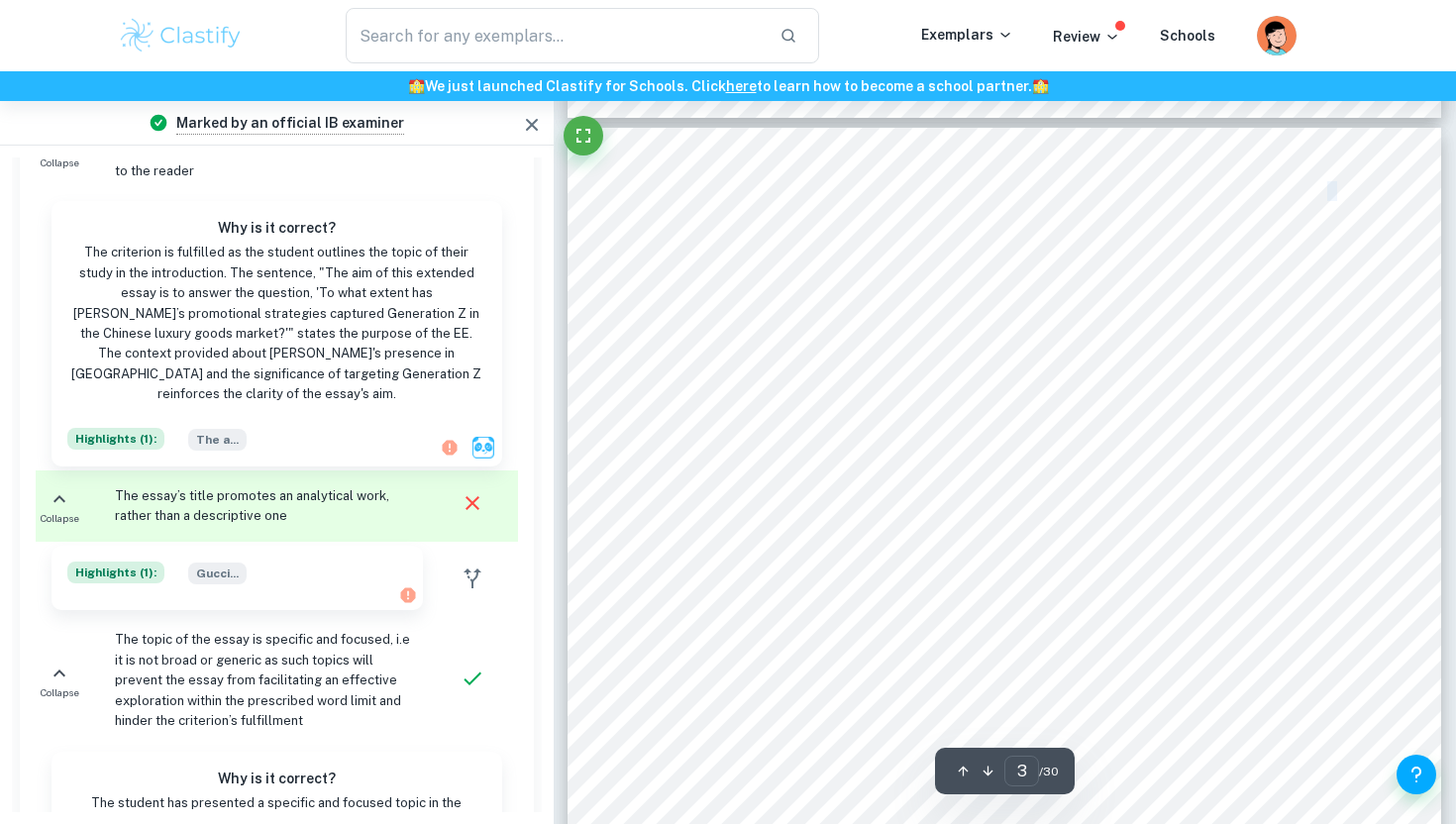 scroll, scrollTop: 2664, scrollLeft: 0, axis: vertical 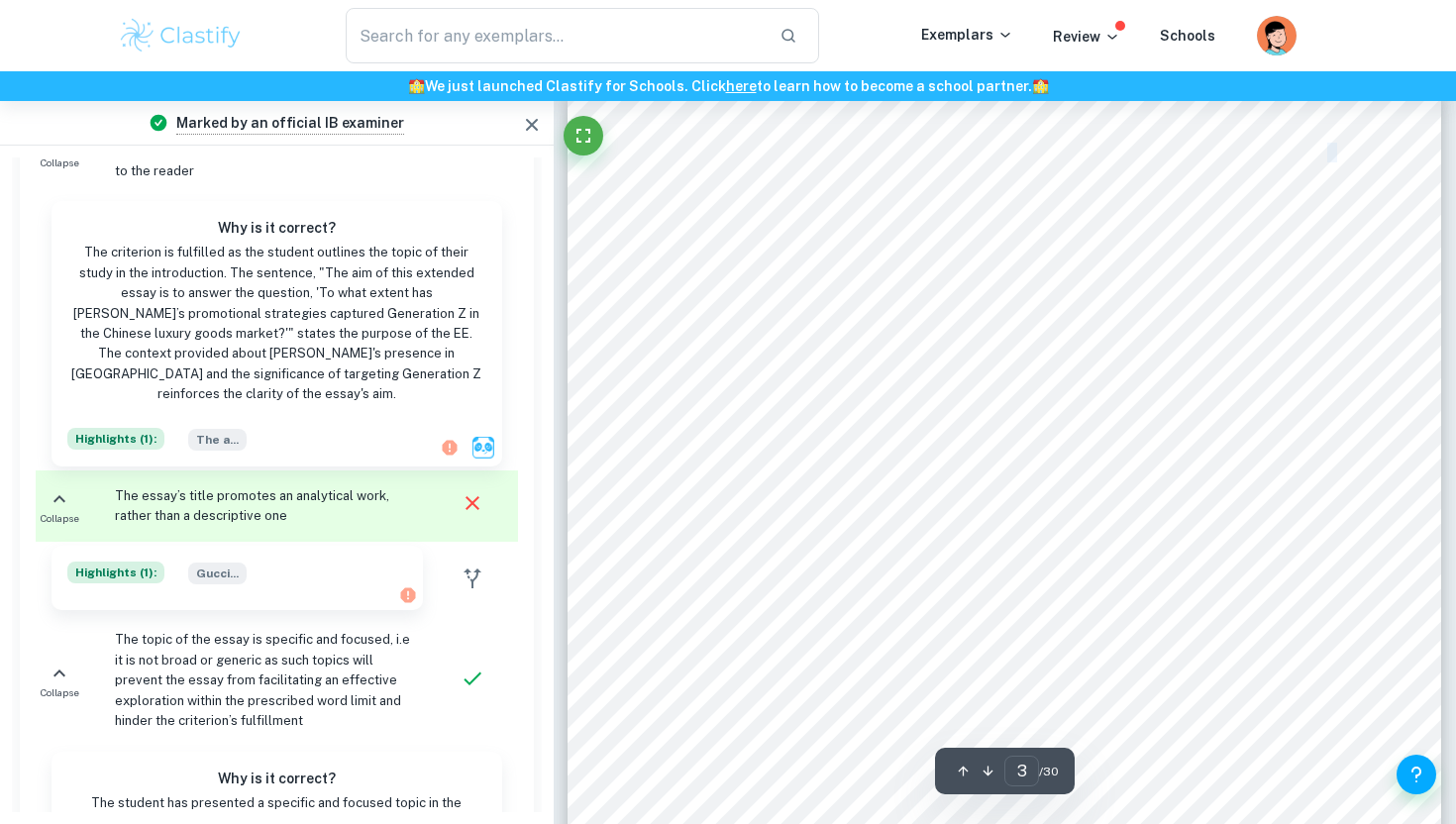 click at bounding box center [532, 125] 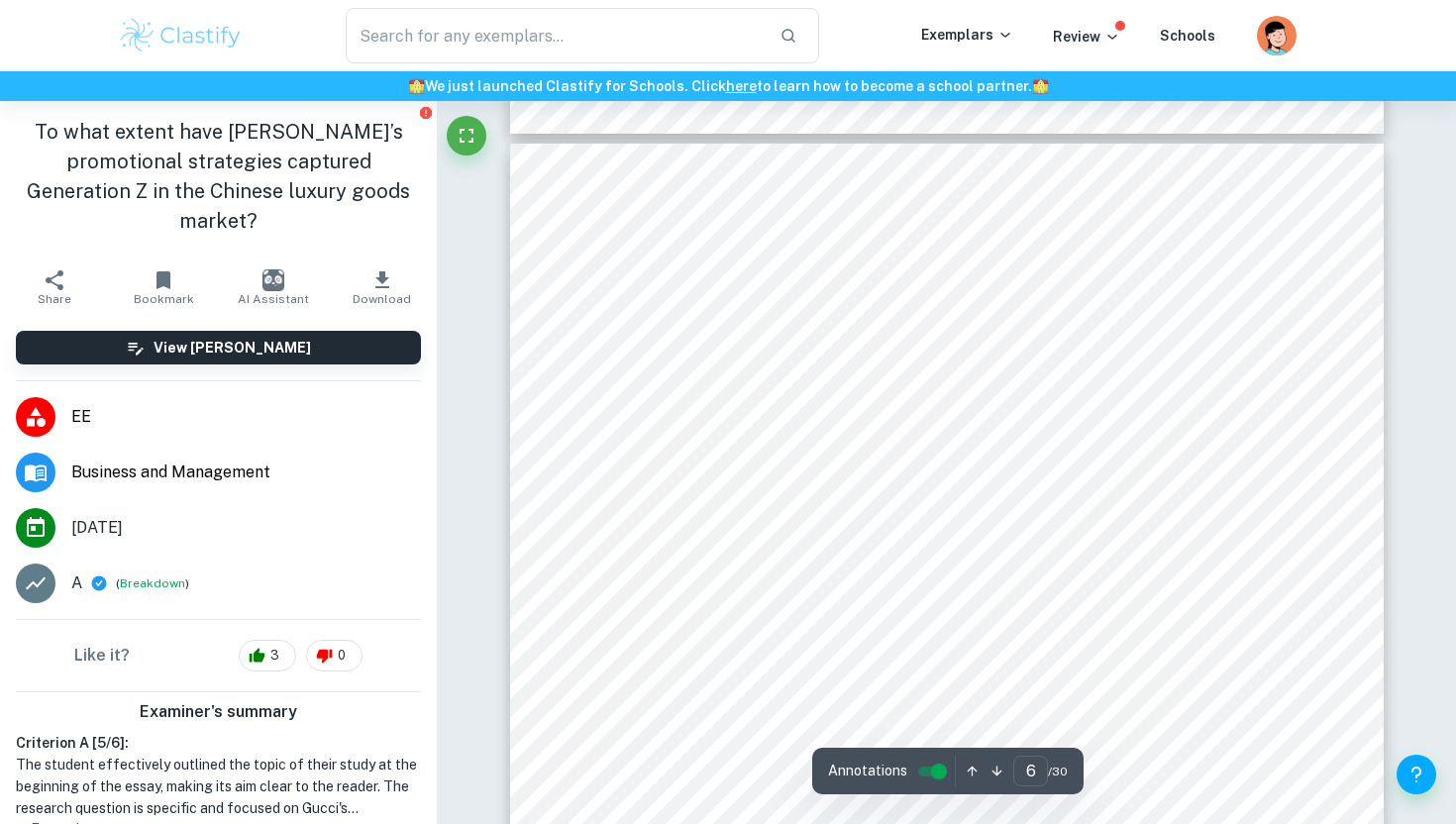 scroll, scrollTop: 6267, scrollLeft: 0, axis: vertical 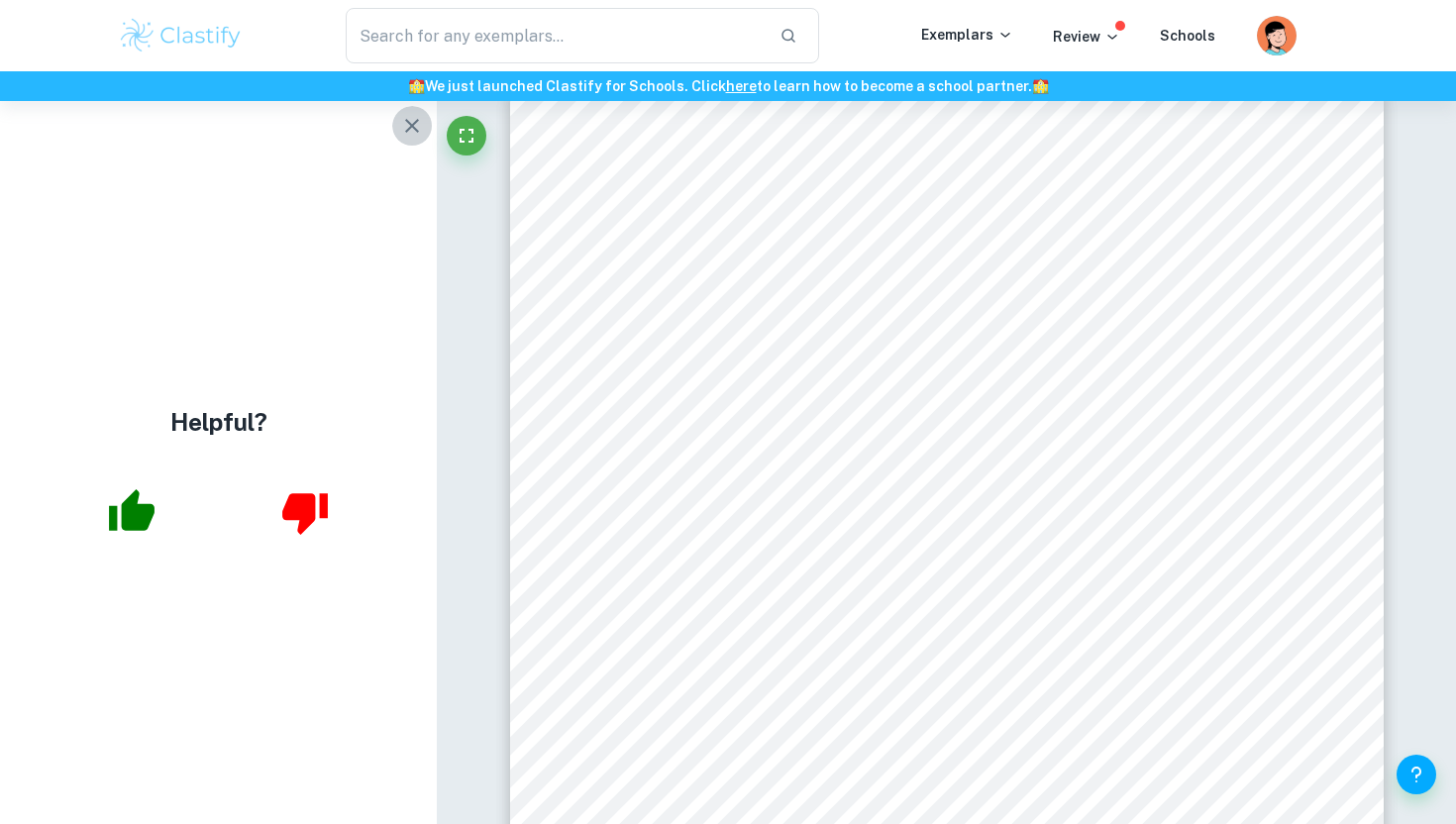 click 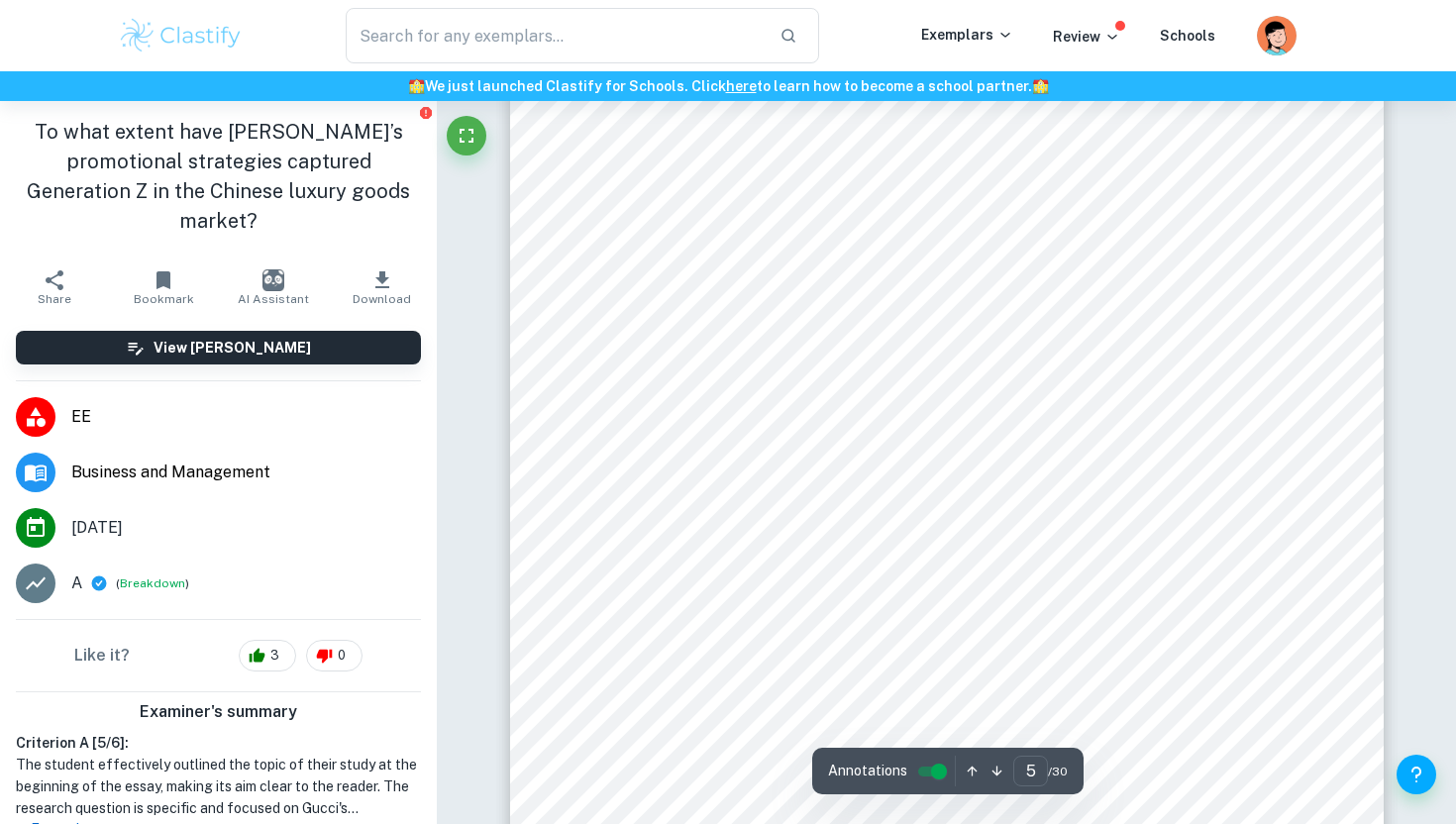 scroll, scrollTop: 5687, scrollLeft: 0, axis: vertical 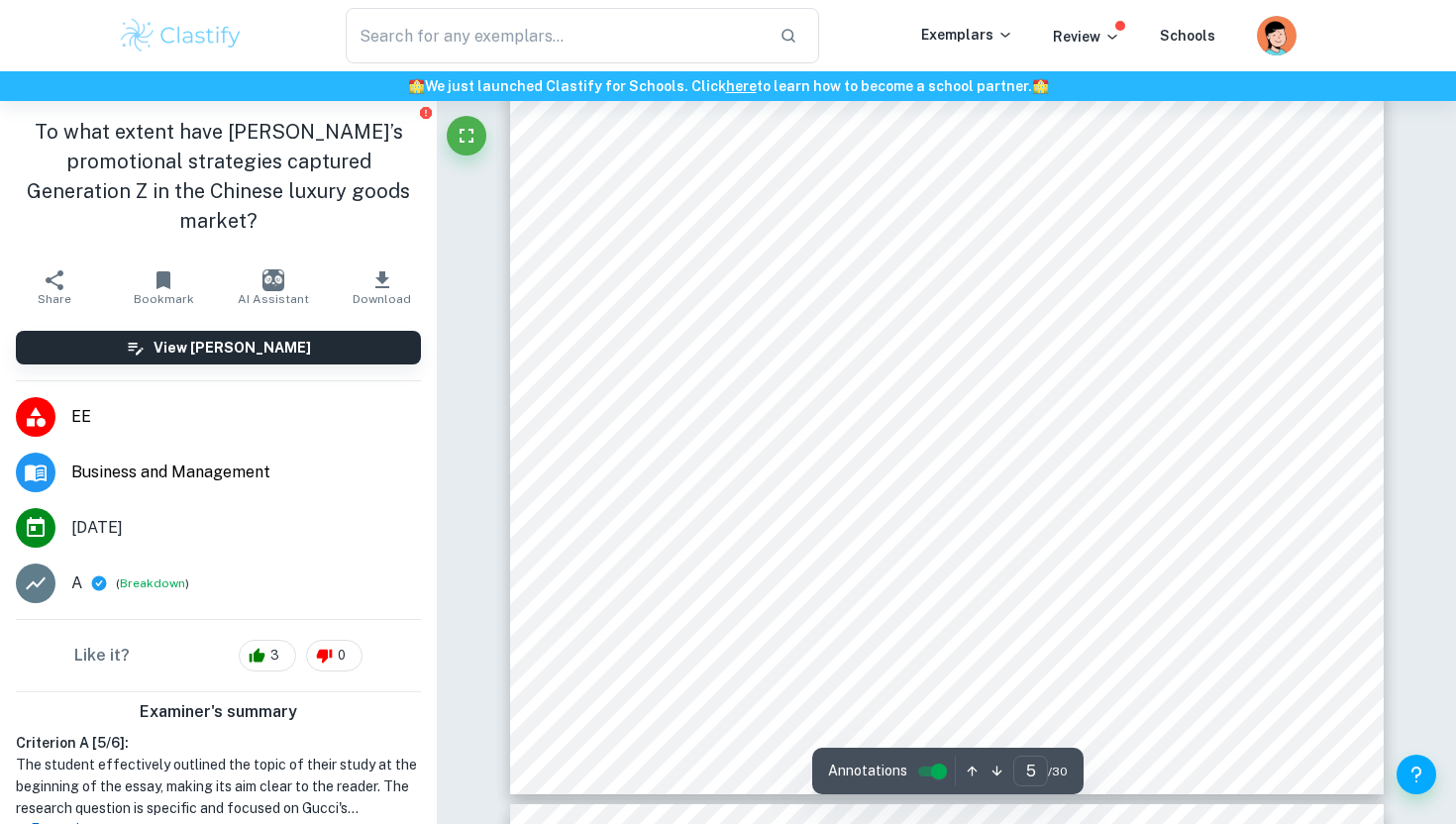 click on "The tool will isolate the intangible aspects by utilising the VRIO (value, rarity," at bounding box center (973, 360) 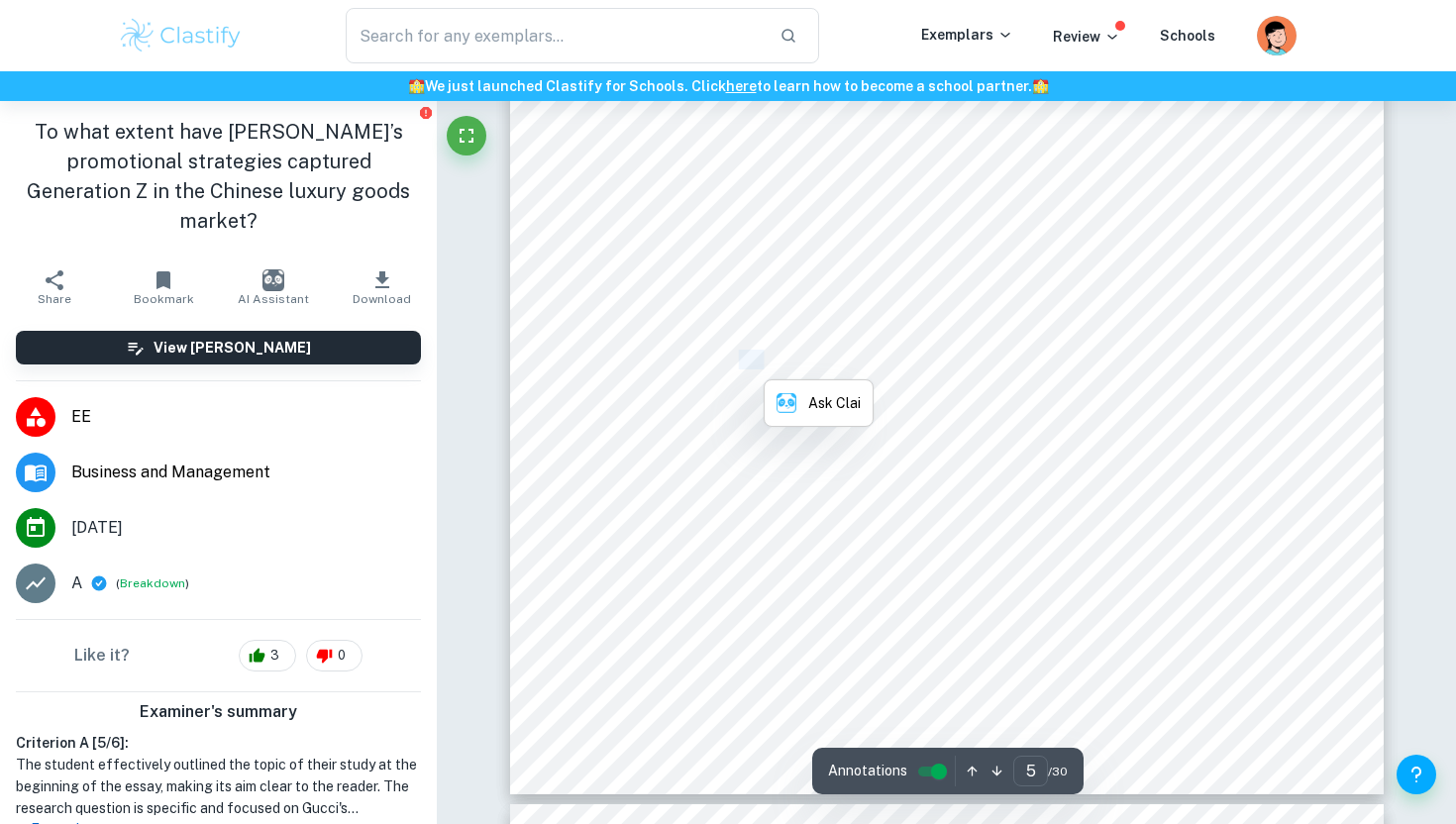 click on "The tool will isolate the intangible aspects by utilising the VRIO (value, rarity," at bounding box center [973, 360] 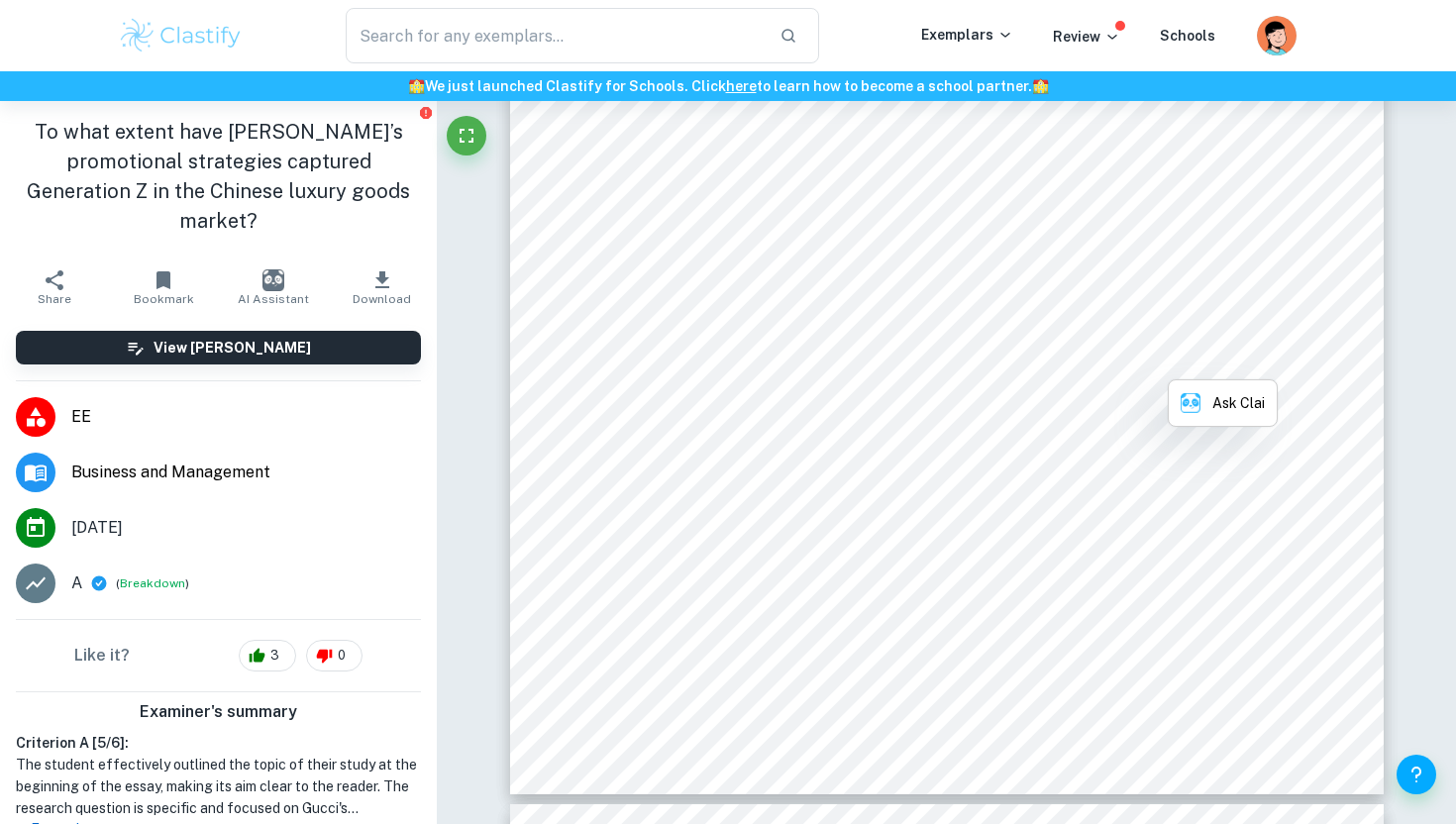 click on "The tool will isolate the intangible aspects by utilising the VRIO (value, rarity," at bounding box center [973, 360] 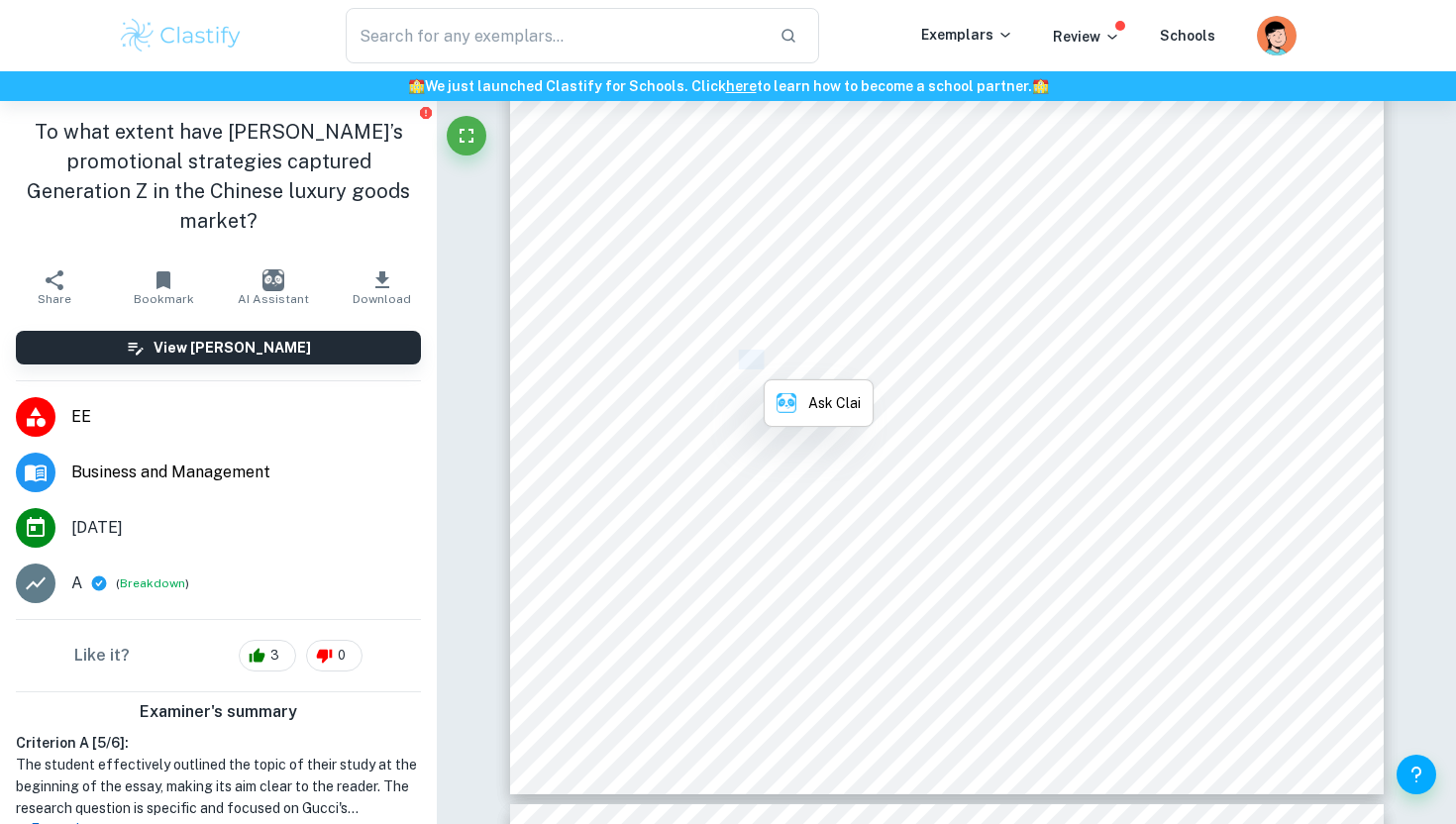 click on "The tool will isolate the intangible aspects by utilising the VRIO (value, rarity," at bounding box center [973, 360] 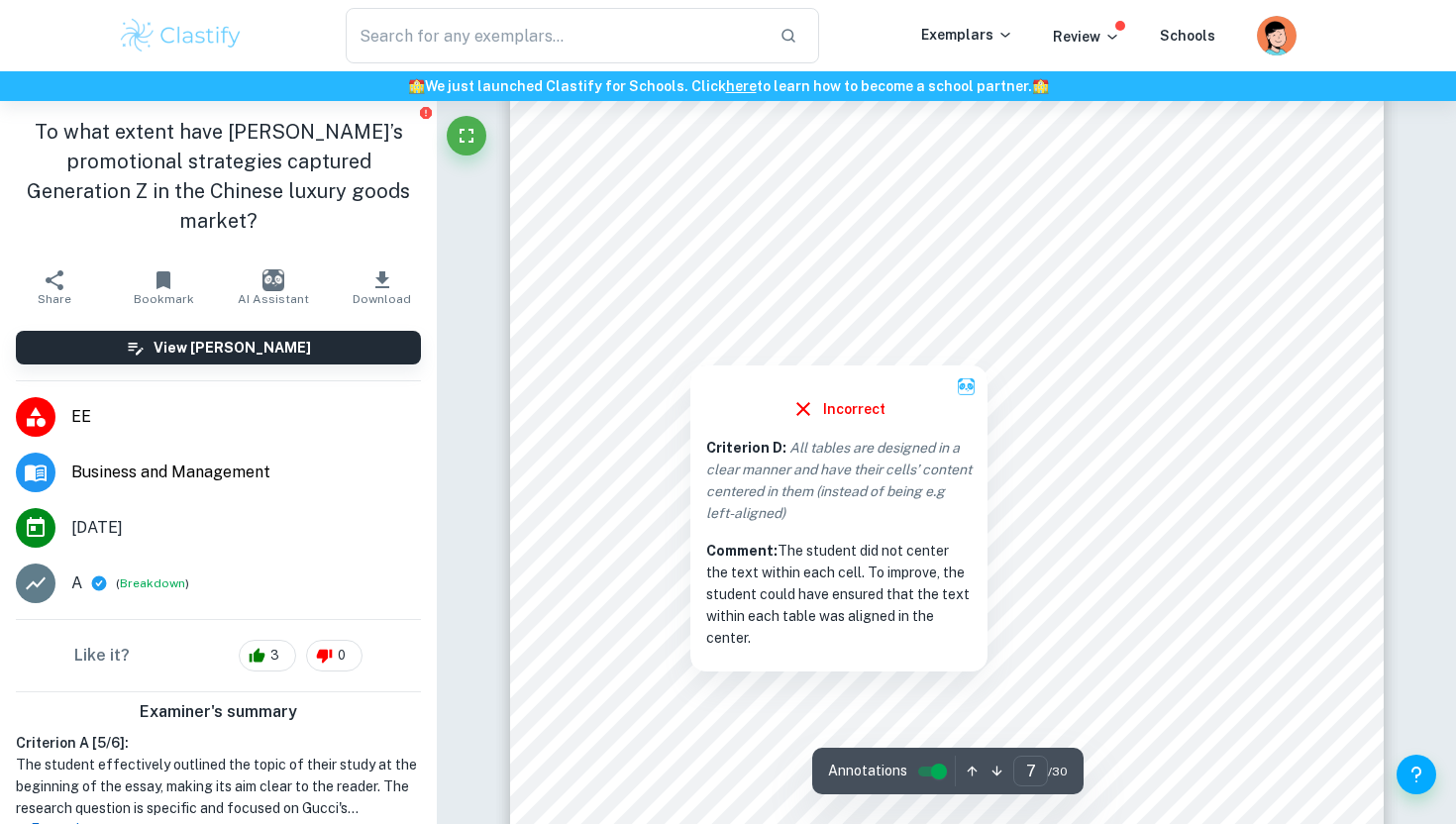 scroll, scrollTop: 7845, scrollLeft: 0, axis: vertical 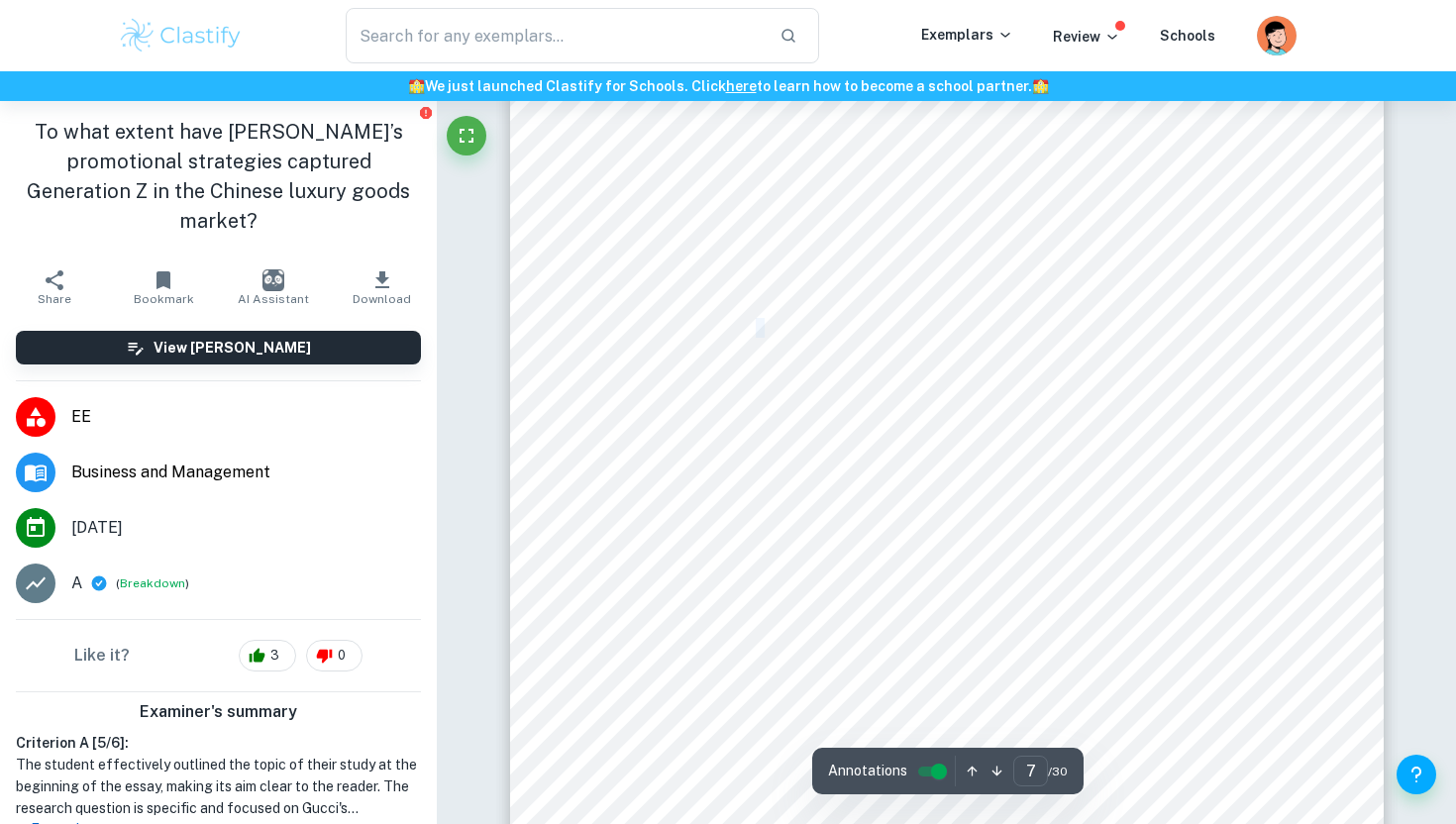 click on "Competitive parity" at bounding box center (694, 329) 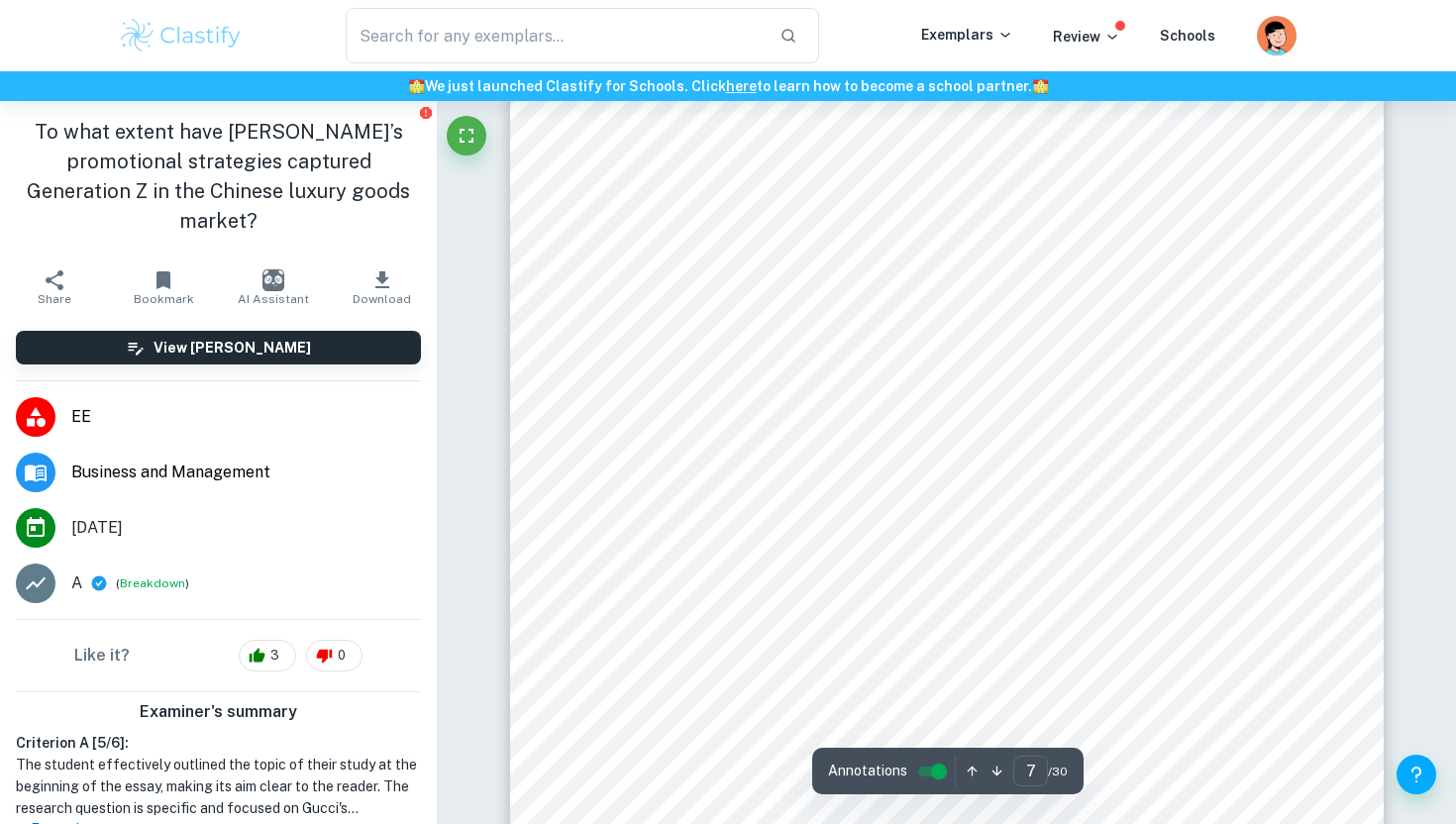 click on "Competitive parity" at bounding box center (694, 329) 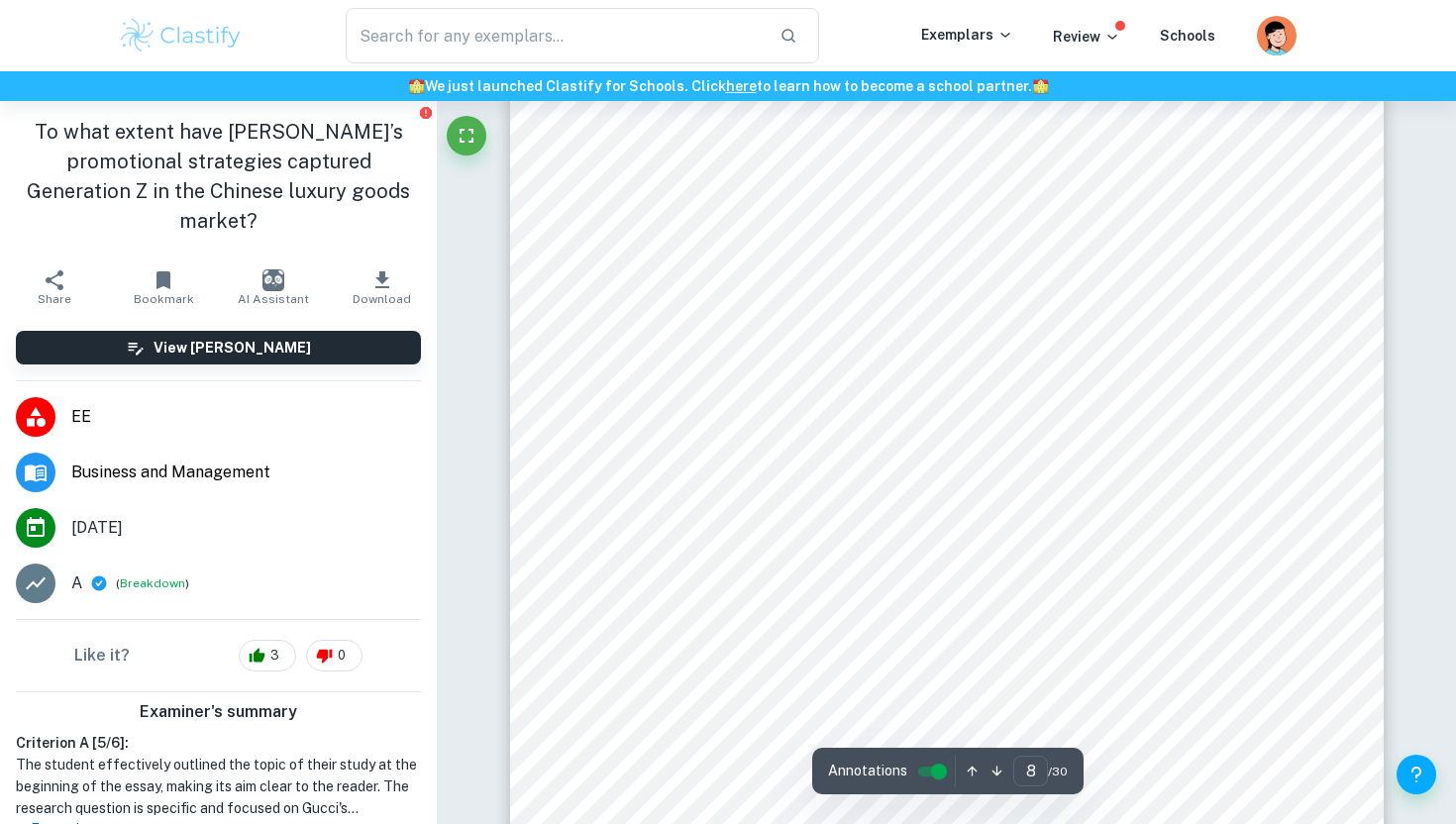 scroll, scrollTop: 9035, scrollLeft: 0, axis: vertical 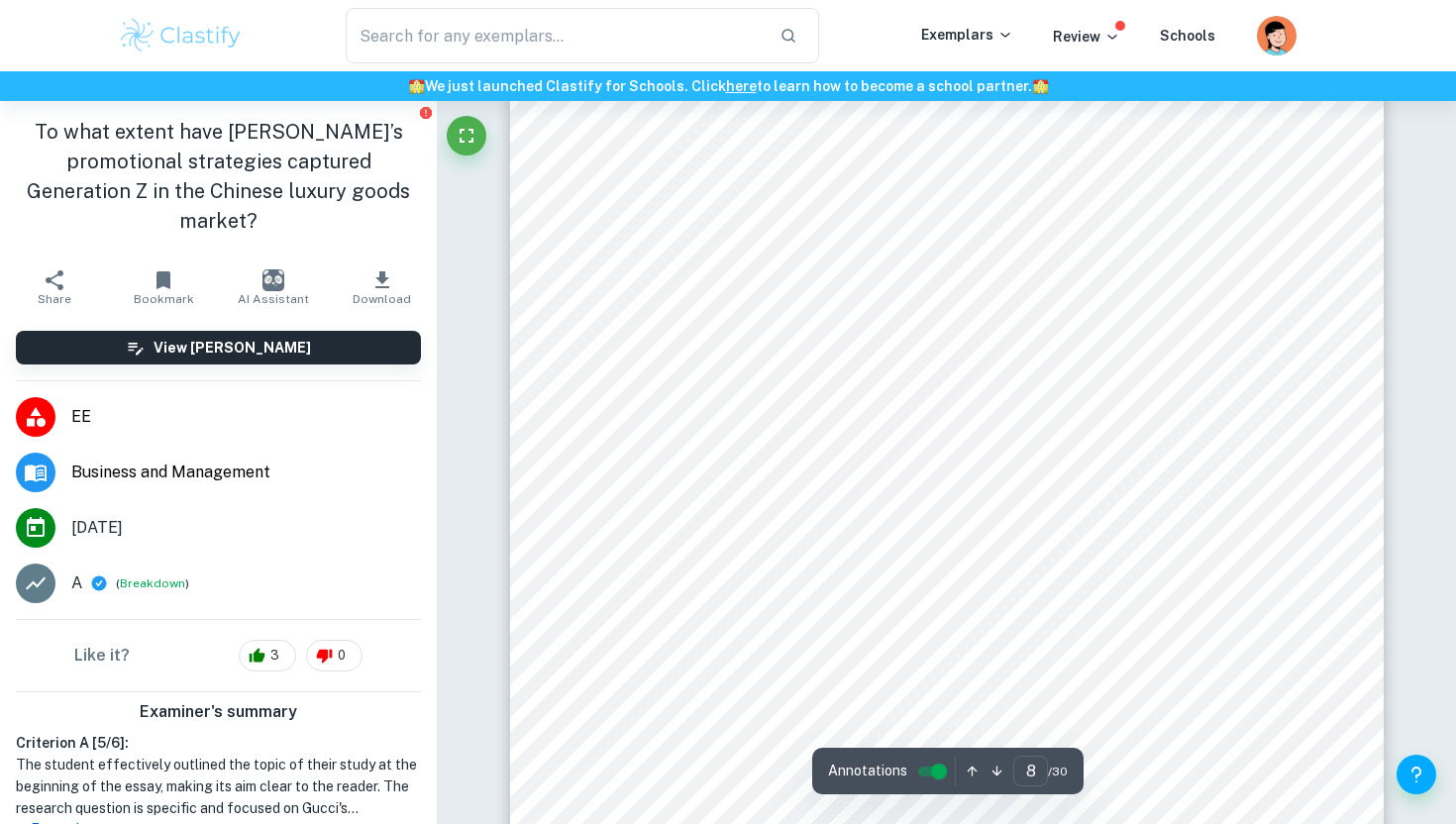 click on "8 promotions   for   [DEMOGRAPHIC_DATA]   consumers,   ensuring   an engaged consumer base. Table 2 showing the competitive, temporary competitive and sustained competitive advantages for Gucci. Limitations of RBV While the RBV tool offers valuable insights, it contains limitations. For instance, the definition of an intangible resource can be unclear, with various interpretations such as competencies, skills, or assets ([PERSON_NAME] and [PERSON_NAME], 2004) complicating the identification of competitive resources at Gucci. Additionally, the tool does not account for changes in the environment, leading to potentially outdated strategies. Furthermore, it is more descriptive than explanatory and can identify a firm's competitive advantage but excludes explanations (Salsabila et al., 2022). Therefore, Gucci may need an external analysis to understand their resources in the market environment. The RBV approach concentrates on organisations' strategic positioning in terms of and market positioning, can overcome these limitations.     in" at bounding box center (947, 566) 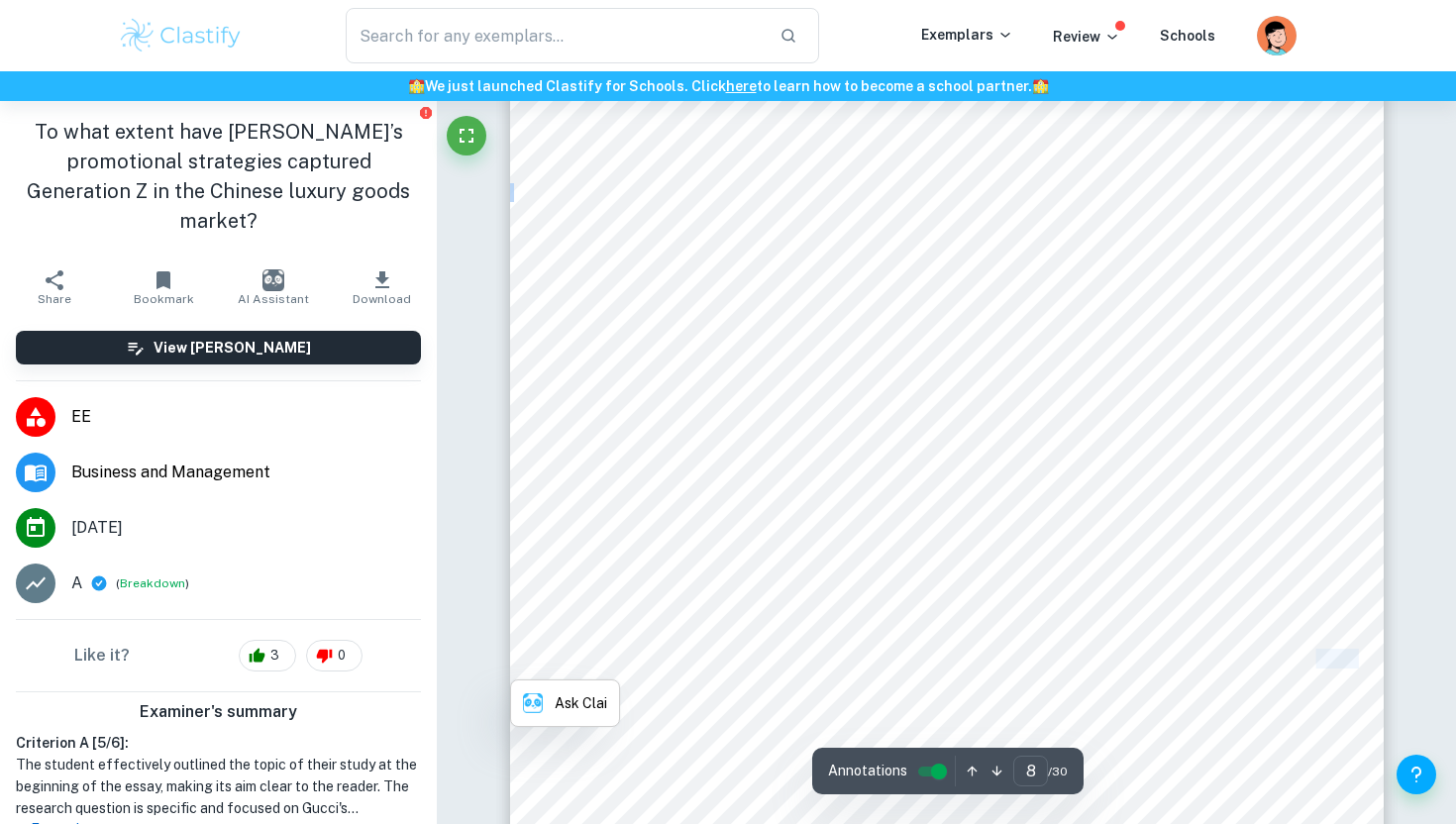click on "8 promotions   for   [DEMOGRAPHIC_DATA]   consumers,   ensuring   an engaged consumer base. Table 2 showing the competitive, temporary competitive and sustained competitive advantages for Gucci. Limitations of RBV While the RBV tool offers valuable insights, it contains limitations. For instance, the definition of an intangible resource can be unclear, with various interpretations such as competencies, skills, or assets ([PERSON_NAME] and [PERSON_NAME], 2004) complicating the identification of competitive resources at Gucci. Additionally, the tool does not account for changes in the environment, leading to potentially outdated strategies. Furthermore, it is more descriptive than explanatory and can identify a firm's competitive advantage but excludes explanations (Salsabila et al., 2022). Therefore, Gucci may need an external analysis to understand their resources in the market environment. The RBV approach concentrates on organisations' strategic positioning in terms of and market positioning, can overcome these limitations.     in" at bounding box center [947, 566] 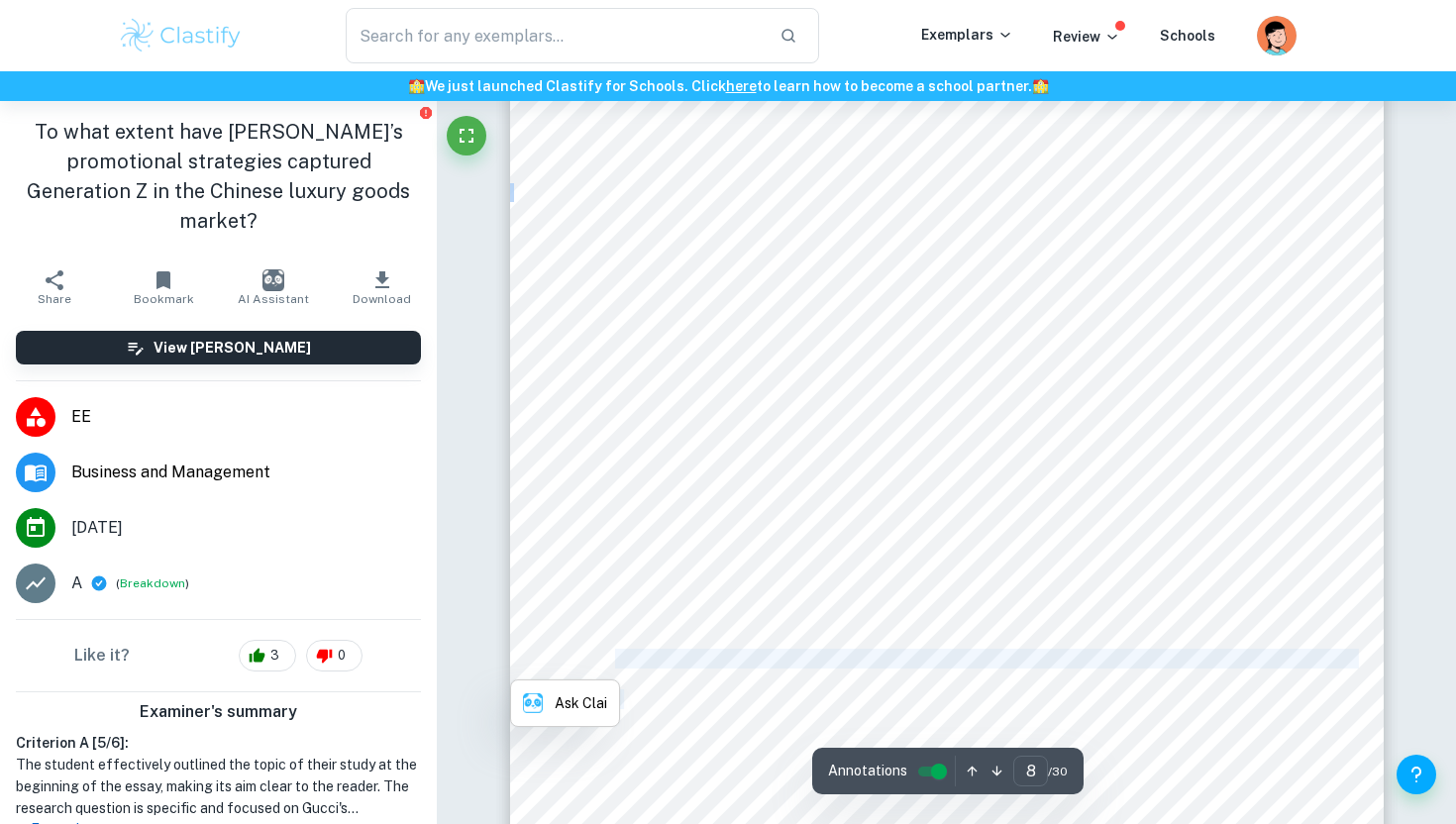click on "8 promotions   for   [DEMOGRAPHIC_DATA]   consumers,   ensuring   an engaged consumer base. Table 2 showing the competitive, temporary competitive and sustained competitive advantages for Gucci. Limitations of RBV While the RBV tool offers valuable insights, it contains limitations. For instance, the definition of an intangible resource can be unclear, with various interpretations such as competencies, skills, or assets ([PERSON_NAME] and [PERSON_NAME], 2004) complicating the identification of competitive resources at Gucci. Additionally, the tool does not account for changes in the environment, leading to potentially outdated strategies. Furthermore, it is more descriptive than explanatory and can identify a firm's competitive advantage but excludes explanations (Salsabila et al., 2022). Therefore, Gucci may need an external analysis to understand their resources in the market environment. The RBV approach concentrates on organisations' strategic positioning in terms of and market positioning, can overcome these limitations.     in" at bounding box center [947, 566] 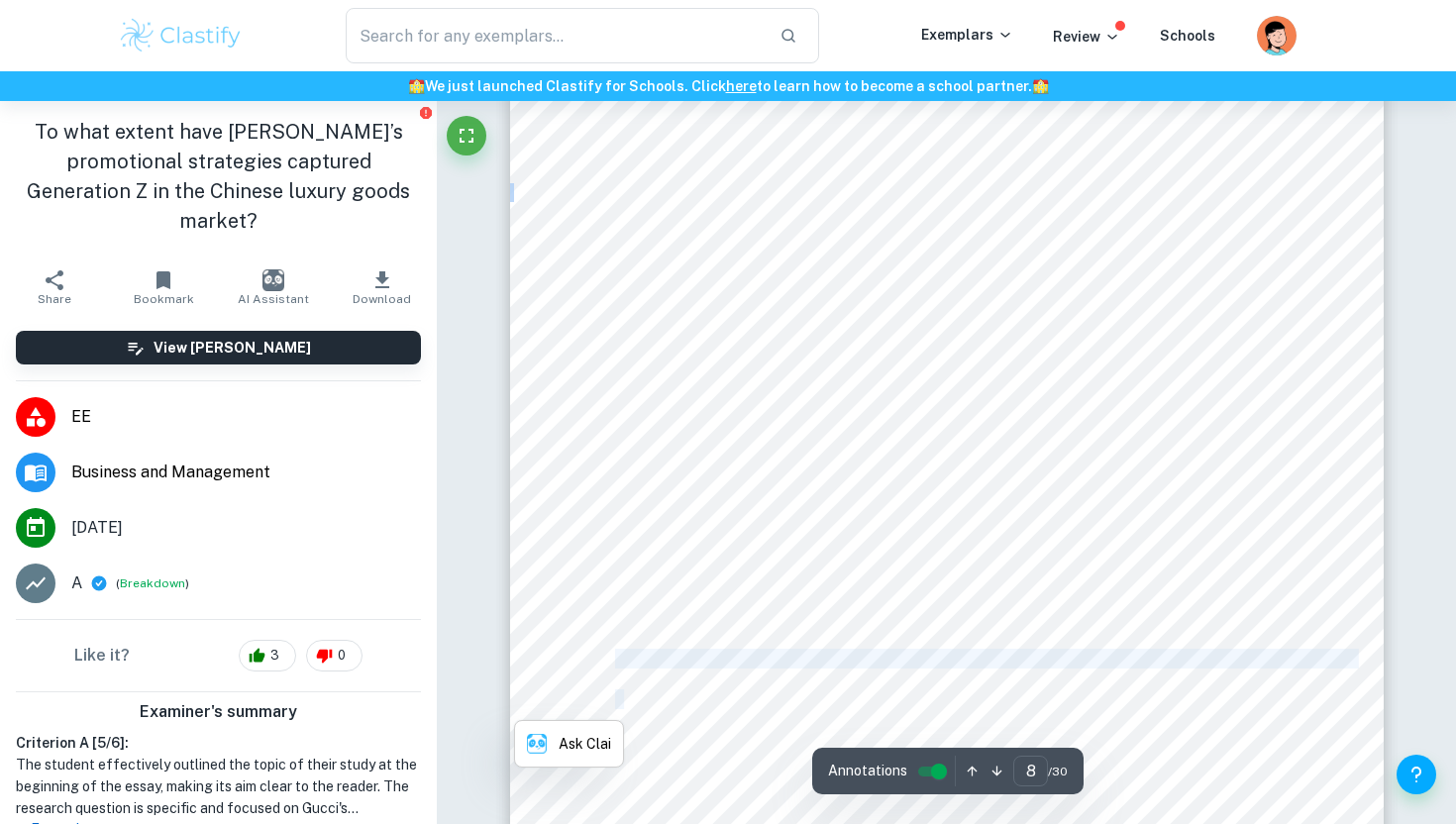 click on "Limitations of RBV" at bounding box center (693, 191) 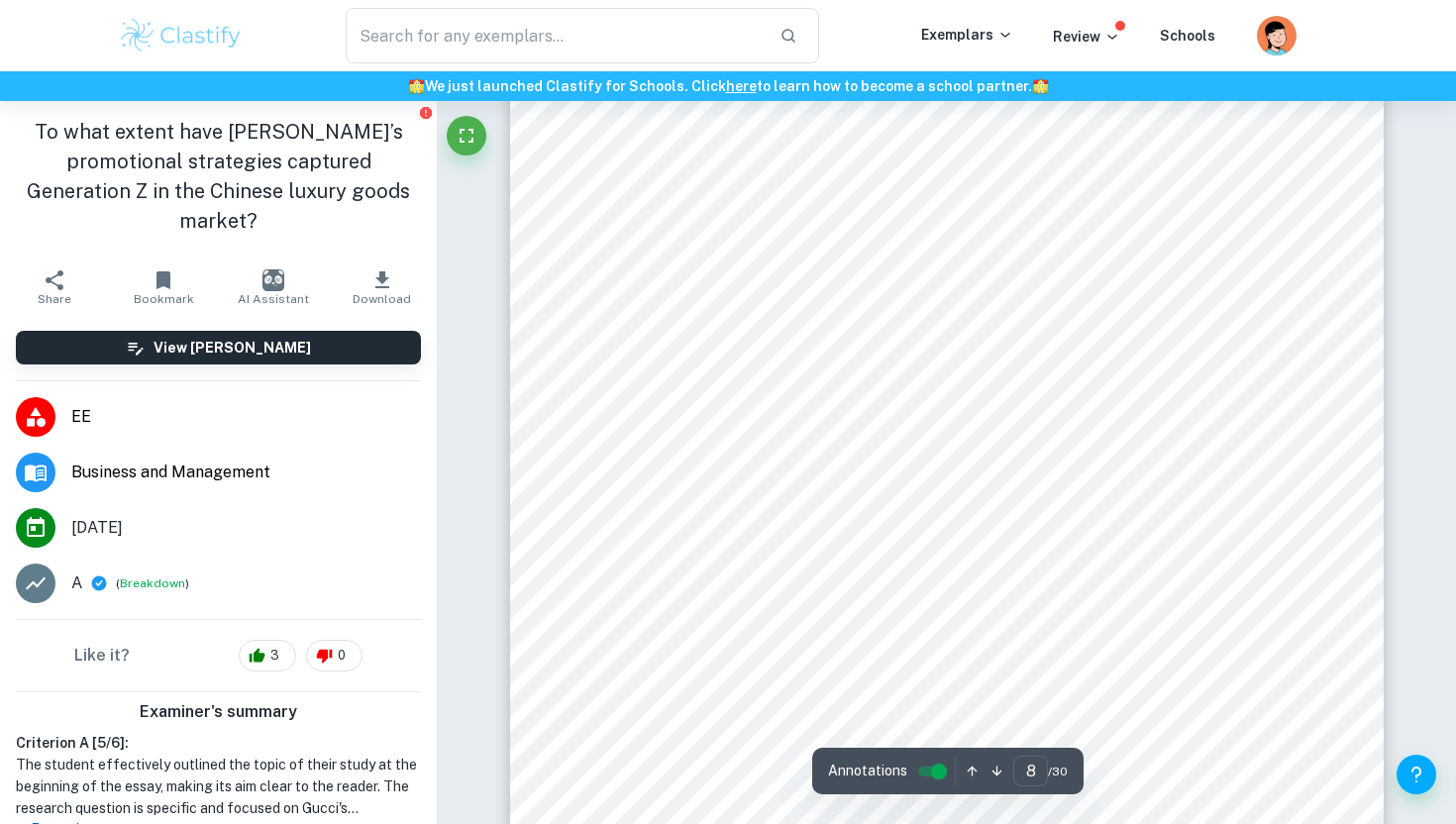 click on "Limitations of RBV" at bounding box center (693, 191) 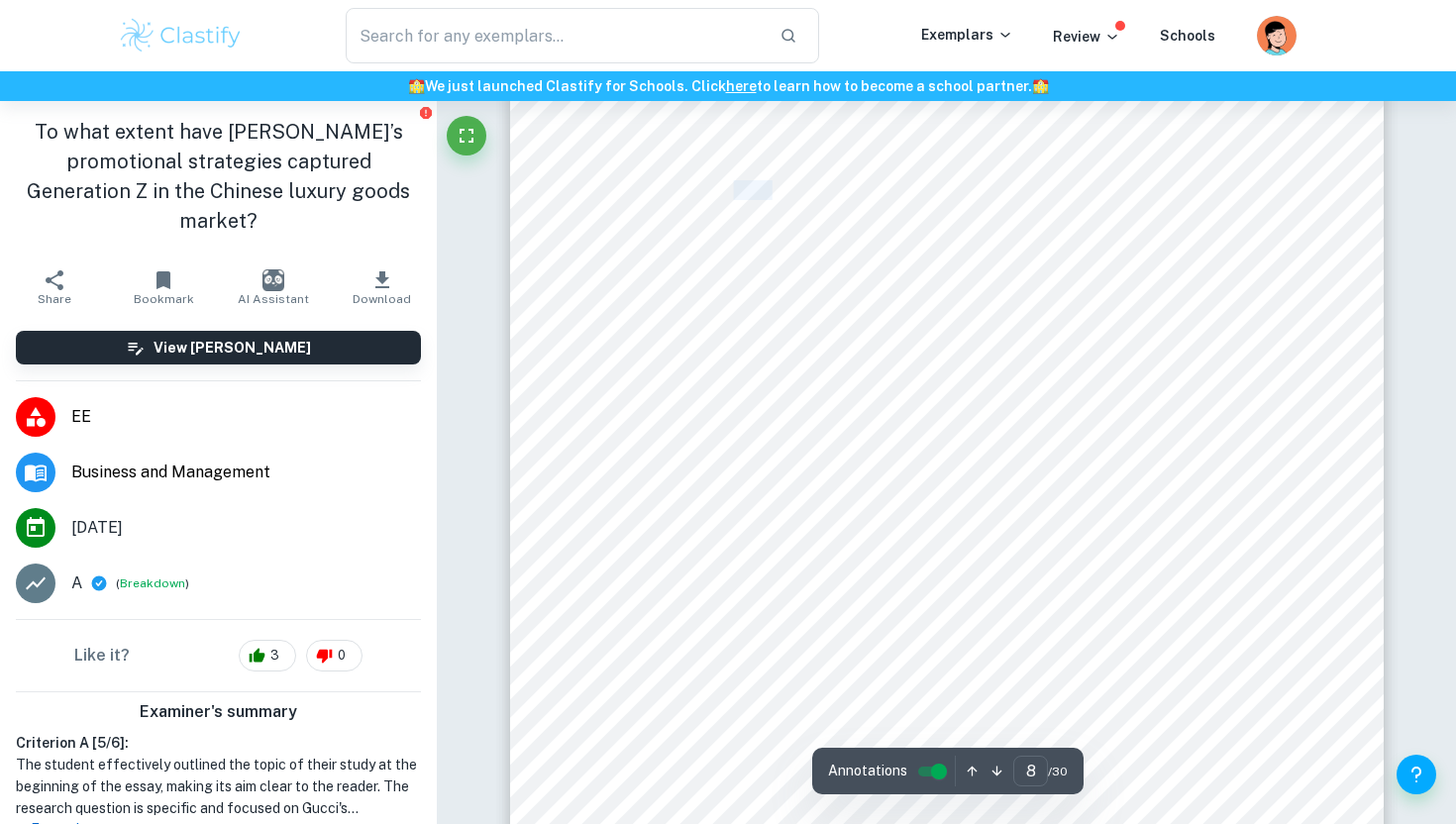 click on "Limitations of RBV" at bounding box center (693, 191) 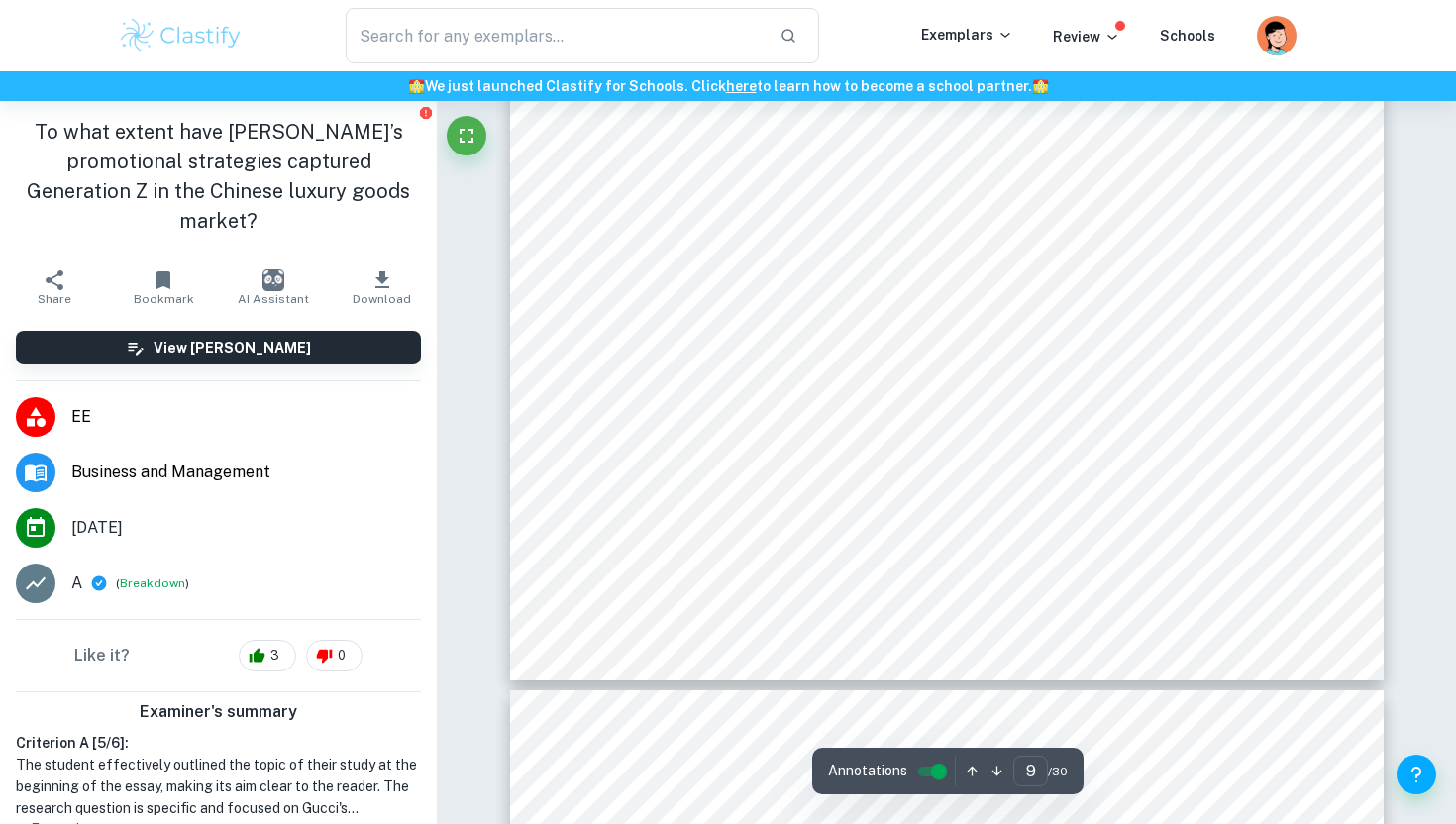 scroll, scrollTop: 10446, scrollLeft: 0, axis: vertical 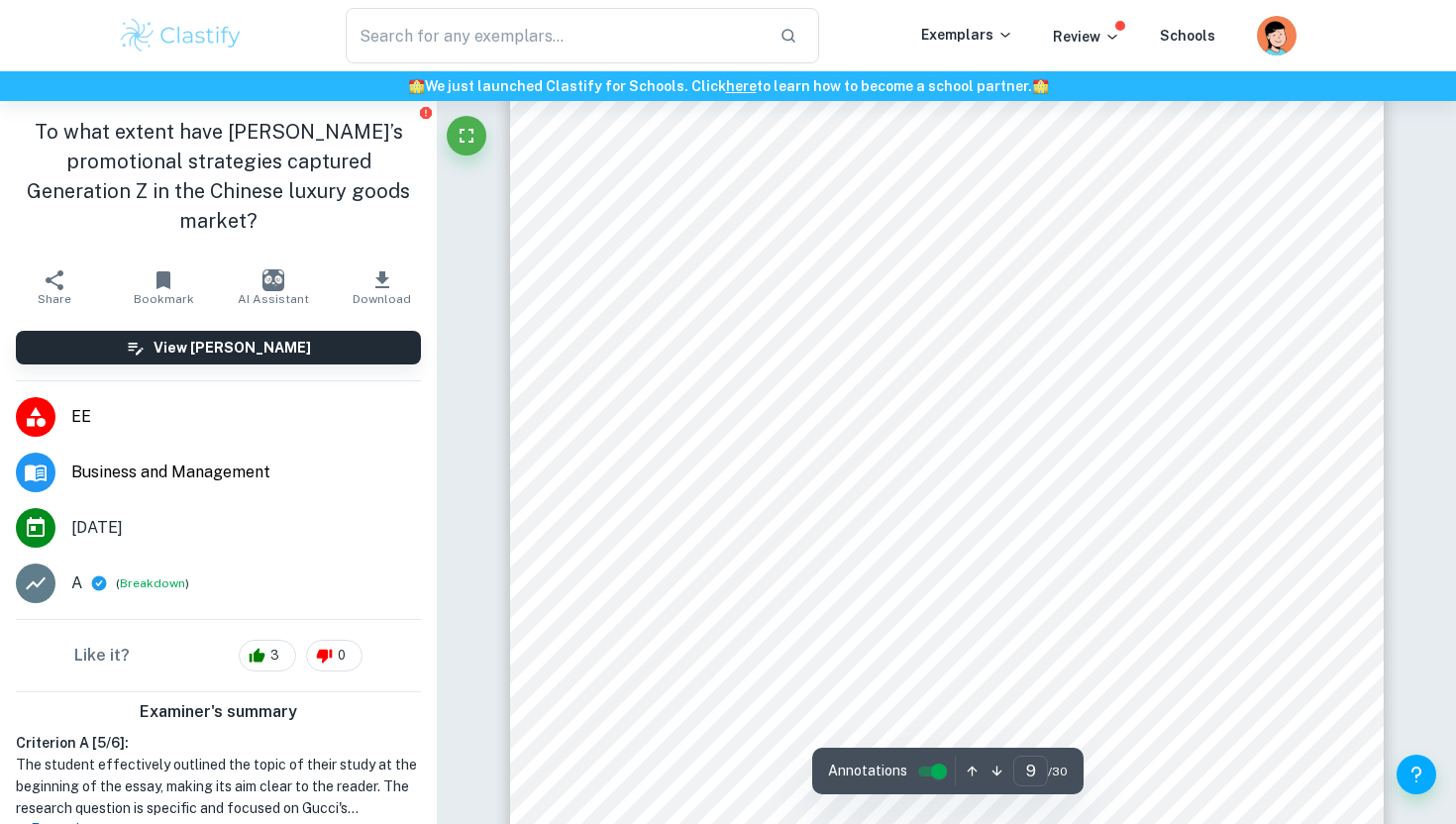 click on "The PFF model indicates that China's luxury market presents a low threat of" at bounding box center [973, 506] 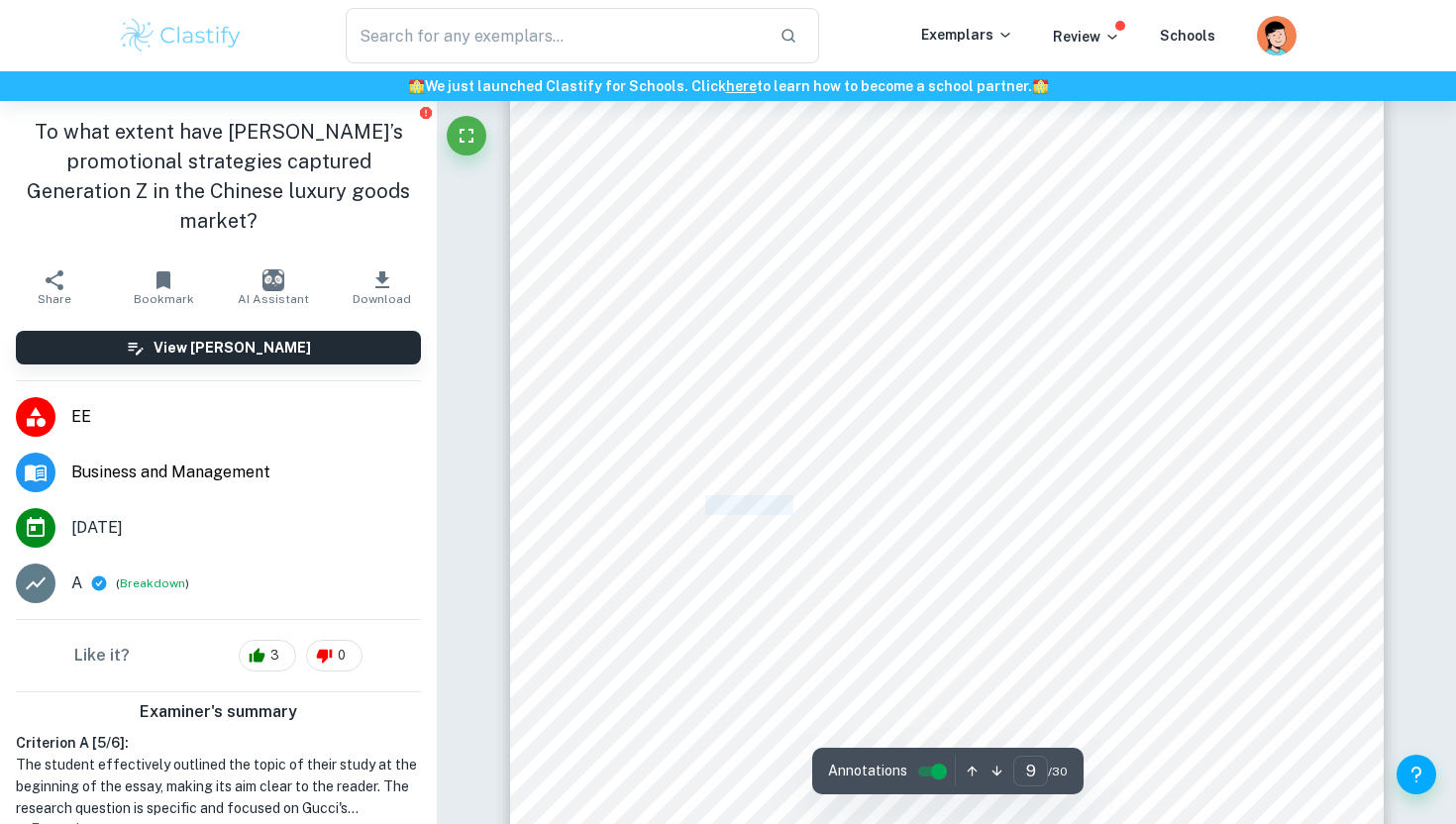 drag, startPoint x: 725, startPoint y: 503, endPoint x: 761, endPoint y: 503, distance: 36 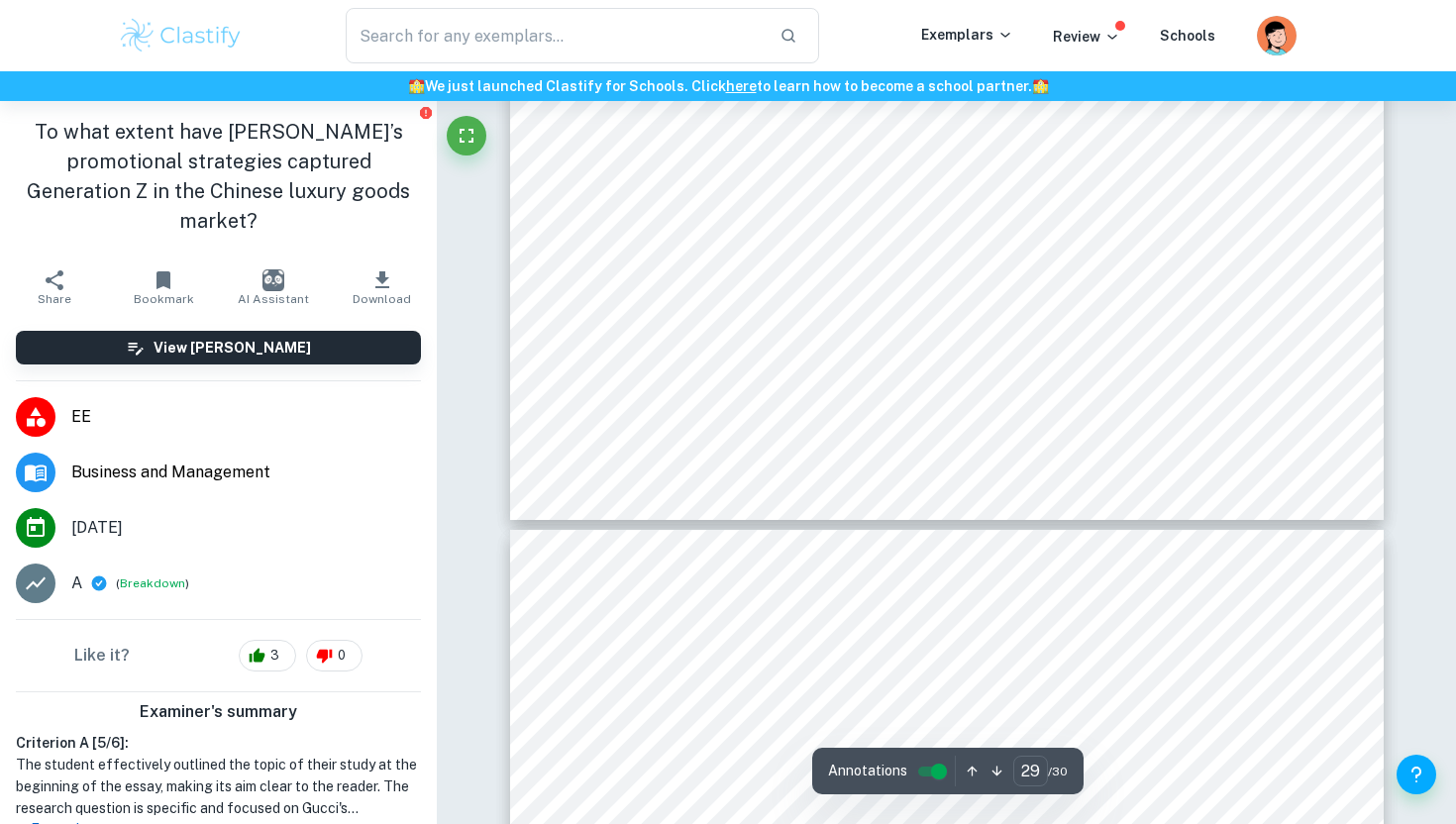 scroll, scrollTop: 35853, scrollLeft: 0, axis: vertical 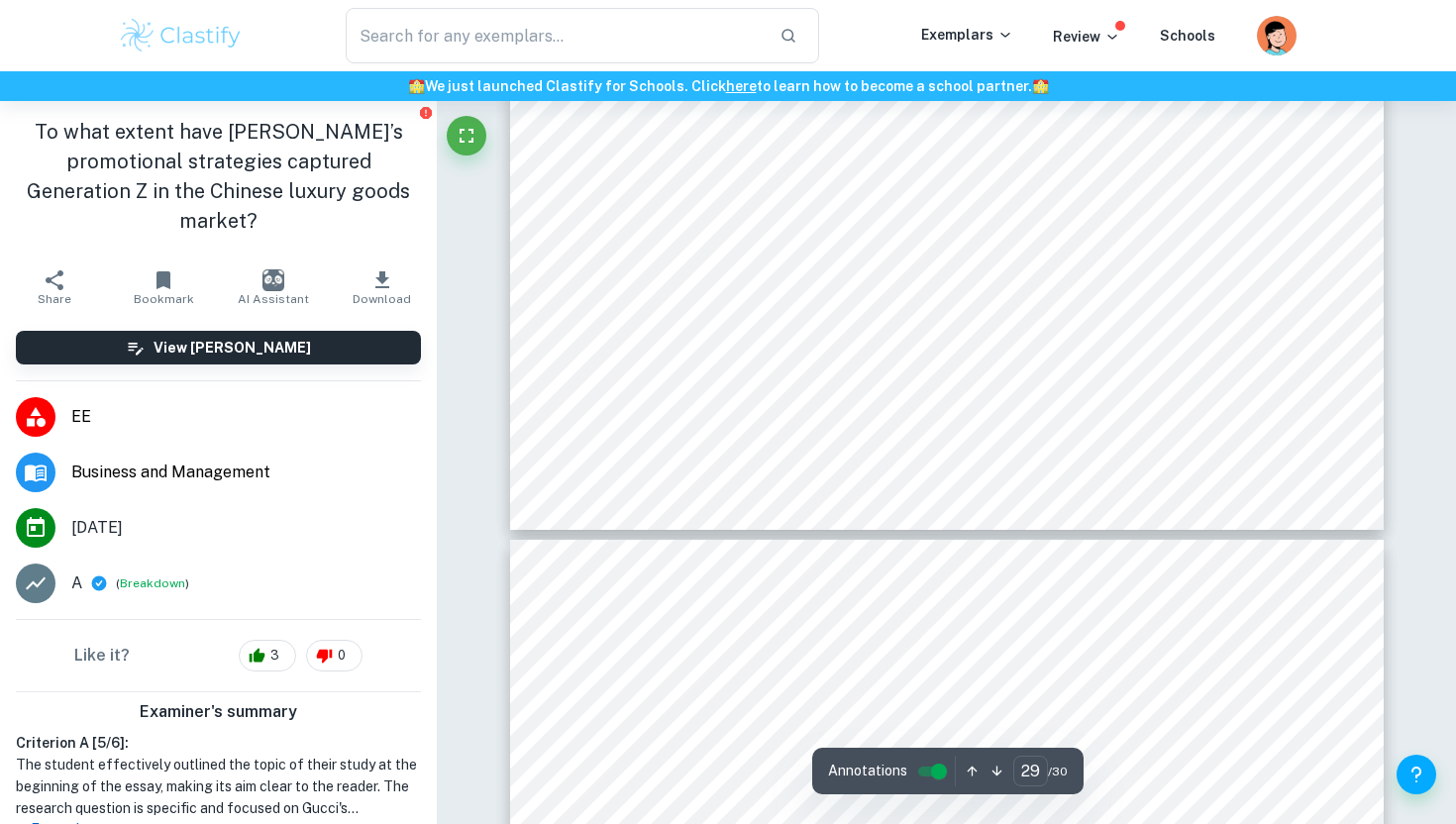 click on "29 <Top Chinese Social Media Platforms in [DATE].=   Top Chinese Social Media Platforms in [DATE] , Sekkei Digital Group, [DATE], [DOMAIN_NAME][URL] media-platforms-2023/. [PERSON_NAME], and [GEOGRAPHIC_DATA]. <Review: The resource-based view and Information Systems Research: Review, extension, and suggestions for future research.=   MIS Quarterly , vol. 28, no. 1, 2004, p. 107, [URL][DOMAIN_NAME]. [PERSON_NAME]. <Four Years on, Dolce & [PERSON_NAME] Speaks out after China Scandal.=   Jing Daily , Jing Daily, [DATE], [DOMAIN_NAME][URL] scandal/. [PERSON_NAME]. <The New Faces of Chinese Luxury Shoppers.=   [PERSON_NAME] - Impact- Driven Strategy Advisors , [PERSON_NAME], [DATE], [DOMAIN_NAME][URL] expertise/insights/2021/dec/the-new-faces-of-chinese-luxury-shoppers.html. [PERSON_NAME]. <MFW Kicked off with Minimalism, Y2K Fever, and Gucci Striking Social Media Gold - How China Responded vs Global.=   Jing Daily , Jing Daily, [DATE]," at bounding box center (947, -88) 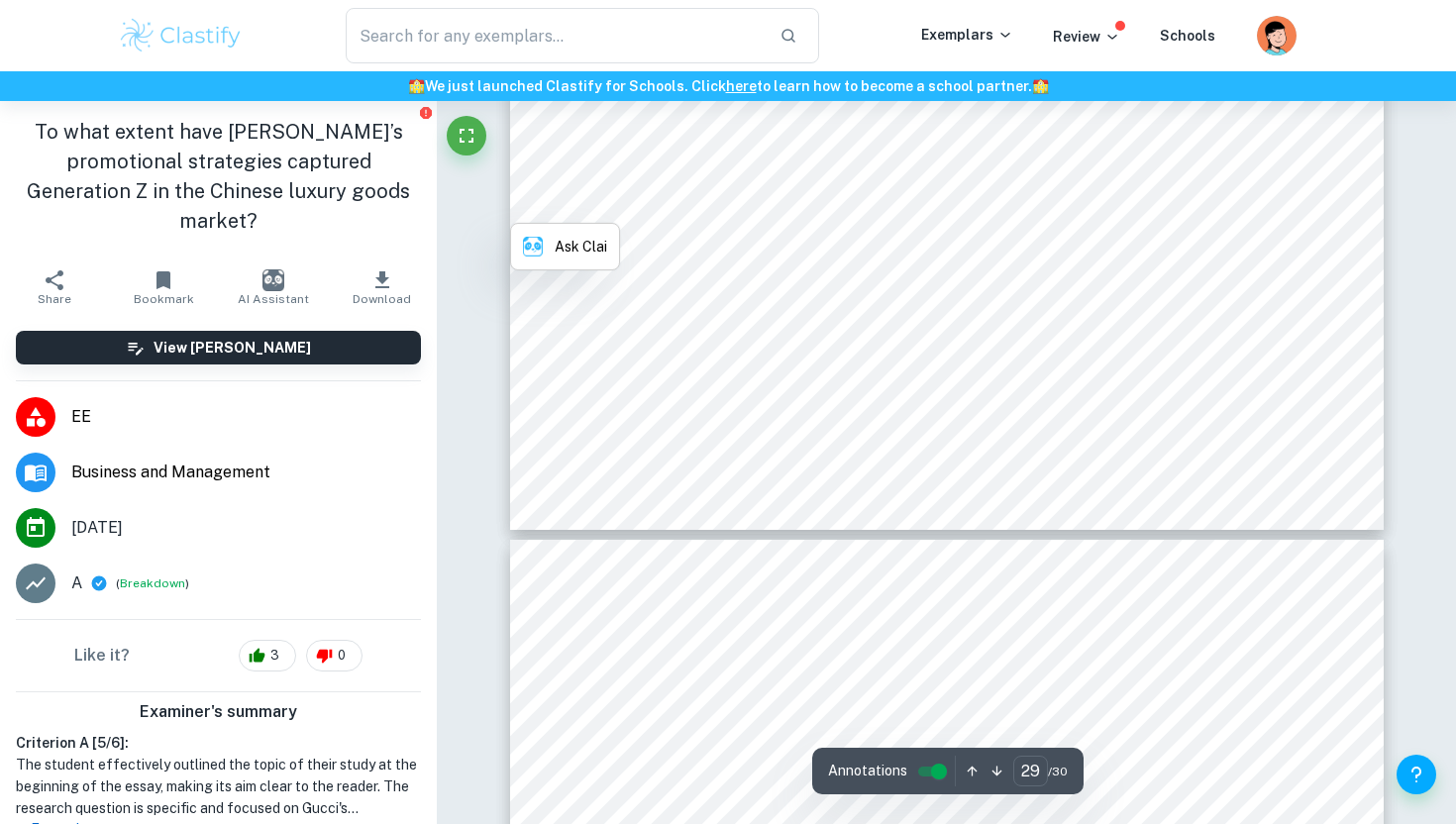 click on "29 <Top Chinese Social Media Platforms in [DATE].=   Top Chinese Social Media Platforms in [DATE] , Sekkei Digital Group, [DATE], [DOMAIN_NAME][URL] media-platforms-2023/. [PERSON_NAME], and [GEOGRAPHIC_DATA]. <Review: The resource-based view and Information Systems Research: Review, extension, and suggestions for future research.=   MIS Quarterly , vol. 28, no. 1, 2004, p. 107, [URL][DOMAIN_NAME]. [PERSON_NAME]. <Four Years on, Dolce & [PERSON_NAME] Speaks out after China Scandal.=   Jing Daily , Jing Daily, [DATE], [DOMAIN_NAME][URL] scandal/. [PERSON_NAME]. <The New Faces of Chinese Luxury Shoppers.=   [PERSON_NAME] - Impact- Driven Strategy Advisors , [PERSON_NAME], [DATE], [DOMAIN_NAME][URL] expertise/insights/2021/dec/the-new-faces-of-chinese-luxury-shoppers.html. [PERSON_NAME]. <MFW Kicked off with Minimalism, Y2K Fever, and Gucci Striking Social Media Gold - How China Responded vs Global.=   Jing Daily , Jing Daily, [DATE]," at bounding box center [947, -88] 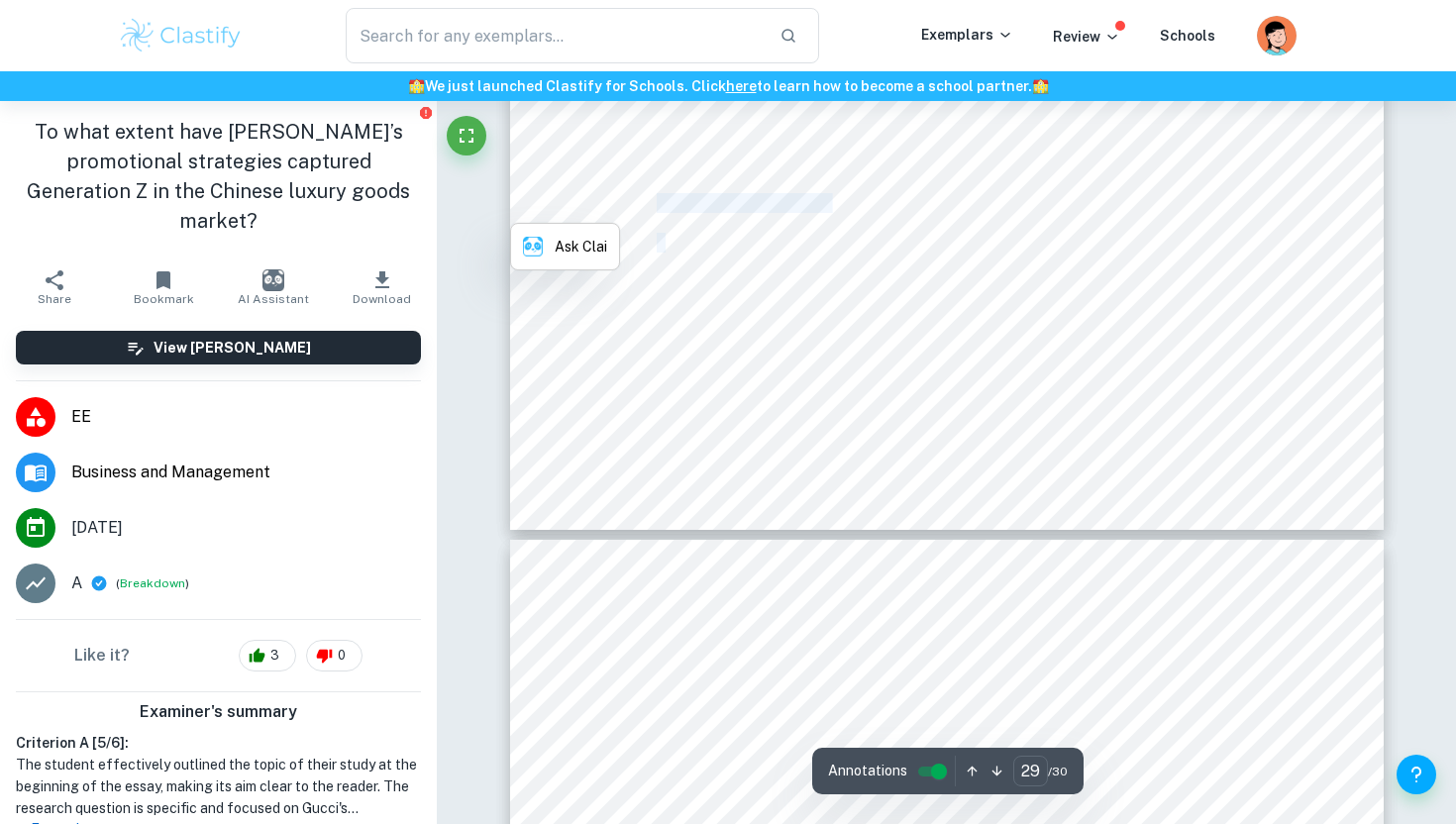 click on "29 <Top Chinese Social Media Platforms in [DATE].=   Top Chinese Social Media Platforms in [DATE] , Sekkei Digital Group, [DATE], [DOMAIN_NAME][URL] media-platforms-2023/. [PERSON_NAME], and [GEOGRAPHIC_DATA]. <Review: The resource-based view and Information Systems Research: Review, extension, and suggestions for future research.=   MIS Quarterly , vol. 28, no. 1, 2004, p. 107, [URL][DOMAIN_NAME]. [PERSON_NAME]. <Four Years on, Dolce & [PERSON_NAME] Speaks out after China Scandal.=   Jing Daily , Jing Daily, [DATE], [DOMAIN_NAME][URL] scandal/. [PERSON_NAME]. <The New Faces of Chinese Luxury Shoppers.=   [PERSON_NAME] - Impact- Driven Strategy Advisors , [PERSON_NAME], [DATE], [DOMAIN_NAME][URL] expertise/insights/2021/dec/the-new-faces-of-chinese-luxury-shoppers.html. [PERSON_NAME]. <MFW Kicked off with Minimalism, Y2K Fever, and Gucci Striking Social Media Gold - How China Responded vs Global.=   Jing Daily , Jing Daily, [DATE]," at bounding box center (947, -88) 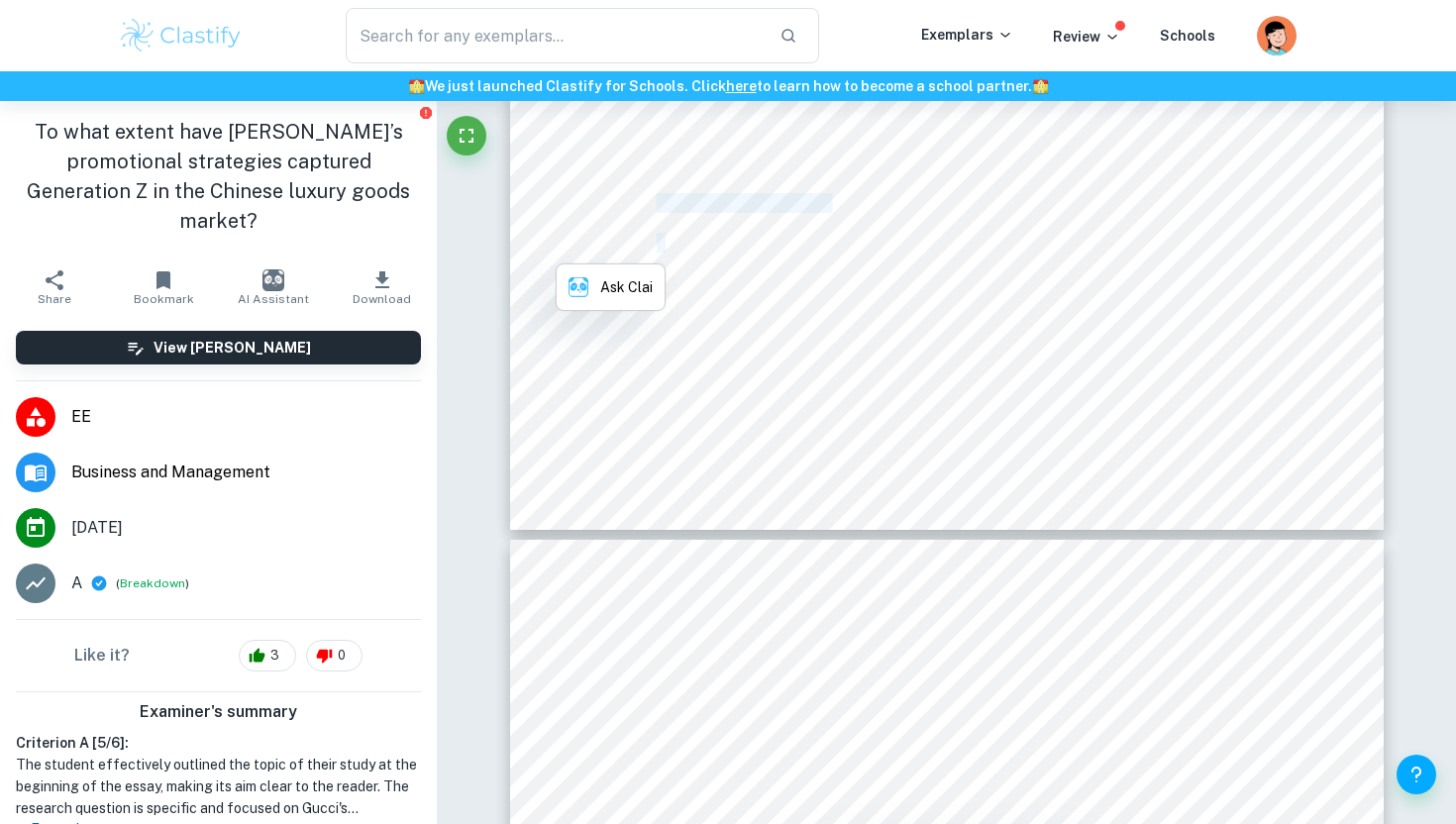 click on "29 <Top Chinese Social Media Platforms in [DATE].=   Top Chinese Social Media Platforms in [DATE] , Sekkei Digital Group, [DATE], [DOMAIN_NAME][URL] media-platforms-2023/. [PERSON_NAME], and [GEOGRAPHIC_DATA]. <Review: The resource-based view and Information Systems Research: Review, extension, and suggestions for future research.=   MIS Quarterly , vol. 28, no. 1, 2004, p. 107, [URL][DOMAIN_NAME]. [PERSON_NAME]. <Four Years on, Dolce & [PERSON_NAME] Speaks out after China Scandal.=   Jing Daily , Jing Daily, [DATE], [DOMAIN_NAME][URL] scandal/. [PERSON_NAME]. <The New Faces of Chinese Luxury Shoppers.=   [PERSON_NAME] - Impact- Driven Strategy Advisors , [PERSON_NAME], [DATE], [DOMAIN_NAME][URL] expertise/insights/2021/dec/the-new-faces-of-chinese-luxury-shoppers.html. [PERSON_NAME]. <MFW Kicked off with Minimalism, Y2K Fever, and Gucci Striking Social Media Gold - How China Responded vs Global.=   Jing Daily , Jing Daily, [DATE]," at bounding box center (947, -88) 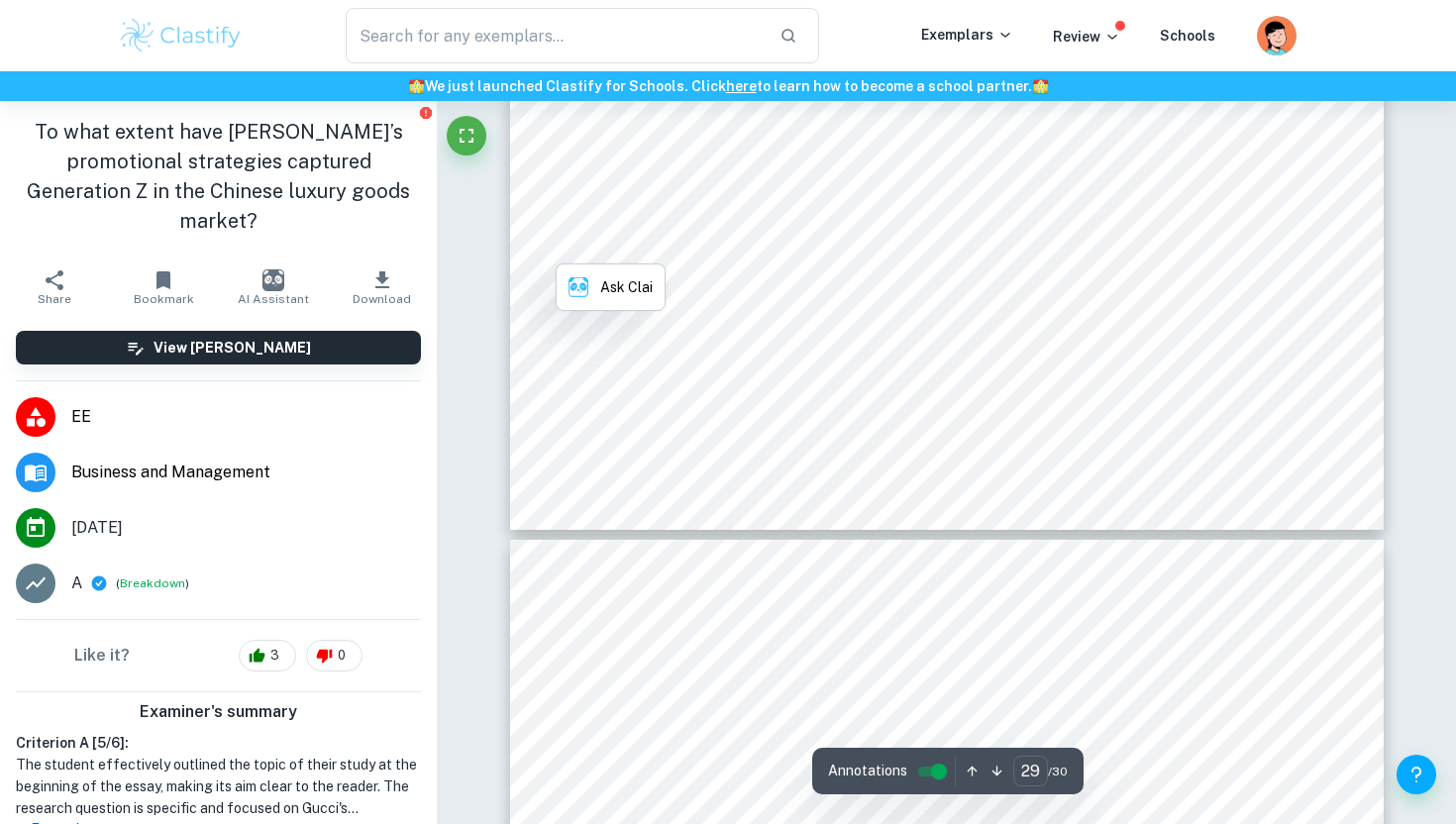 click on "heres-what-marketers-need-to-know." at bounding box center [786, 244] 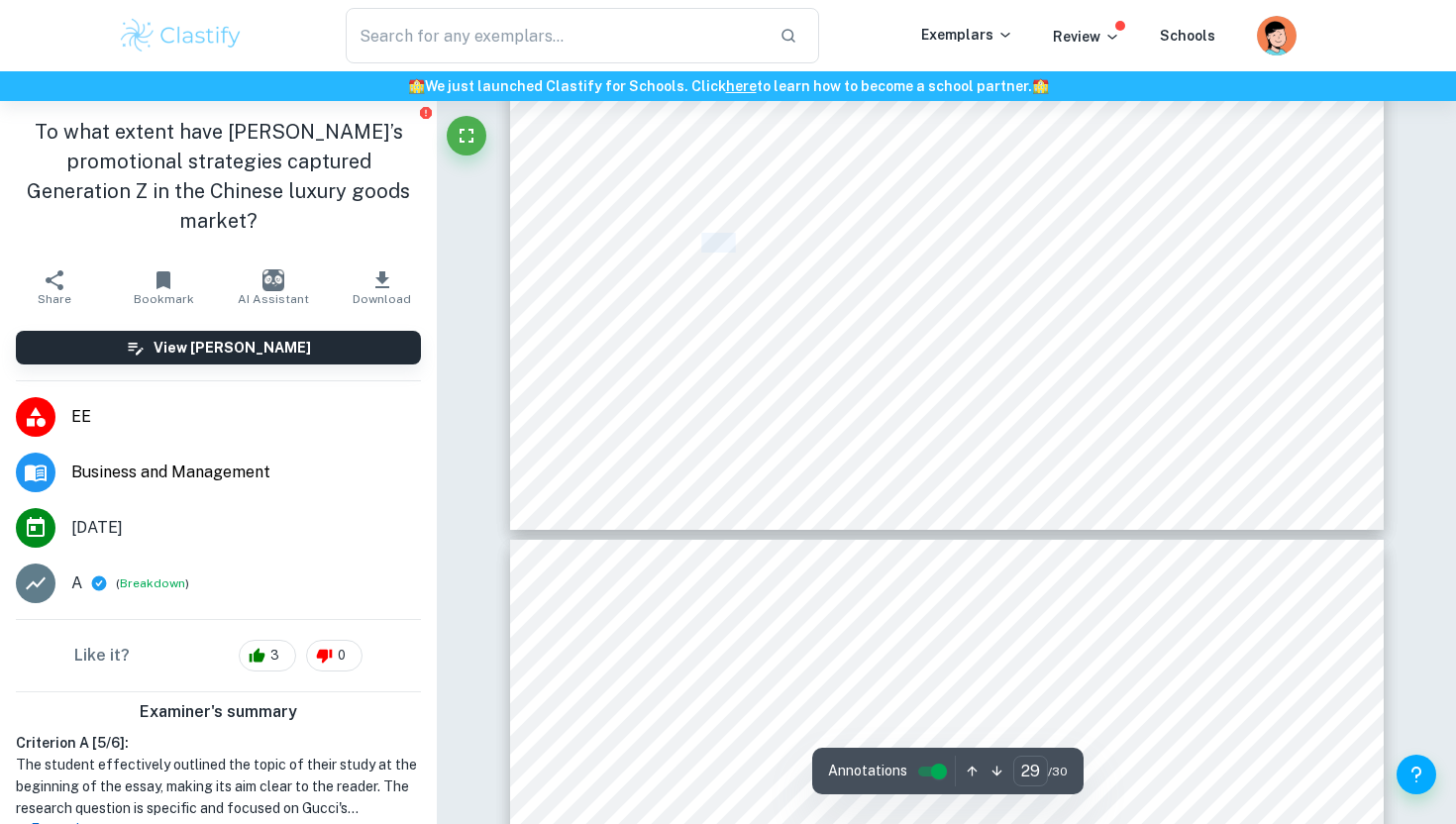 click on "heres-what-marketers-need-to-know." at bounding box center (786, 244) 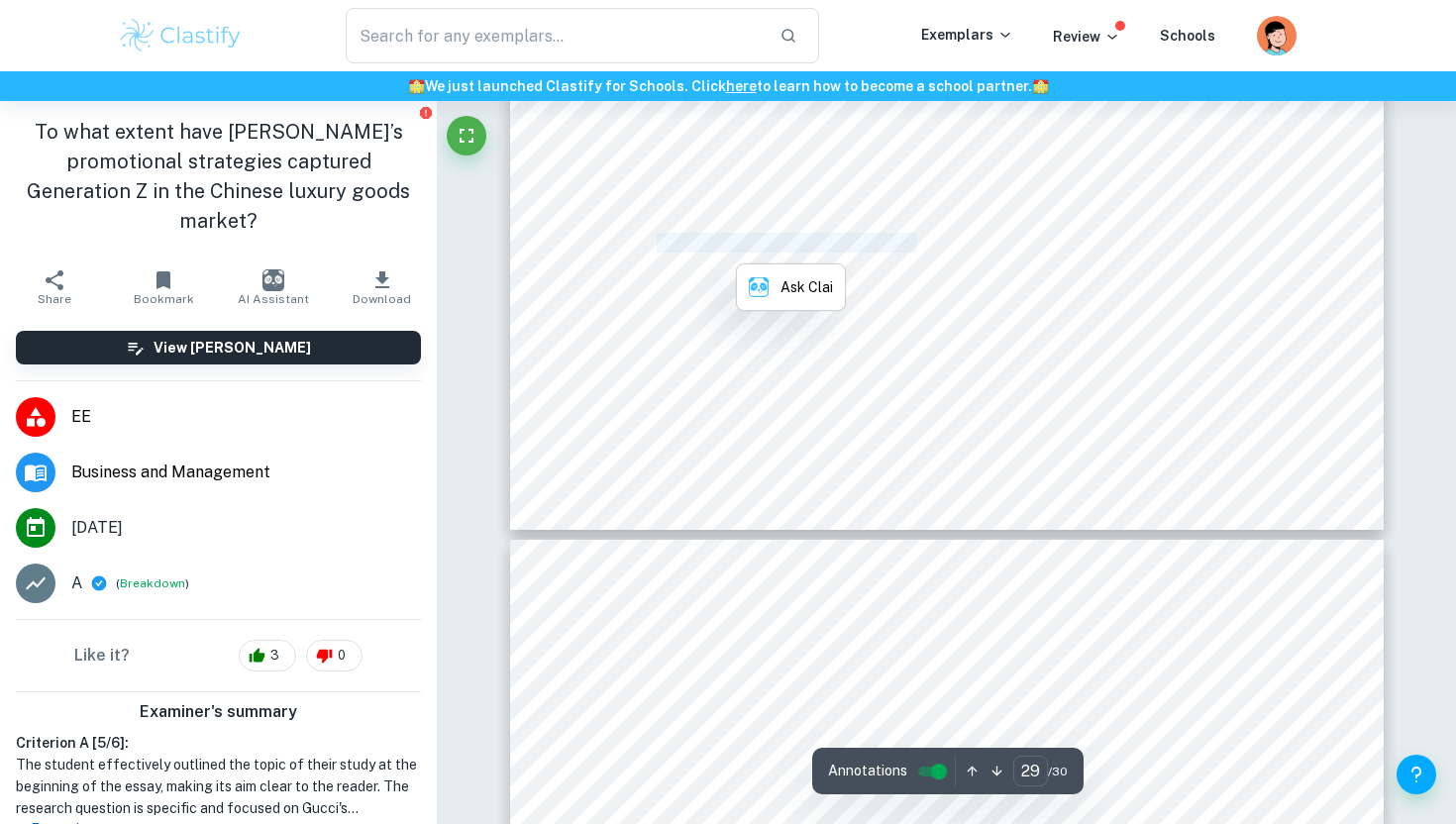 click on "heres-what-marketers-need-to-know." at bounding box center [786, 244] 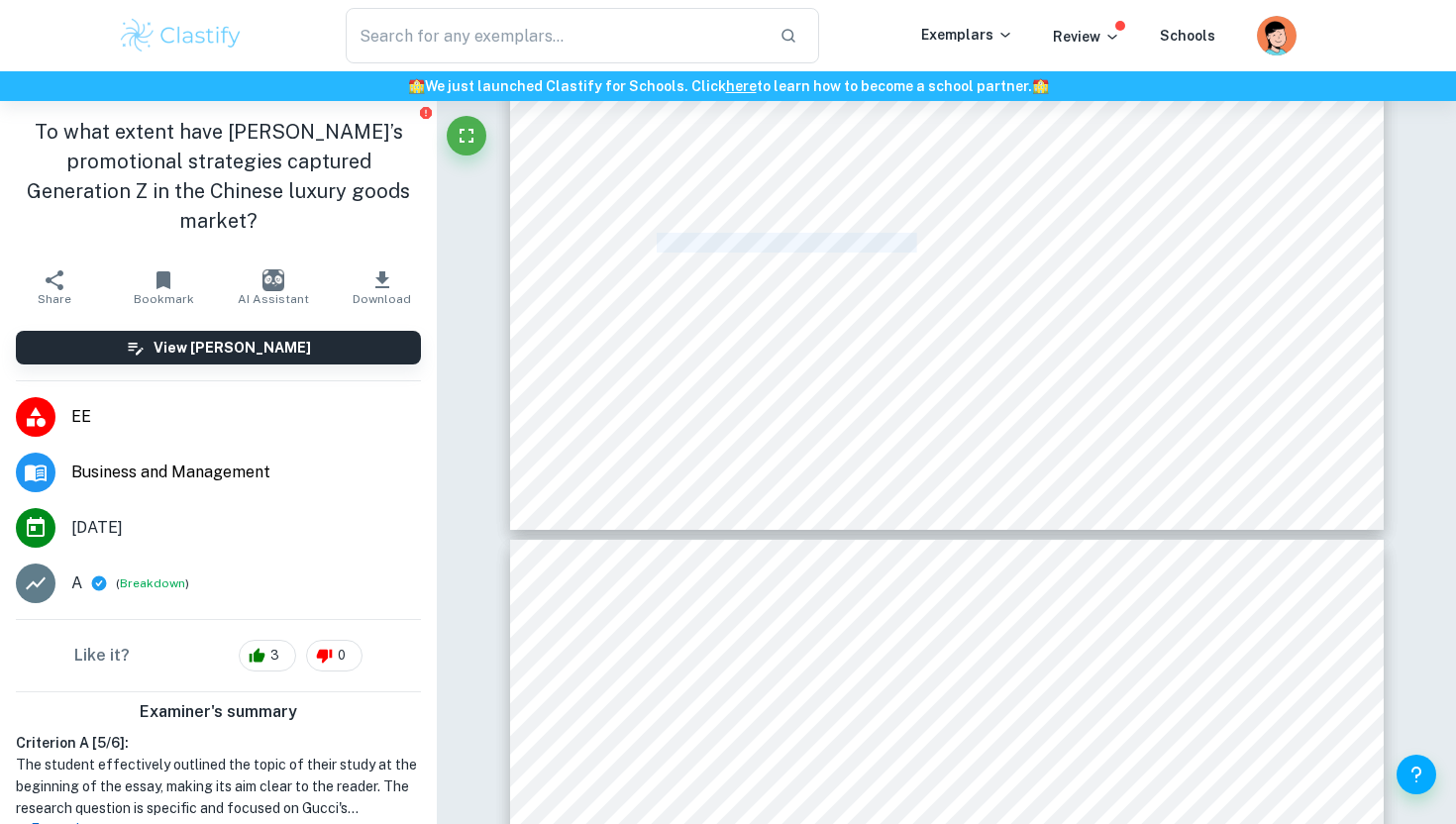 click on "To what extent have [PERSON_NAME]’s promotional strategies captured Generation Z in the Chinese luxury goods market?" at bounding box center [218, 176] 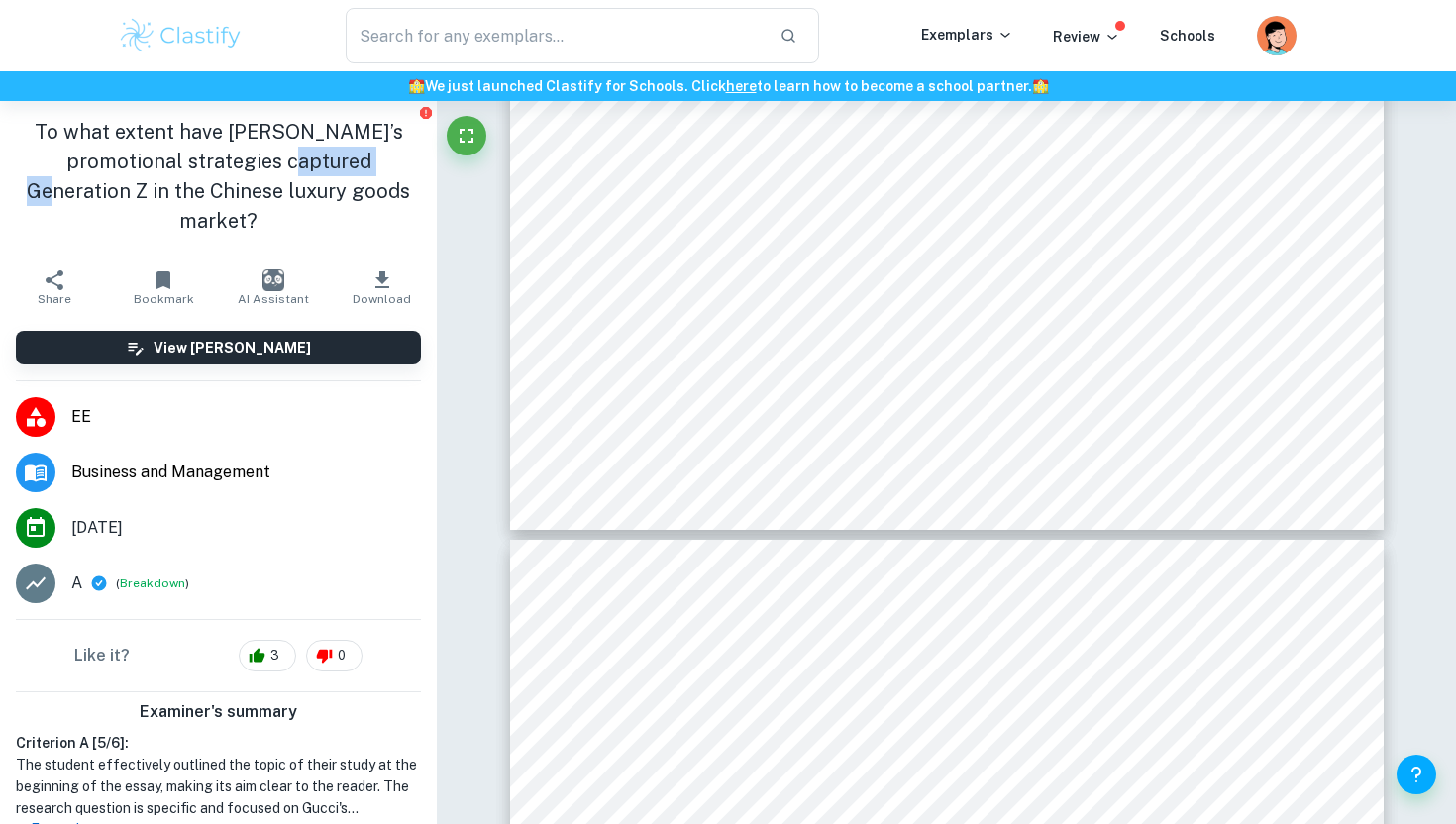 click on "To what extent have [PERSON_NAME]’s promotional strategies captured Generation Z in the Chinese luxury goods market?" at bounding box center (218, 176) 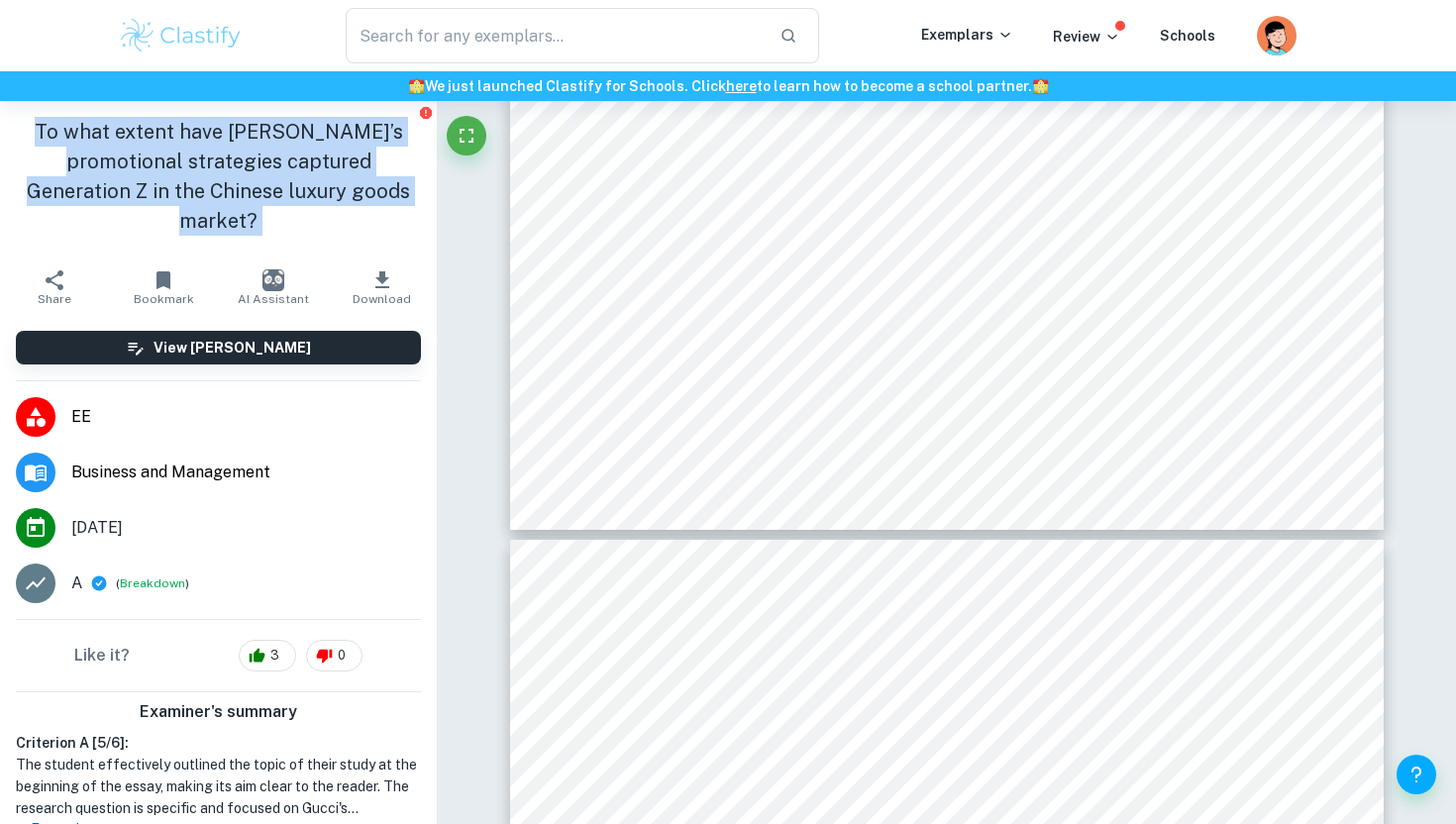 click on "To what extent have [PERSON_NAME]’s promotional strategies captured Generation Z in the Chinese luxury goods market?" at bounding box center (218, 176) 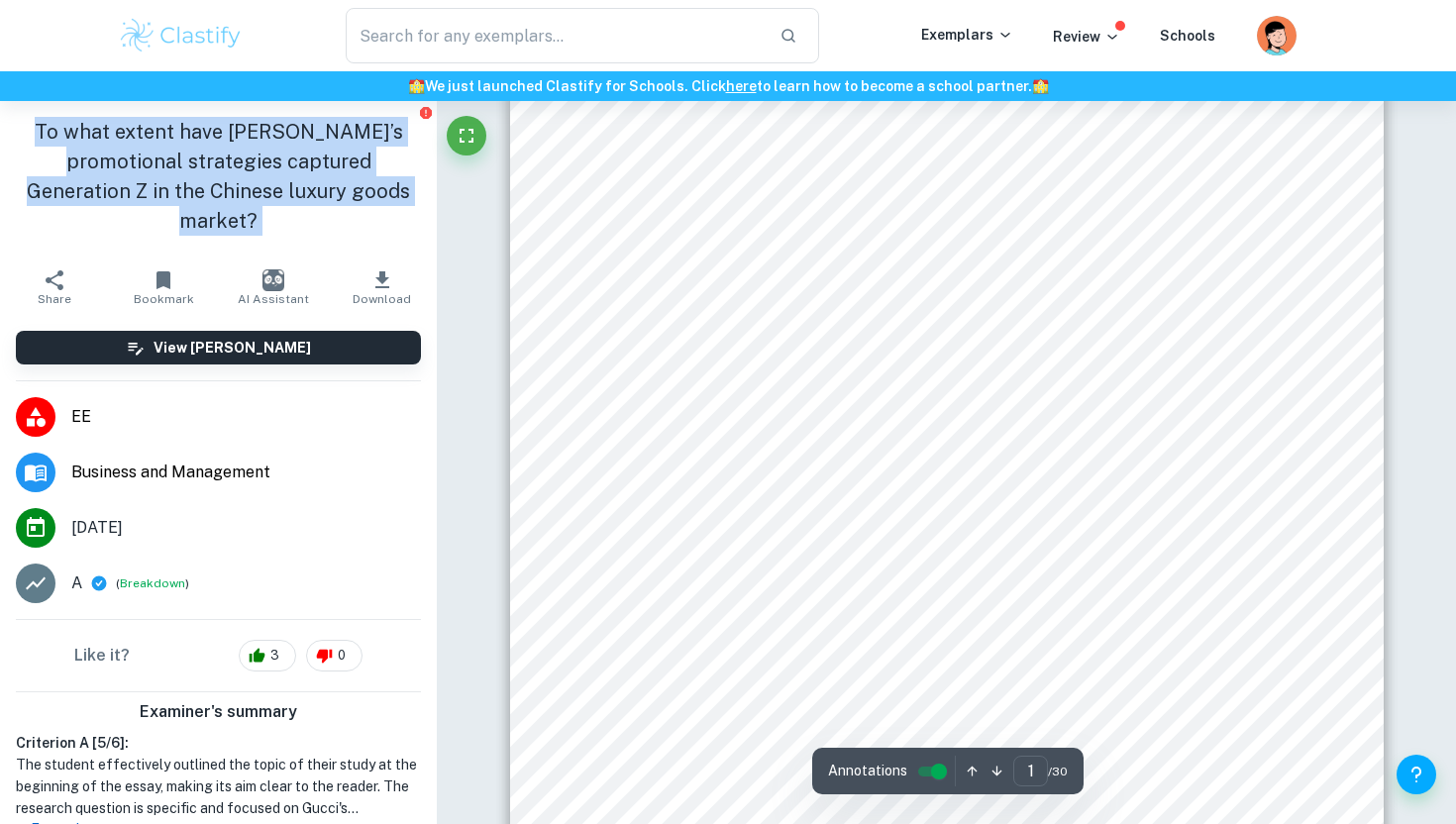 scroll, scrollTop: 1592, scrollLeft: 0, axis: vertical 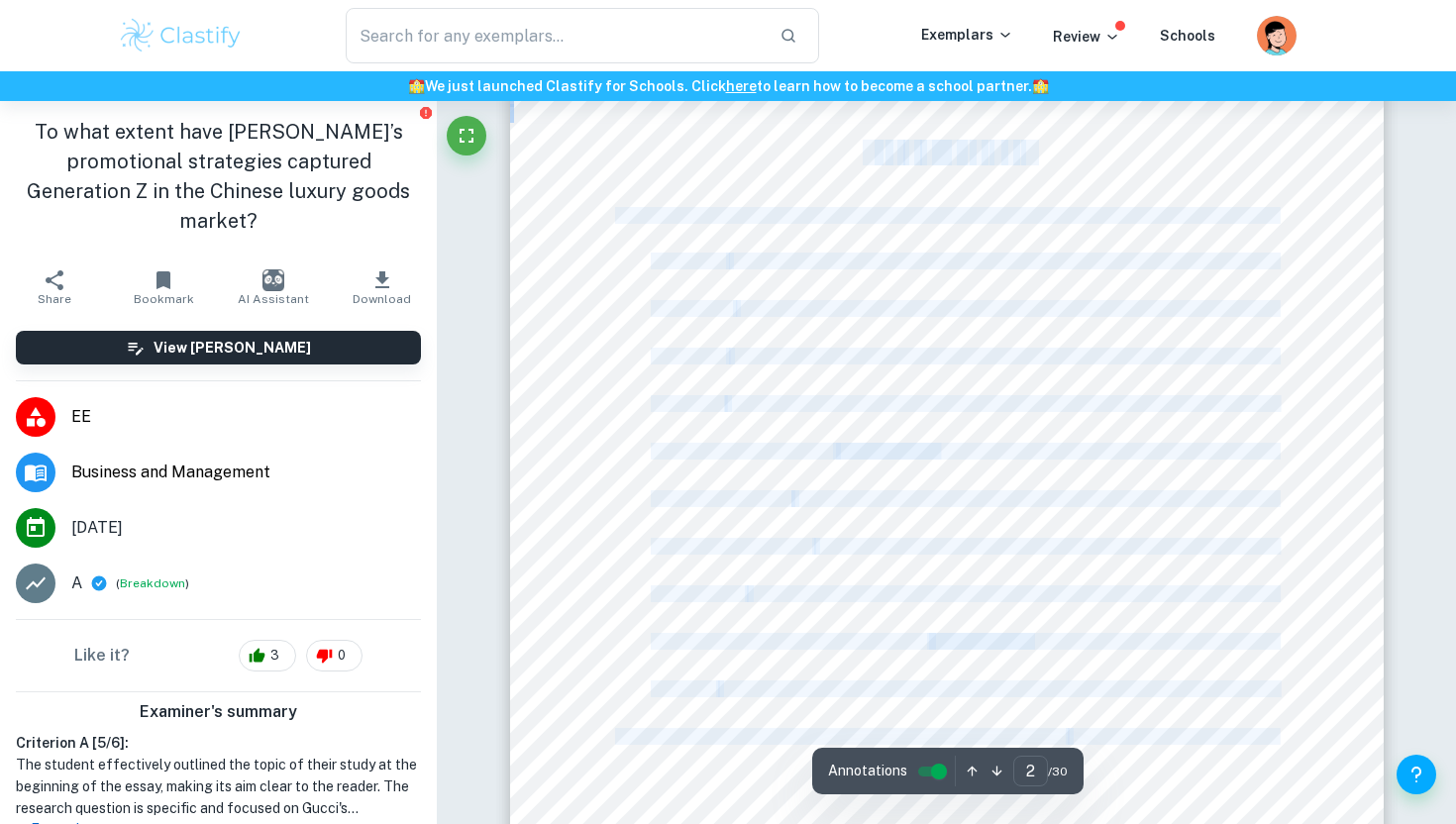 drag, startPoint x: 847, startPoint y: 144, endPoint x: 865, endPoint y: 154, distance: 20.59126 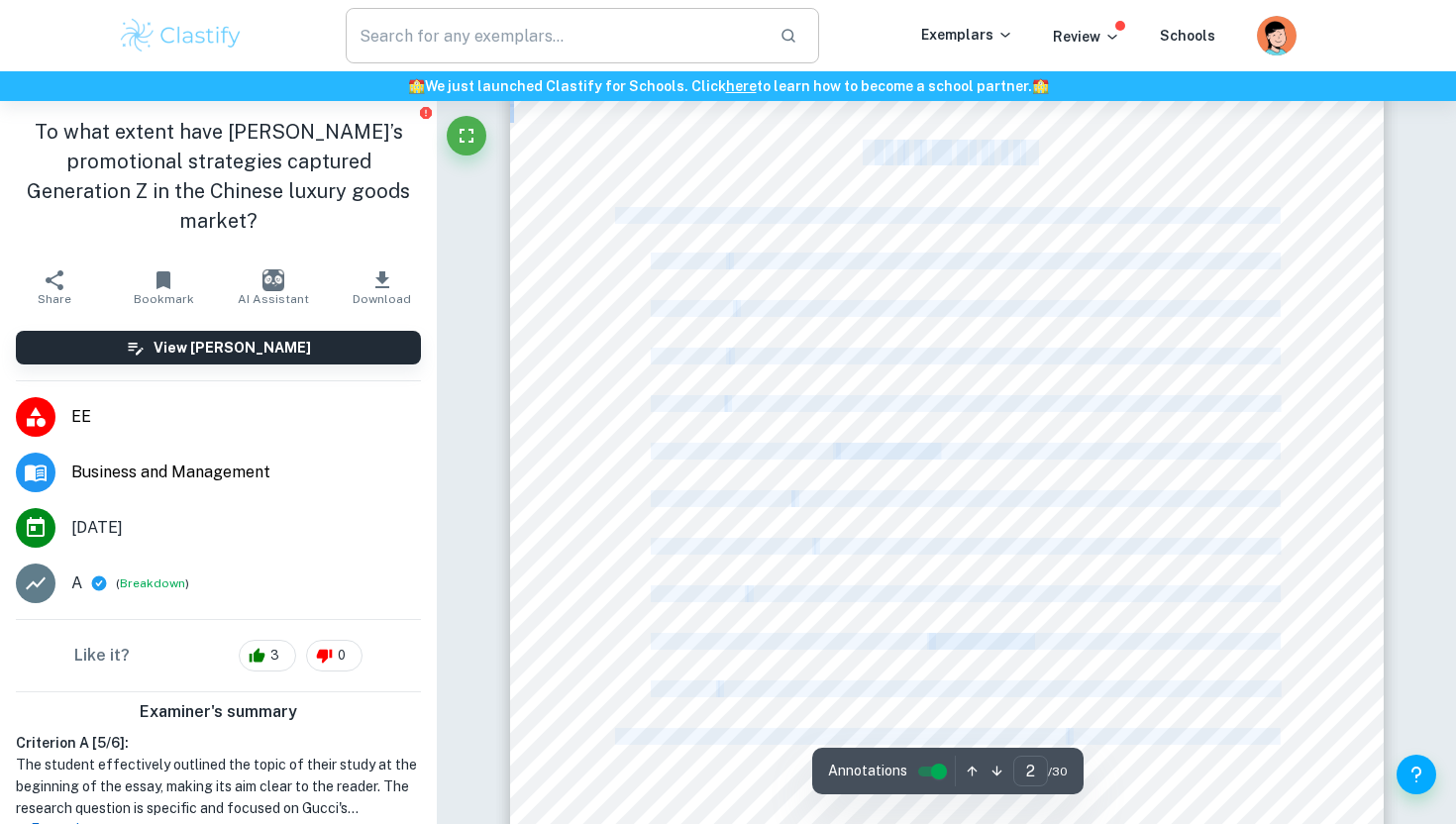 copy on "T a b l e   o f   C o n t e n t s TABLE OF CONTENTS ......................................................................................................................................2 Introduction   ................................................................................................................................................. 3 Methodology   ............................................................................................................................................... 4 Theory Used   ................................................................................................................................................. 4 Background   .................................................................................................................................................. 4 Gucci and Its Position in [GEOGRAPHIC_DATA]   .................................................................................................................... 5 Promotional Strategies   ..........." 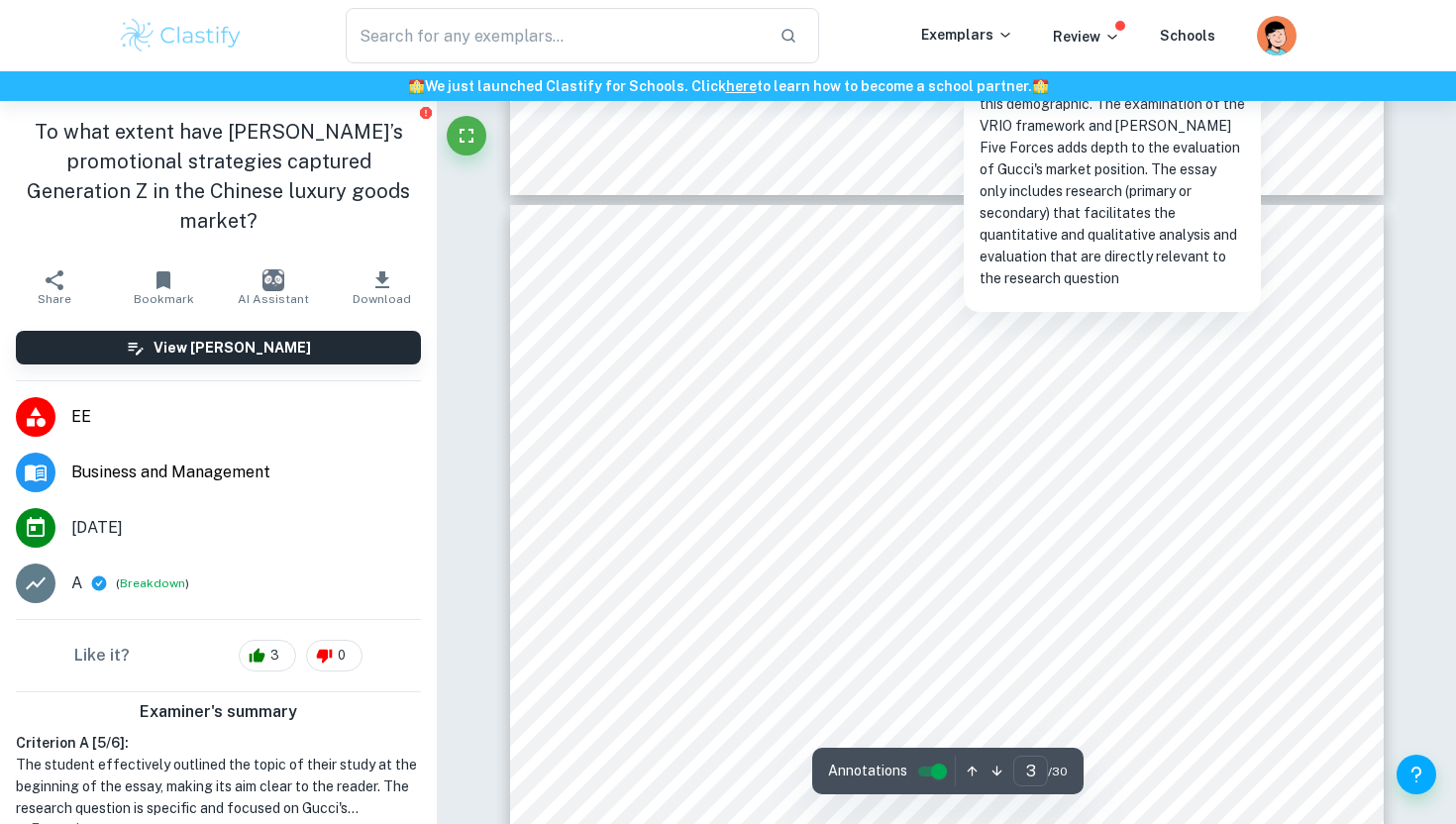 scroll, scrollTop: 2582, scrollLeft: 0, axis: vertical 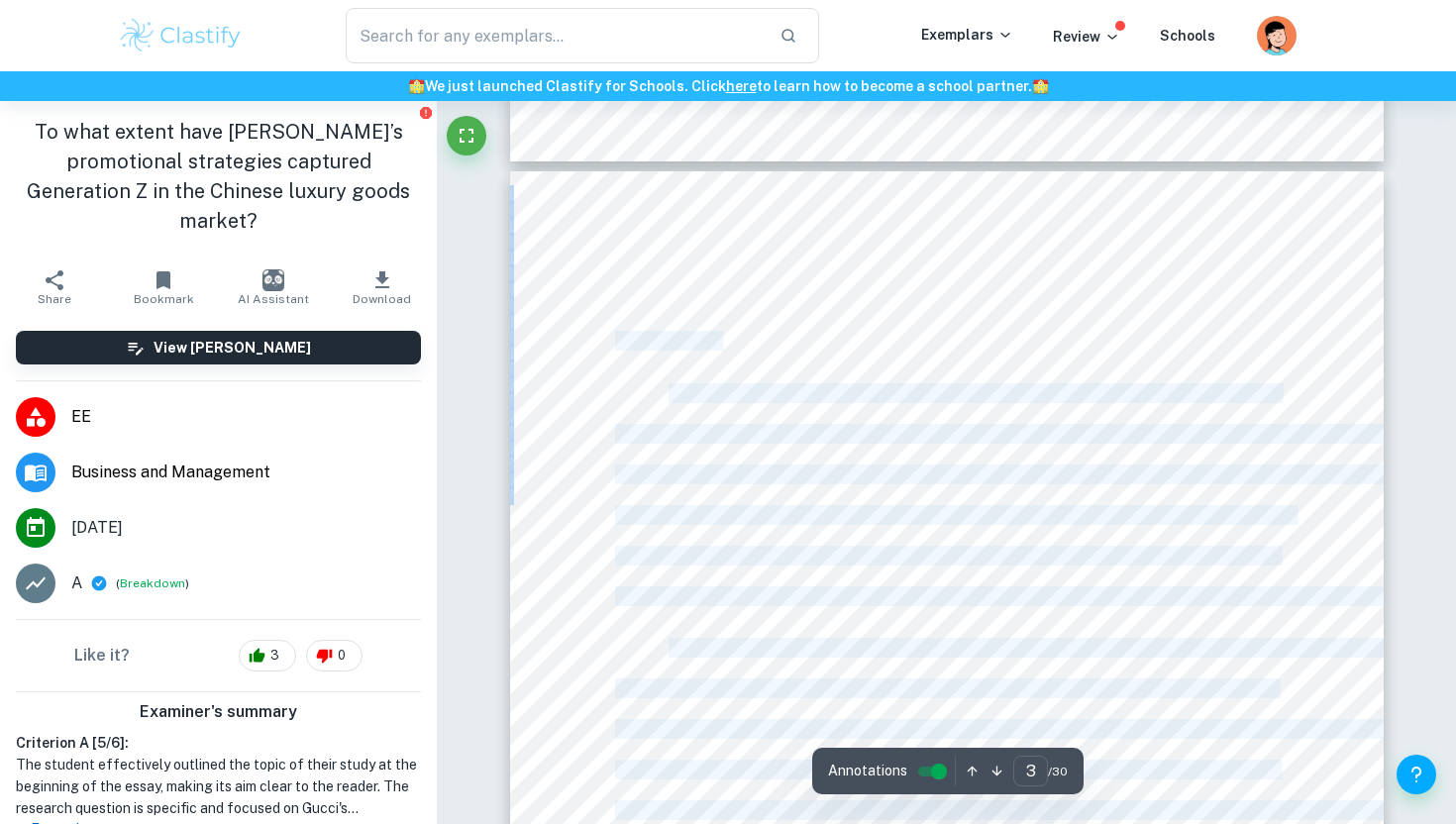 click on "3 Introduction Gucci is a leading luxury fashion house owned by parent company Kering, specialising in leather goods, attire and eyewear. Headquartered in [GEOGRAPHIC_DATA], [GEOGRAPHIC_DATA], Gucci has 528 stores globally (Kering Corporation, 2023). Entering the Chinese market in [DATE], it has become a household name and status symbol for youths. With competitors flocking to enter China9s competitive market, Gucci9s strategies prove lasting as a frequenter in [GEOGRAPHIC_DATA] top luxury rankings (Affluential Corporation, 2021). In recent years, China has become a highly attractive opportunity for luxury companies. The Asia Pacific region leads in luxury consumption (Kering Corporation, 2023), with [DEMOGRAPHIC_DATA] consumers expected to represent 40% of all luxury consumers by 2030 (Jing Daily, 2022), 50% of which entered the market in the past year (Wouters, 2021). [DEMOGRAPHIC_DATA] consumers are a decade younger than the average luxury consumer at 38 (Hall and [PERSON_NAME], 2022), cementing the importance of the younger generations.   <To what   The" at bounding box center (947, 789) 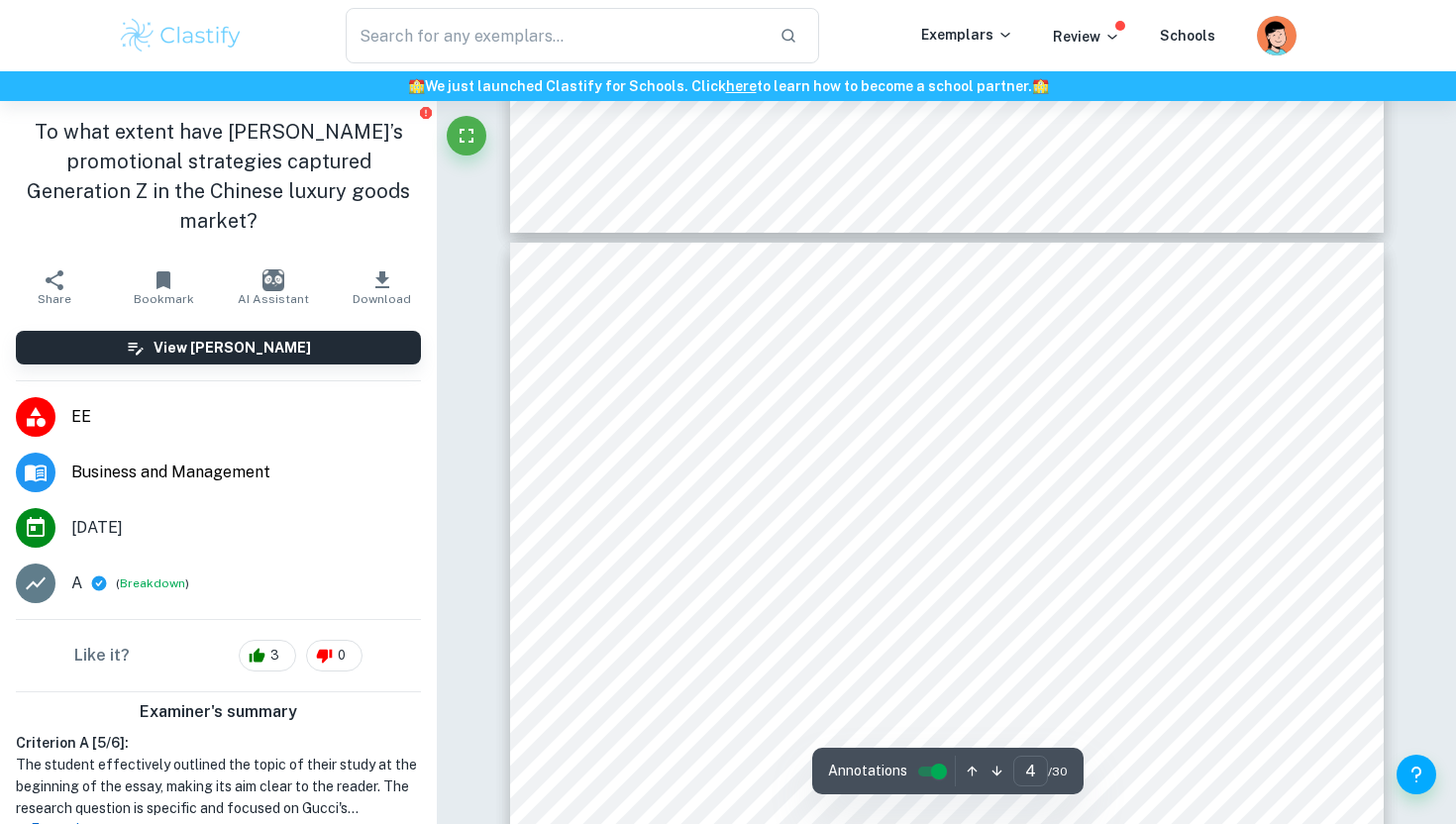 scroll, scrollTop: 3798, scrollLeft: 0, axis: vertical 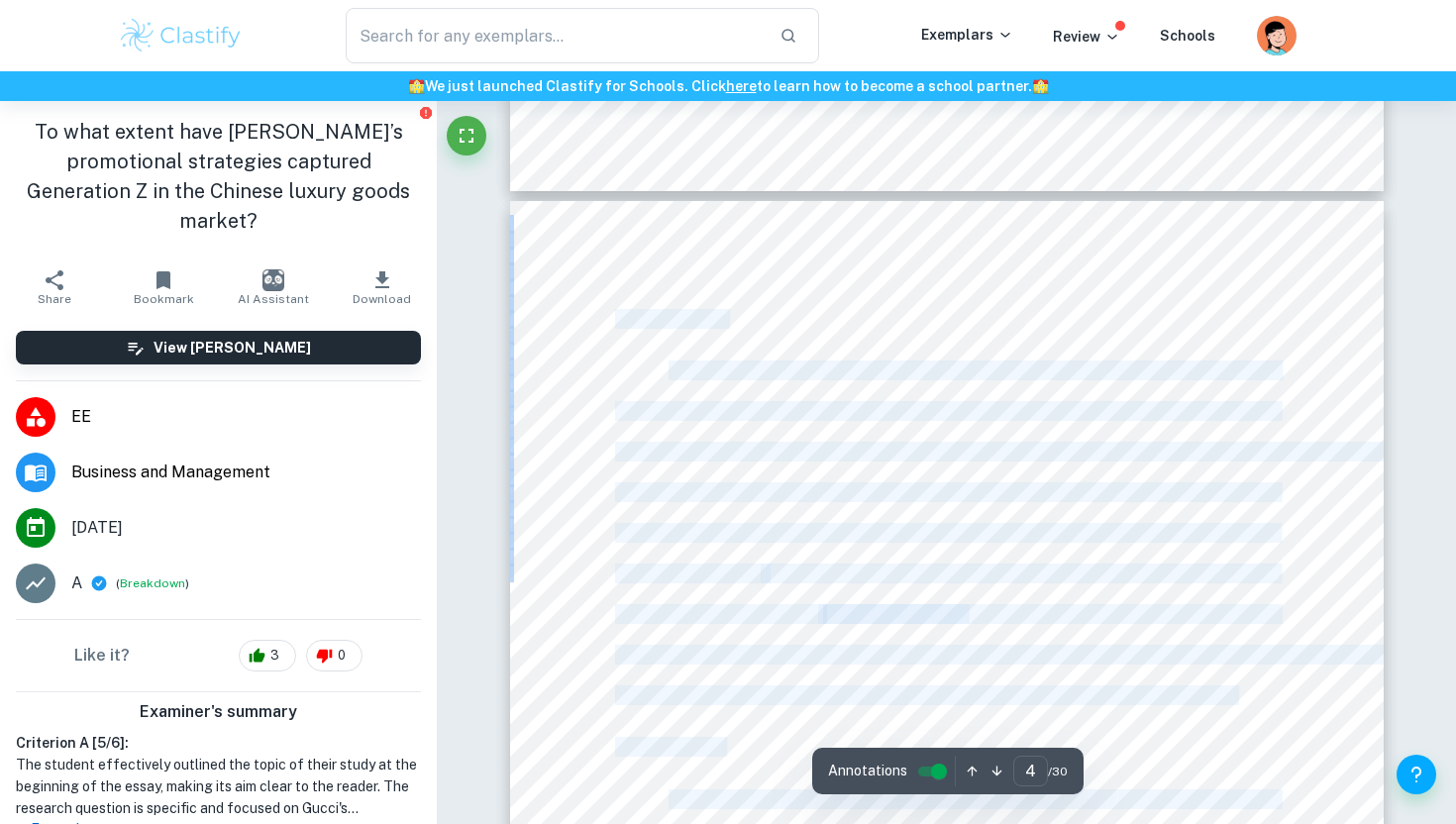 drag, startPoint x: 605, startPoint y: 316, endPoint x: 616, endPoint y: 315, distance: 11.045361 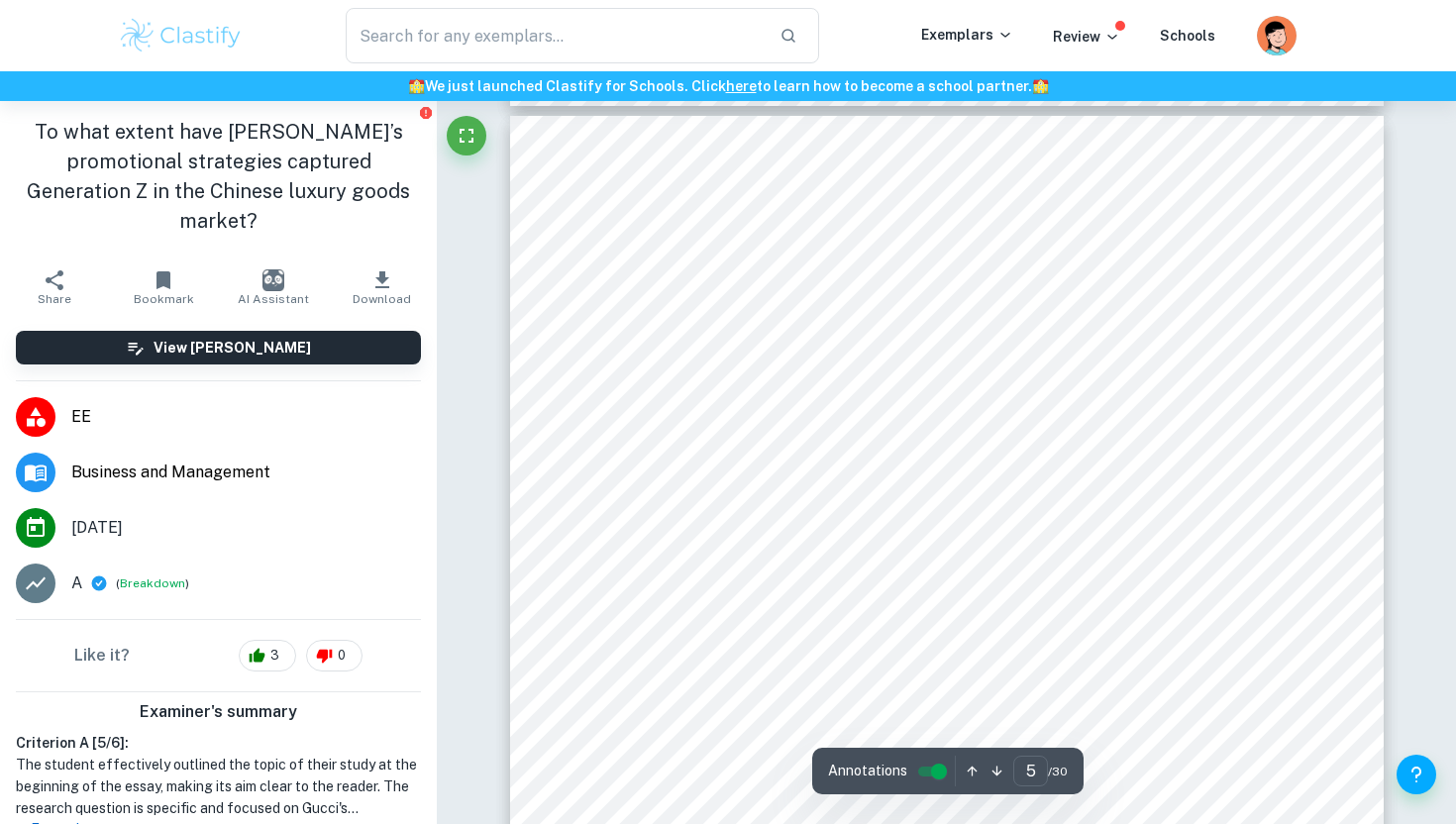 click on "client fashion and travel preferences. He worked for a luxury European rail company" at bounding box center [946, 235] 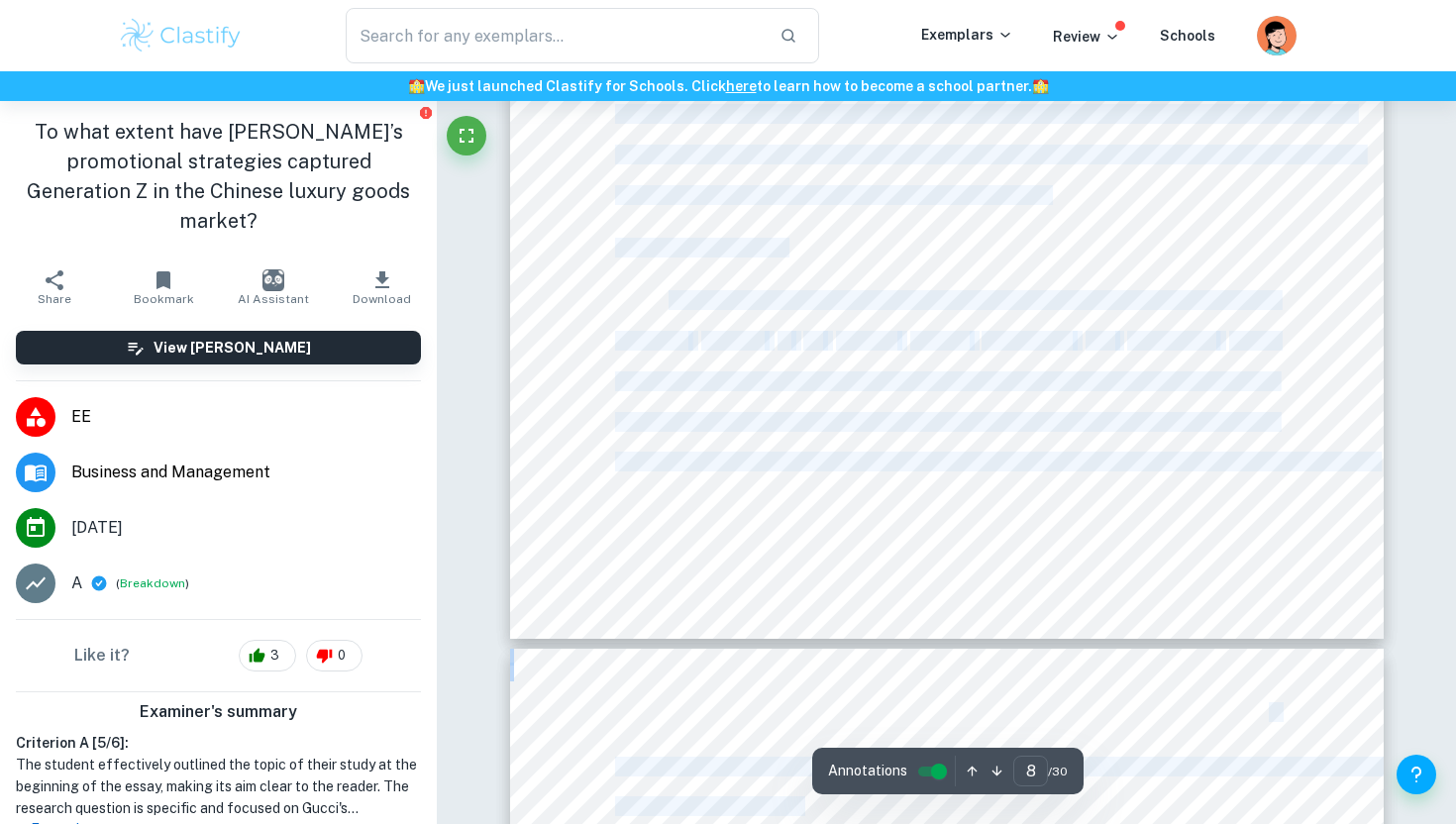 scroll, scrollTop: 9611, scrollLeft: 0, axis: vertical 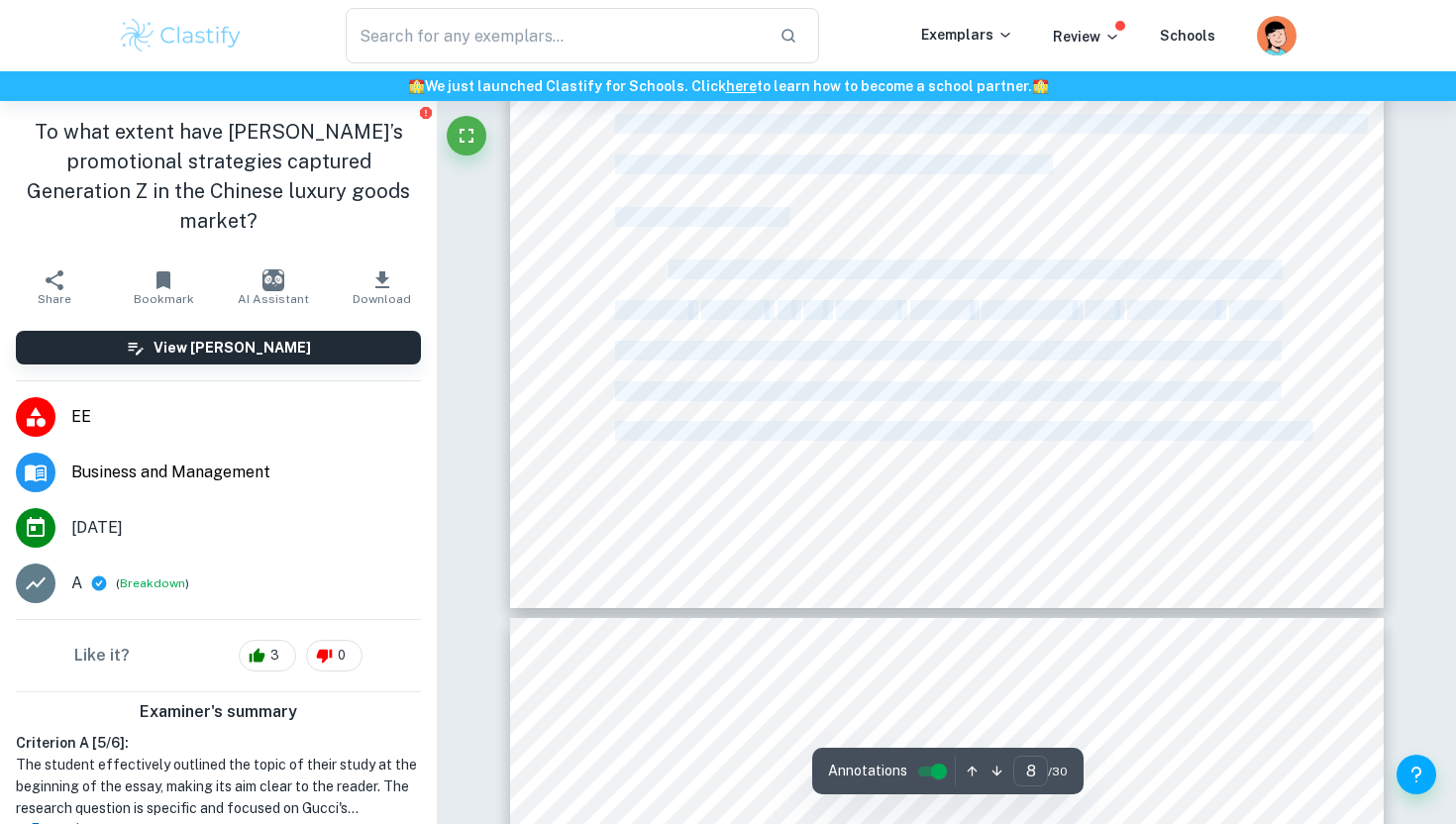 drag, startPoint x: 646, startPoint y: 236, endPoint x: 1268, endPoint y: 435, distance: 653.05819 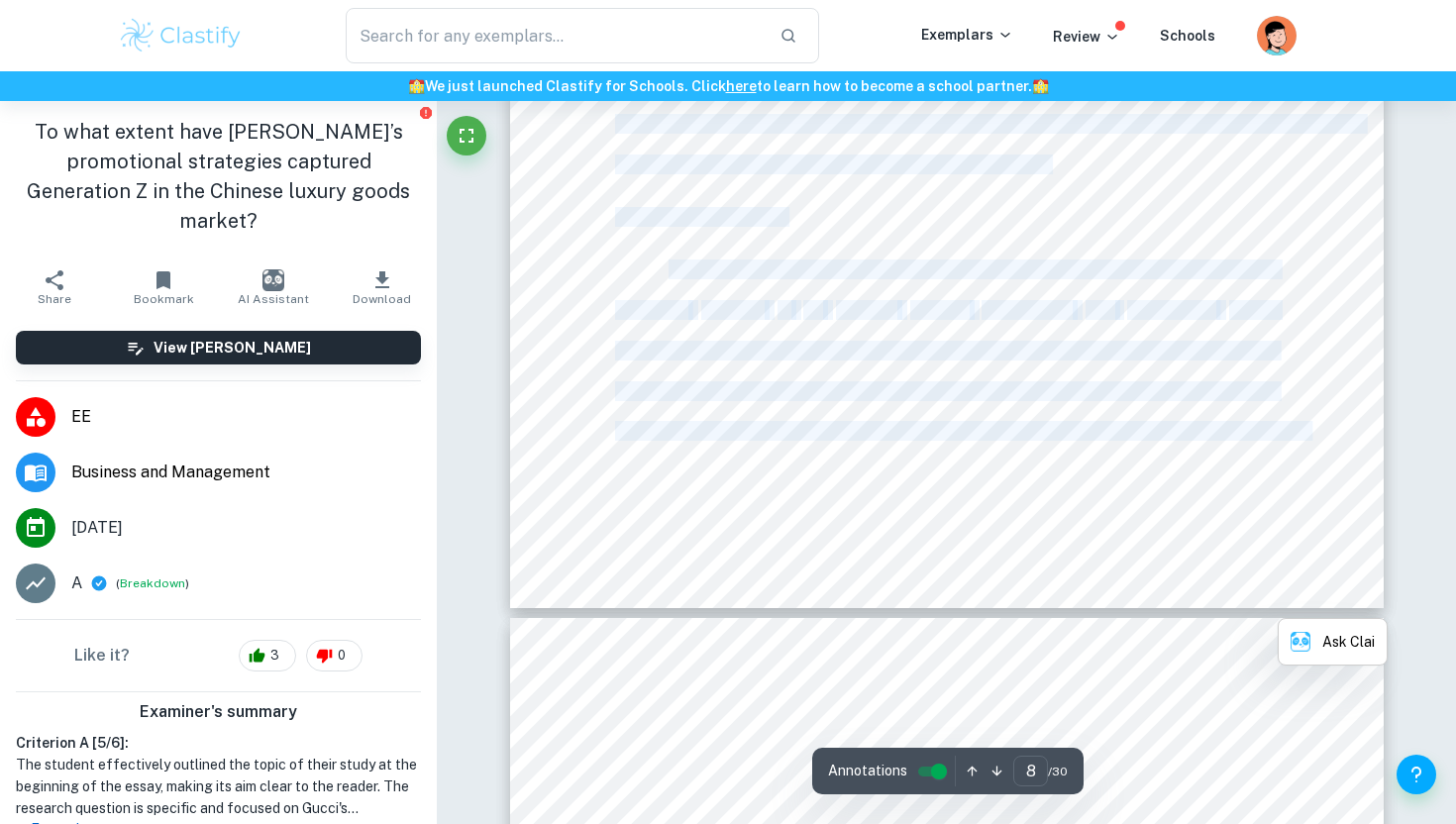 copy on "client fashion and travel preferences. He worked for a luxury European rail company and later contributed to a leather goods company (Gucci, 2016) ([PERSON_NAME], 2000). After successfully launching his first shop (Gucci, 2016) ([PERSON_NAME], 2000), [PERSON_NAME] created the iconic Gucci logo, adorning it on a range of bags and accessories. [DATE], Gucci is recognised as a pioneer in modern fashion (Kering Corporation), with approximately 20,711 [DEMOGRAPHIC_DATA] employees across 528 directly operated stores (Kering Corporation, 2023). Gucci's current focus is on appealing to younger markets through innovative designs and digital engagement. Gucci and Its Position in [GEOGRAPHIC_DATA] To evaluate Gucci's competitive advantages in the Chinese luxury market, Birger   Wernerfelt9s   Resource-Based   View   (RBV)   assesses   both   tangible   and intangible competitive resources. RBV assumes homogeneity of a company's unique resources and environment, which cannot be replicated by competitors, forming the basis of its competitive edge ([PERSON_NAME] et al.,..." 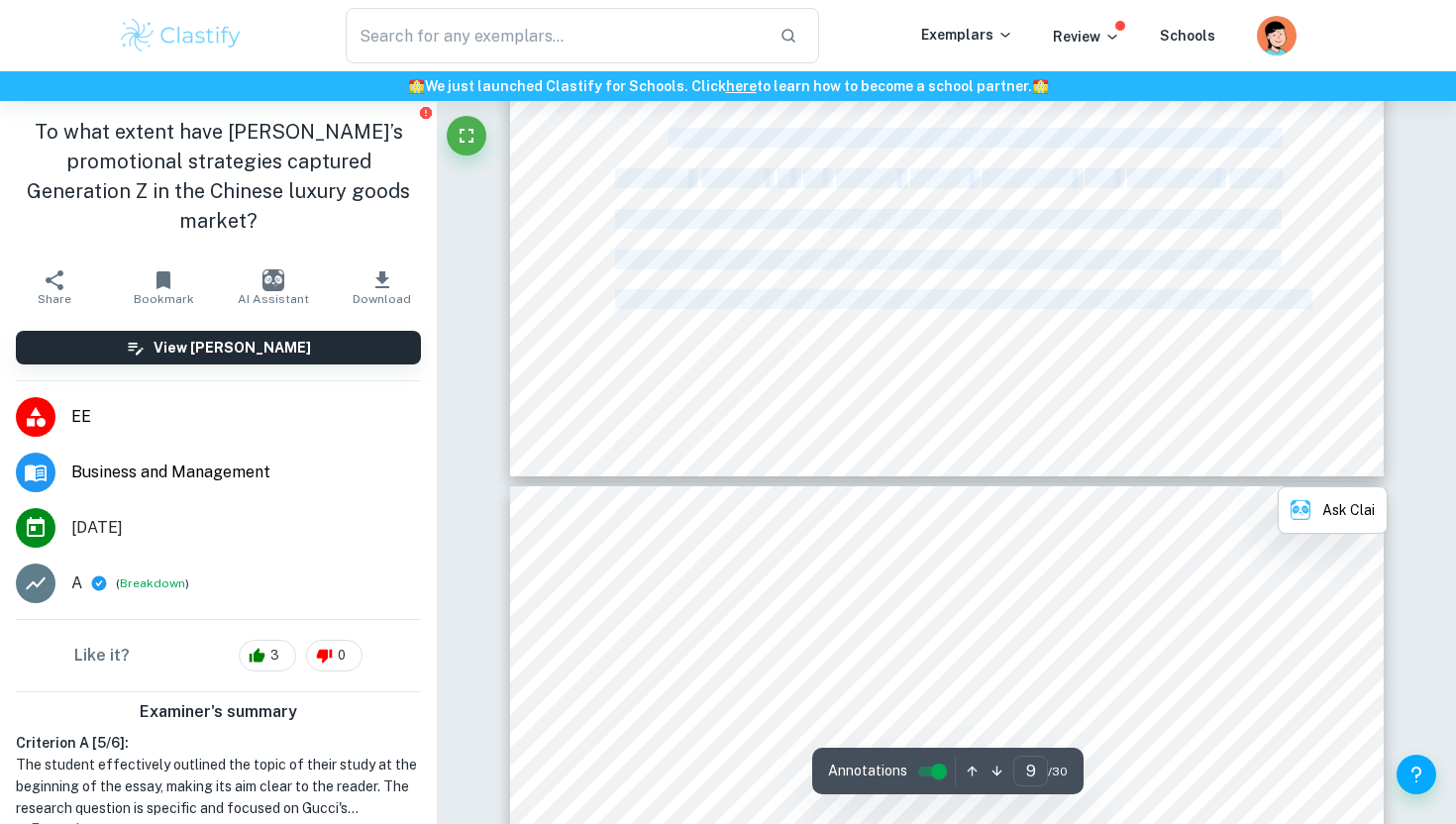 scroll, scrollTop: 9894, scrollLeft: 0, axis: vertical 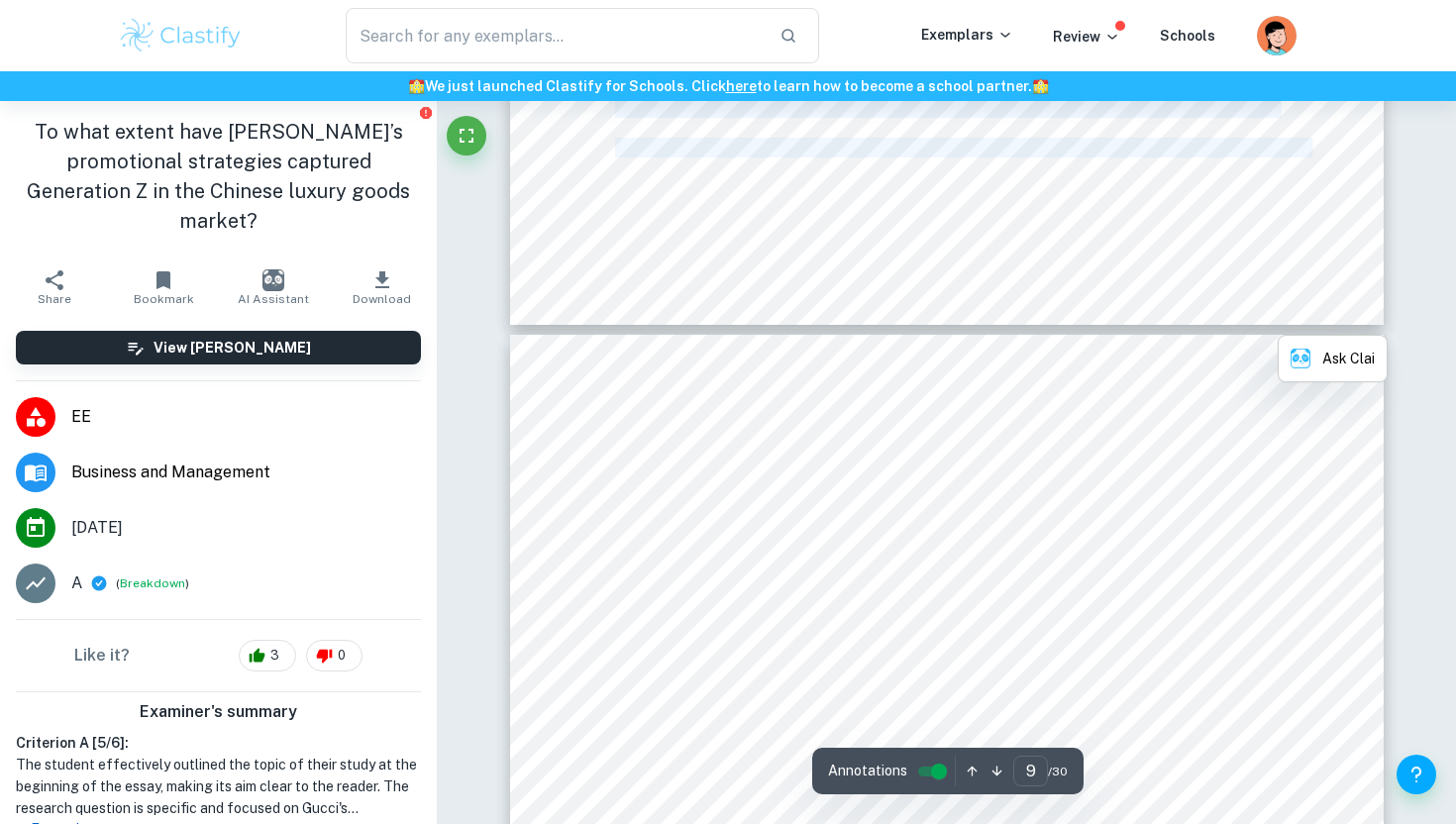 click on "question in determining Gucci9s position in [GEOGRAPHIC_DATA] by identifying China9s luxury market" at bounding box center [1013, 454] 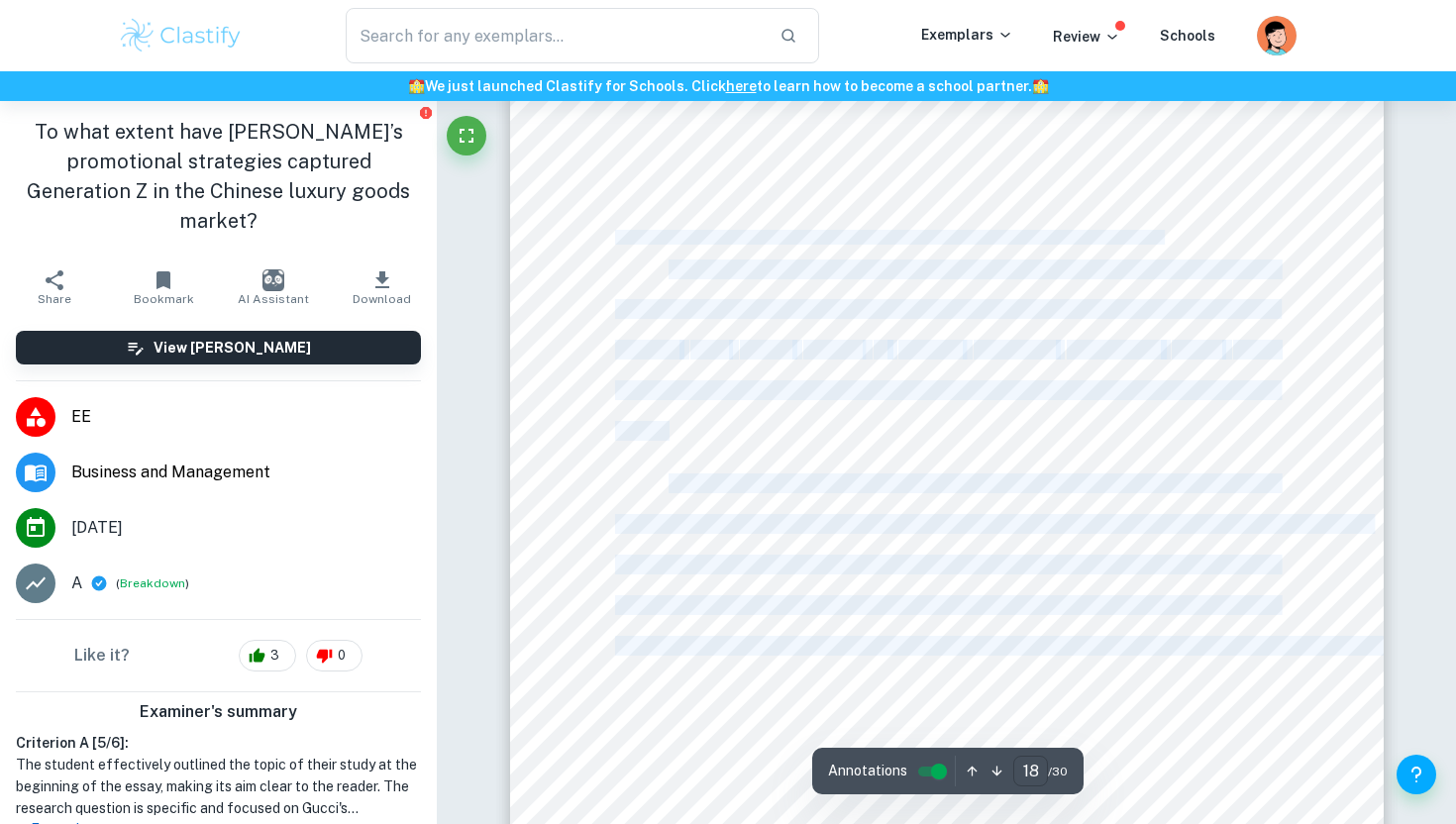 scroll, scrollTop: 21748, scrollLeft: 0, axis: vertical 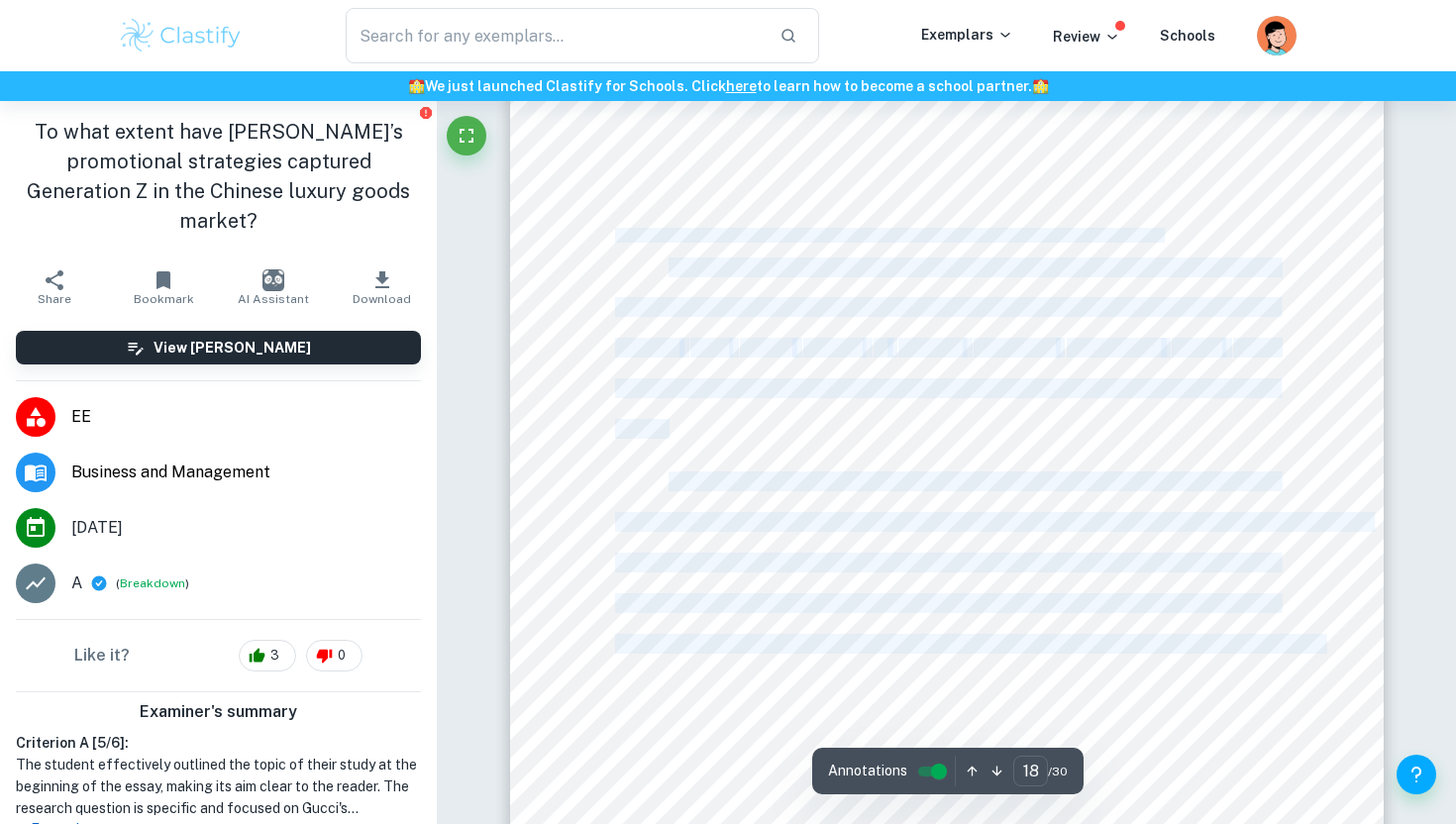 drag, startPoint x: 667, startPoint y: 462, endPoint x: 1276, endPoint y: 647, distance: 636.4794 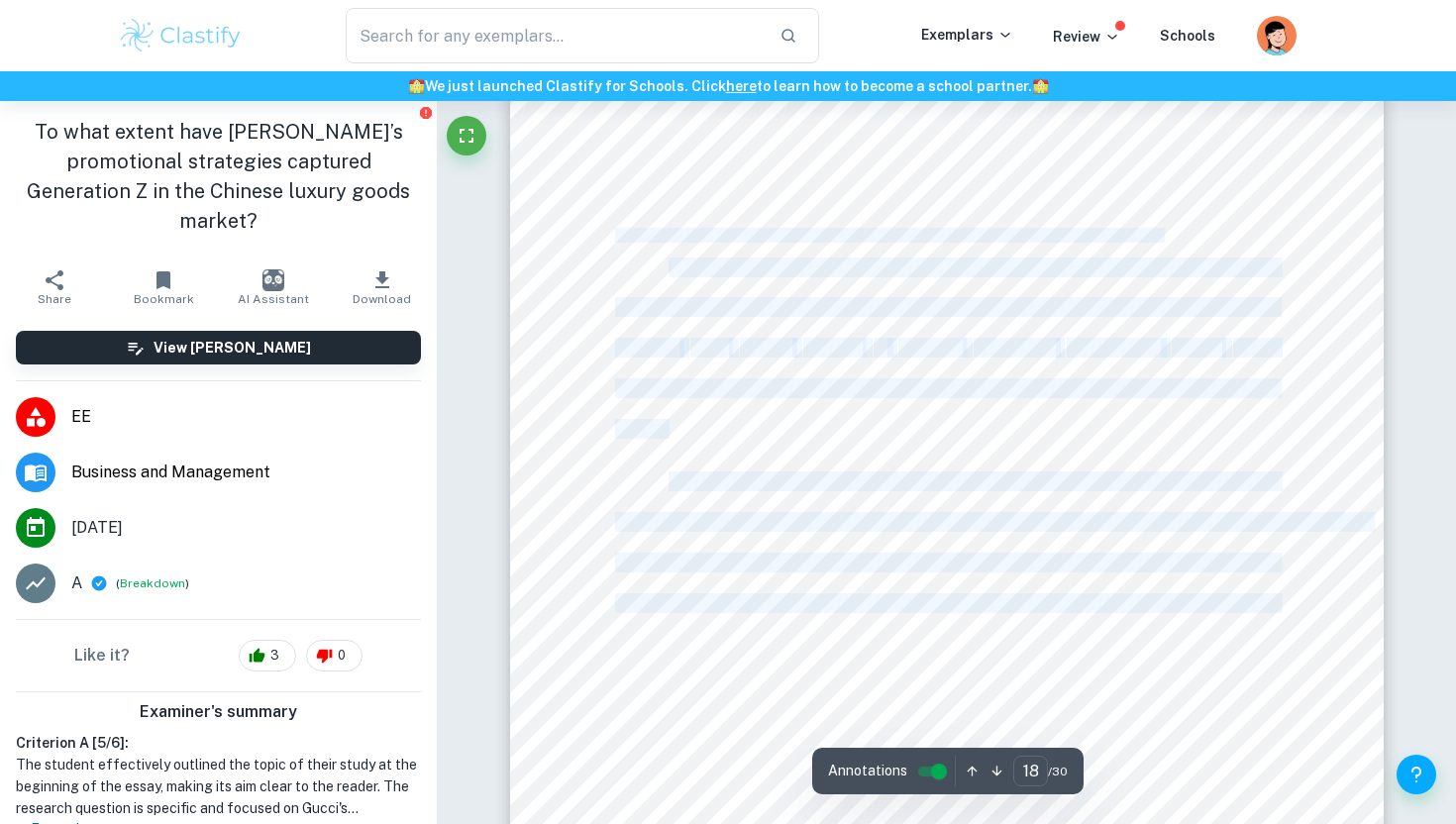 copy on "question in determining Gucci9s position in [GEOGRAPHIC_DATA] by identifying China9s luxury market competitiveness, as well as the general influence of Chinese Gen Z customers. Firstly, each force is taken into consideration by providing a value of either High, Moderate, or Low to form a conclusion of Gucci9s position in China9s luxury market. Threat of New Entrants Barriers to entry   High Economies of scale   High Brand Loyalty   High Capital requirements   High Cumulative experience   High Government policies   High Access to distribution channels   High Switching costs   High Table 3 showing the threat of new entrants to Gucci. The PFF model indicates that China's luxury market presents a low threat of new entrants, due to high entry barriers, given that similar luxury brands entering [GEOGRAPHIC_DATA] already possess an established history and brand loyalty internationally. Bargaining Power of Buyers Number of customers   High Size of each customer order   Low Differences between competitors   Moderate Price sensitivity   Hi..." 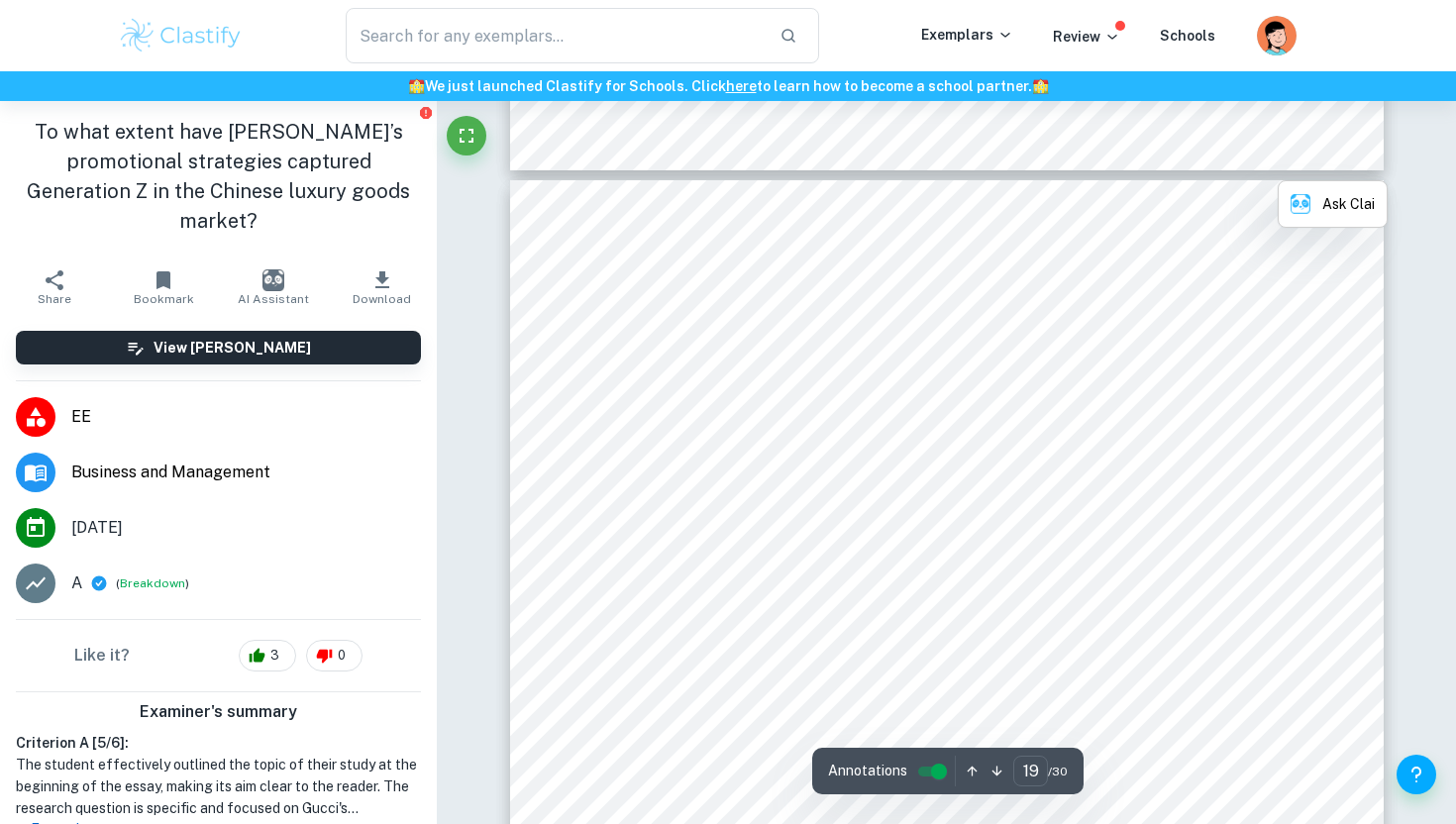 scroll, scrollTop: 22546, scrollLeft: 0, axis: vertical 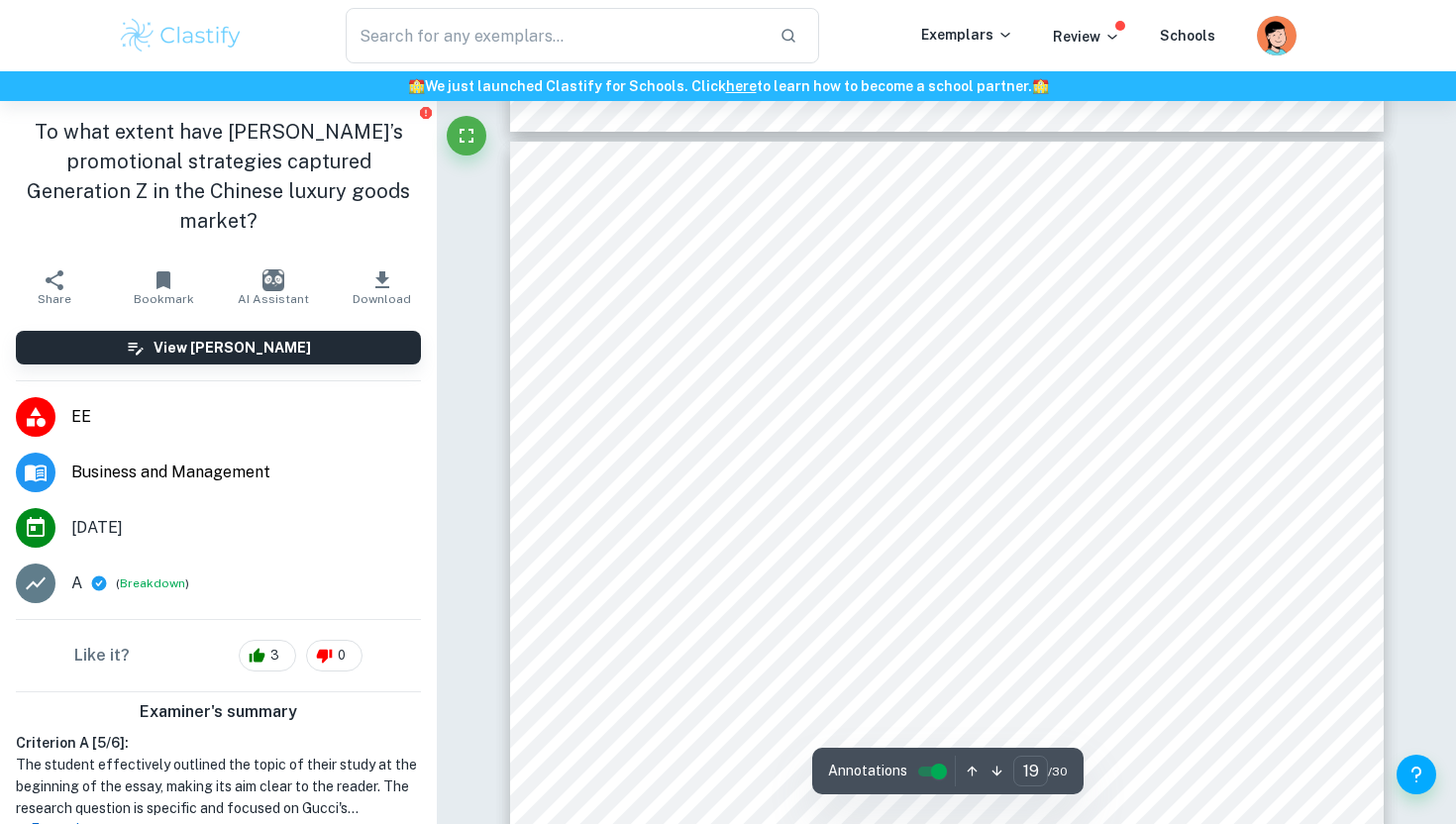 click on "19 amongst   [DEMOGRAPHIC_DATA]   youth   where   they   visit   and   post   popular   destinations   online. However, 88% of Chinese Gen Z shop both online and offline, suggesting that they still value an offline experience (Wouters, 2021) despite their large online presence. In the short term, this is an effective strategy, utilising emotional viral marketing to create organic traffic for Gucci to boost the exhibition9s presence in social media algorithms. Its long-term effects may also be positive in building brand loyalty as Gen Z identifies with the brand9s values. To stay competitive, Gucci must host regular exhibitions as their competitors do, which can become costly and risk consumer disinterest if innovation falters. Above-The-Line Above-the-line promotion (ATL) focuses on a broad audience through mass media to boost brand awareness. However, ATL has its limitations, such as challenges in precisely measuring its effectiveness as mass media lacks viewer demographic and Commercial Videos and Pictorials" at bounding box center (947, 760) 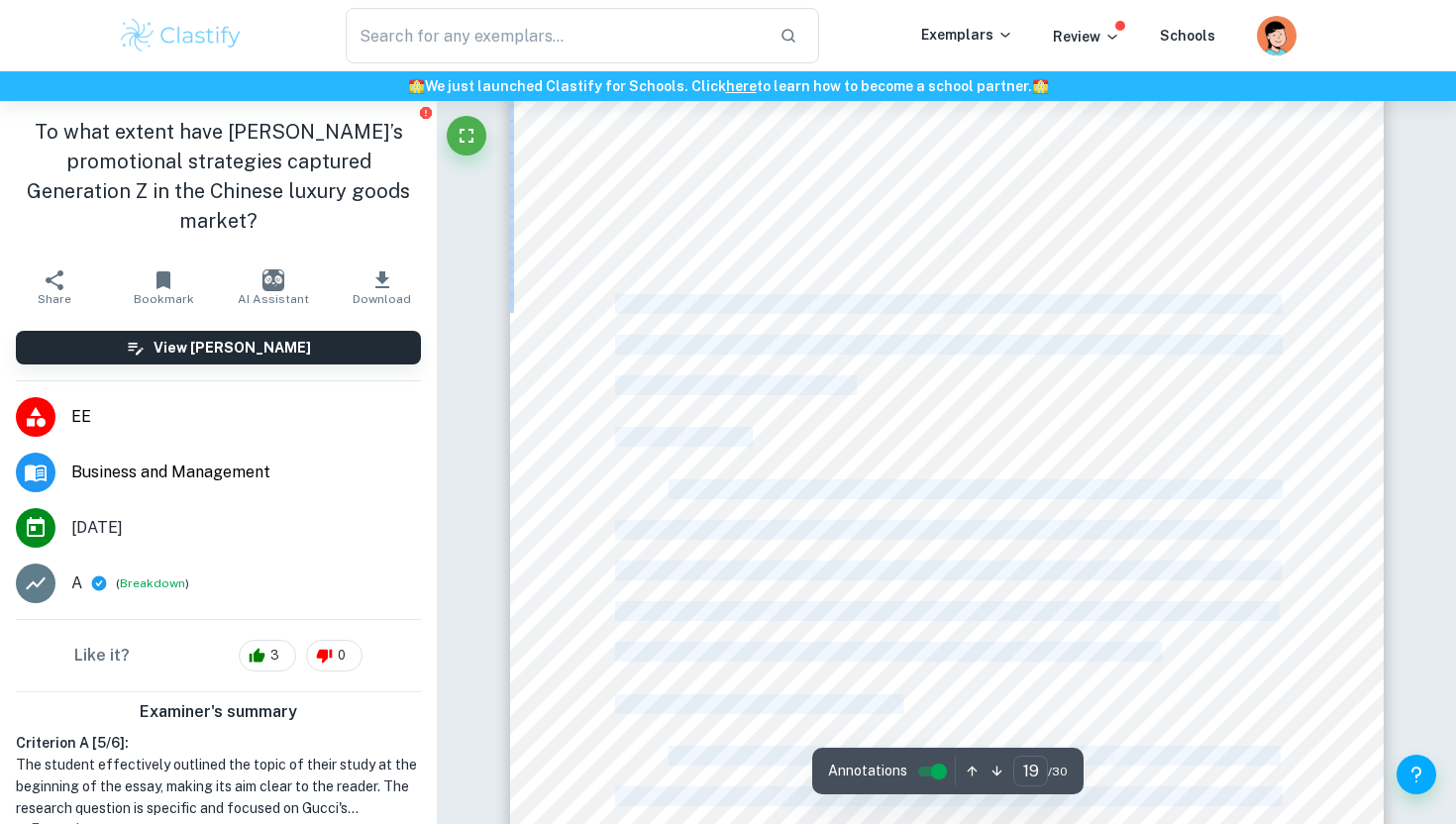 drag, startPoint x: 629, startPoint y: 247, endPoint x: 675, endPoint y: 474, distance: 231.6139 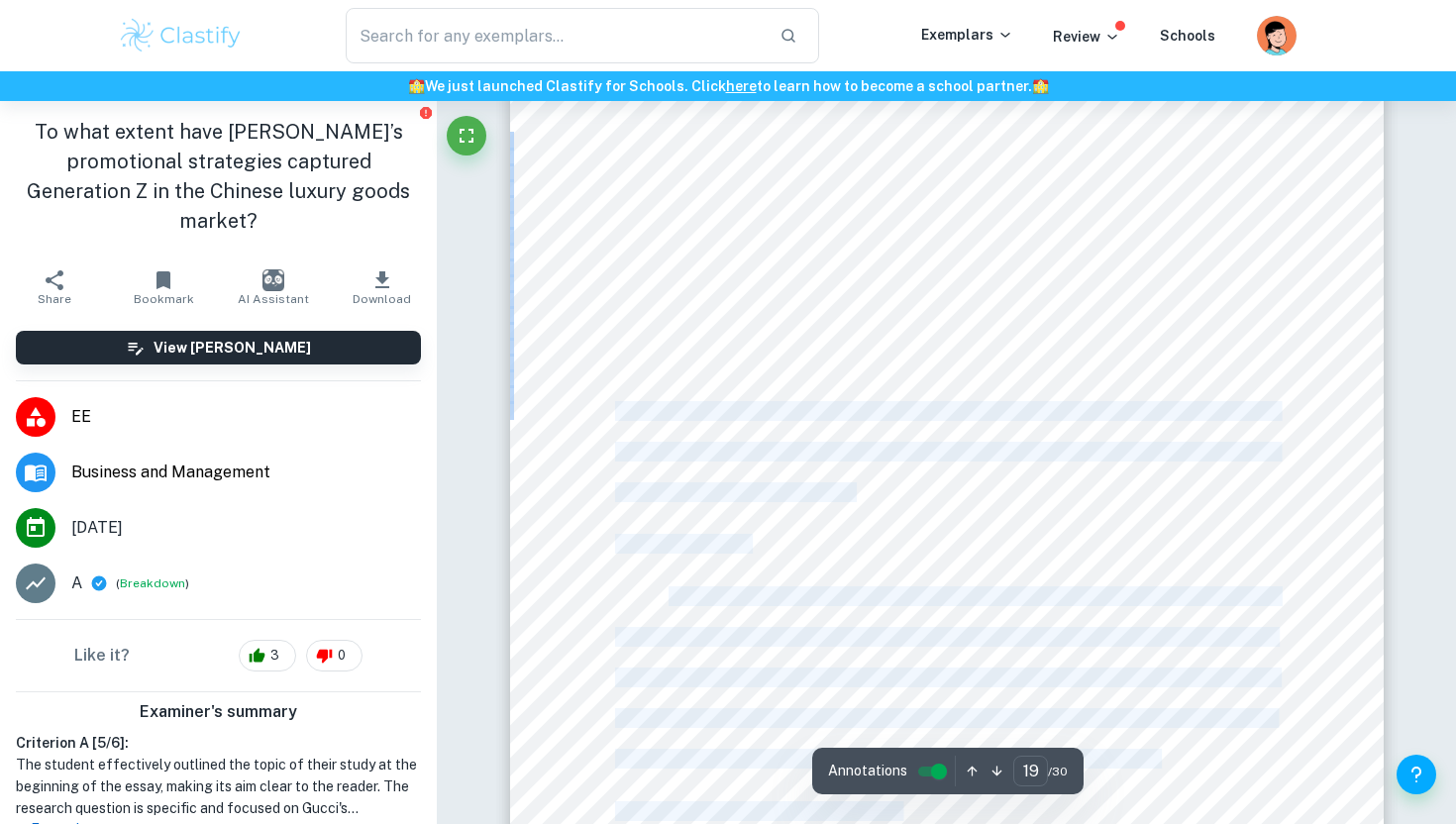 scroll, scrollTop: 22635, scrollLeft: 0, axis: vertical 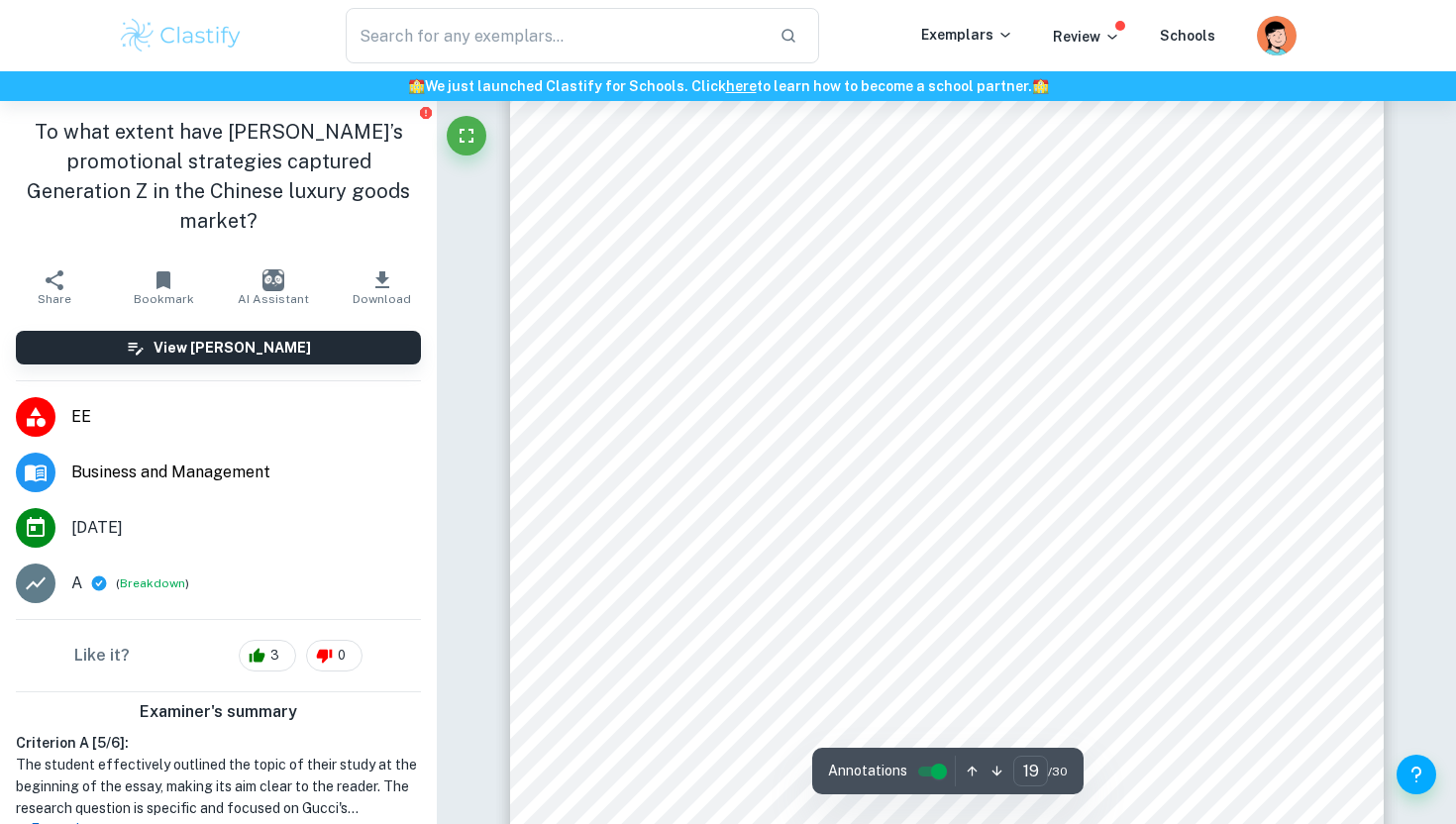 click on "19 amongst   [DEMOGRAPHIC_DATA]   youth   where   they   visit   and   post   popular   destinations   online. However, 88% of Chinese Gen Z shop both online and offline, suggesting that they still value an offline experience (Wouters, 2021) despite their large online presence. In the short term, this is an effective strategy, utilising emotional viral marketing to create organic traffic for Gucci to boost the exhibition9s presence in social media algorithms. Its long-term effects may also be positive in building brand loyalty as Gen Z identifies with the brand9s values. To stay competitive, Gucci must host regular exhibitions as their competitors do, which can become costly and risk consumer disinterest if innovation falters. Above-The-Line Above-the-line promotion (ATL) focuses on a broad audience through mass media to boost brand awareness. However, ATL has its limitations, such as challenges in precisely measuring its effectiveness as mass media lacks viewer demographic and Commercial Videos and Pictorials" at bounding box center (947, 670) 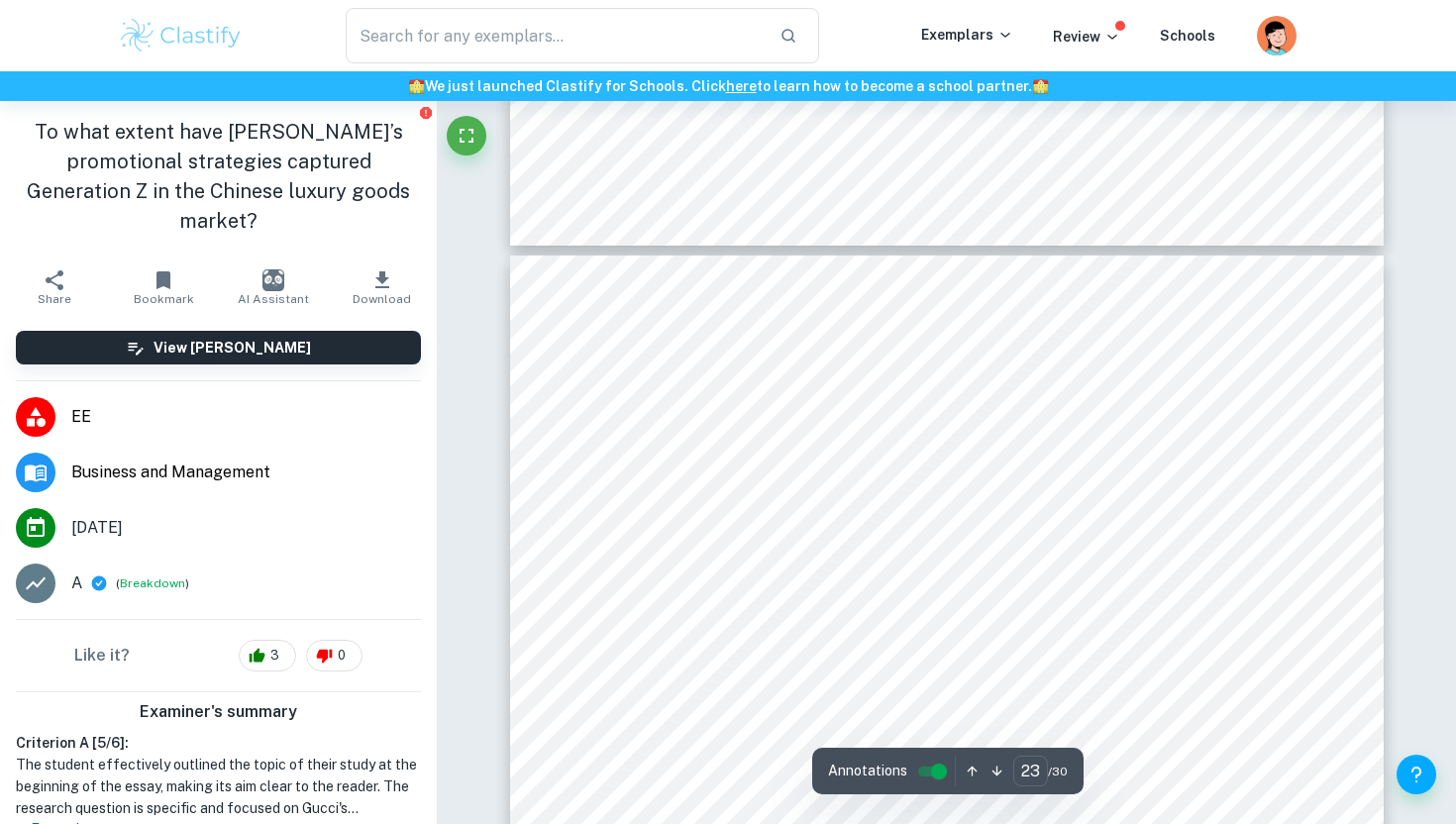 scroll, scrollTop: 27418, scrollLeft: 0, axis: vertical 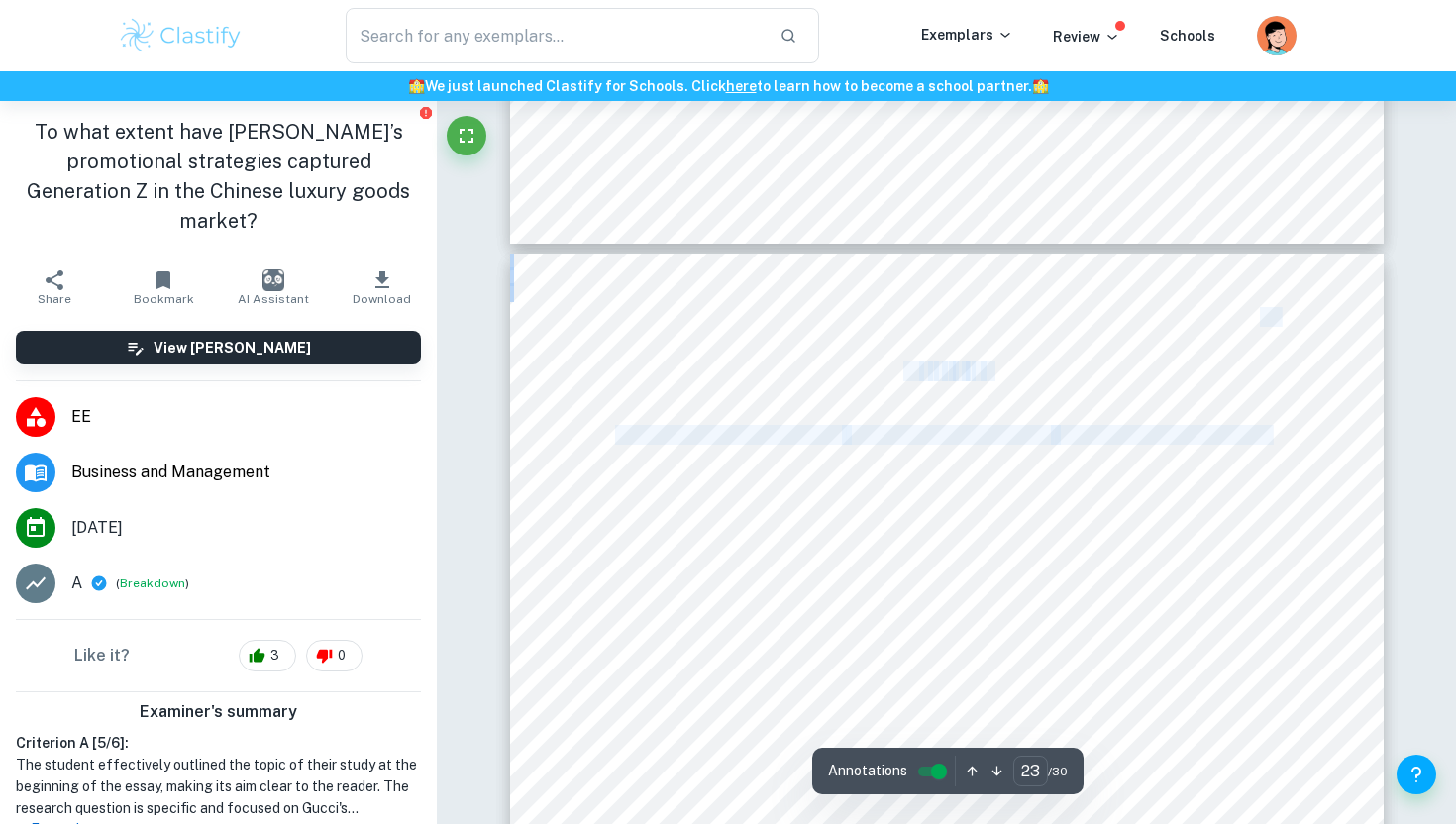 drag, startPoint x: 649, startPoint y: 172, endPoint x: 943, endPoint y: 285, distance: 314.96825 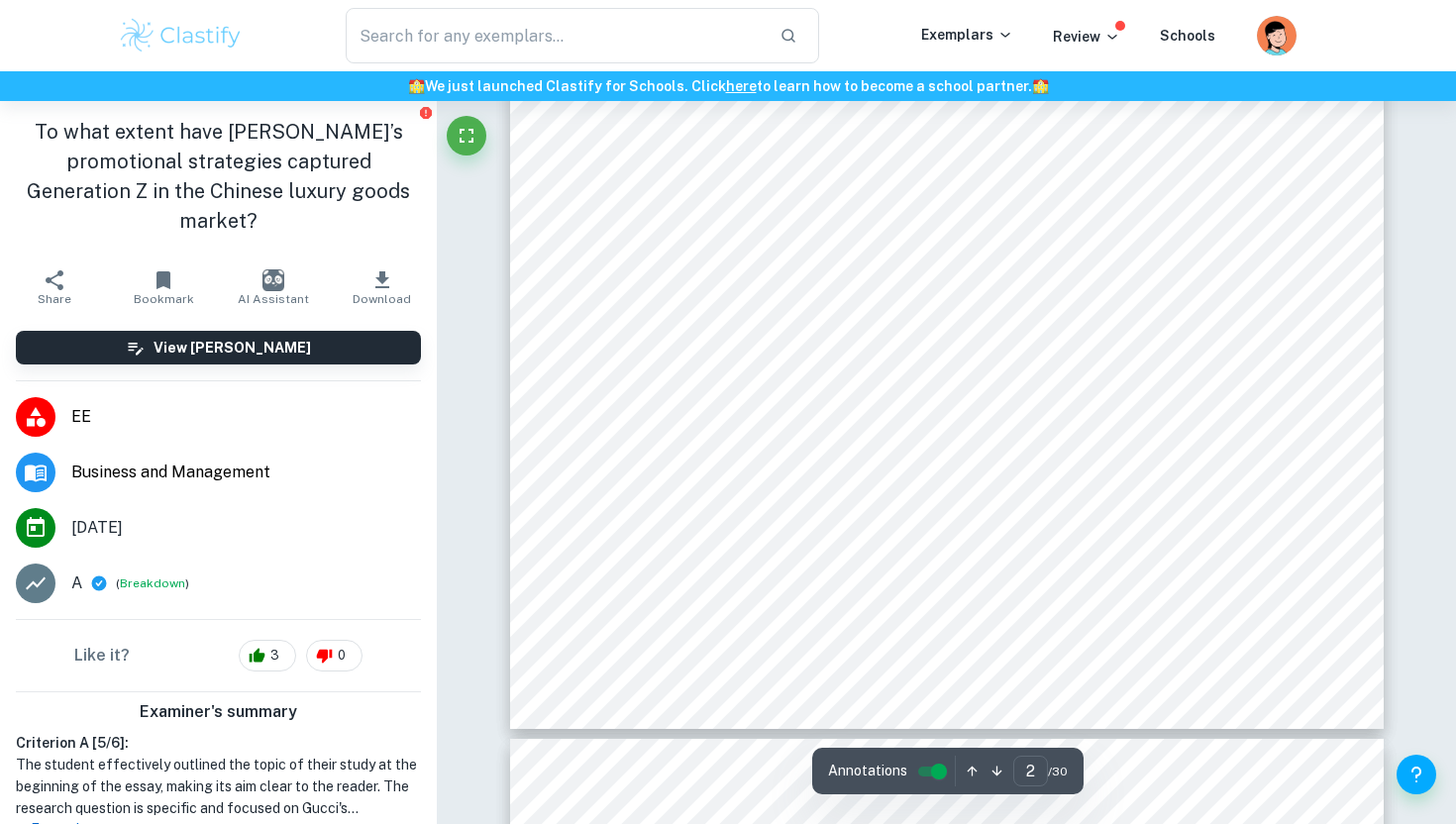 scroll, scrollTop: 1539, scrollLeft: 0, axis: vertical 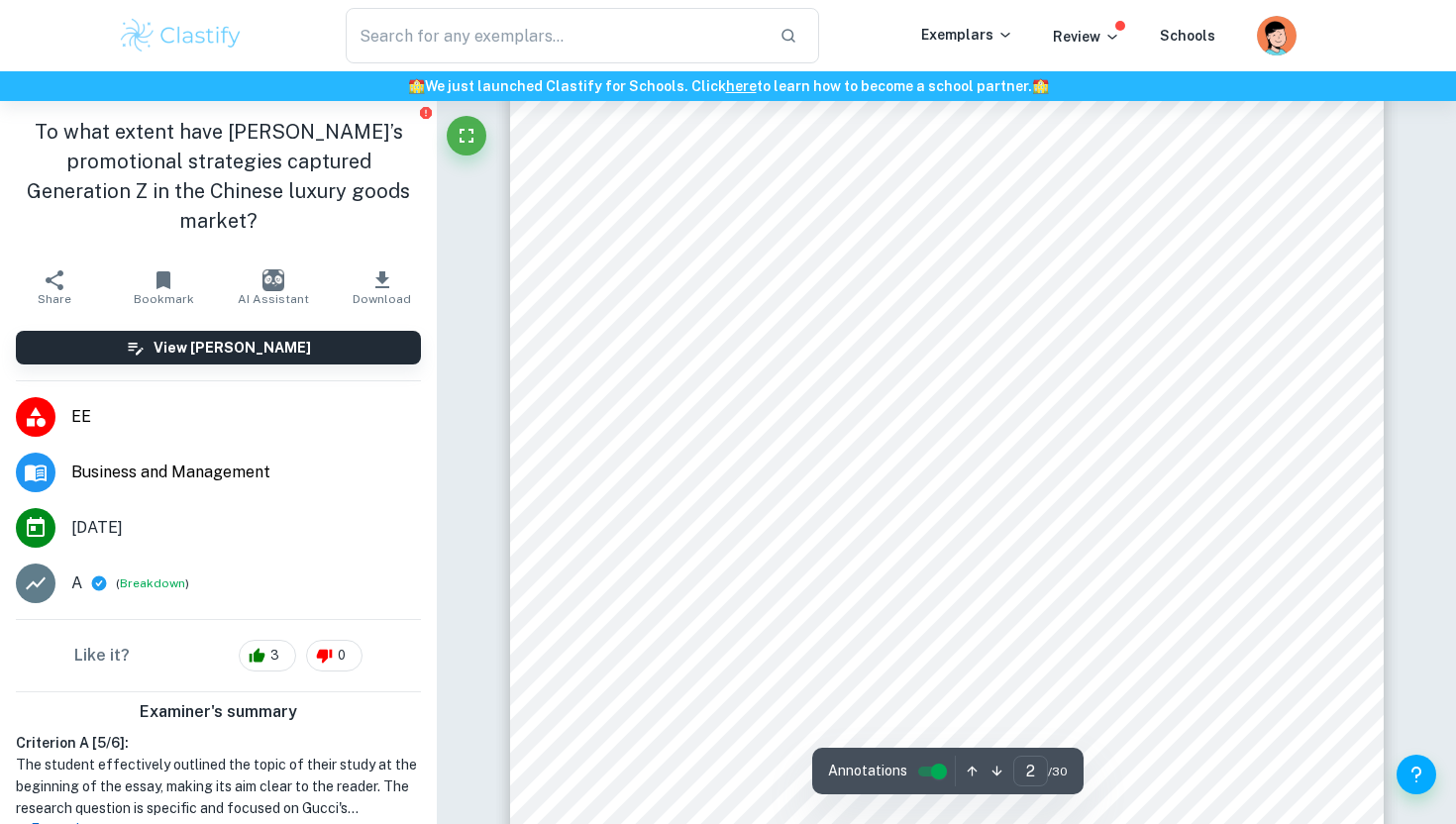 click on "2 T a b l e   o f   C o n t e n t s TABLE OF CONTENTS ......................................................................................................................................2 Introduction   ................................................................................................................................................. 3 Methodology   ............................................................................................................................................... 4 Theory Used   ................................................................................................................................................. 4 Background   .................................................................................................................................................. 4 Gucci and Its Position in [GEOGRAPHIC_DATA]   .................................................................................................................... 5 Promotional Strategies" at bounding box center [947, 586] 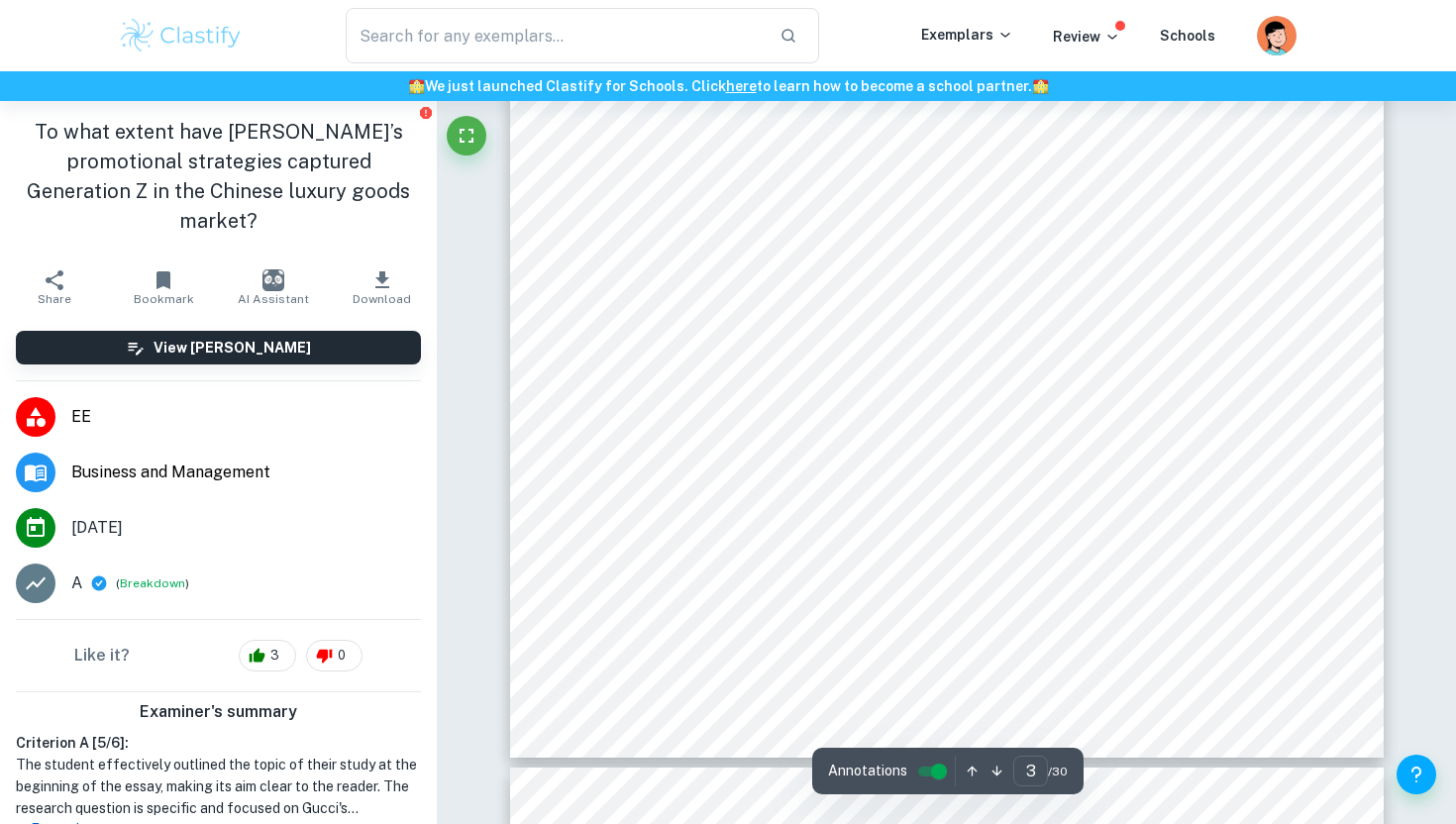 scroll, scrollTop: 3284, scrollLeft: 0, axis: vertical 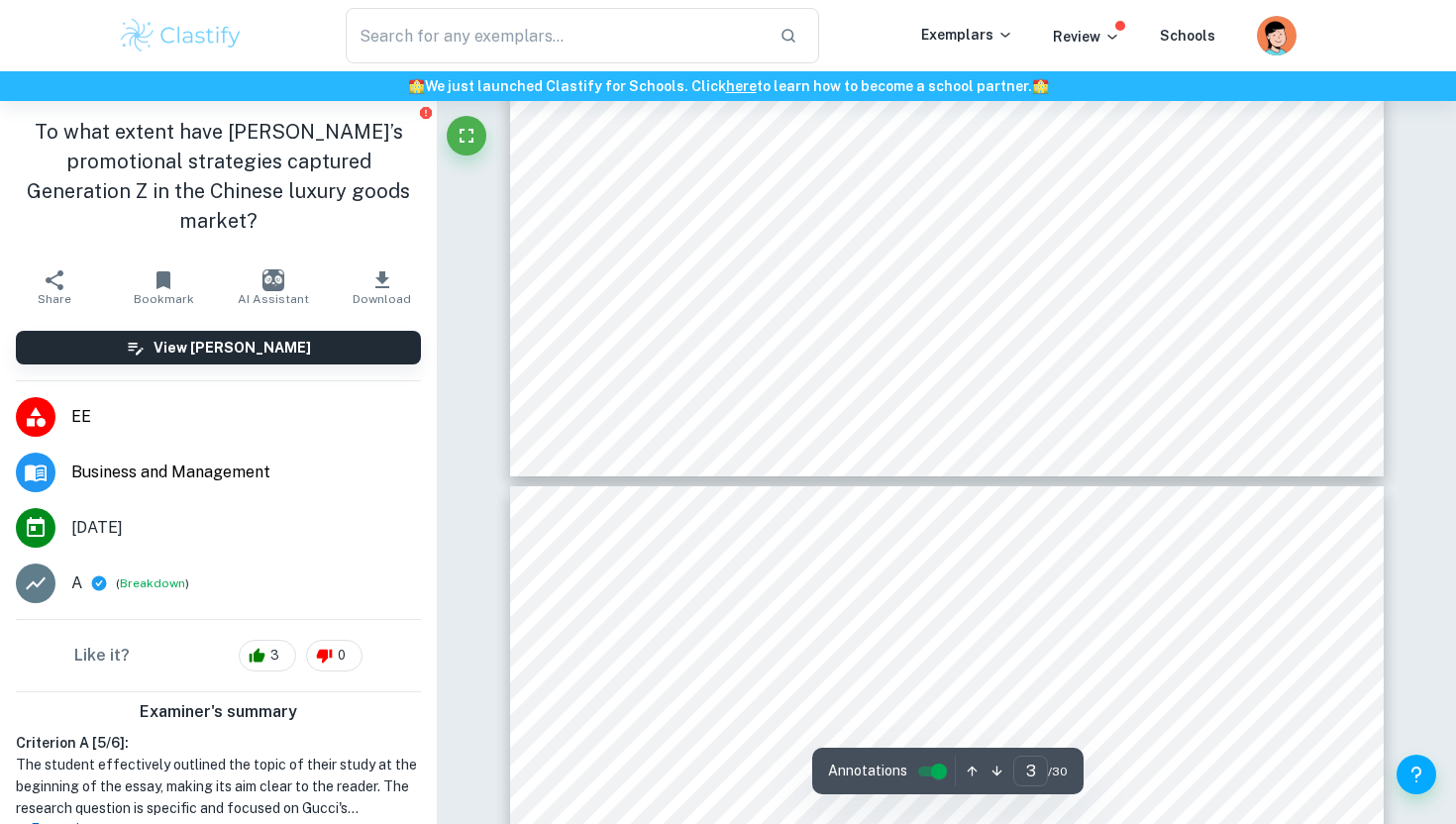 type on "4" 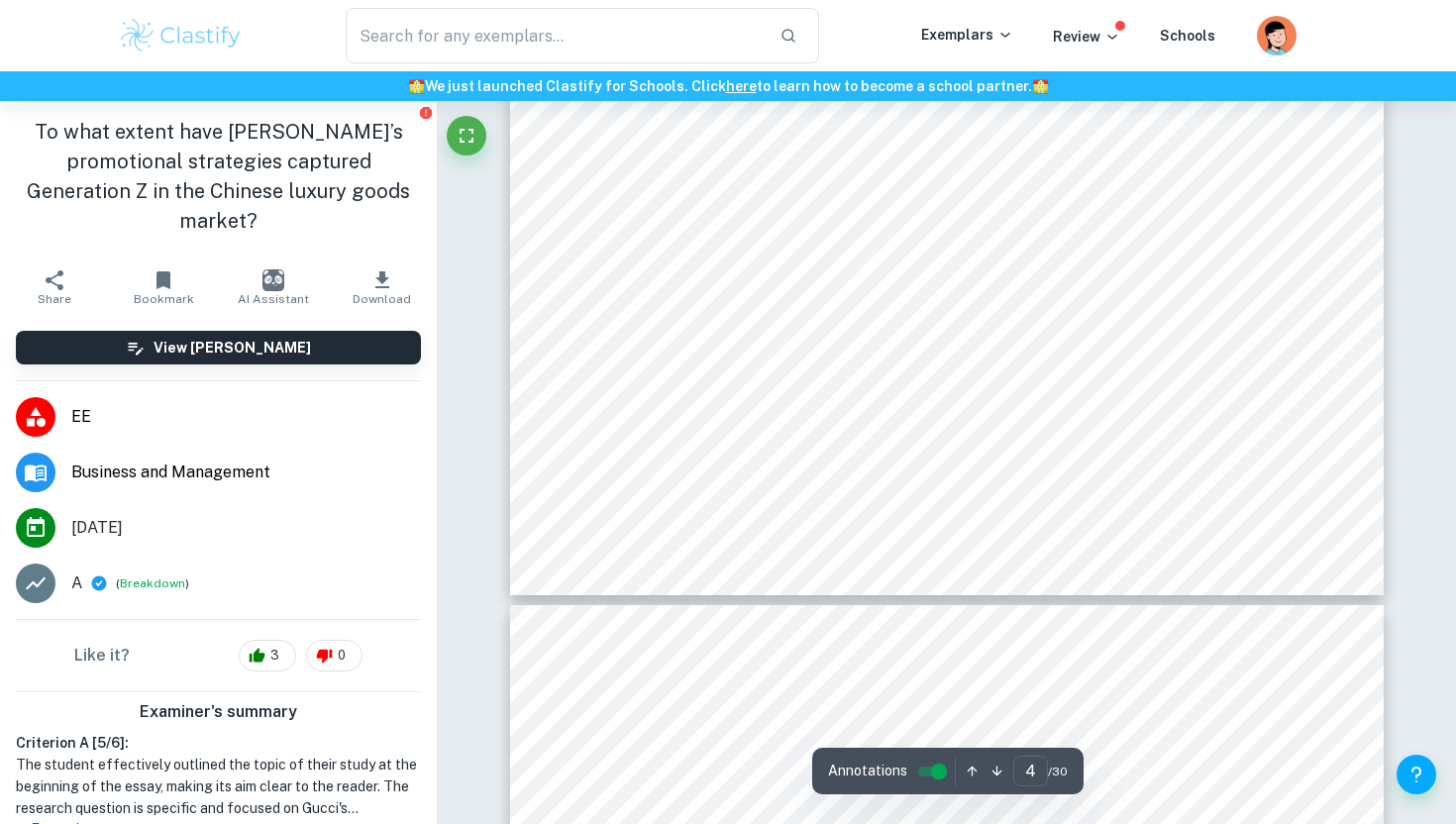 scroll, scrollTop: 4660, scrollLeft: 0, axis: vertical 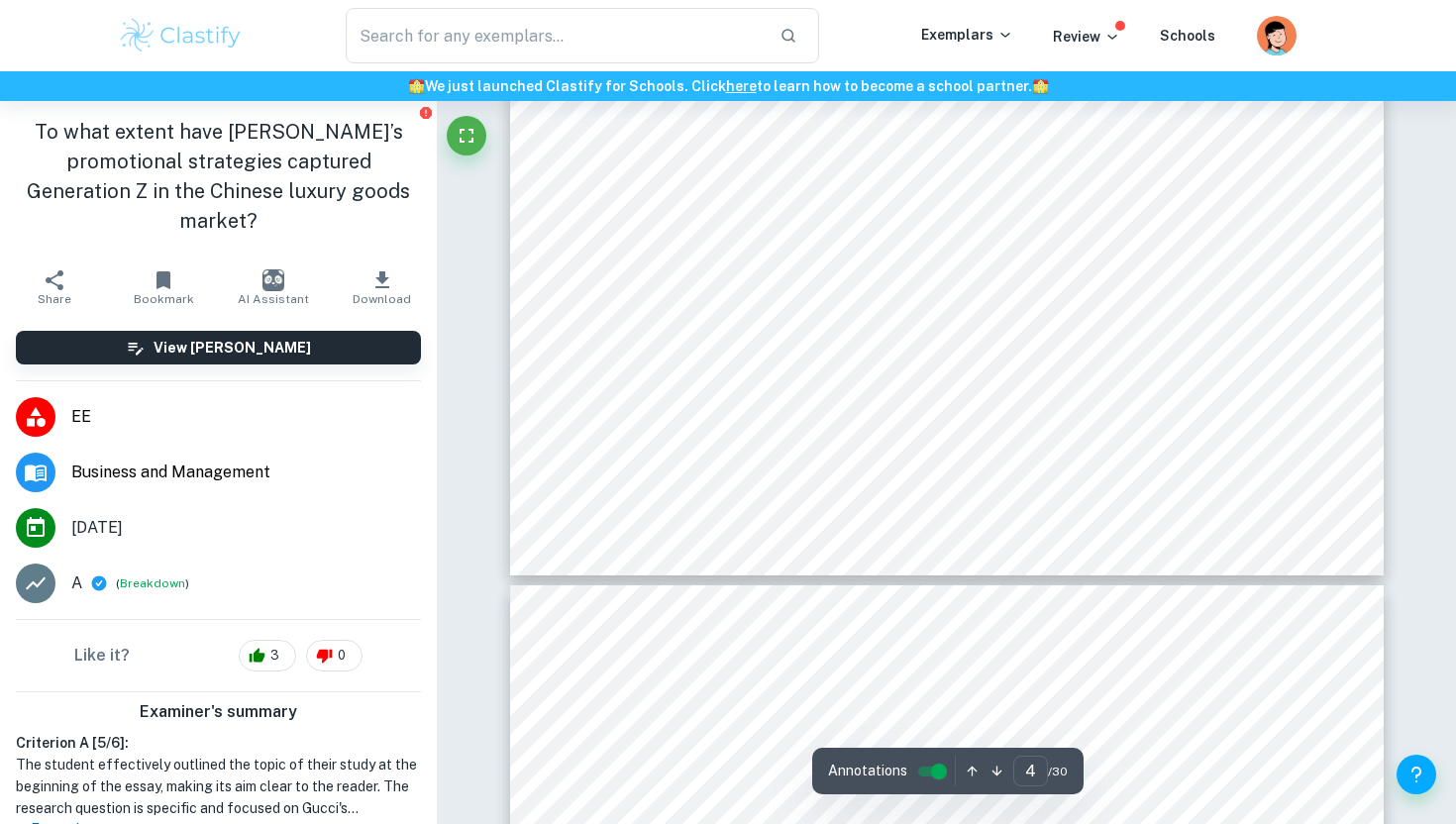 click on "4 Methodology To evaluate Gucci's marketing success, data from various secondary sources, including websites, Chinese-focussed articles, case studies, journals, and textbooks, were gathered. To gain an authentic Gen Z perspective in [GEOGRAPHIC_DATA], the study involved monitoring Chinese social media and identifying local ambassadors. Utilising these internal and external sources provided a well-rounded viewpoint to address the research question:   "To what extent has Gucci9s promotional strategies captured Generation Z in [GEOGRAPHIC_DATA]?"   Whilst acknowledging that other factors may affect [PERSON_NAME]'s presence in [GEOGRAPHIC_DATA], this essay focusses exclusively on promotional marketing. The sources will be analysed and linked to relevant Business Management theories. Theory Used This essay will address the research question within the context of Marketing, within Unit 4 in the Business Management syllabus. It will begin by examining Gucci's internal   competitive   resources   using   the   'Resource-Based   View'   framework, Background" at bounding box center (947, -43) 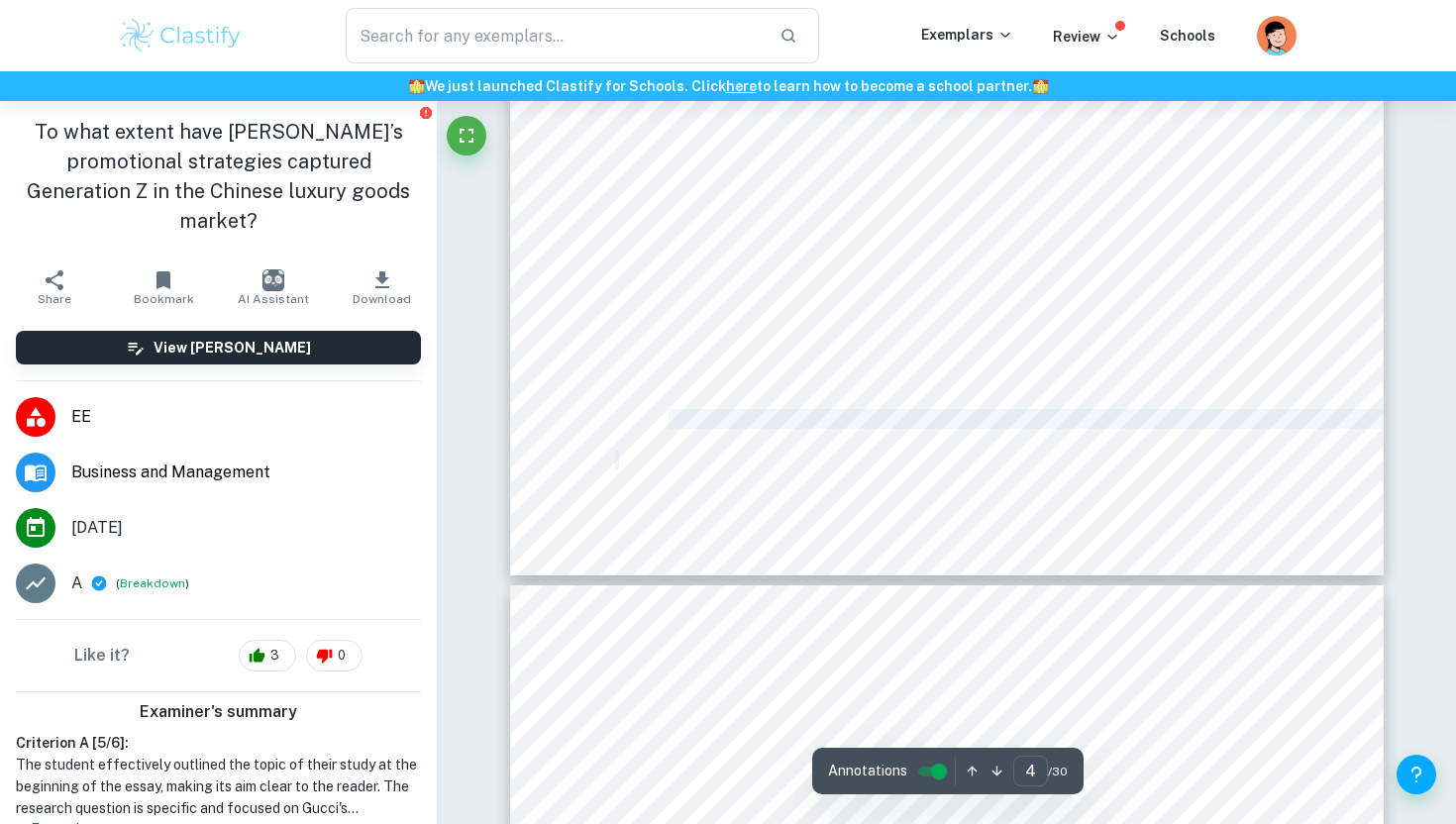 click on "4 Methodology To evaluate Gucci's marketing success, data from various secondary sources, including websites, Chinese-focussed articles, case studies, journals, and textbooks, were gathered. To gain an authentic Gen Z perspective in [GEOGRAPHIC_DATA], the study involved monitoring Chinese social media and identifying local ambassadors. Utilising these internal and external sources provided a well-rounded viewpoint to address the research question:   "To what extent has Gucci9s promotional strategies captured Generation Z in [GEOGRAPHIC_DATA]?"   Whilst acknowledging that other factors may affect [PERSON_NAME]'s presence in [GEOGRAPHIC_DATA], this essay focusses exclusively on promotional marketing. The sources will be analysed and linked to relevant Business Management theories. Theory Used This essay will address the research question within the context of Marketing, within Unit 4 in the Business Management syllabus. It will begin by examining Gucci's internal   competitive   resources   using   the   'Resource-Based   View'   framework, Background" at bounding box center (947, -43) 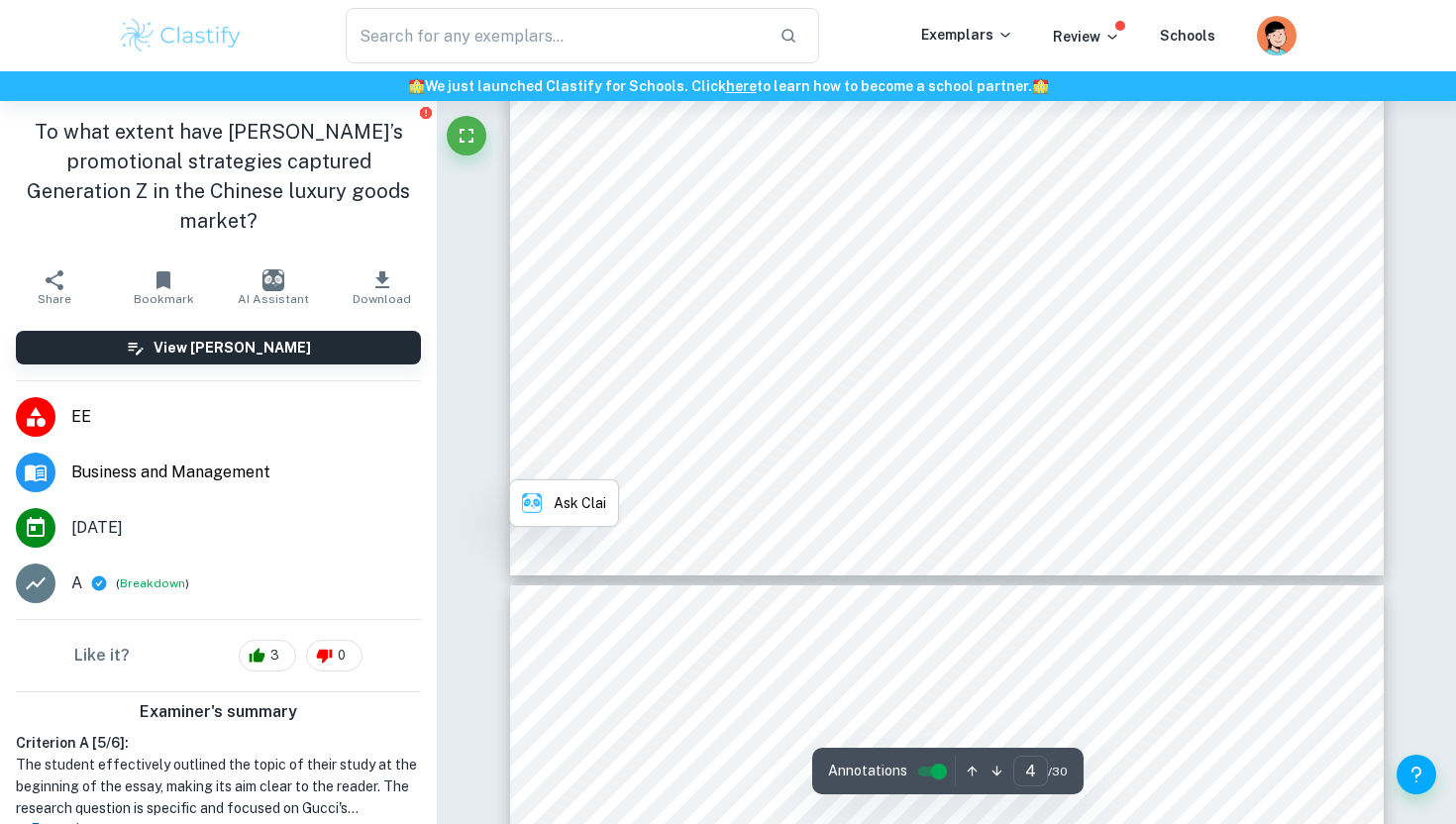 click on "4 Methodology To evaluate Gucci's marketing success, data from various secondary sources, including websites, Chinese-focussed articles, case studies, journals, and textbooks, were gathered. To gain an authentic Gen Z perspective in [GEOGRAPHIC_DATA], the study involved monitoring Chinese social media and identifying local ambassadors. Utilising these internal and external sources provided a well-rounded viewpoint to address the research question:   "To what extent has Gucci9s promotional strategies captured Generation Z in [GEOGRAPHIC_DATA]?"   Whilst acknowledging that other factors may affect [PERSON_NAME]'s presence in [GEOGRAPHIC_DATA], this essay focusses exclusively on promotional marketing. The sources will be analysed and linked to relevant Business Management theories. Theory Used This essay will address the research question within the context of Marketing, within Unit 4 in the Business Management syllabus. It will begin by examining Gucci's internal   competitive   resources   using   the   'Resource-Based   View'   framework, Background" at bounding box center [947, -43] 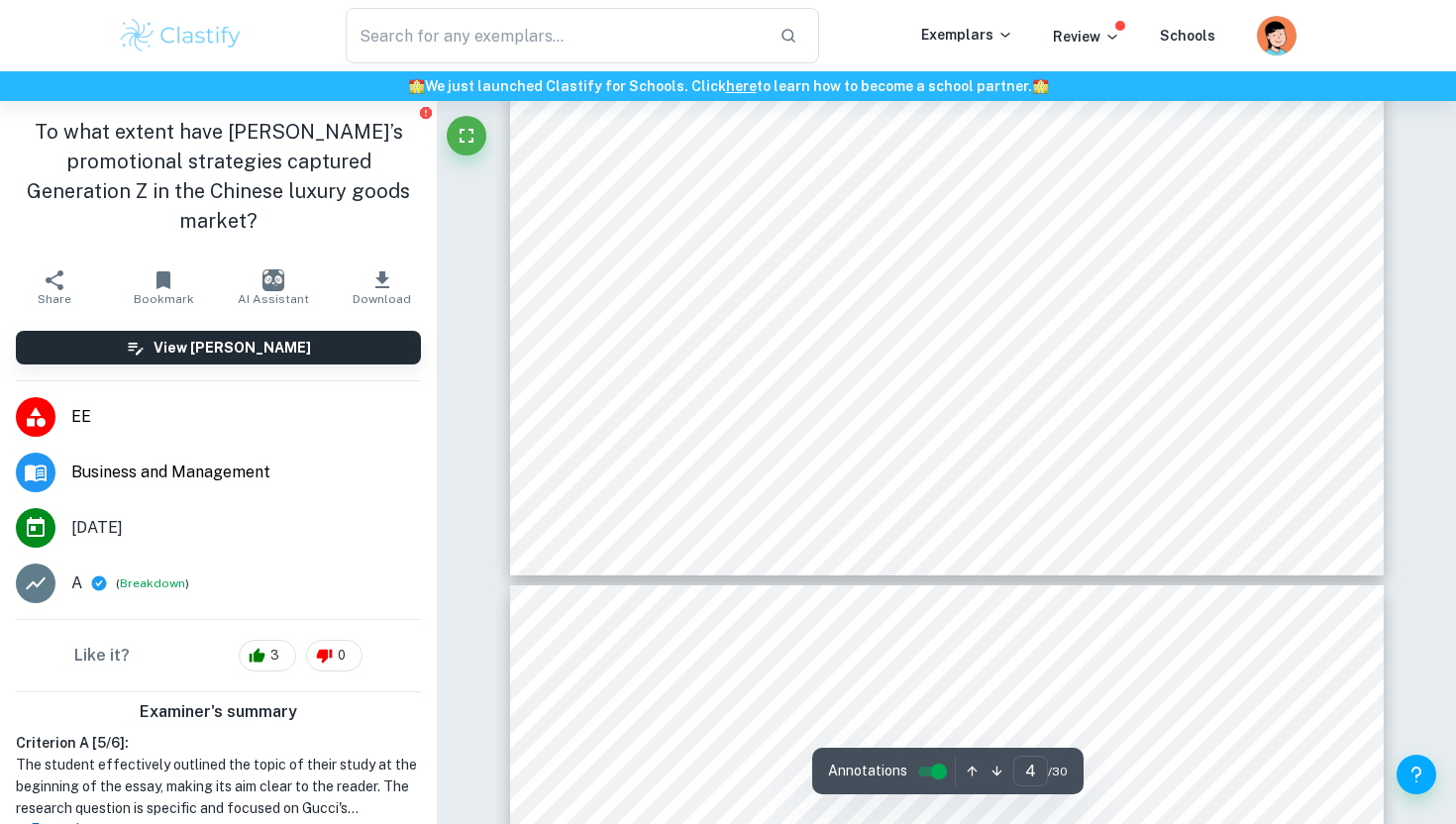 click on "4 Methodology To evaluate Gucci's marketing success, data from various secondary sources, including websites, Chinese-focussed articles, case studies, journals, and textbooks, were gathered. To gain an authentic Gen Z perspective in [GEOGRAPHIC_DATA], the study involved monitoring Chinese social media and identifying local ambassadors. Utilising these internal and external sources provided a well-rounded viewpoint to address the research question:   "To what extent has Gucci9s promotional strategies captured Generation Z in [GEOGRAPHIC_DATA]?"   Whilst acknowledging that other factors may affect [PERSON_NAME]'s presence in [GEOGRAPHIC_DATA], this essay focusses exclusively on promotional marketing. The sources will be analysed and linked to relevant Business Management theories. Theory Used This essay will address the research question within the context of Marketing, within Unit 4 in the Business Management syllabus. It will begin by examining Gucci's internal   competitive   resources   using   the   'Resource-Based   View'   framework, Background" at bounding box center [947, -43] 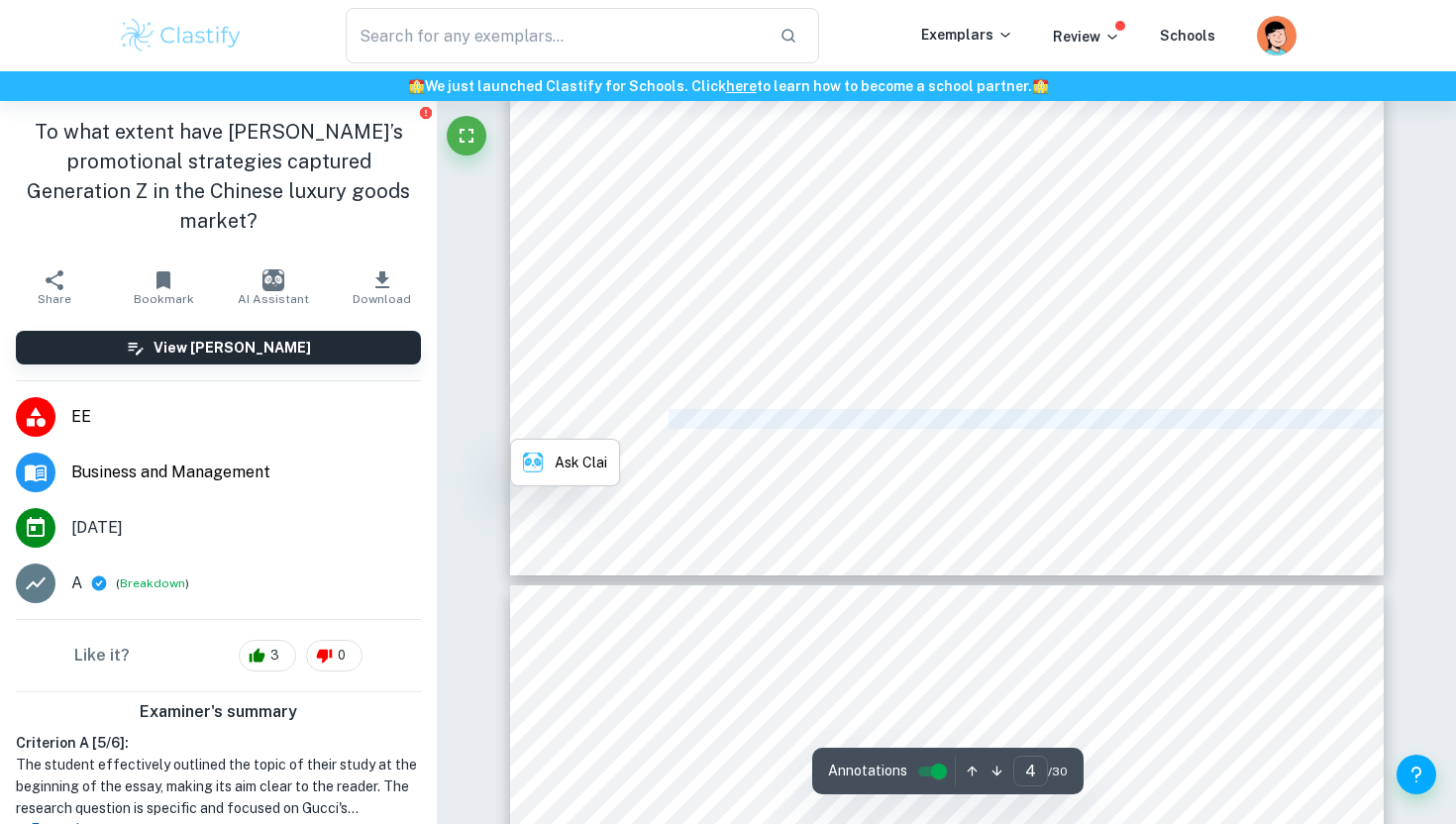 click on "4 Methodology To evaluate Gucci's marketing success, data from various secondary sources, including websites, Chinese-focussed articles, case studies, journals, and textbooks, were gathered. To gain an authentic Gen Z perspective in [GEOGRAPHIC_DATA], the study involved monitoring Chinese social media and identifying local ambassadors. Utilising these internal and external sources provided a well-rounded viewpoint to address the research question:   "To what extent has Gucci9s promotional strategies captured Generation Z in [GEOGRAPHIC_DATA]?"   Whilst acknowledging that other factors may affect [PERSON_NAME]'s presence in [GEOGRAPHIC_DATA], this essay focusses exclusively on promotional marketing. The sources will be analysed and linked to relevant Business Management theories. Theory Used This essay will address the research question within the context of Marketing, within Unit 4 in the Business Management syllabus. It will begin by examining Gucci's internal   competitive   resources   using   the   'Resource-Based   View'   framework, Background" at bounding box center [947, -43] 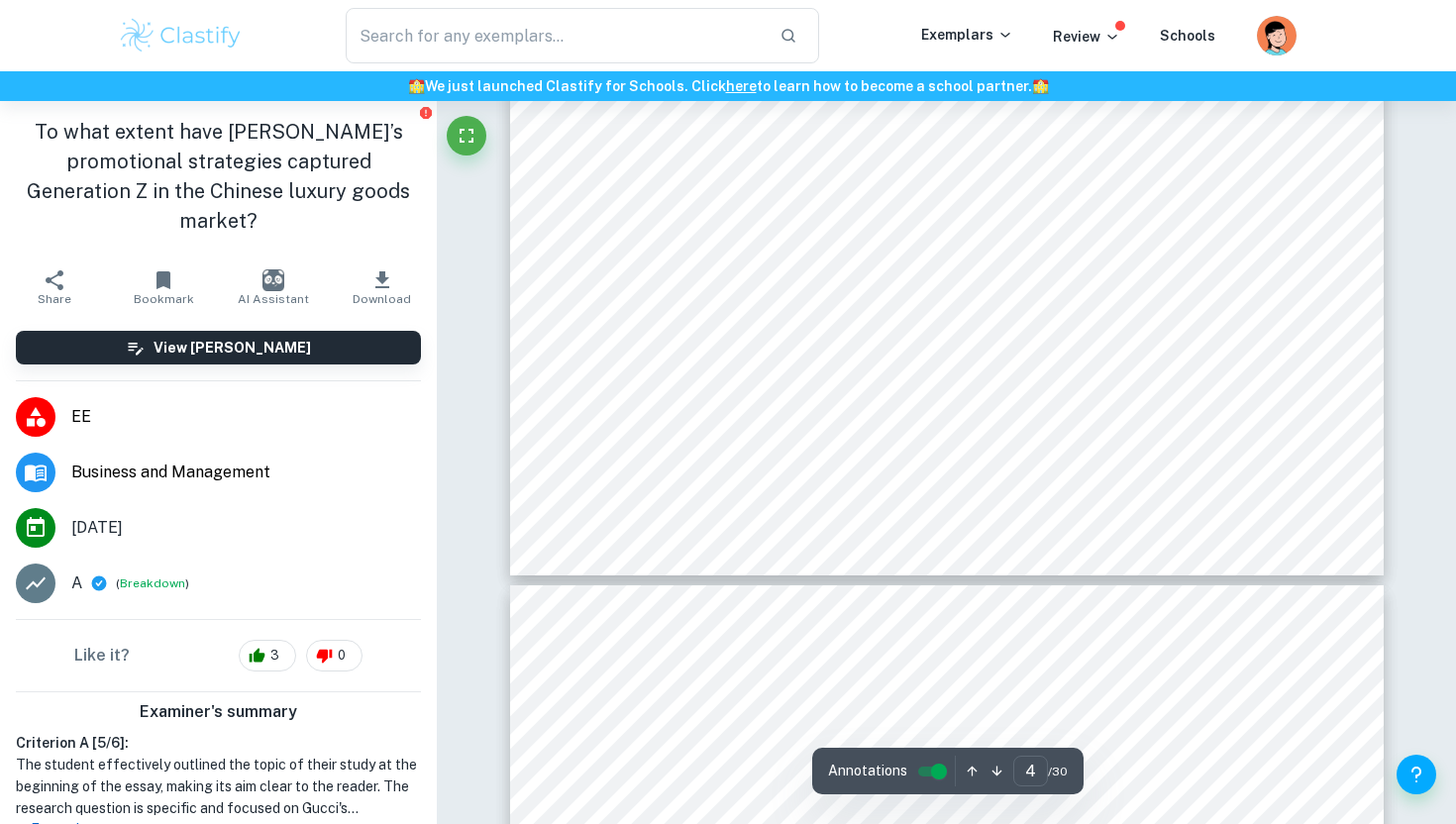 drag, startPoint x: 893, startPoint y: 312, endPoint x: 616, endPoint y: 319, distance: 277.0884 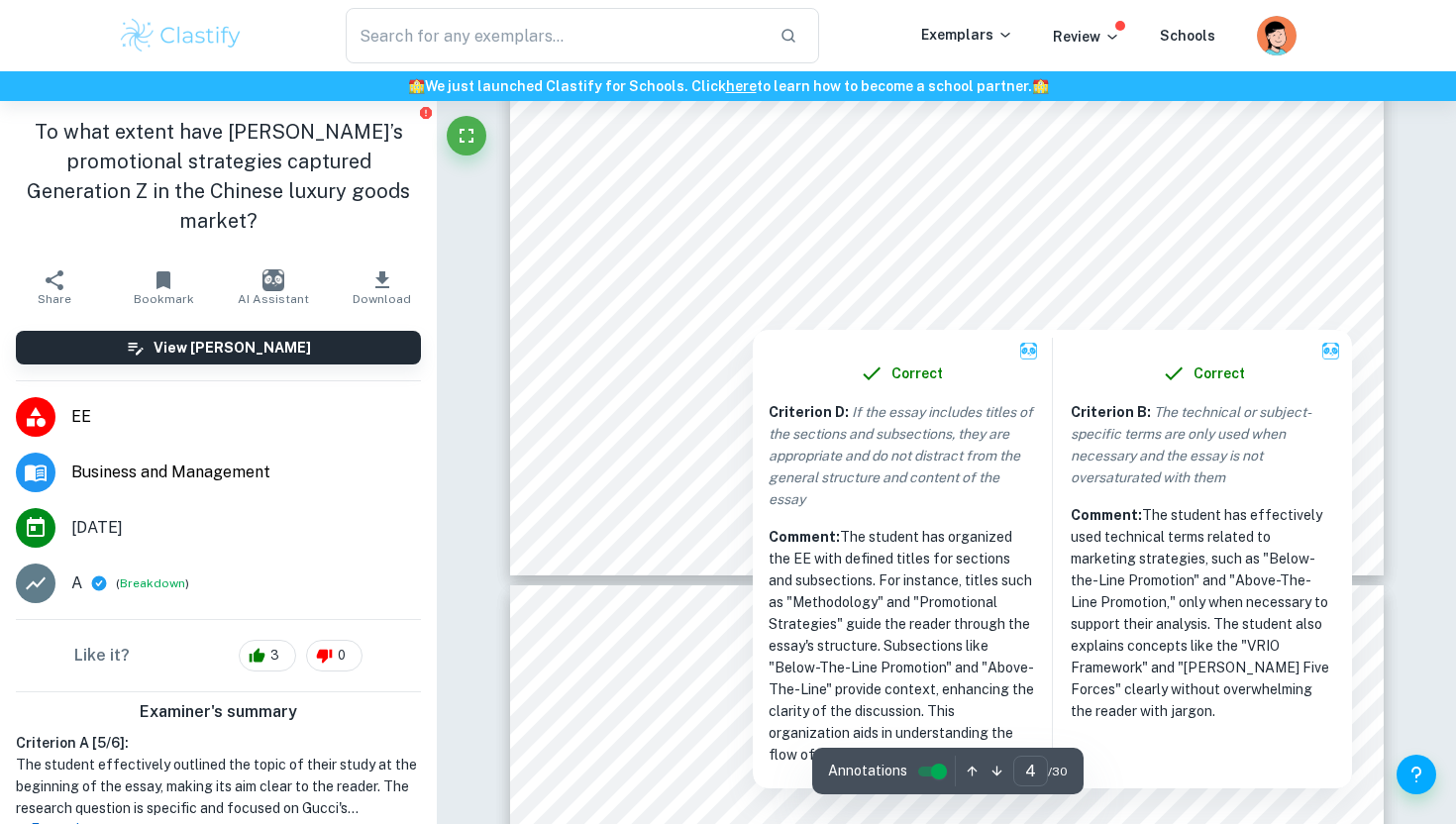 click at bounding box center (753, 316) 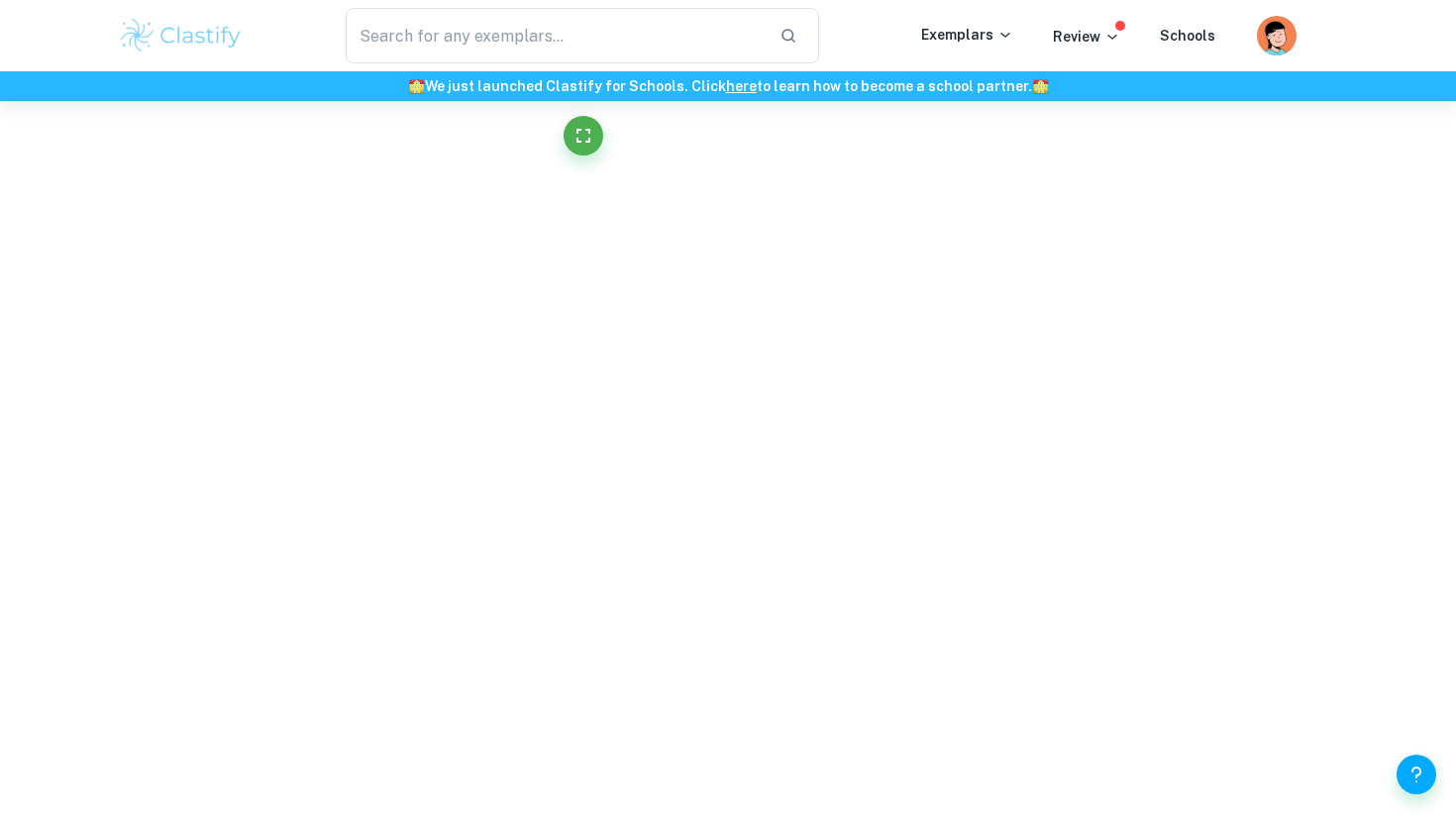 drag, startPoint x: 687, startPoint y: 314, endPoint x: 721, endPoint y: 315, distance: 34.0147 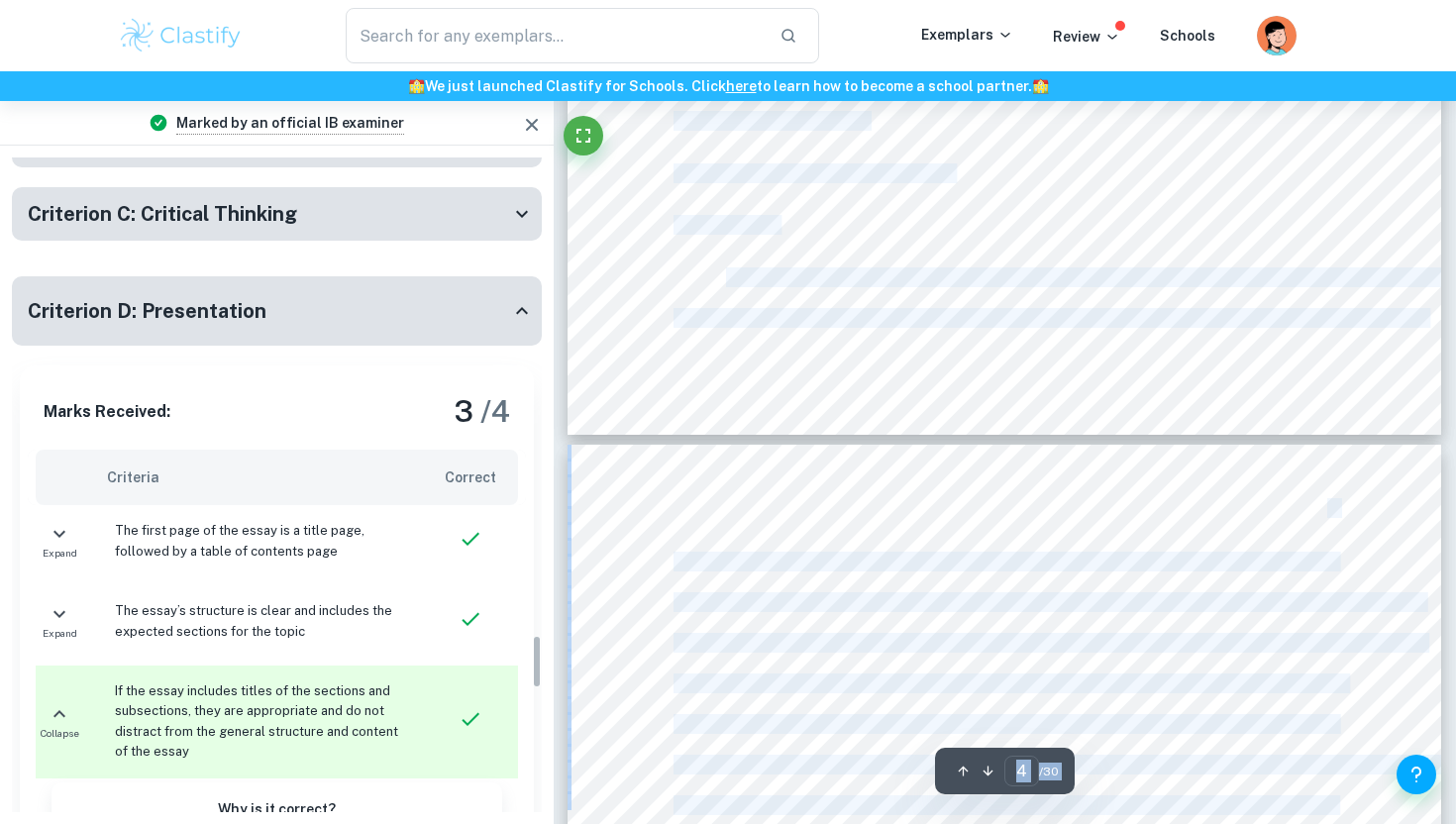 scroll, scrollTop: 5793, scrollLeft: 0, axis: vertical 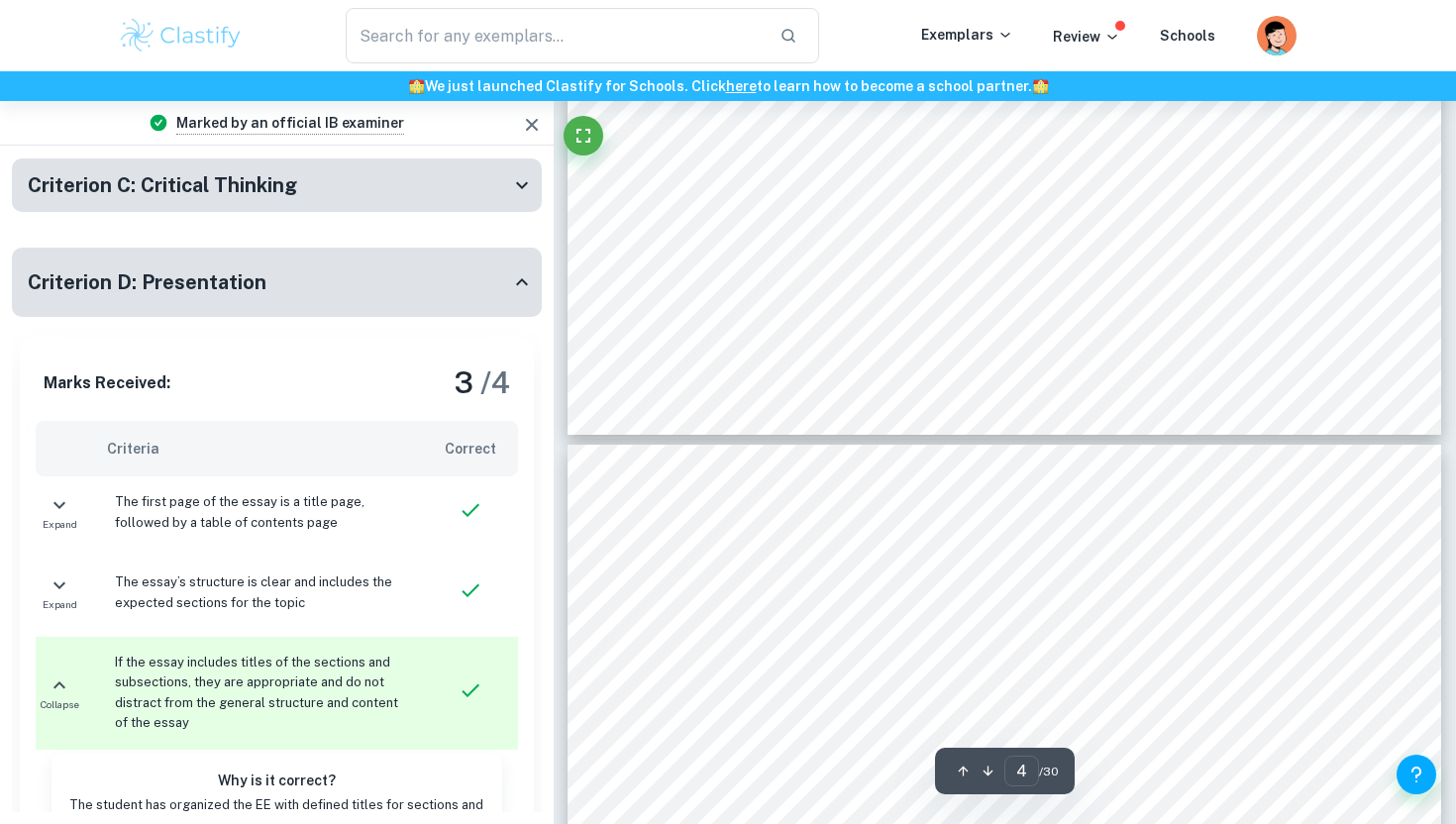 click on "4 Methodology To evaluate Gucci's marketing success, data from various secondary sources, including websites, Chinese-focussed articles, case studies, journals, and textbooks, were gathered. To gain an authentic Gen Z perspective in [GEOGRAPHIC_DATA], the study involved monitoring Chinese social media and identifying local ambassadors. Utilising these internal and external sources provided a well-rounded viewpoint to address the research question:   "To what extent has Gucci9s promotional strategies captured Generation Z in [GEOGRAPHIC_DATA]?"   Whilst acknowledging that other factors may affect [PERSON_NAME]'s presence in [GEOGRAPHIC_DATA], this essay focusses exclusively on promotional marketing. The sources will be analysed and linked to relevant Business Management theories. Theory Used This essay will address the research question within the context of Marketing, within Unit 4 in the Business Management syllabus. It will begin by examining Gucci's internal   competitive   resources   using   the   'Resource-Based   View'   framework, Background" at bounding box center (1004, -183) 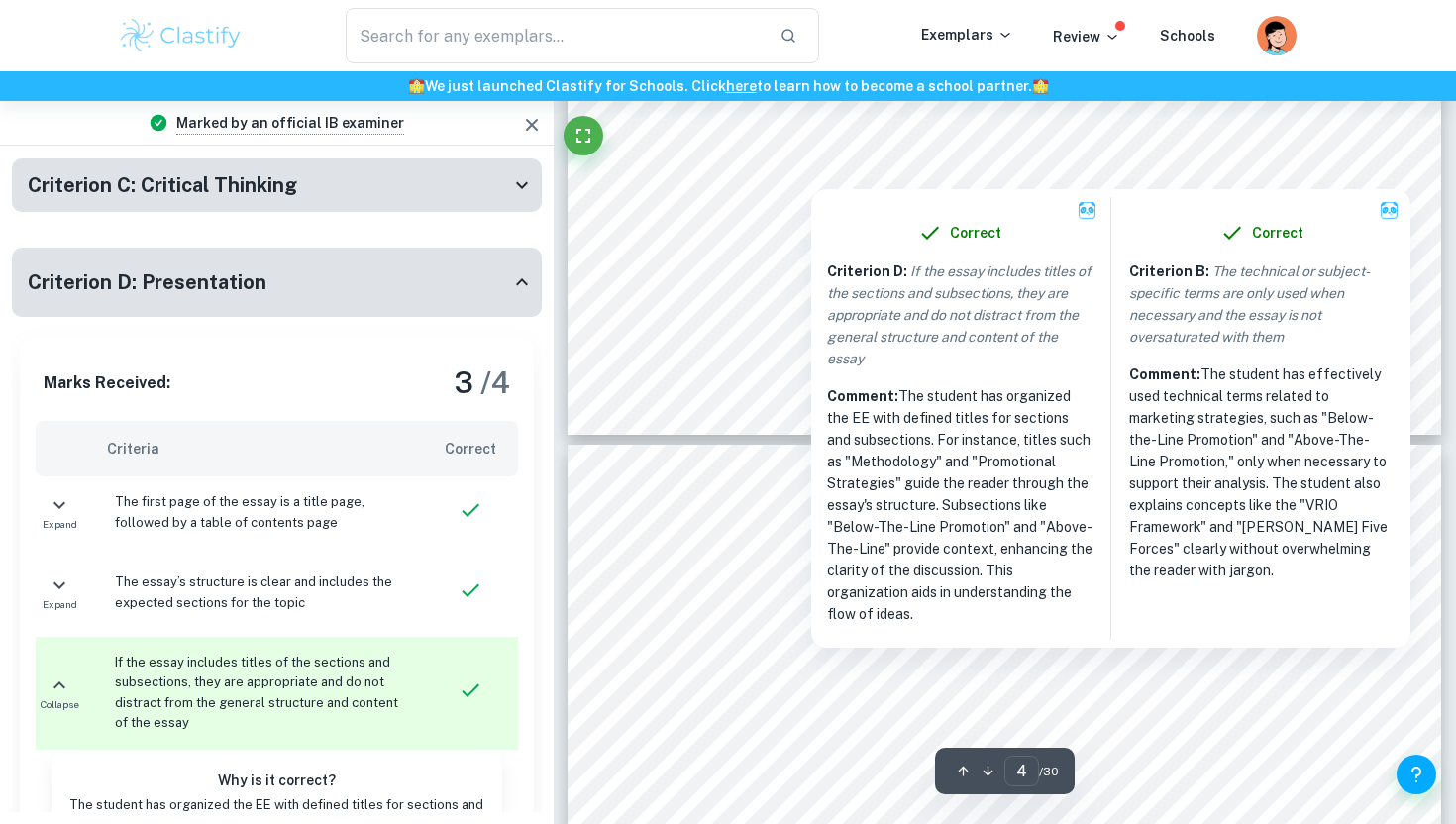 click at bounding box center (811, 175) 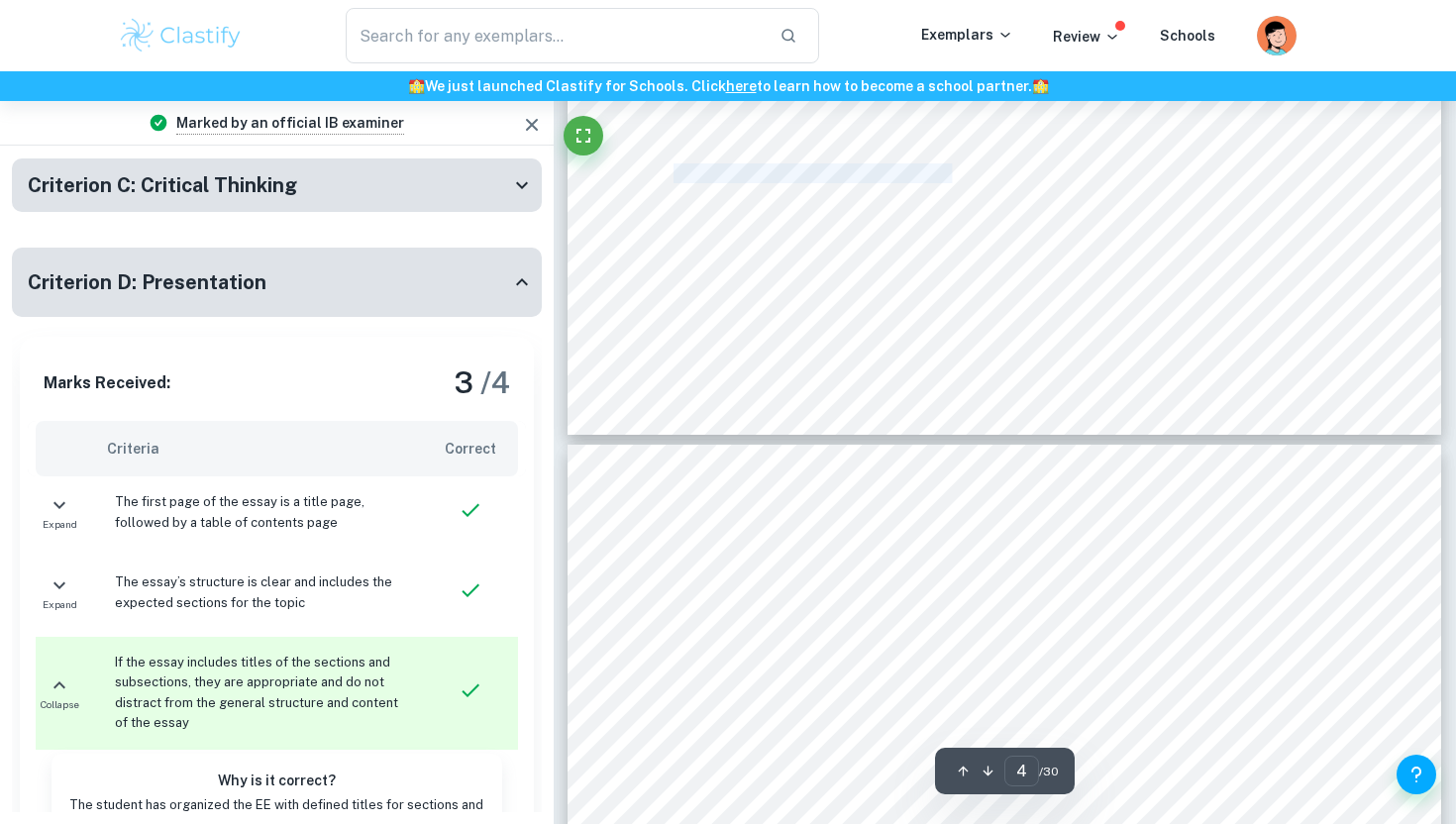 drag, startPoint x: 684, startPoint y: 179, endPoint x: 933, endPoint y: 179, distance: 249 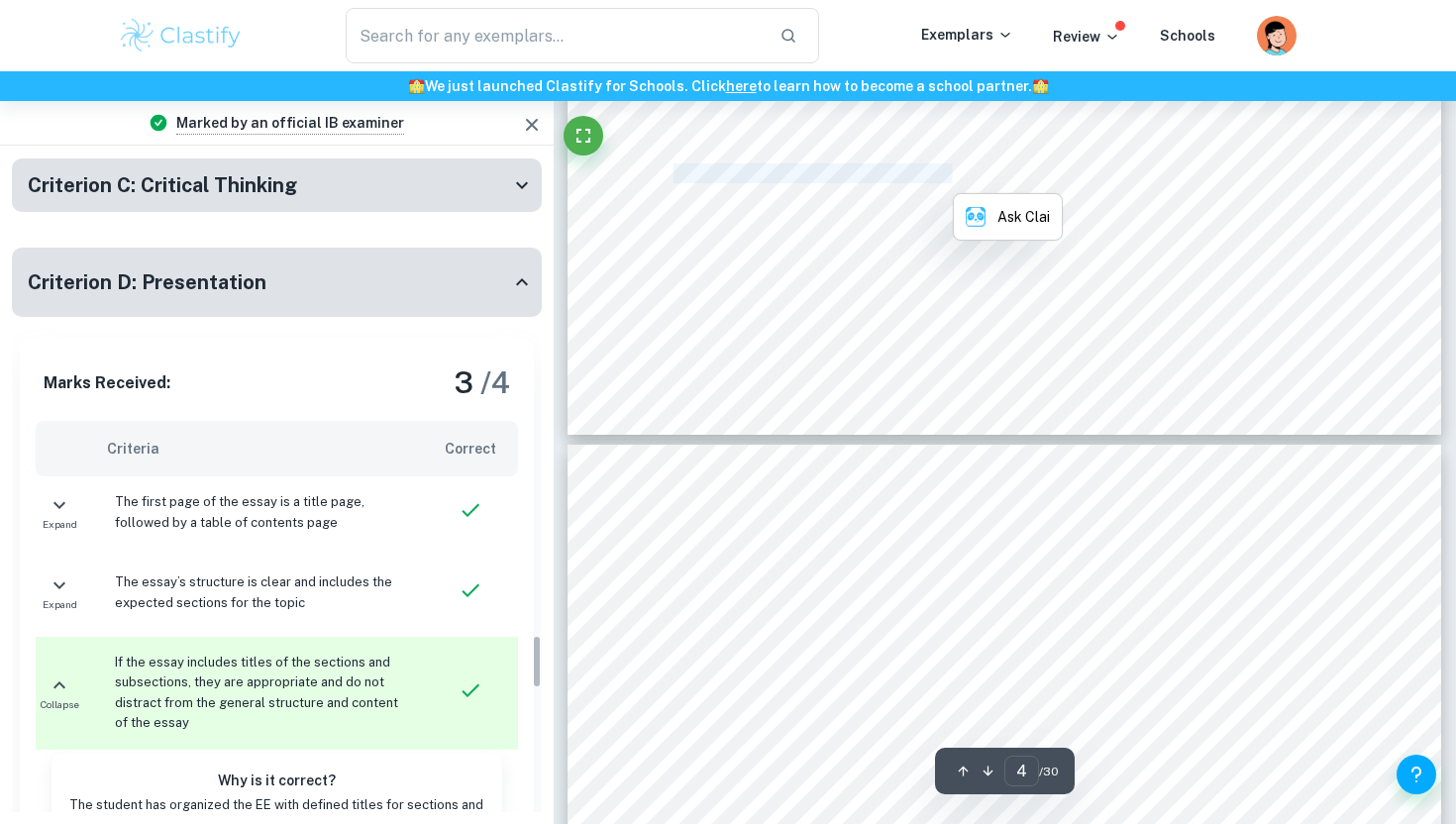 click on "4 Methodology To evaluate Gucci's marketing success, data from various secondary sources, including websites, Chinese-focussed articles, case studies, journals, and textbooks, were gathered. To gain an authentic Gen Z perspective in [GEOGRAPHIC_DATA], the study involved monitoring Chinese social media and identifying local ambassadors. Utilising these internal and external sources provided a well-rounded viewpoint to address the research question:   "To what extent has Gucci9s promotional strategies captured Generation Z in [GEOGRAPHIC_DATA]?"   Whilst acknowledging that other factors may affect [PERSON_NAME]'s presence in [GEOGRAPHIC_DATA], this essay focusses exclusively on promotional marketing. The sources will be analysed and linked to relevant Business Management theories. Theory Used This essay will address the research question within the context of Marketing, within Unit 4 in the Business Management syllabus. It will begin by examining Gucci's internal   competitive   resources   using   the   'Resource-Based   View'   framework, Background" at bounding box center (1004, -183) 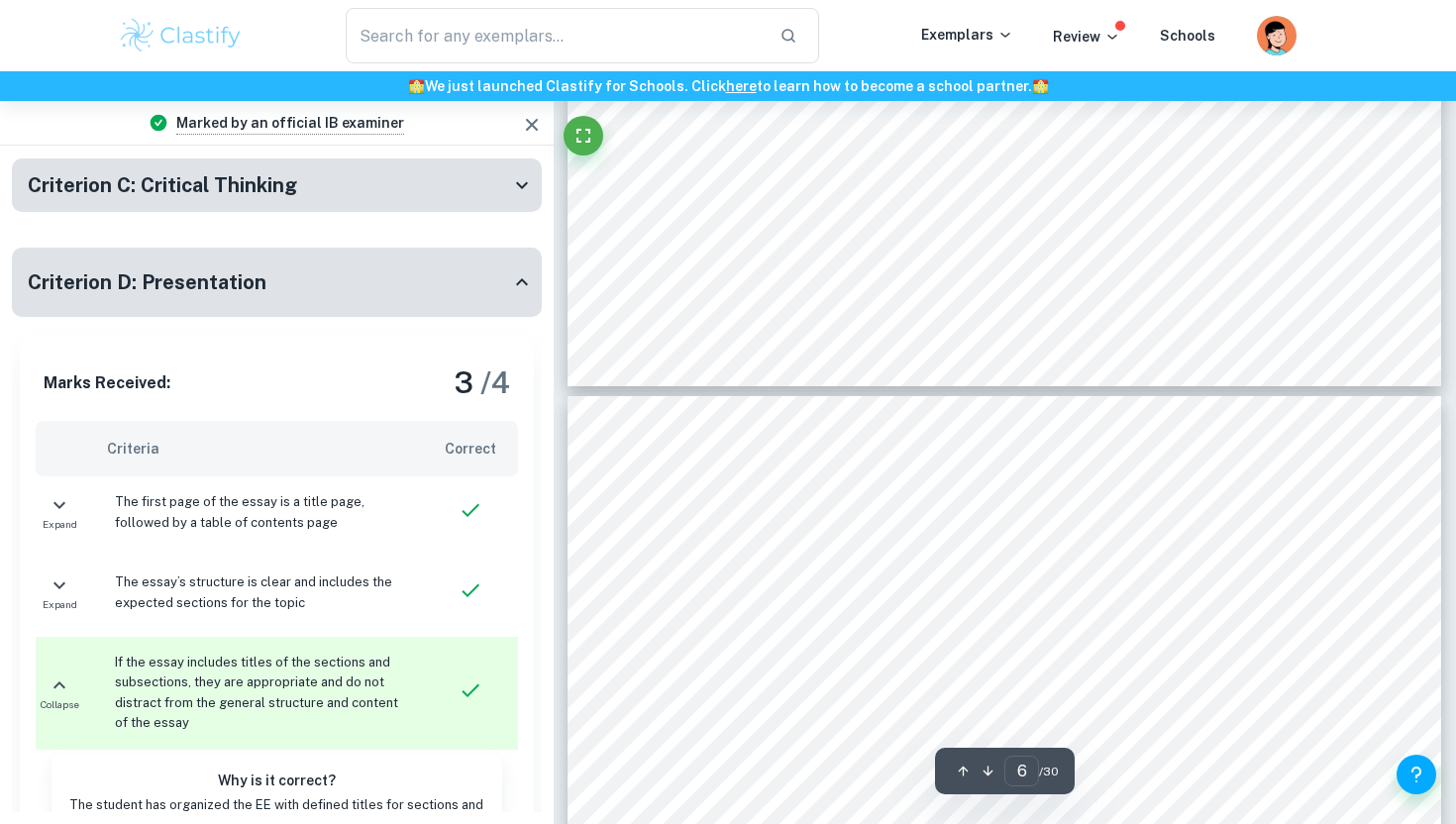 type on "5" 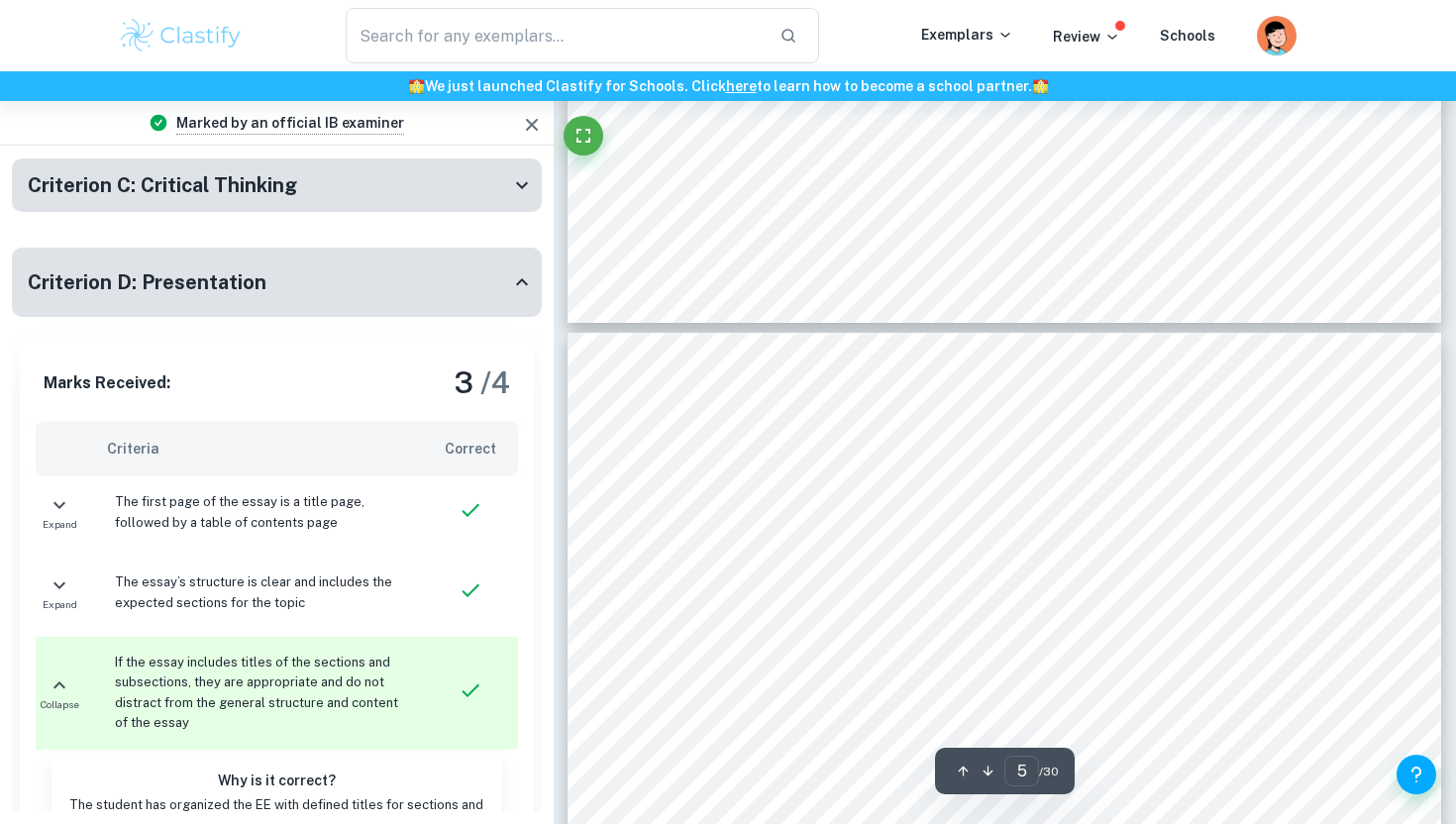 scroll, scrollTop: 4773, scrollLeft: 0, axis: vertical 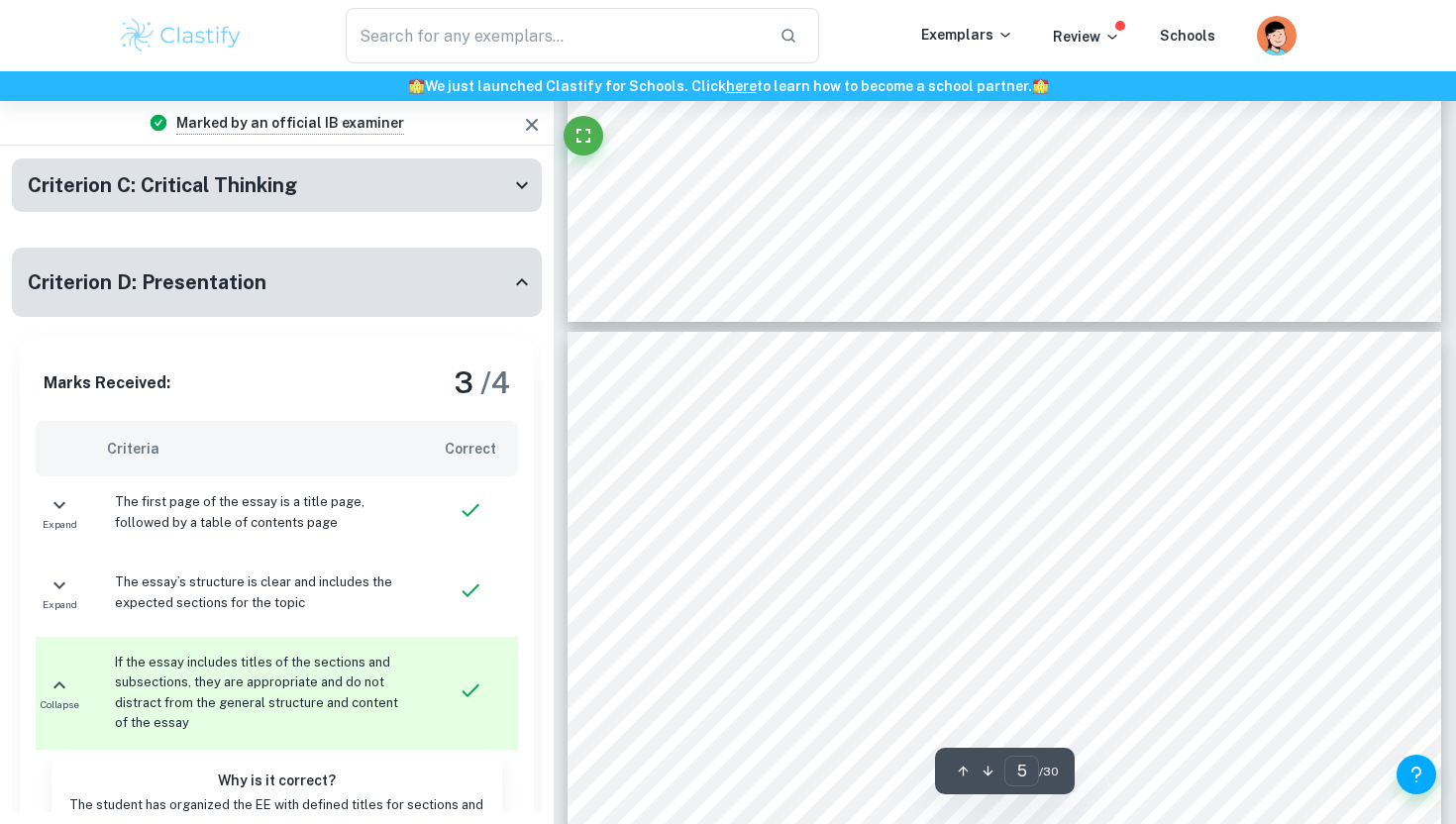click 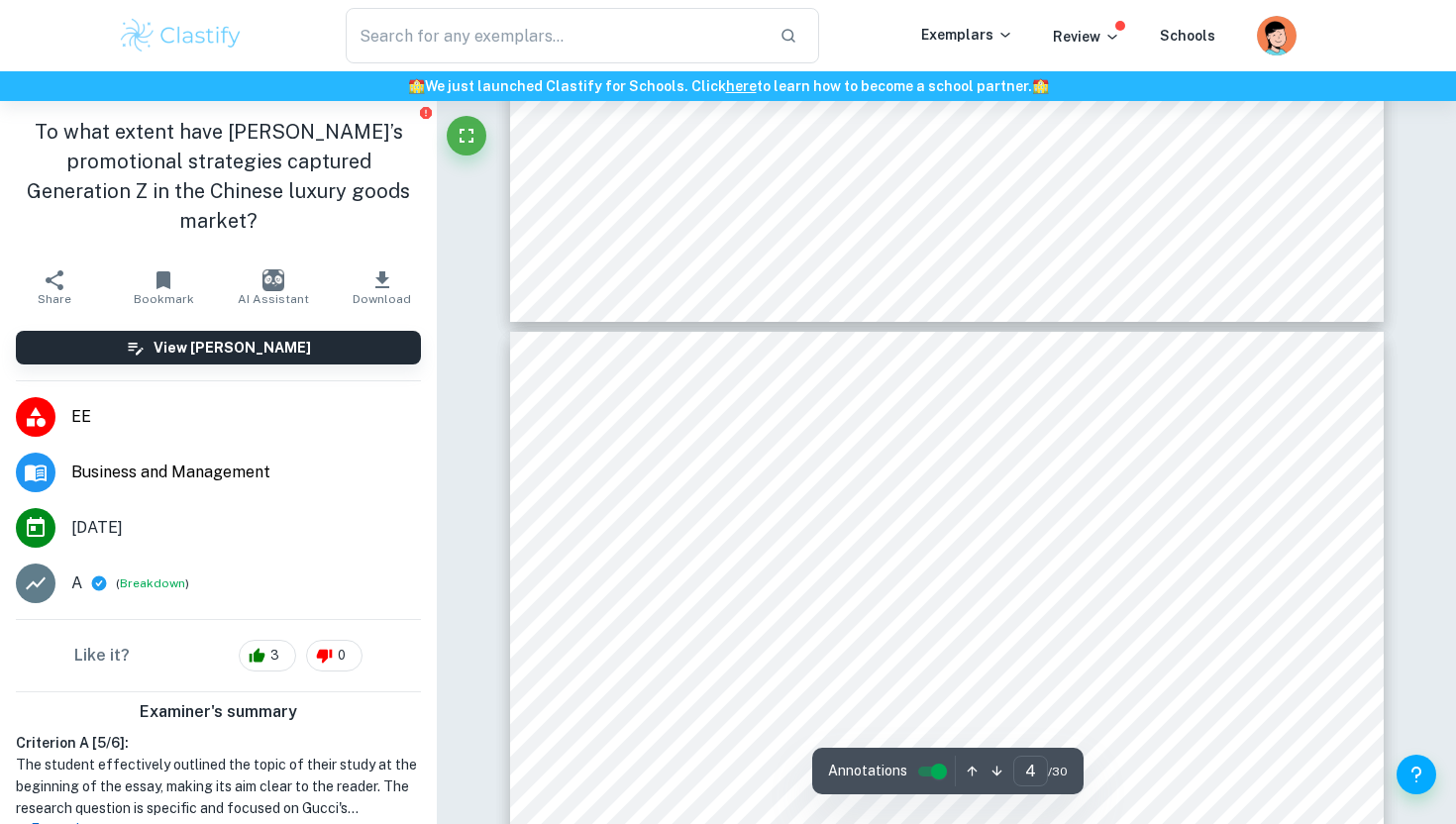 type on "4" 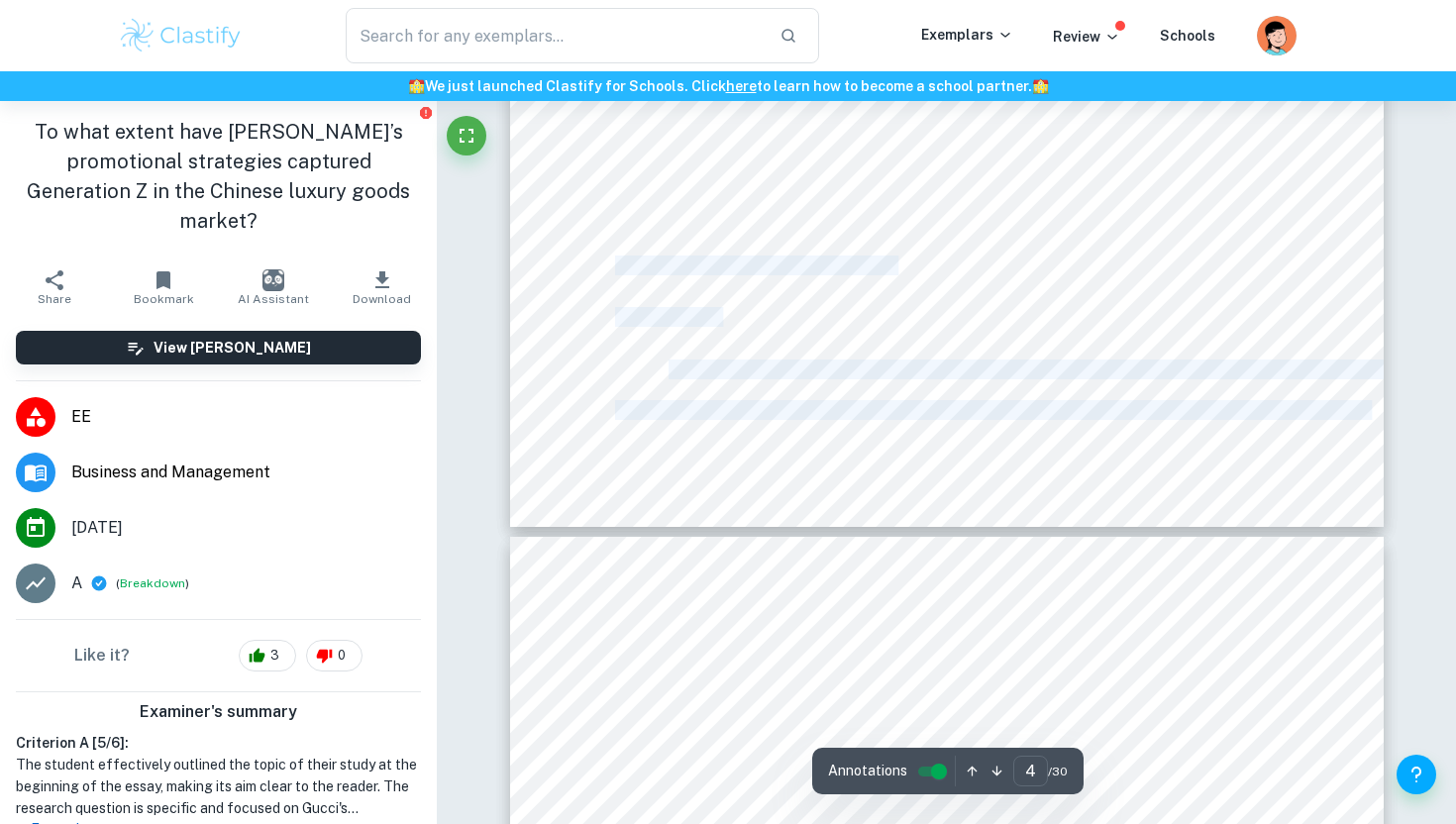 drag, startPoint x: 604, startPoint y: 262, endPoint x: 614, endPoint y: 263, distance: 10.049876 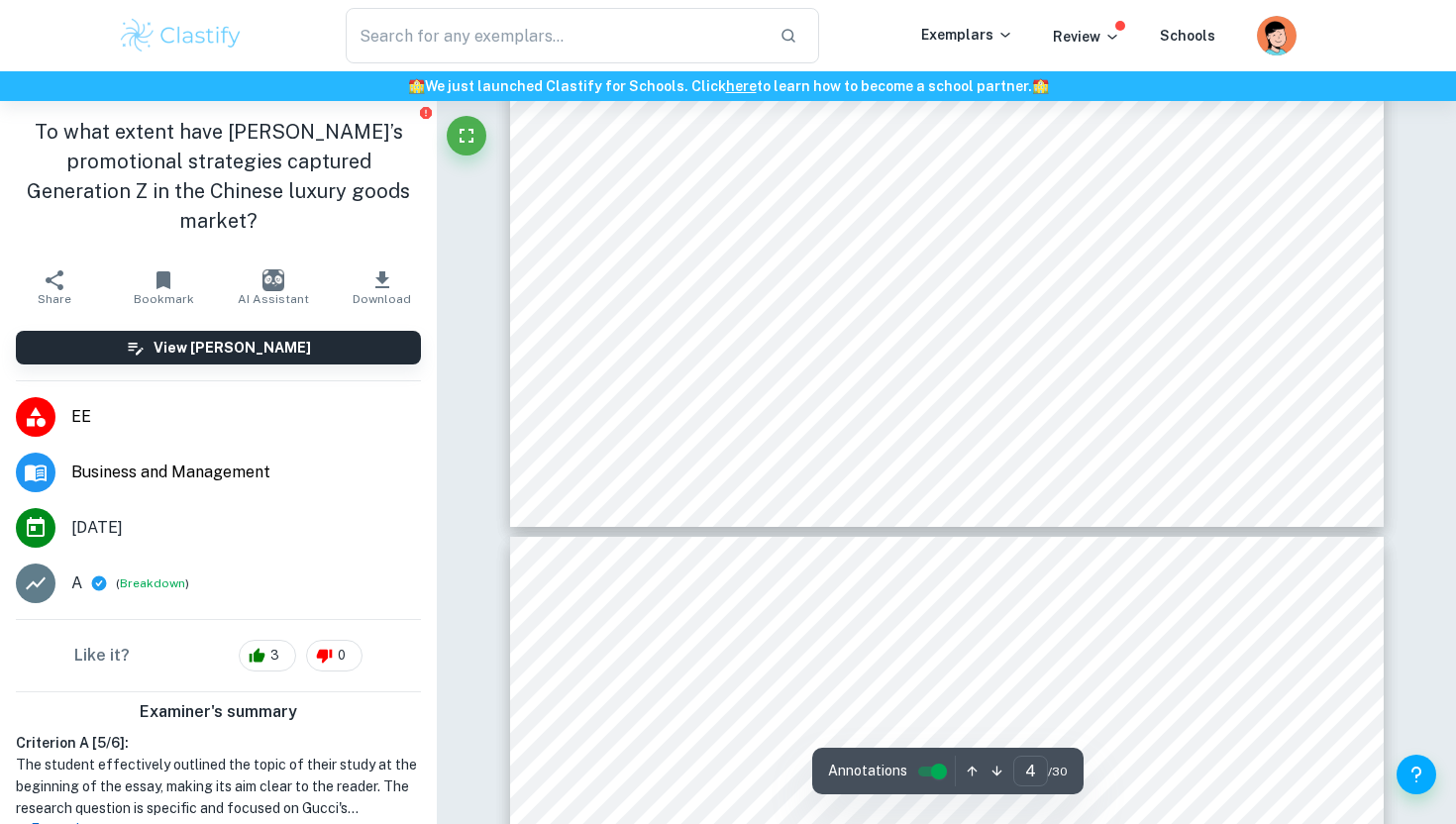 click on "4 Methodology To evaluate Gucci's marketing success, data from various secondary sources, including websites, Chinese-focussed articles, case studies, journals, and textbooks, were gathered. To gain an authentic Gen Z perspective in [GEOGRAPHIC_DATA], the study involved monitoring Chinese social media and identifying local ambassadors. Utilising these internal and external sources provided a well-rounded viewpoint to address the research question:   "To what extent has Gucci9s promotional strategies captured Generation Z in [GEOGRAPHIC_DATA]?"   Whilst acknowledging that other factors may affect [PERSON_NAME]'s presence in [GEOGRAPHIC_DATA], this essay focusses exclusively on promotional marketing. The sources will be analysed and linked to relevant Business Management theories. Theory Used This essay will address the research question within the context of Marketing, within Unit 4 in the Business Management syllabus. It will begin by examining Gucci's internal   competitive   resources   using   the   'Resource-Based   View'   framework, Background" at bounding box center (947, -91) 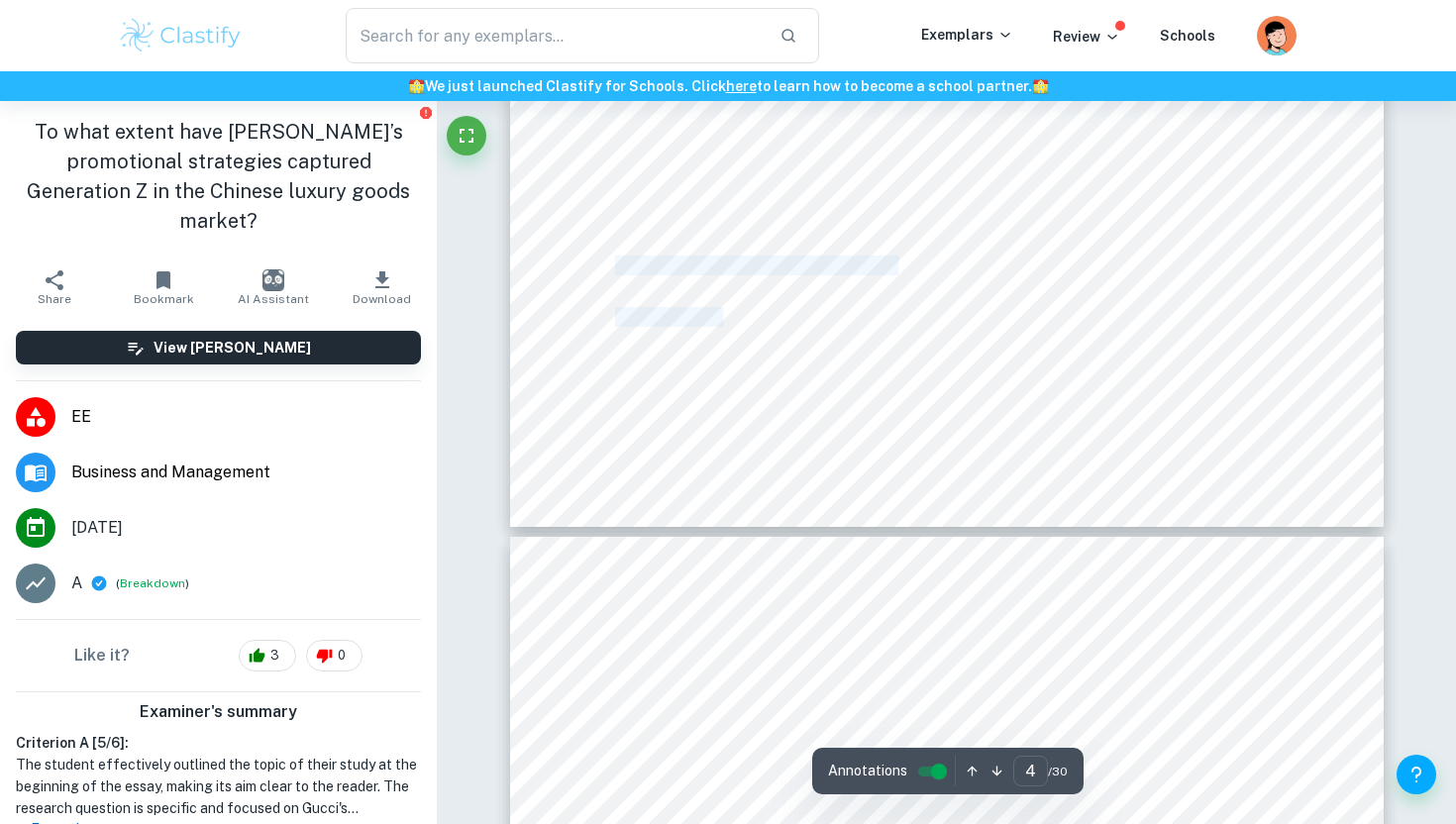 drag, startPoint x: 614, startPoint y: 263, endPoint x: 629, endPoint y: 264, distance: 15.033296 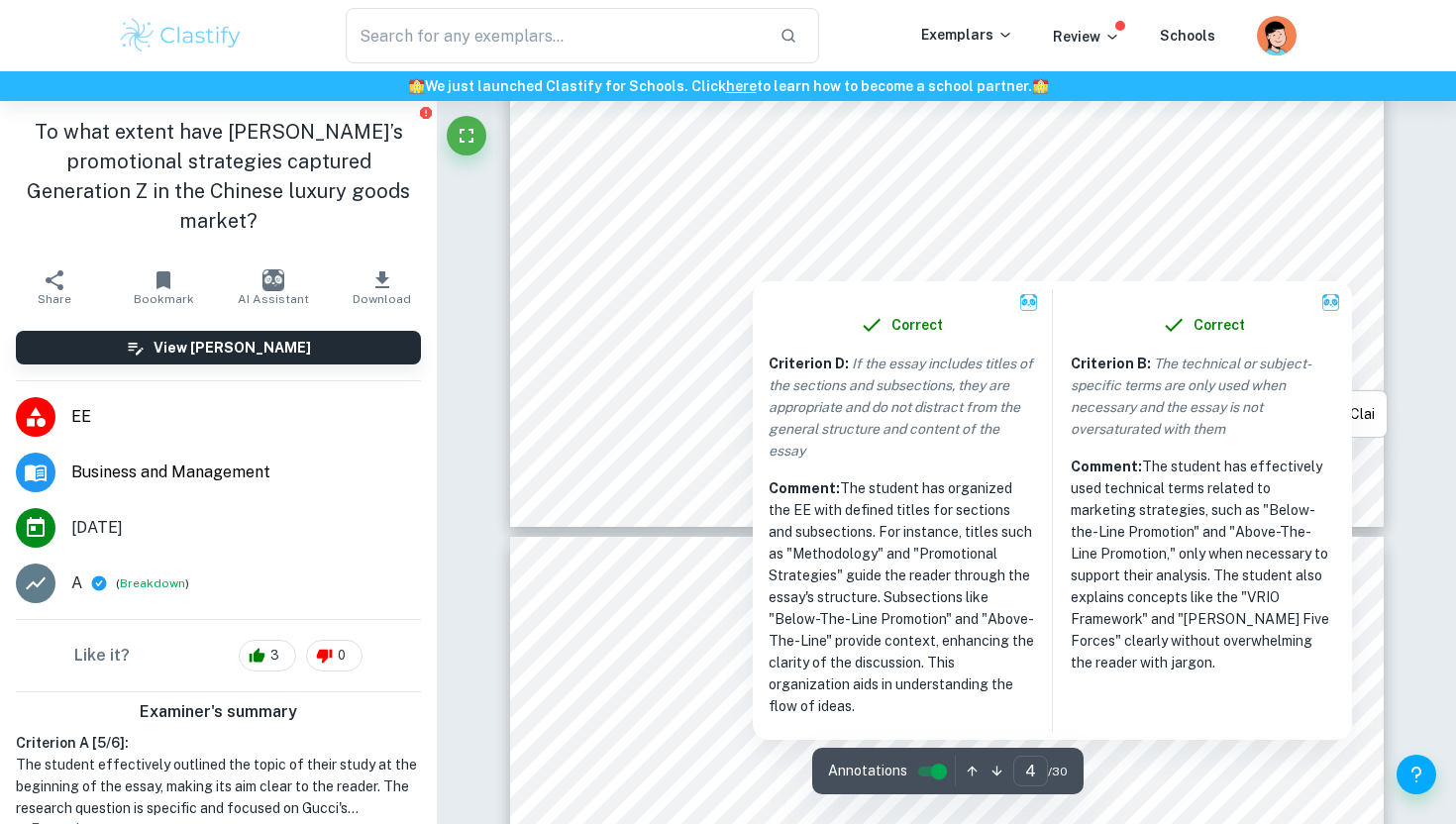 click at bounding box center [753, 267] 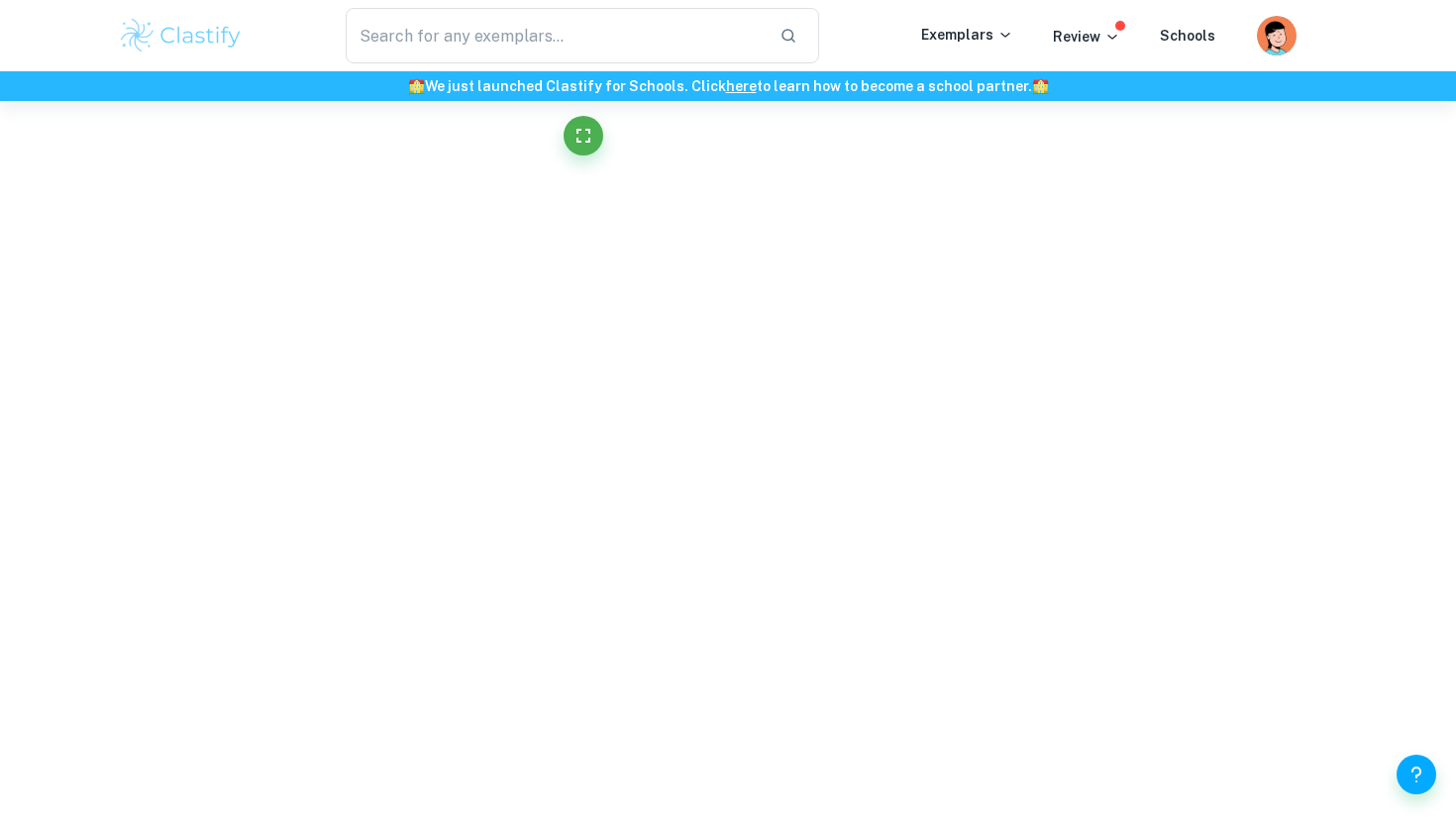 drag, startPoint x: 629, startPoint y: 264, endPoint x: 762, endPoint y: 264, distance: 133 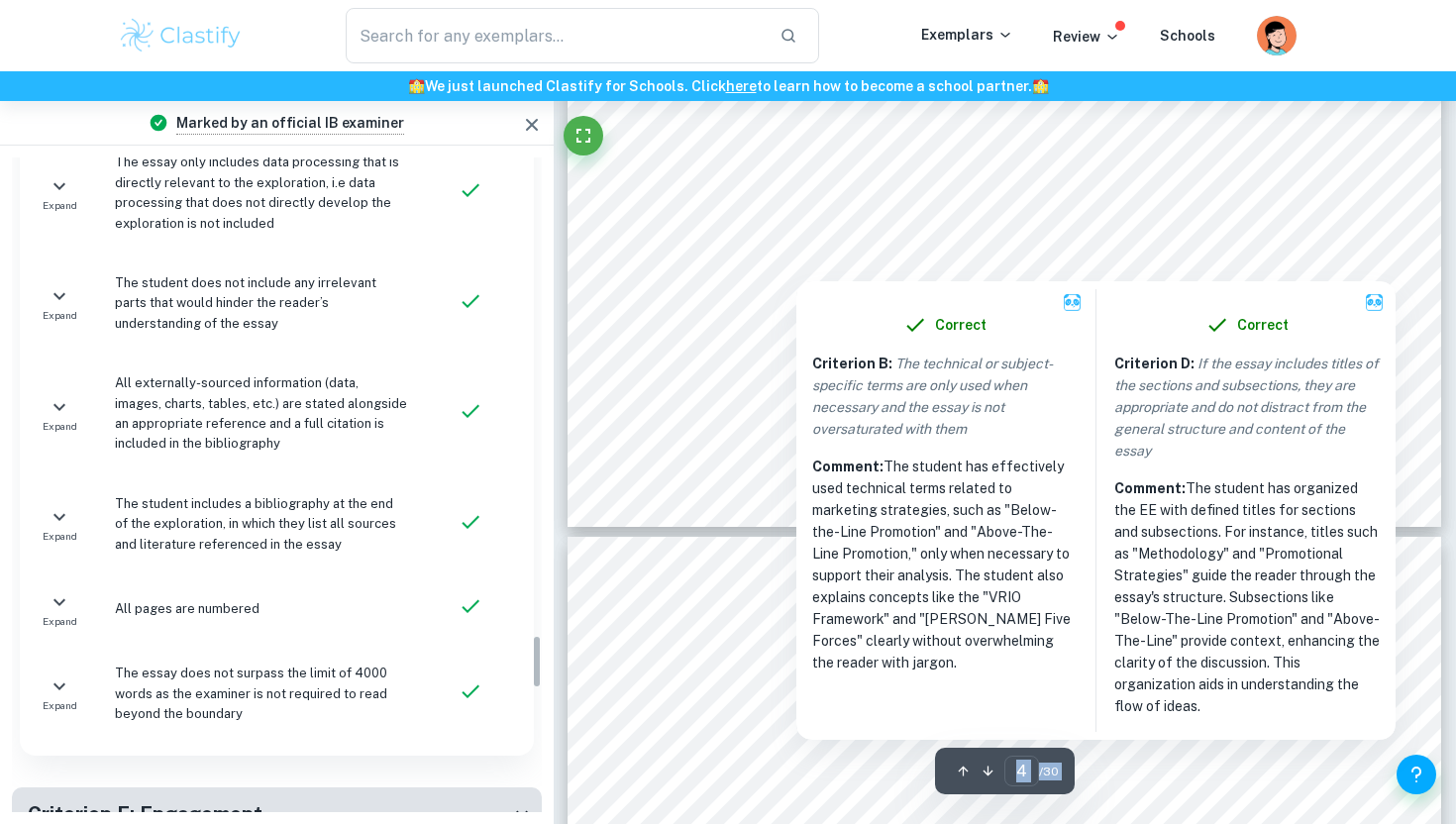 scroll, scrollTop: 5793, scrollLeft: 0, axis: vertical 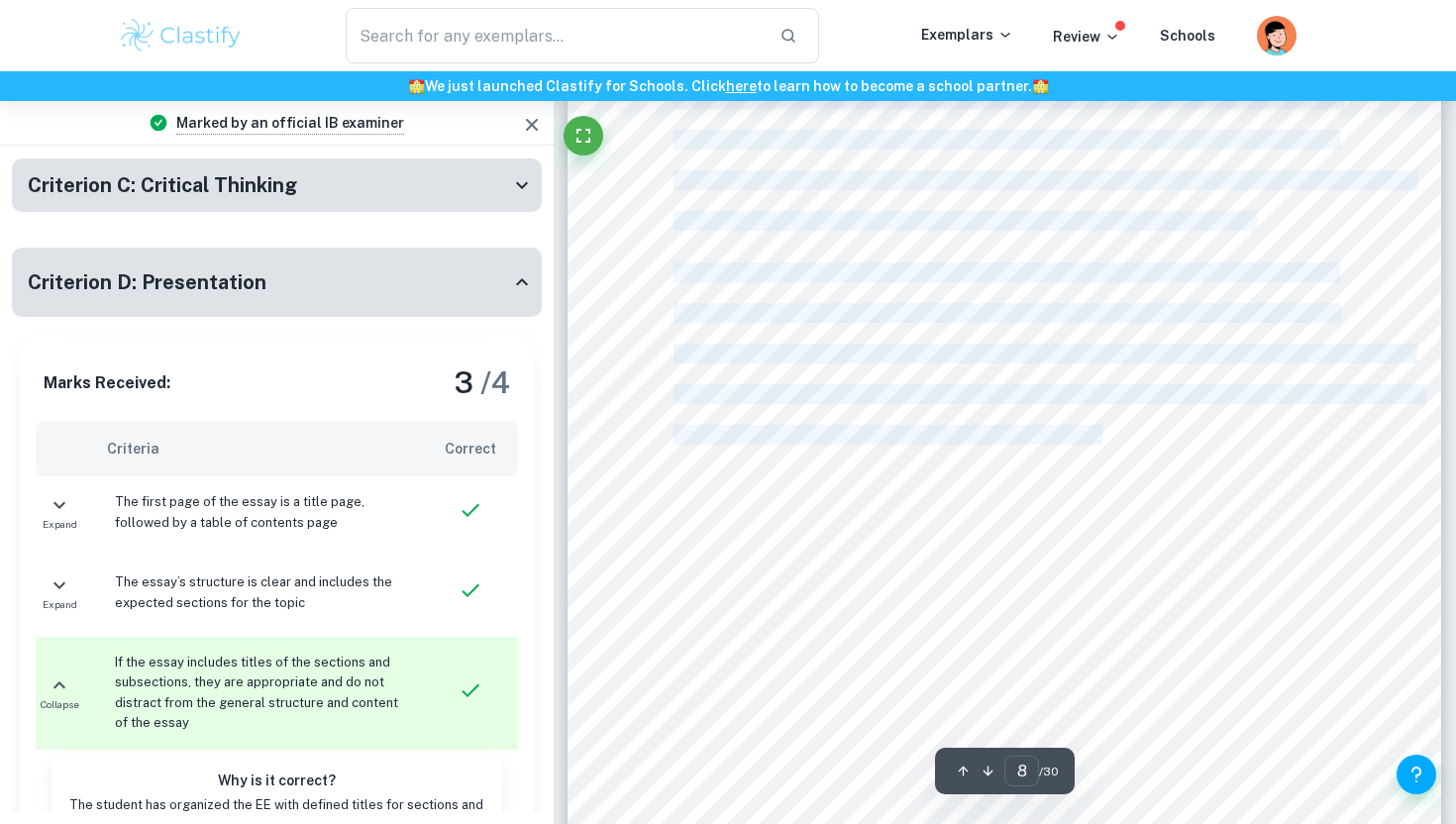 click on "Ask Clai 8 ​ / 30 1 IB EXTENDED ESSAY: BUSINESS MANAGEMENT Gucci and Generation Z in [GEOGRAPHIC_DATA] To what extent have Gucci9s promotional strategies captured Generation Z in the Chinese luxury goods market? Word Count: 3845 2 T a b l e   o f   C o n t e n t s TABLE OF CONTENTS ......................................................................................................................................2 Introduction   ................................................................................................................................................. 3 Methodology   ............................................................................................................................................... 4 Theory Used   ................................................................................................................................................. 4 Background   Gucci and Its Position in [GEOGRAPHIC_DATA]   Promotional Strategies   Below-The-Line Promotion   Above-The-Line     Conclusion" at bounding box center (1004, 9605) 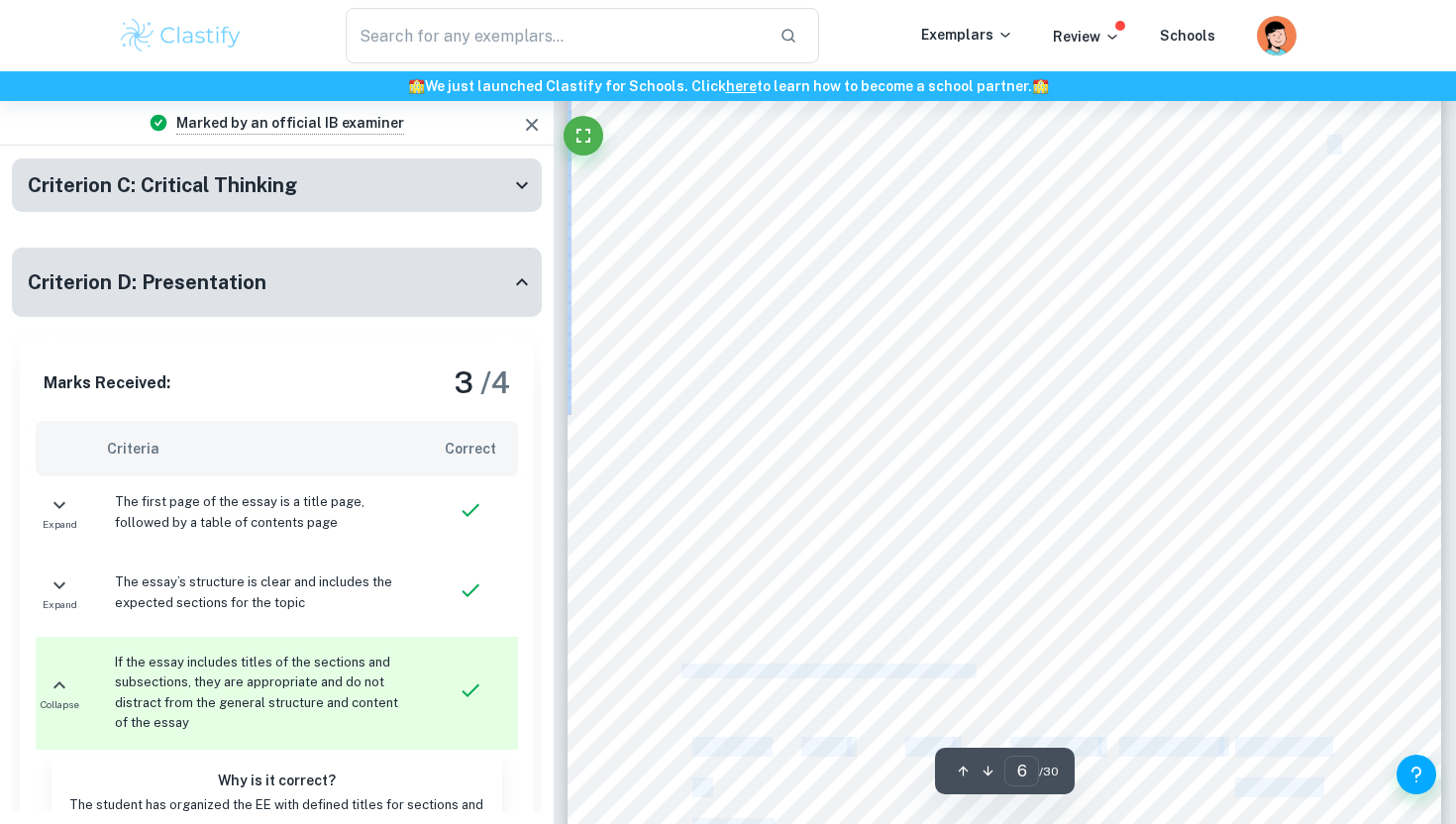 scroll, scrollTop: 6279, scrollLeft: 0, axis: vertical 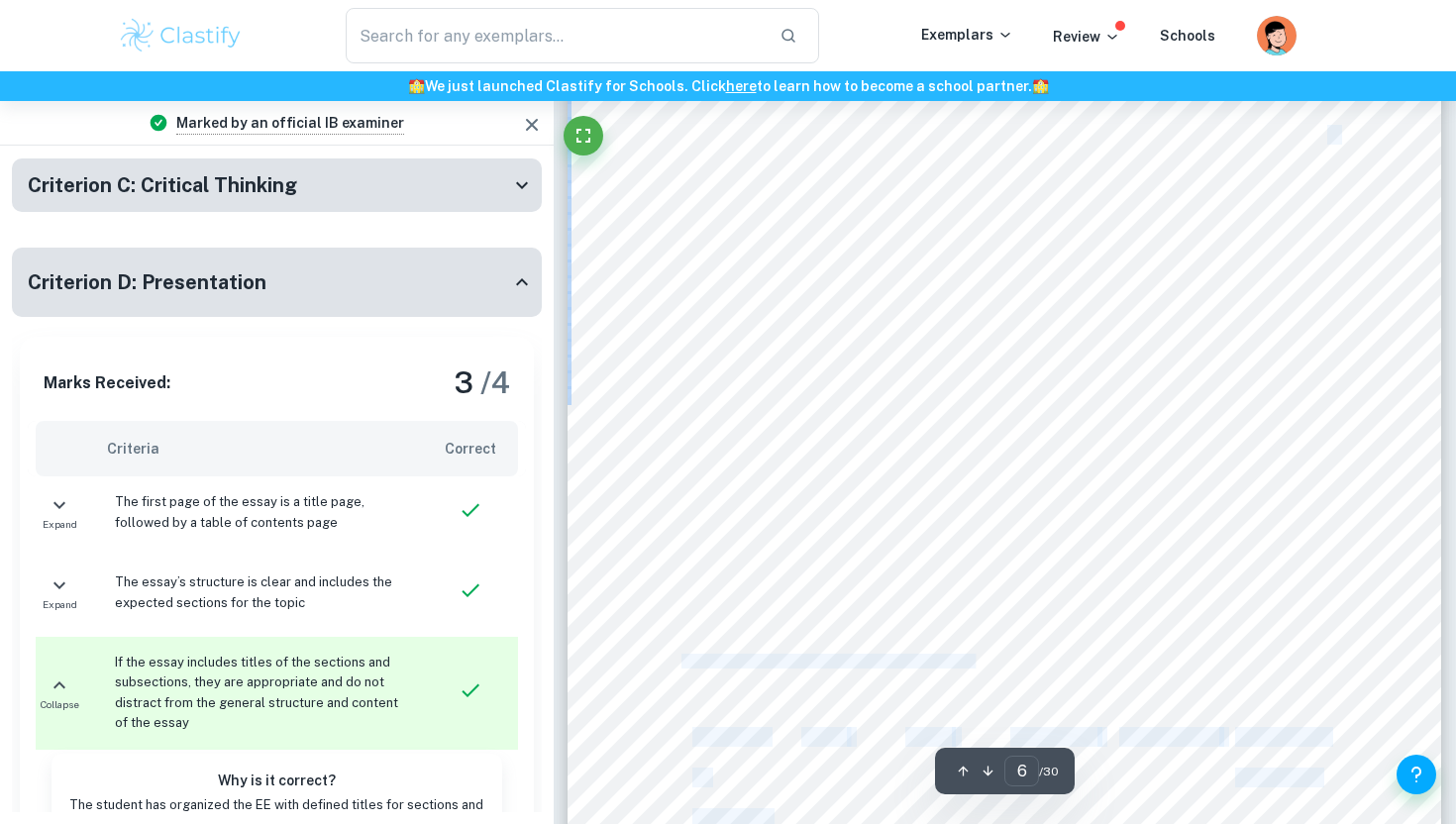 click on "6 Resource or Capability Value   Rarity   Inimitability   Organisation   Competitive Superiority Brand Reputation High   High   High   High   Sustained competitive advantage Customer Experience High   Low   Low   High   Competitive parity Commercial videos   and Pictorials High   High   Low   High   Temporary competitive advantage Figure 1 <VRIO Framework.= ([PERSON_NAME], 2020)" at bounding box center (1004, 689) 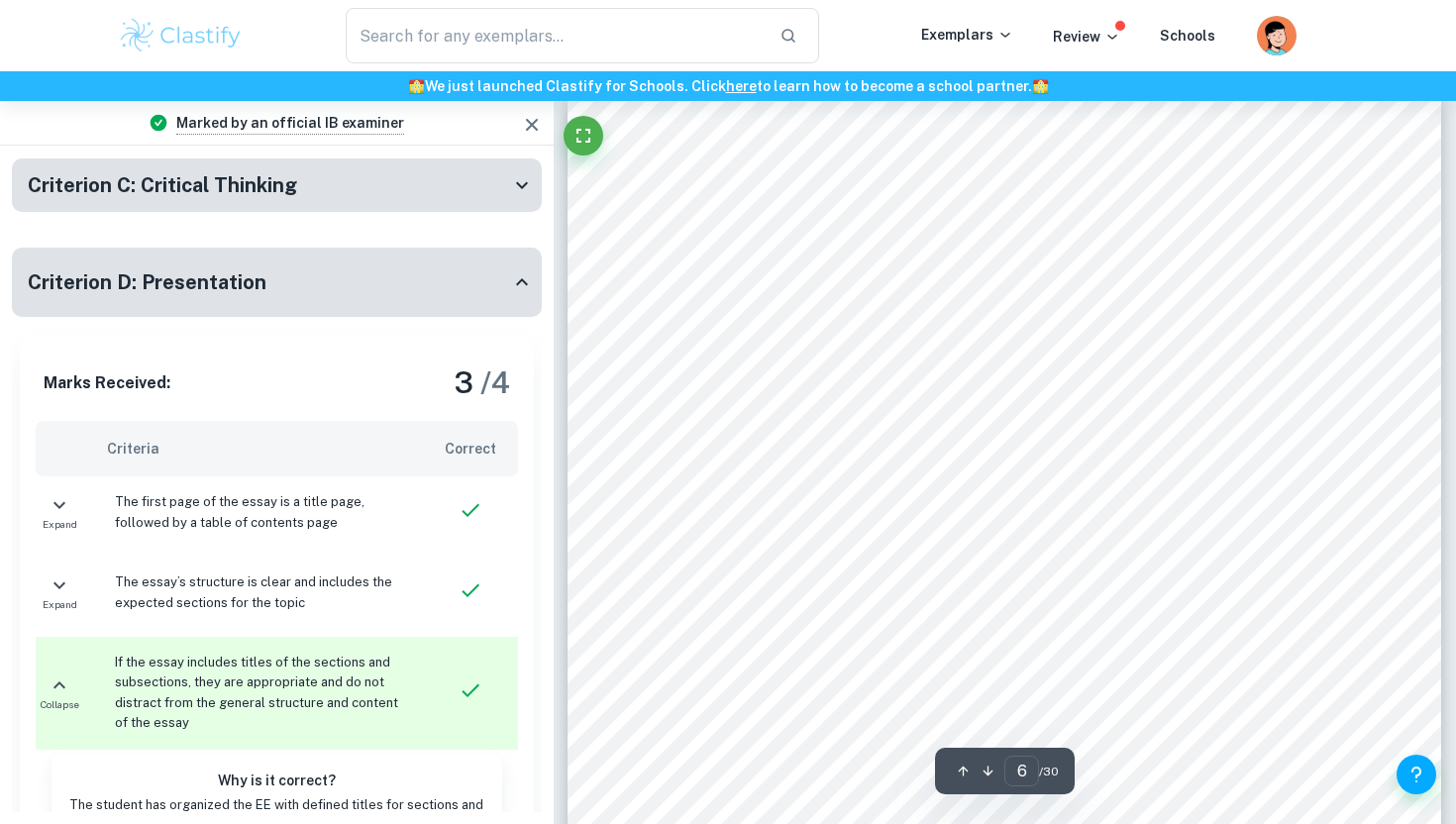 scroll, scrollTop: 6223, scrollLeft: 0, axis: vertical 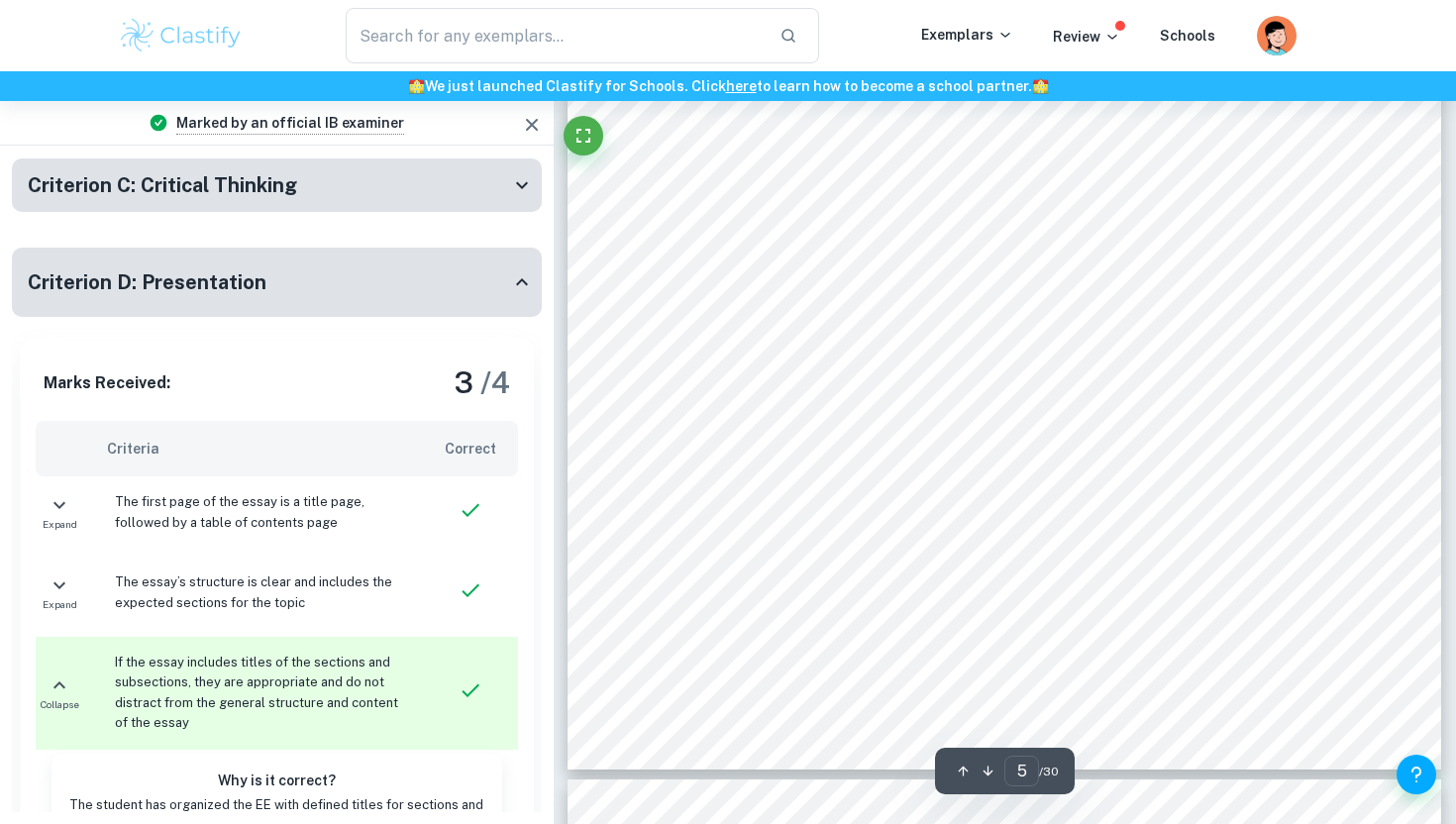 click on "The tool will isolate the intangible aspects by utilising the VRIO (value, rarity," at bounding box center (1030, 335) 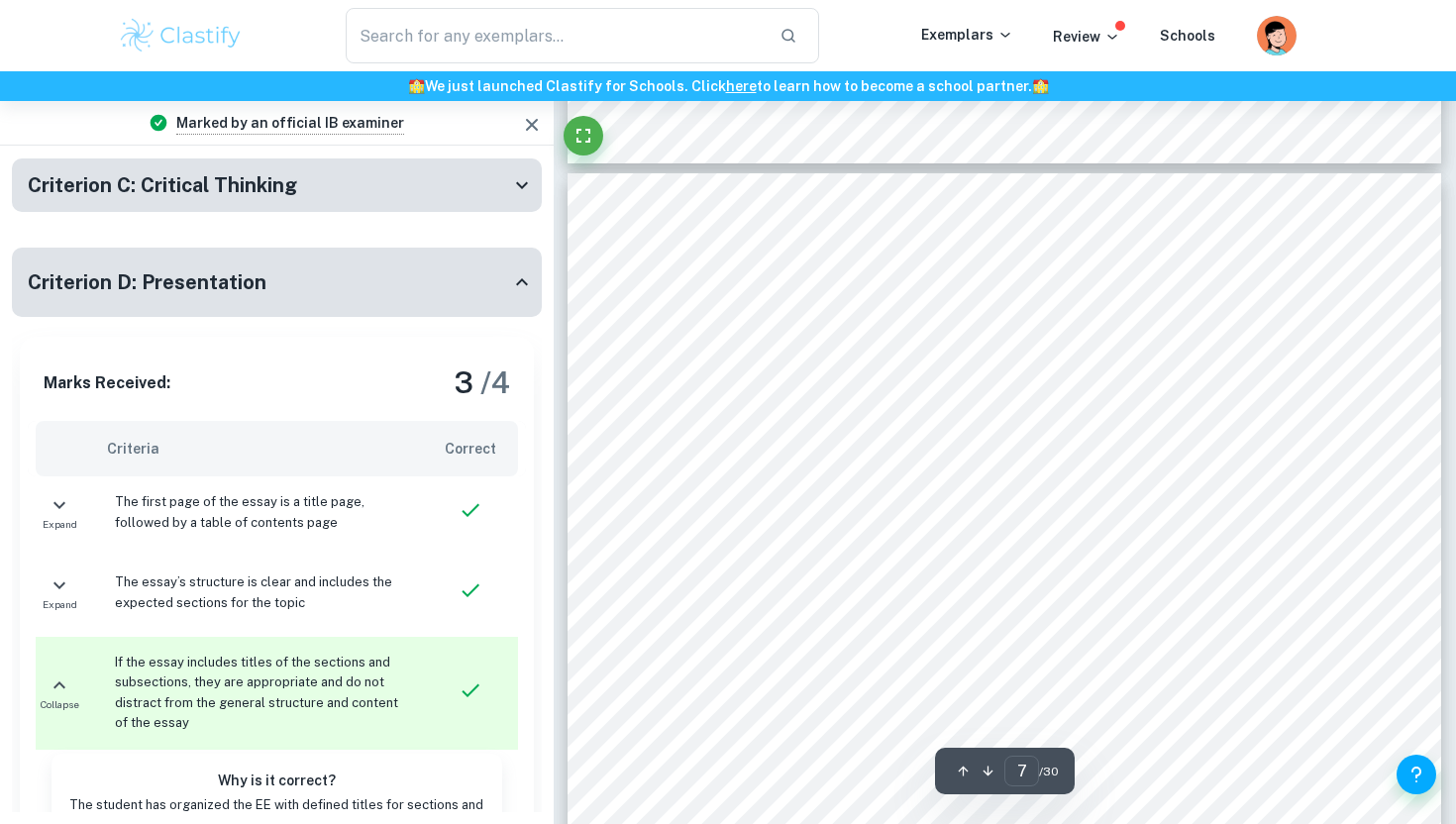scroll, scrollTop: 7446, scrollLeft: 0, axis: vertical 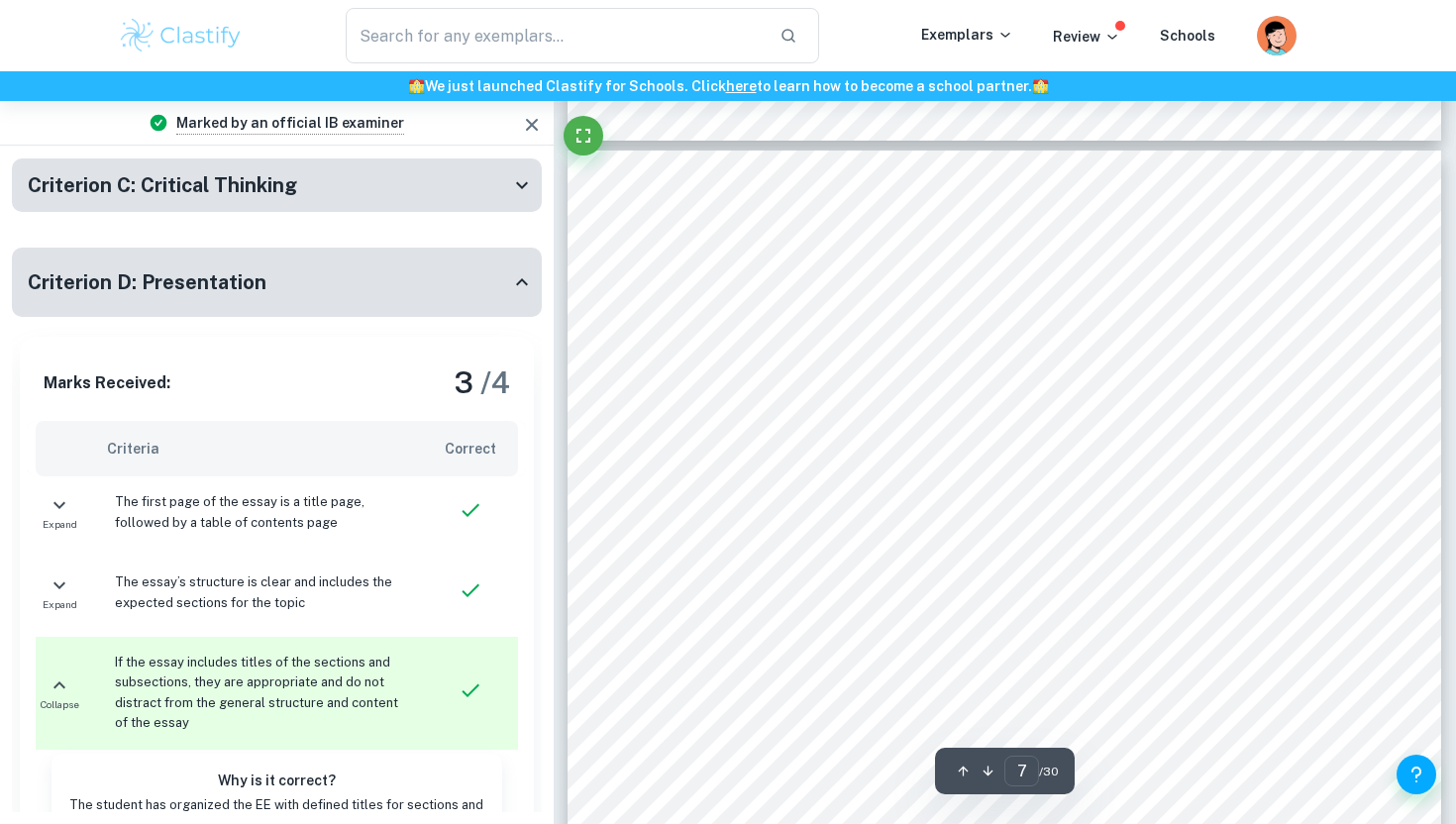 click on "Table 1 showing VRIO analysis on Gucci9s resource and capabilities." at bounding box center (853, 553) 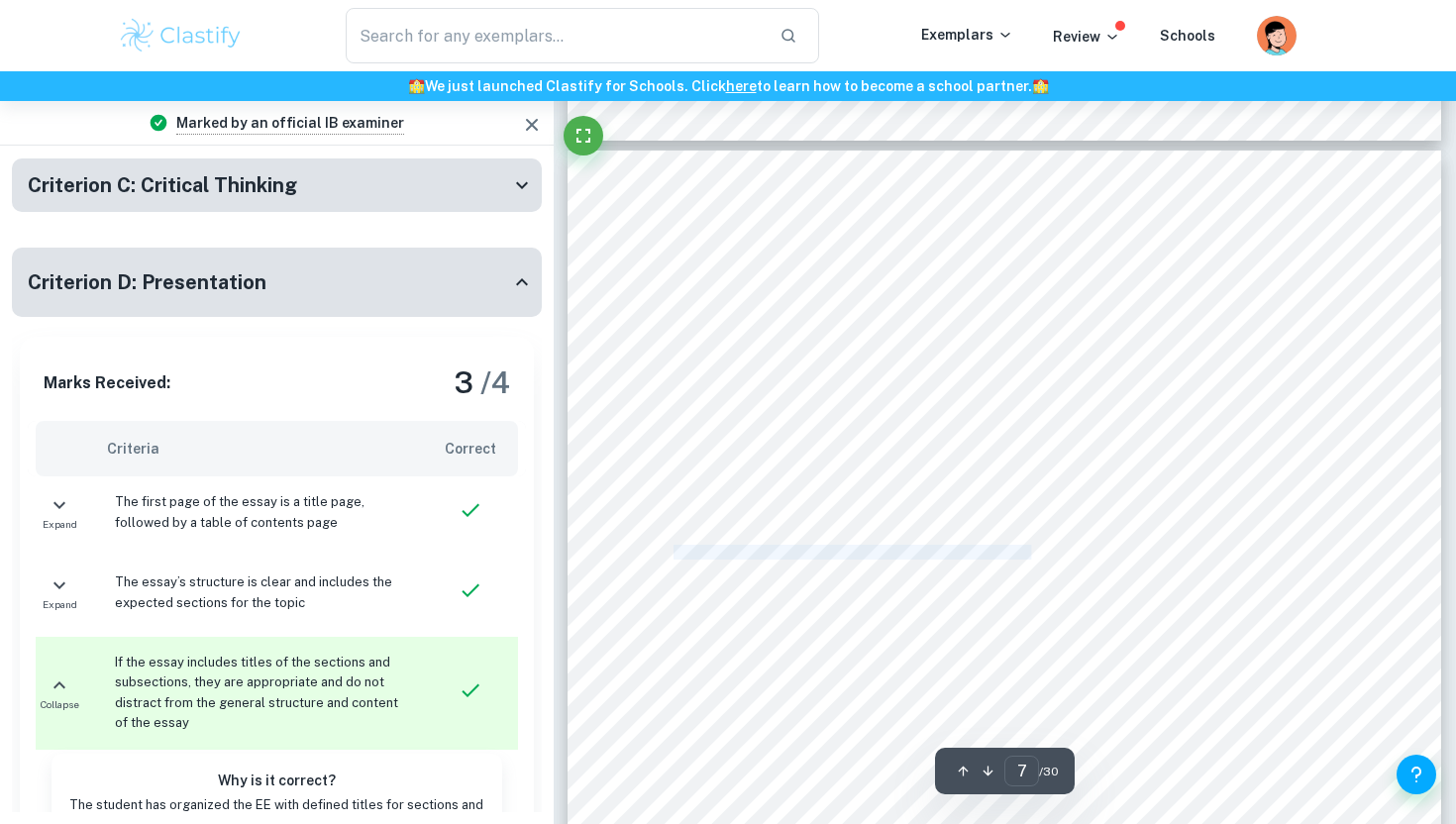 click on "Table 1 showing VRIO analysis on Gucci9s resource and capabilities." at bounding box center [853, 553] 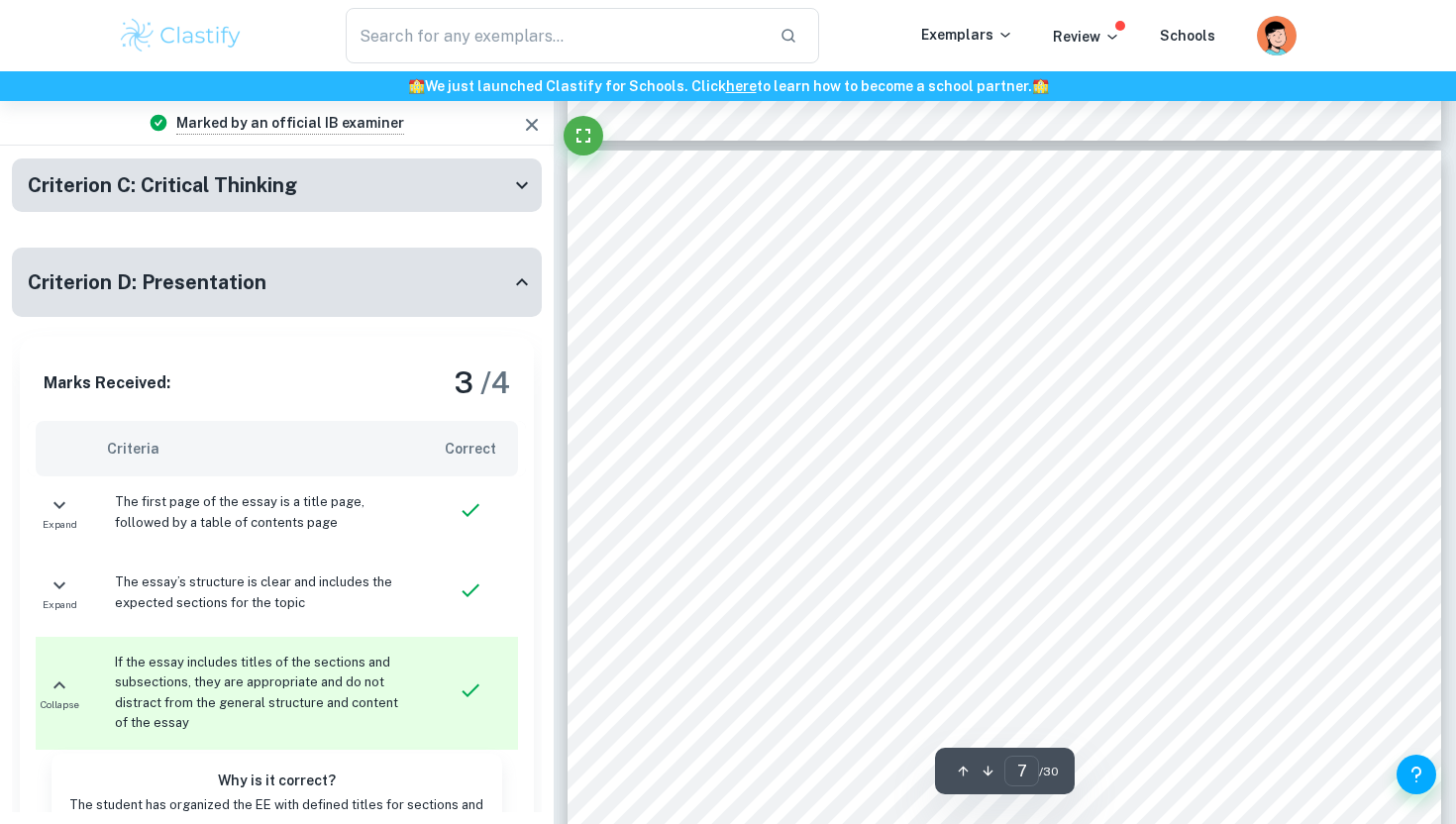 click on "Table 1 showing VRIO analysis on Gucci9s resource and capabilities." at bounding box center [853, 553] 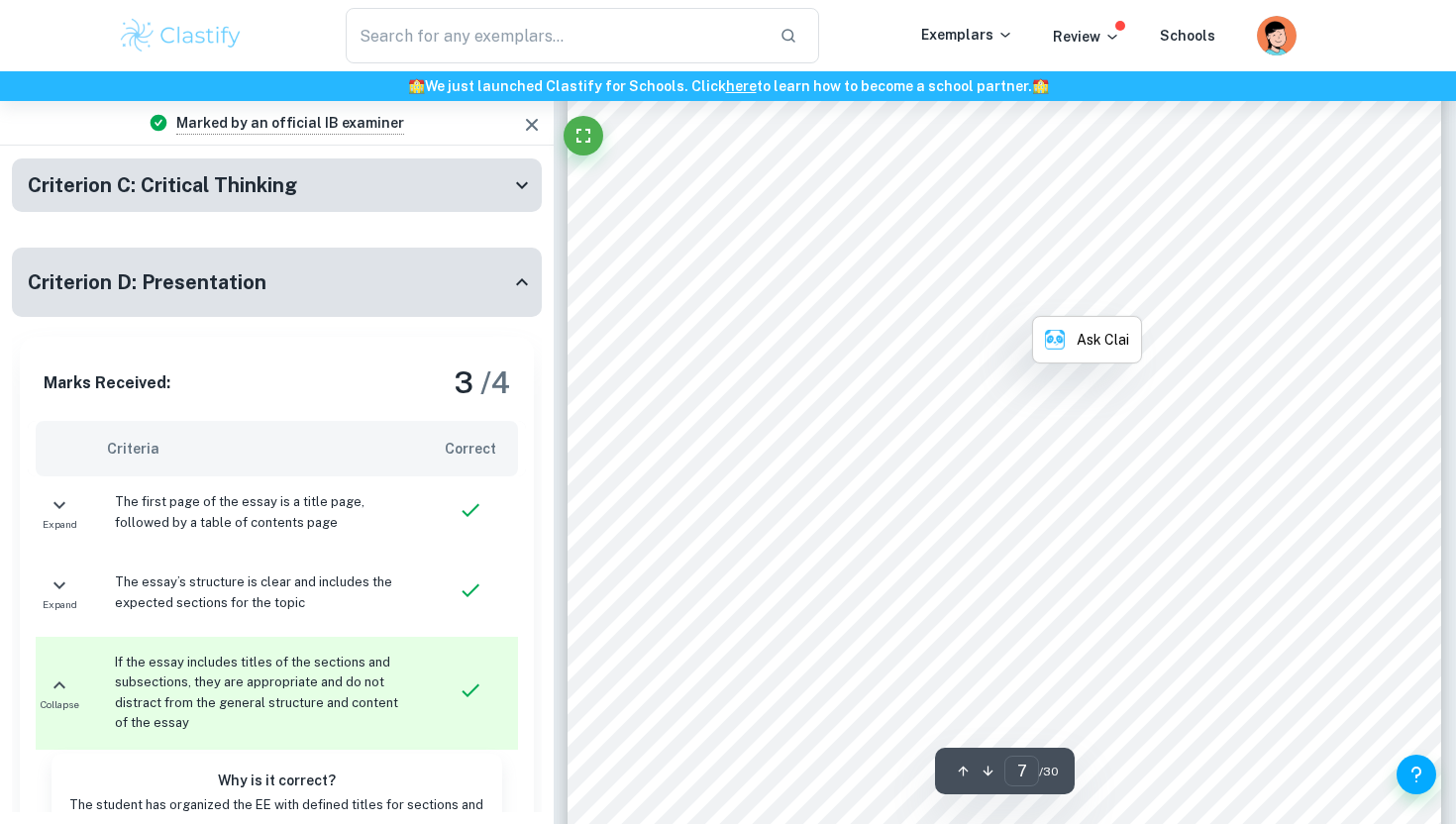 scroll, scrollTop: 7700, scrollLeft: 0, axis: vertical 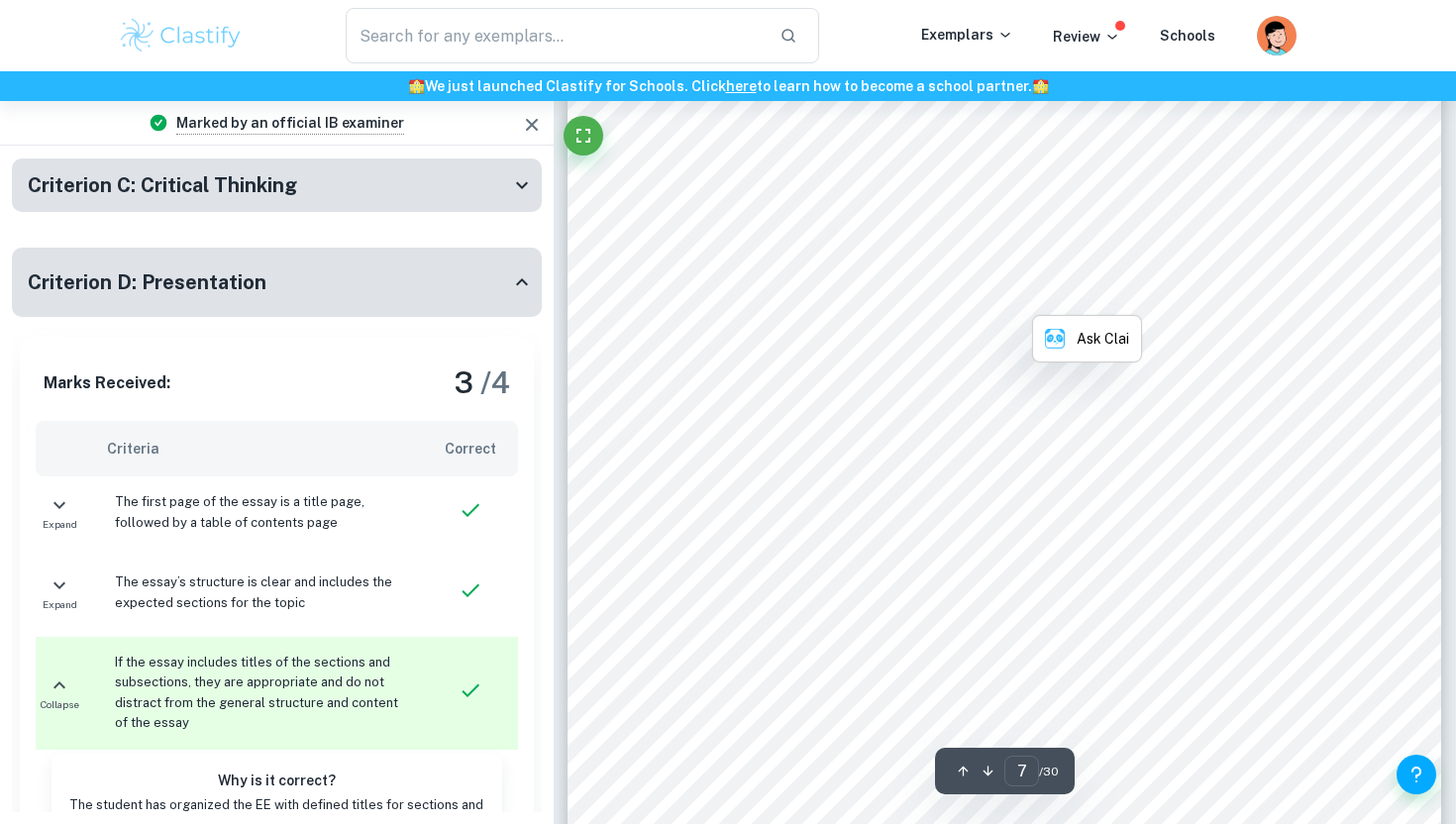 click on "7 Resource or Capability Value   Rarity   Inimitability   Organisation   Competitive Superiority Customer base High   High   High   High   Sustained competitive advantage Table 1 showing VRIO analysis on Gucci9s resource and capabilities. Competitive parity   This depicts Gucci9s equally well-performing resources with its competitors and thus is not at a large advantage nor disadvantage. Gucci9s customer experience is not particularly distinguishable from other luxury brands, however it provides high value. Temporary   competitive advantage This shows areas where Gucci currently has an easily inimitable advantage. Gucci9s commercial videos and pictorials   are   temporary   advantages   as   all   luxury competitors release videos. Video-graphical success relies   on   the   popularity   of   its   KOLs   (Key   Opinion Leaders) and quality of storytelling. Sustained   competitive advantage This   provides   insight   into   areas   where   Gucci   has inimitable, high value advantages. Gucci9s history and" at bounding box center (1004, 514) 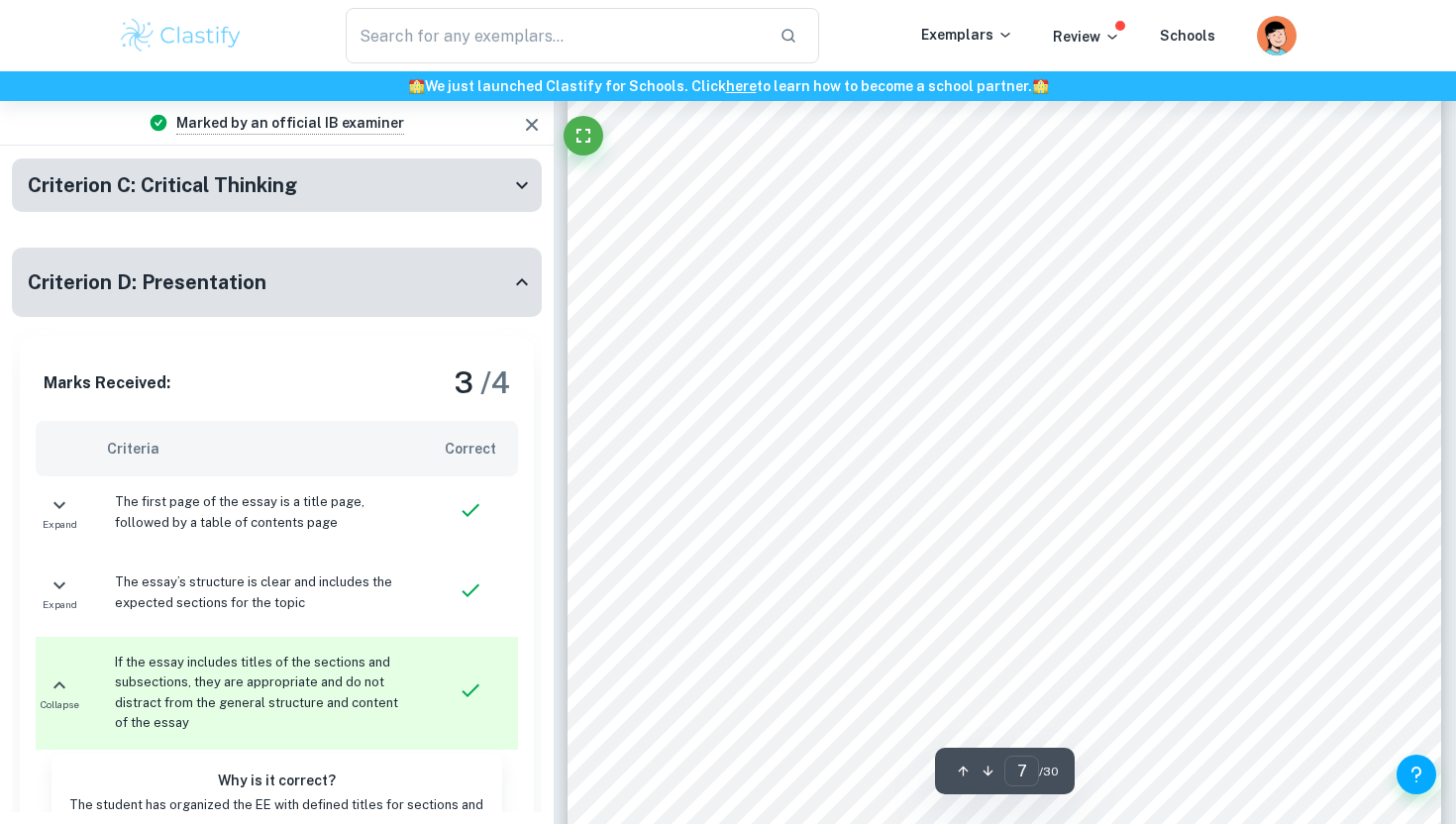 click on "with its competitors and thus is not at a large advantage" at bounding box center (1116, 372) 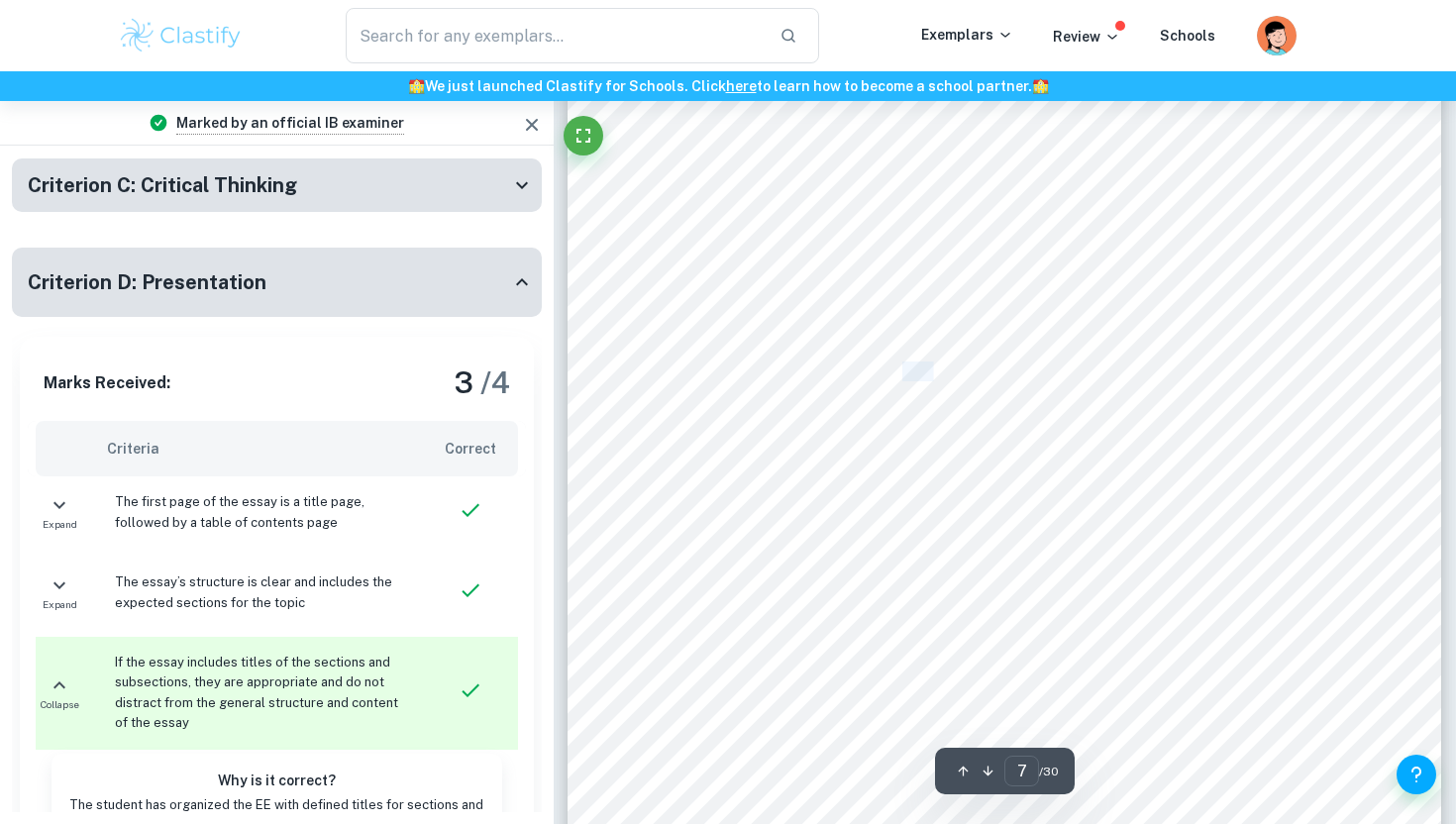 click on "with its competitors and thus is not at a large advantage" at bounding box center (1116, 372) 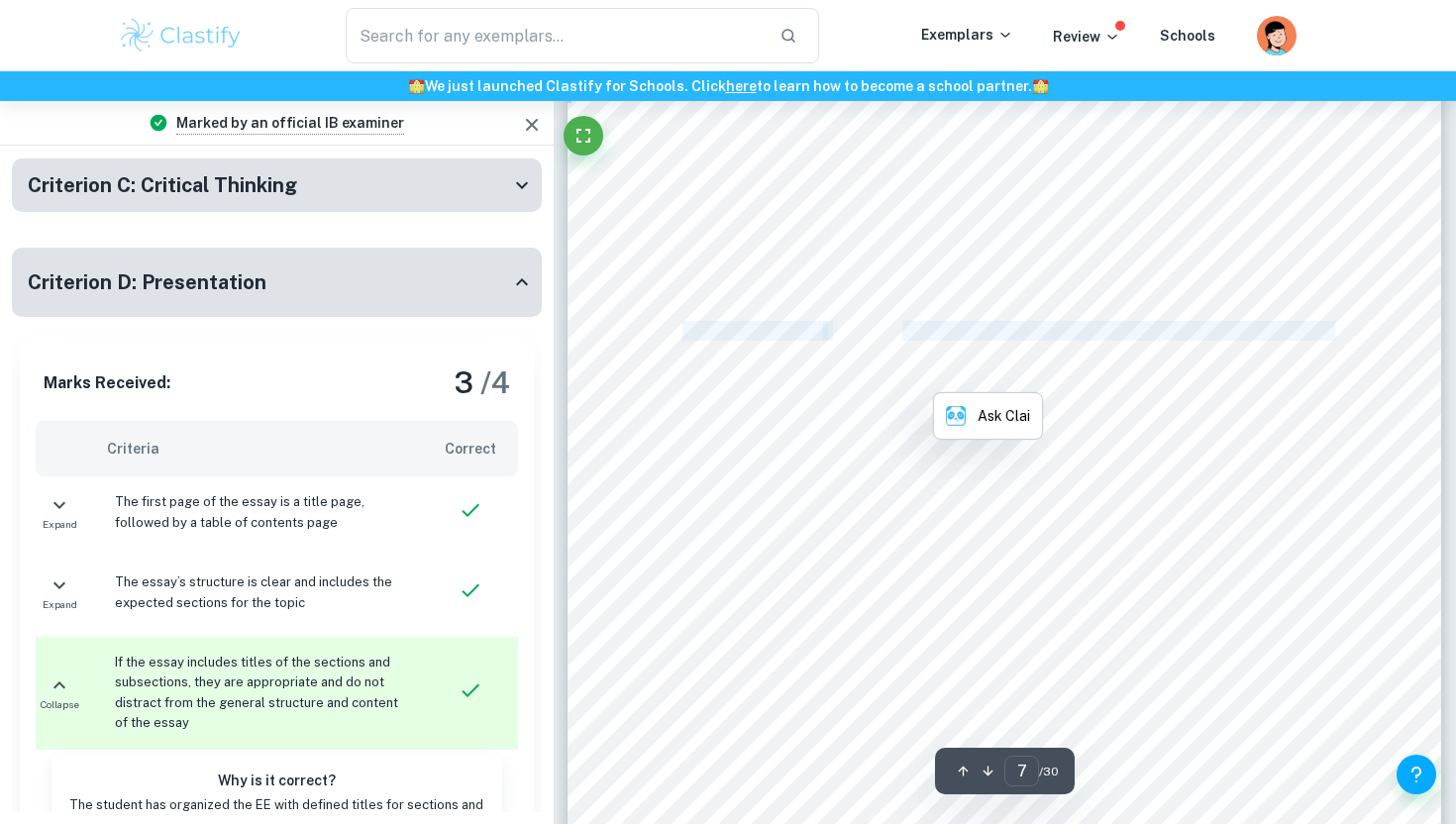 drag, startPoint x: 906, startPoint y: 371, endPoint x: 821, endPoint y: 333, distance: 93.10746 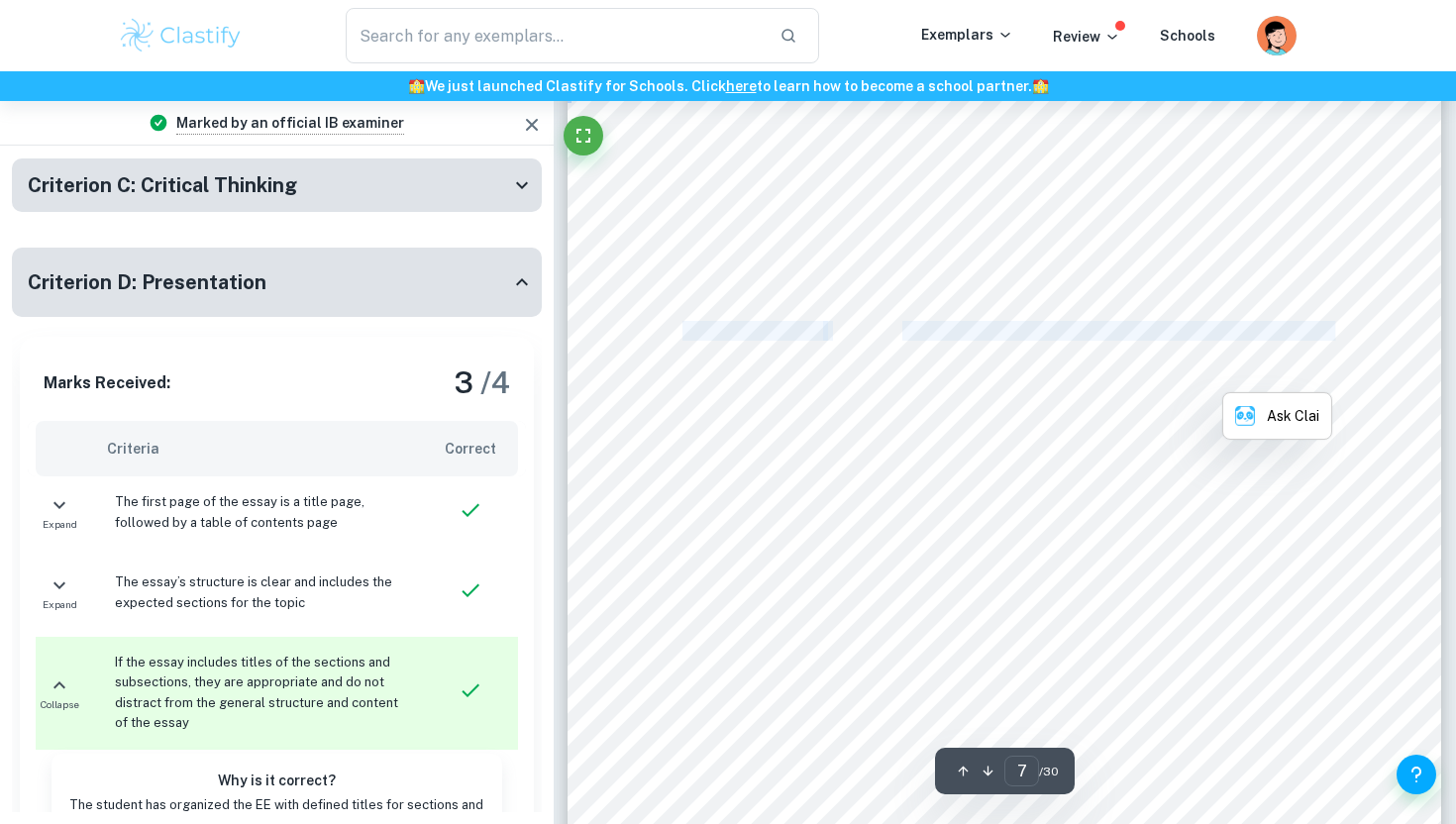 click on "Competitive parity" at bounding box center (753, 332) 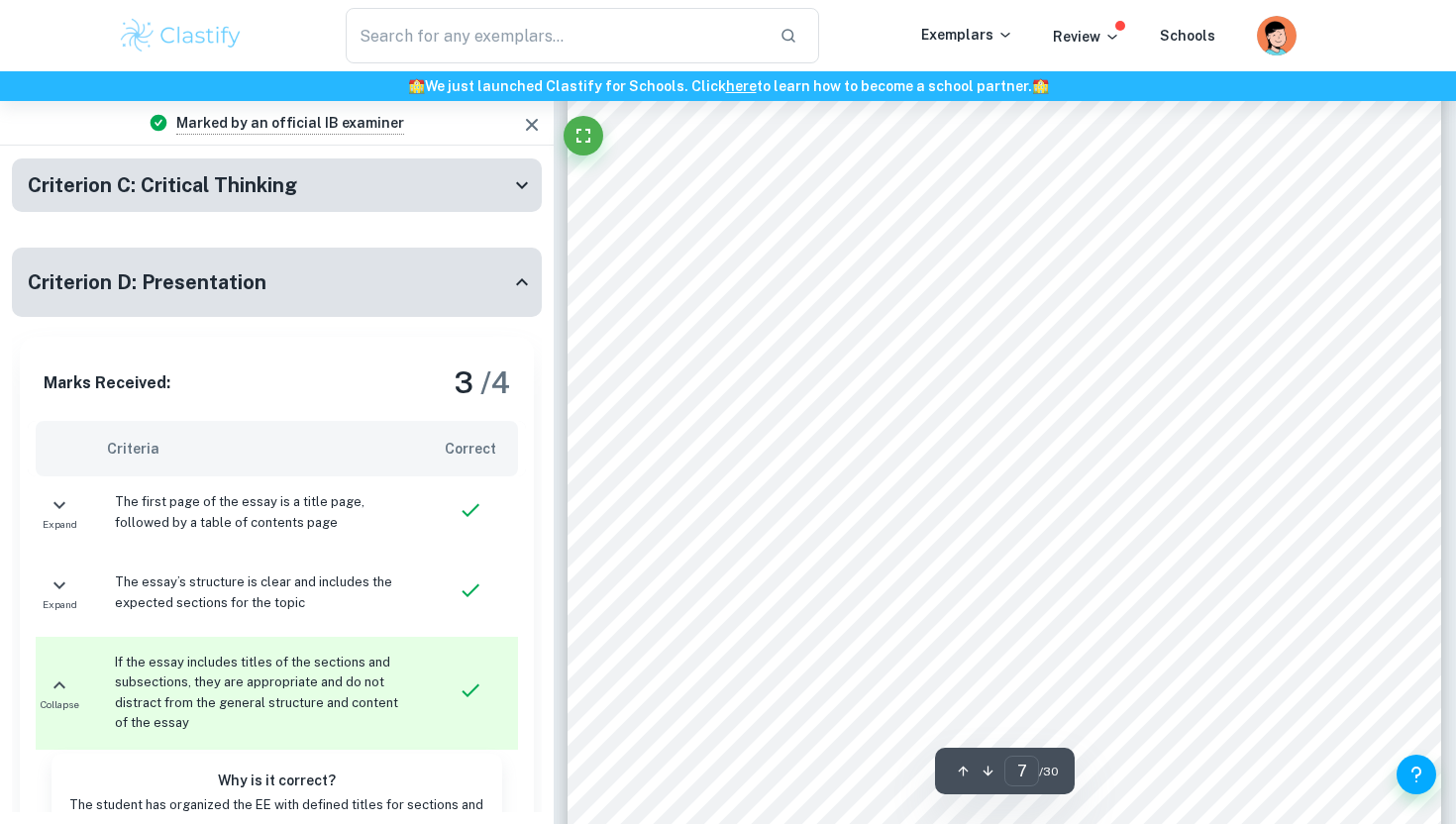 click on "Competitive parity" at bounding box center (753, 332) 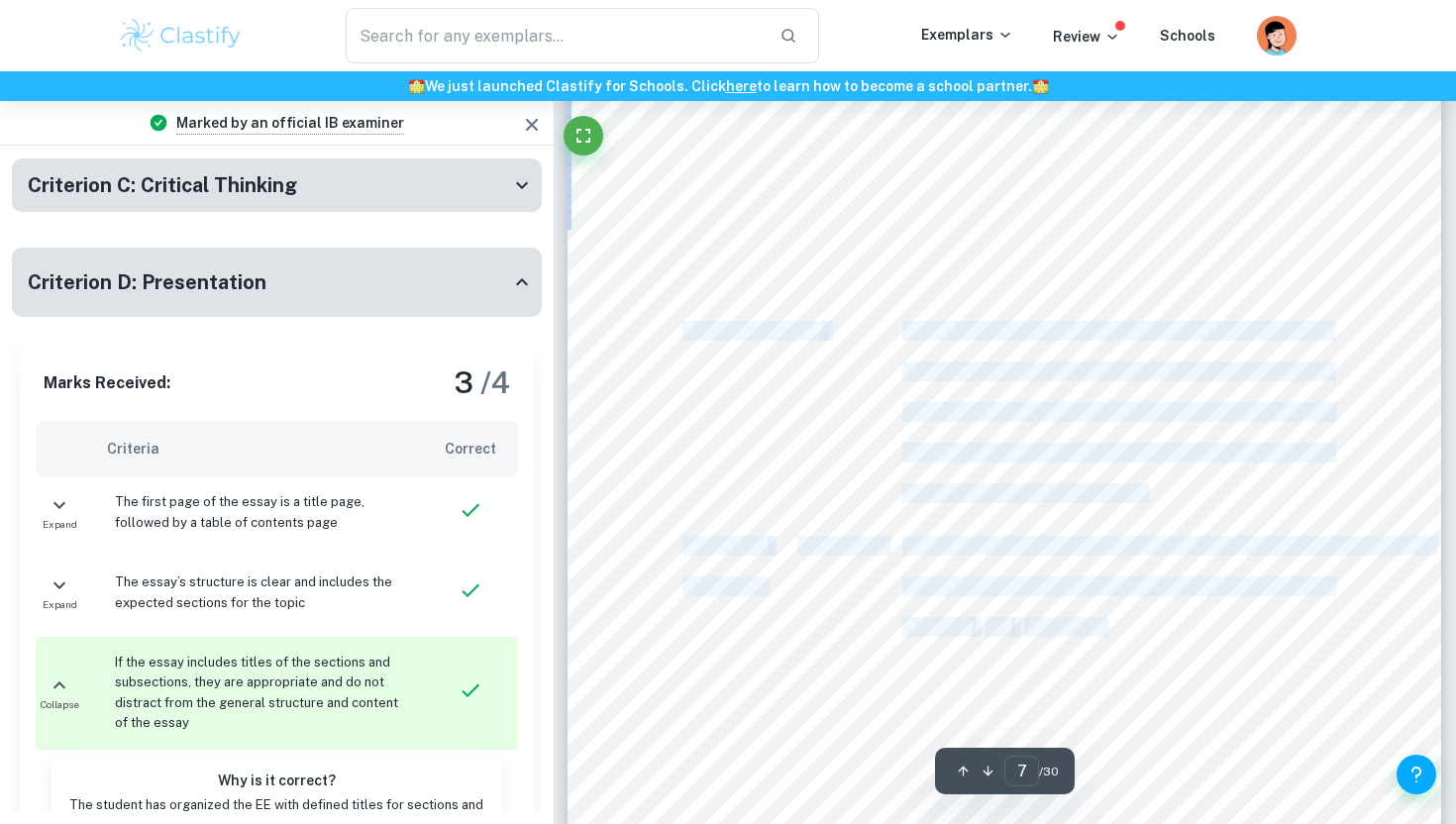 drag, startPoint x: 821, startPoint y: 333, endPoint x: 1041, endPoint y: 633, distance: 372.0215 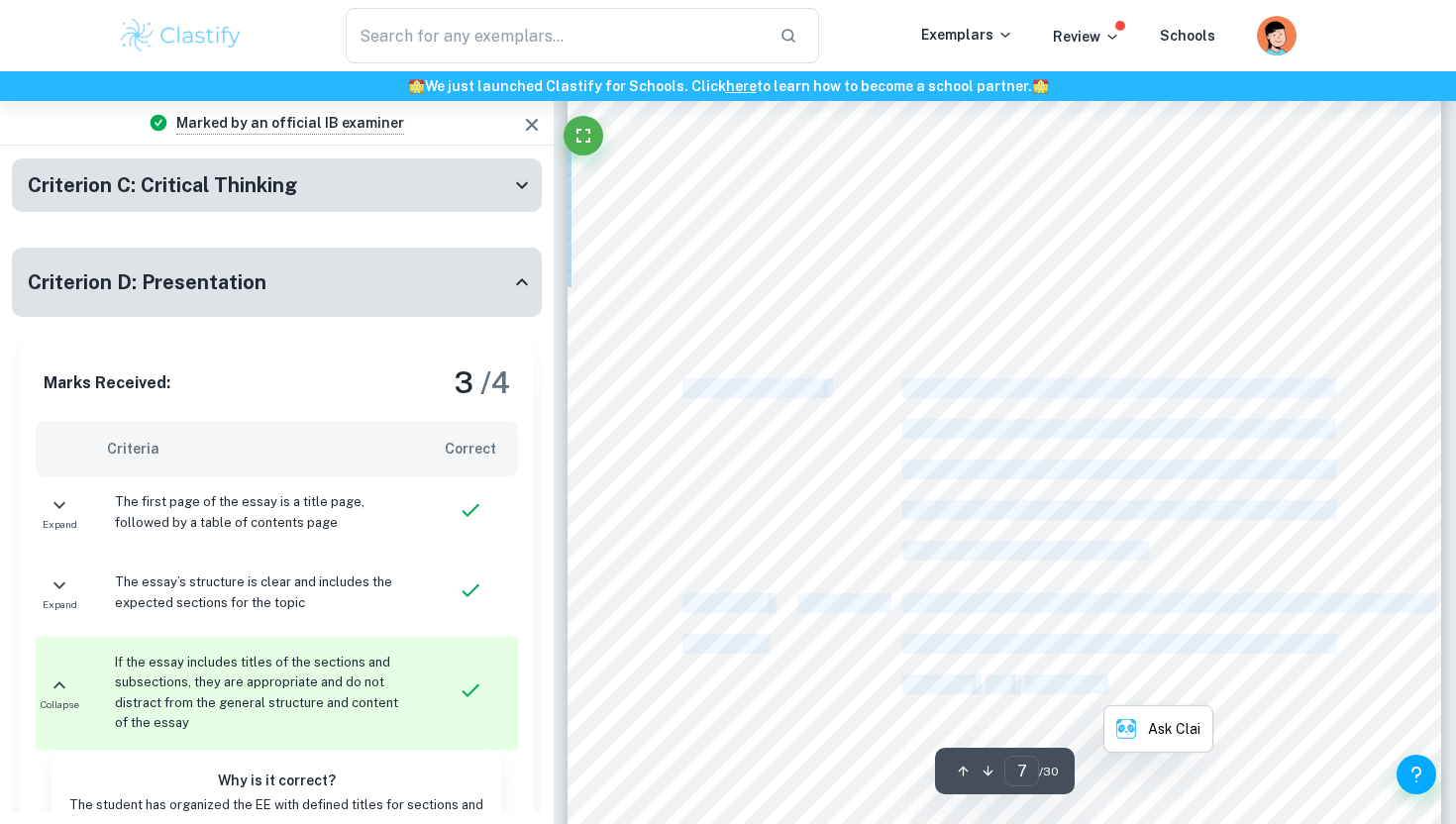 scroll, scrollTop: 7688, scrollLeft: 0, axis: vertical 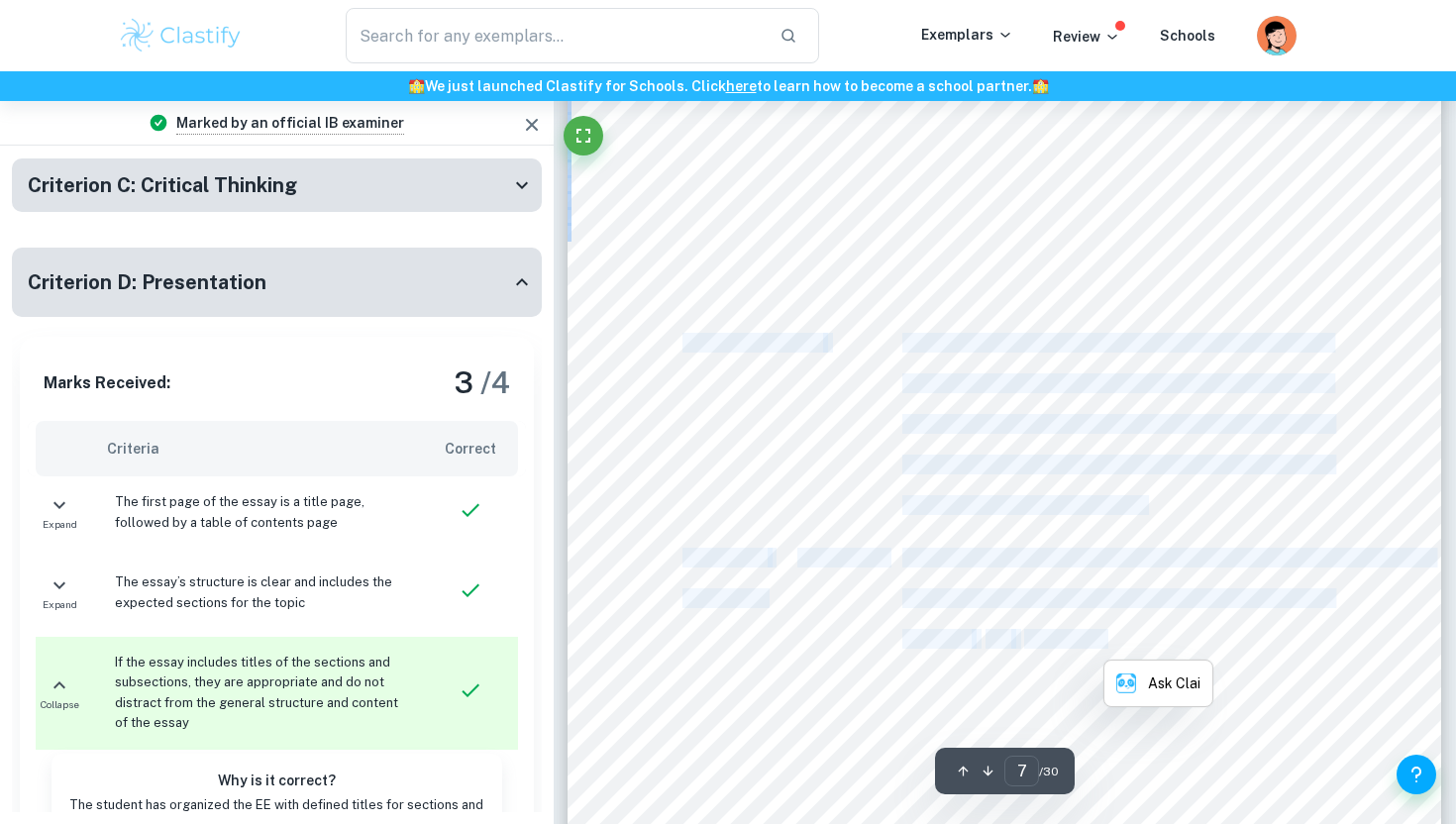 click on "temporary" at bounding box center (1064, 640) 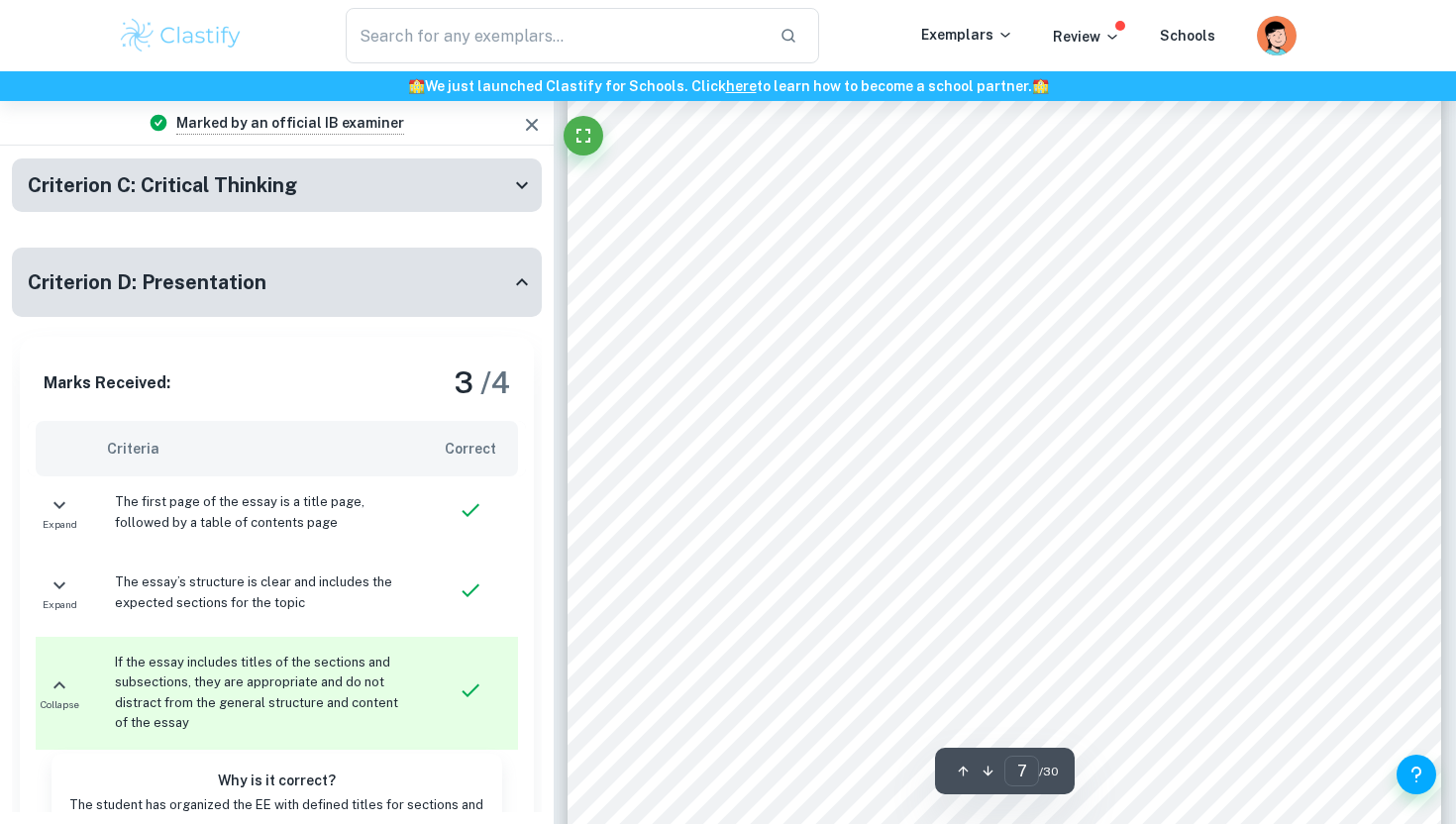 scroll, scrollTop: 7653, scrollLeft: 0, axis: vertical 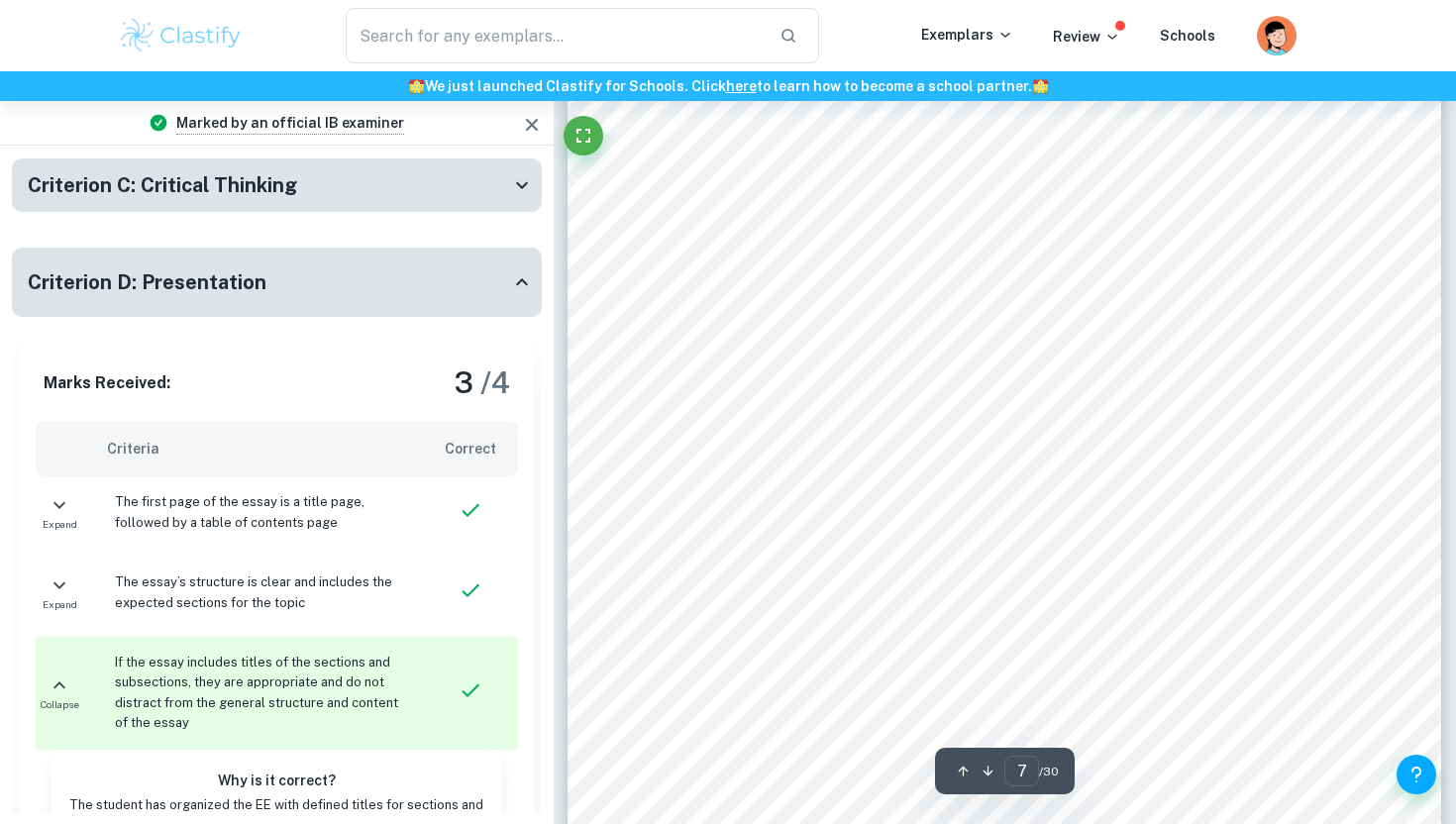 click on "Competitive parity" at bounding box center (753, 379) 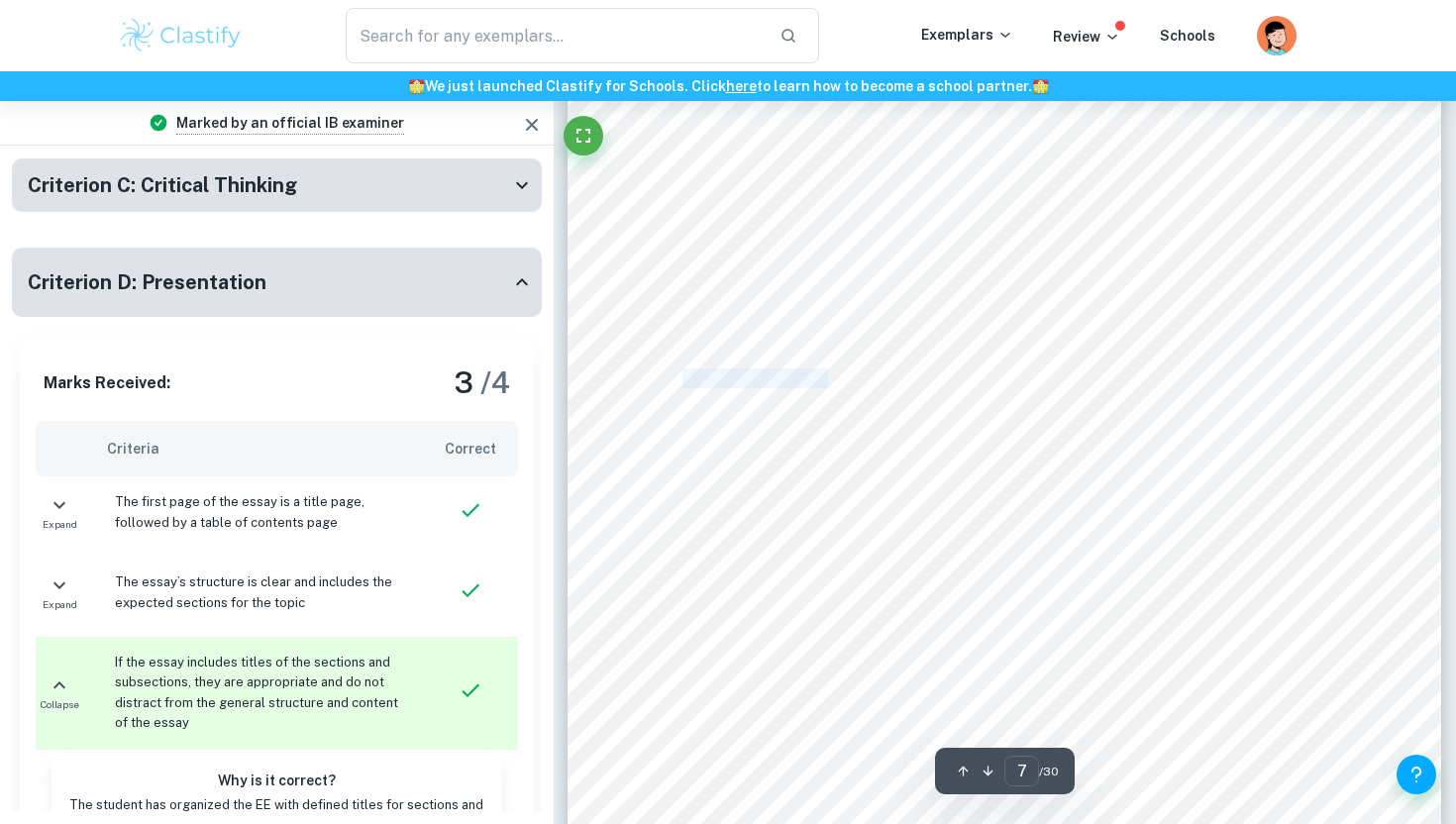 click on "Competitive parity" at bounding box center (753, 379) 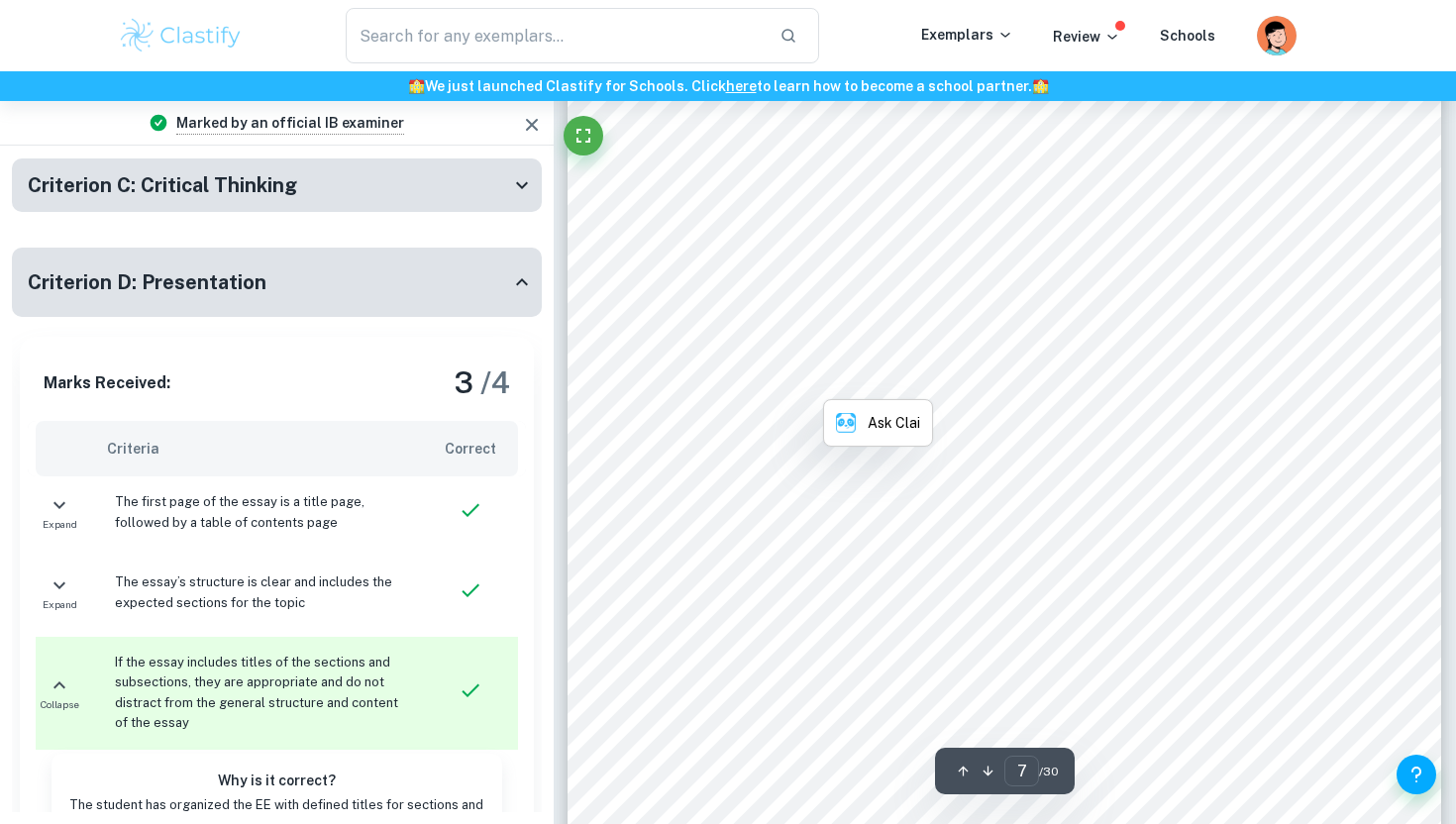 click on "7 Resource or Capability Value   Rarity   Inimitability   Organisation   Competitive Superiority Customer base High   High   High   High   Sustained competitive advantage Table 1 showing VRIO analysis on Gucci9s resource and capabilities. Competitive parity   This depicts Gucci9s equally well-performing resources with its competitors and thus is not at a large advantage nor disadvantage. Gucci9s customer experience is not particularly distinguishable from other luxury brands, however it provides high value. Temporary   competitive advantage This shows areas where Gucci currently has an easily inimitable advantage. Gucci9s commercial videos and pictorials   are   temporary   advantages   as   all   luxury competitors release videos. Video-graphical success relies   on   the   popularity   of   its   KOLs   (Key   Opinion Leaders) and quality of storytelling. Sustained   competitive advantage This   provides   insight   into   areas   where   Gucci   has inimitable, high value advantages. Gucci9s history and" at bounding box center (1004, 562) 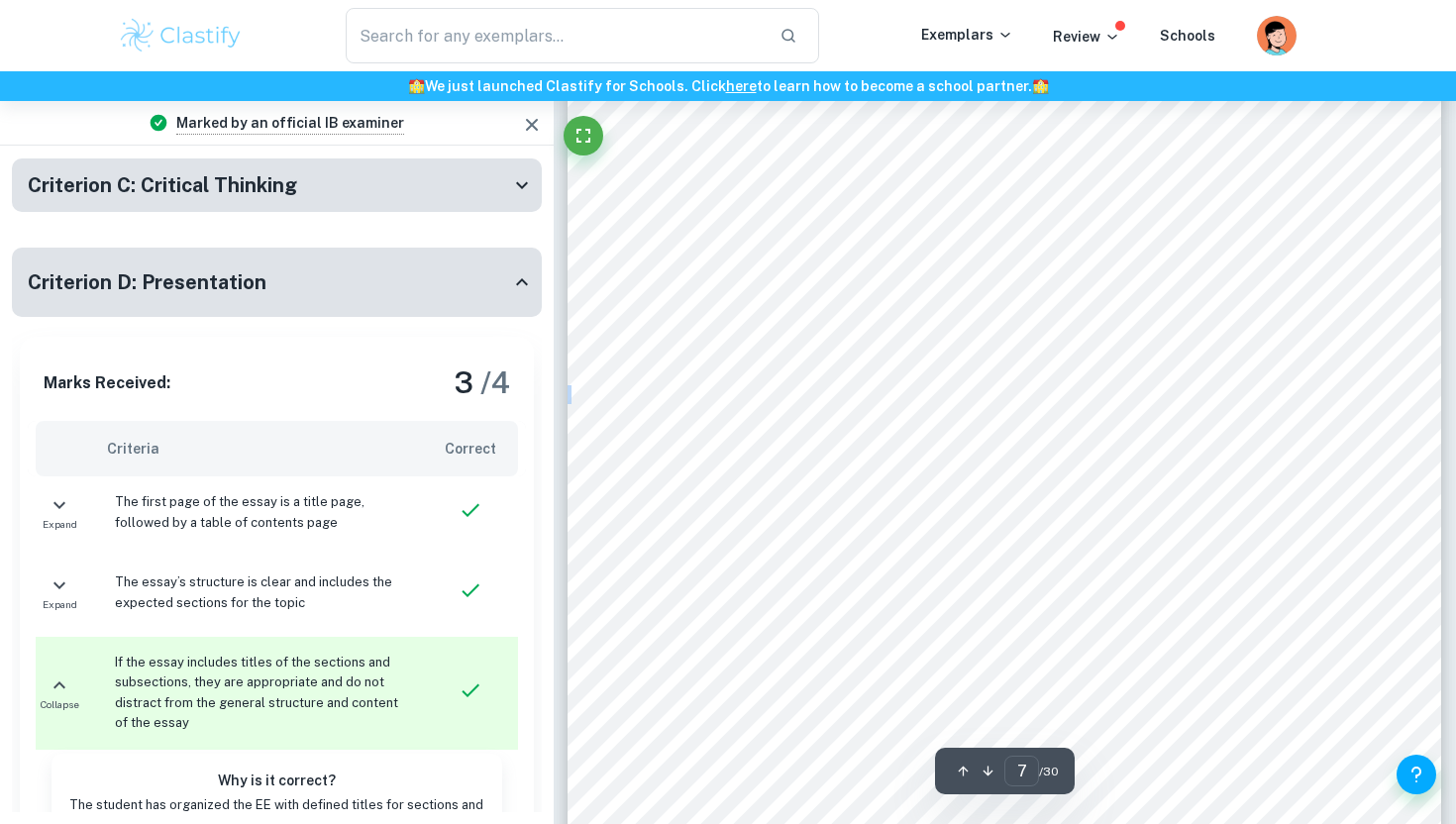 click on "7 Resource or Capability Value   Rarity   Inimitability   Organisation   Competitive Superiority Customer base High   High   High   High   Sustained competitive advantage Table 1 showing VRIO analysis on Gucci9s resource and capabilities. Competitive parity   This depicts Gucci9s equally well-performing resources with its competitors and thus is not at a large advantage nor disadvantage. Gucci9s customer experience is not particularly distinguishable from other luxury brands, however it provides high value. Temporary   competitive advantage This shows areas where Gucci currently has an easily inimitable advantage. Gucci9s commercial videos and pictorials   are   temporary   advantages   as   all   luxury competitors release videos. Video-graphical success relies   on   the   popularity   of   its   KOLs   (Key   Opinion Leaders) and quality of storytelling. Sustained   competitive advantage This   provides   insight   into   areas   where   Gucci   has inimitable, high value advantages. Gucci9s history and" at bounding box center [1004, 562] 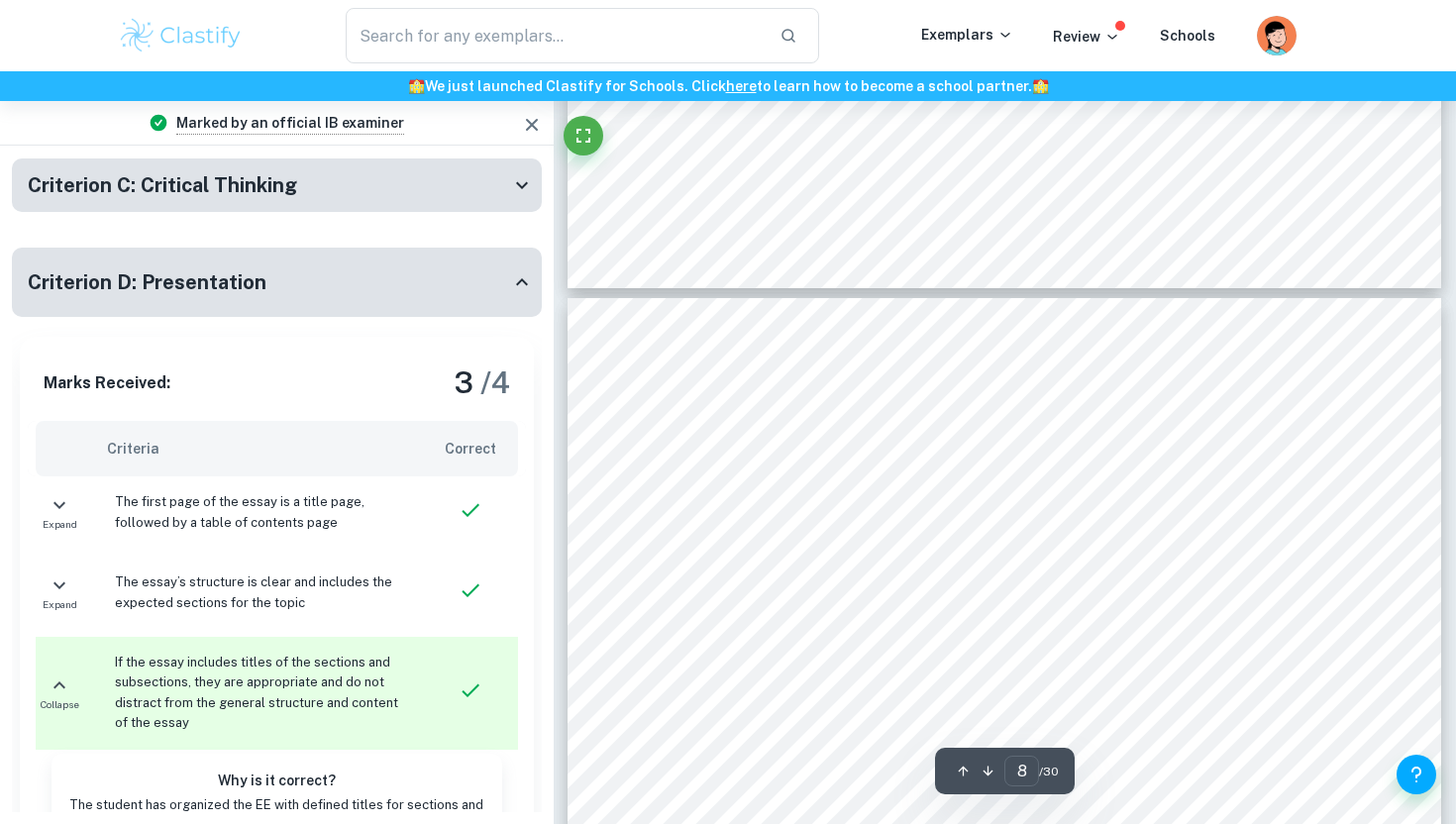 scroll, scrollTop: 8542, scrollLeft: 0, axis: vertical 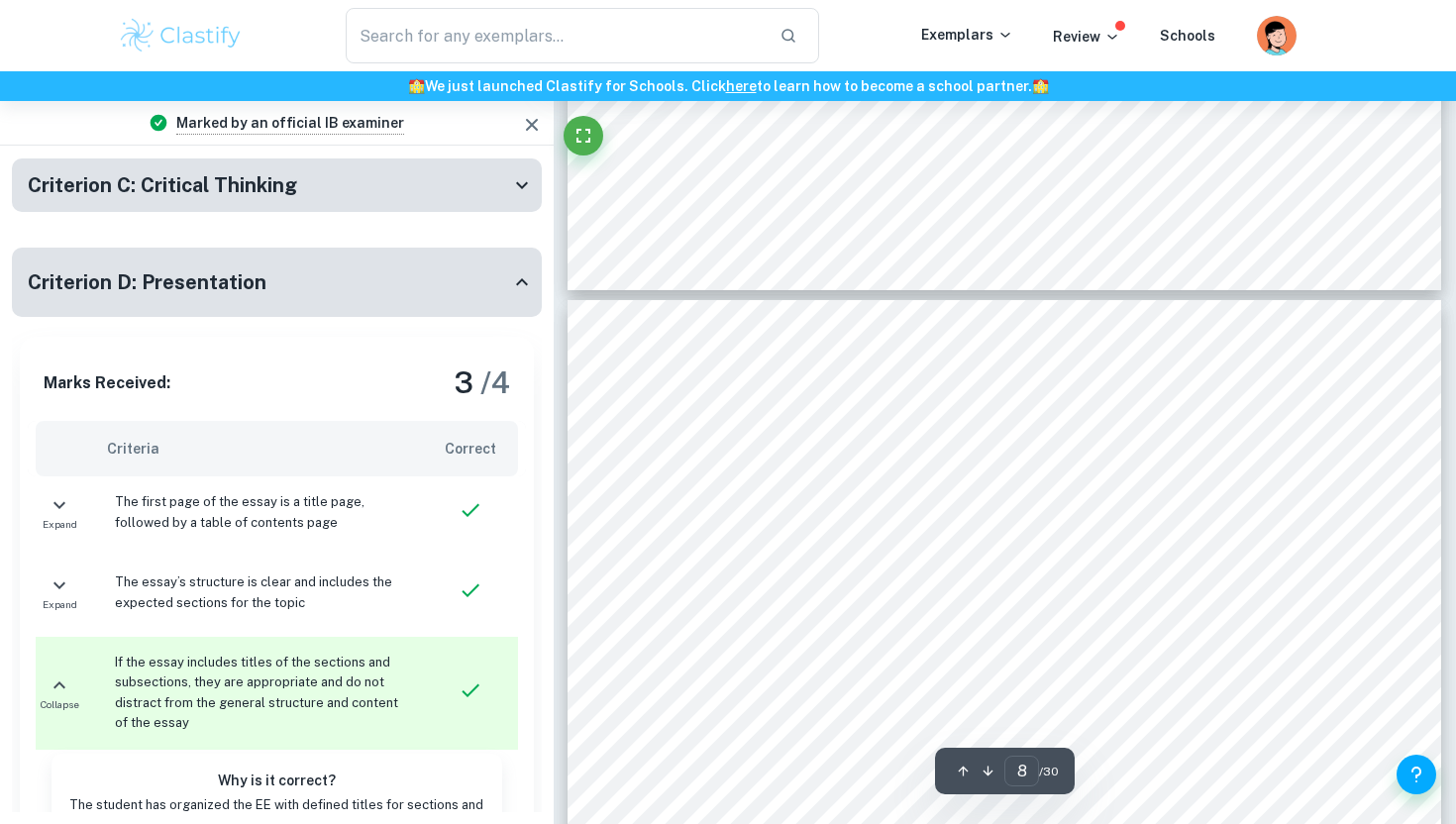 click on "Table 2 showing the competitive, temporary competitive and sustained competitive advantages for Gucci." at bounding box center [956, 510] 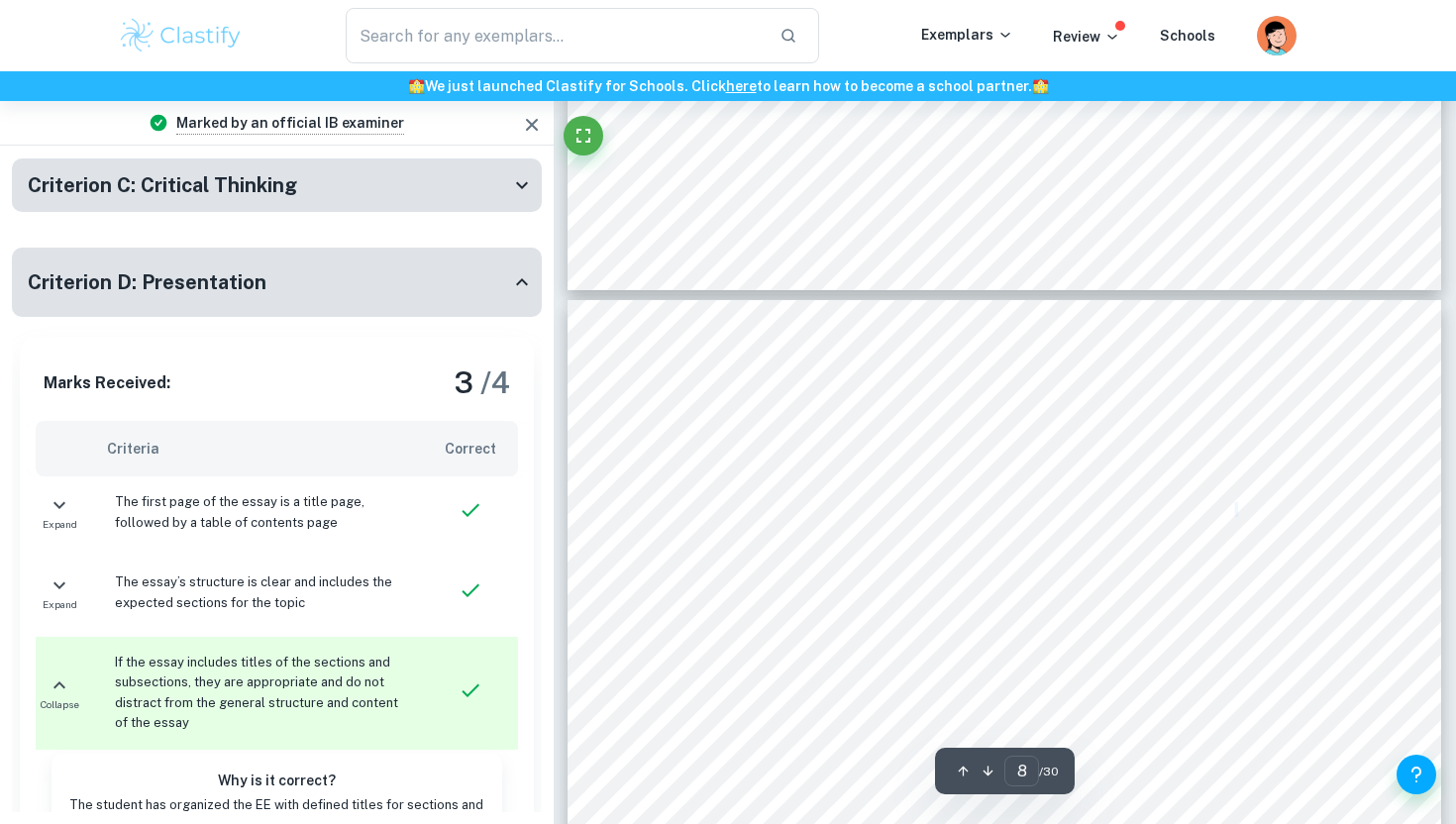 click on "Table 2 showing the competitive, temporary competitive and sustained competitive advantages for Gucci." at bounding box center [956, 510] 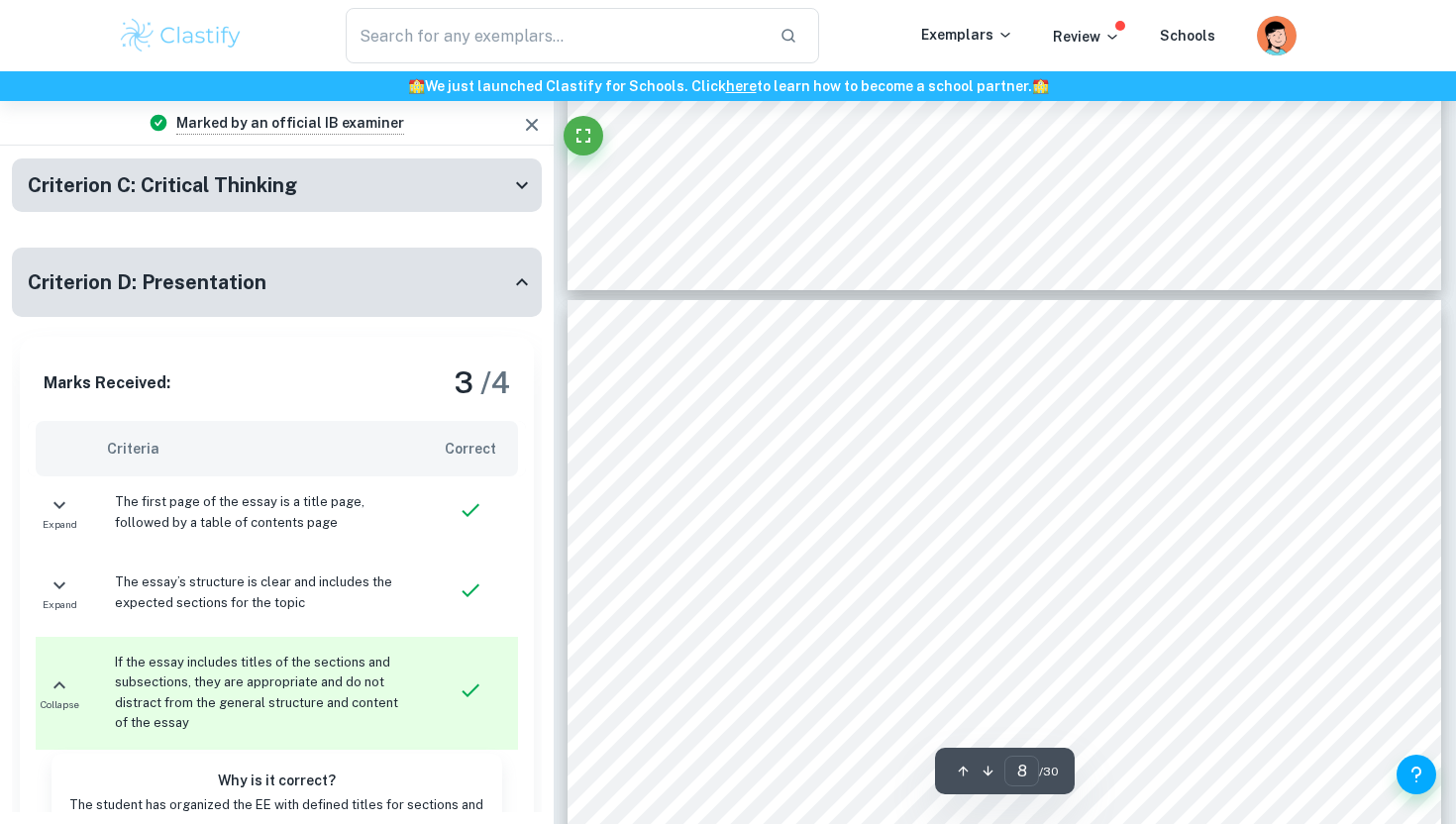 click on "Table 2 showing the competitive, temporary competitive and sustained competitive advantages for Gucci." at bounding box center [956, 510] 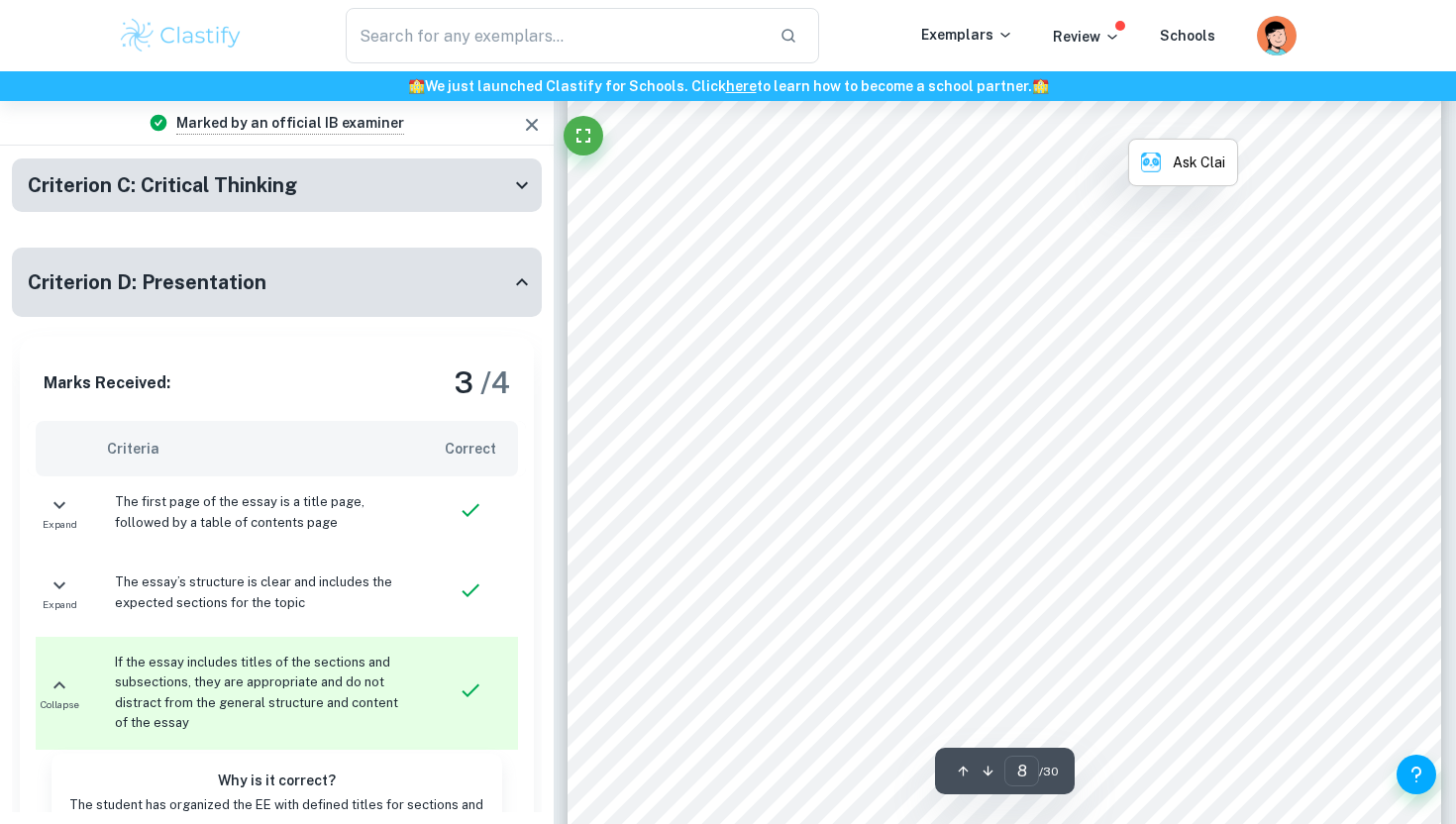 scroll, scrollTop: 8931, scrollLeft: 0, axis: vertical 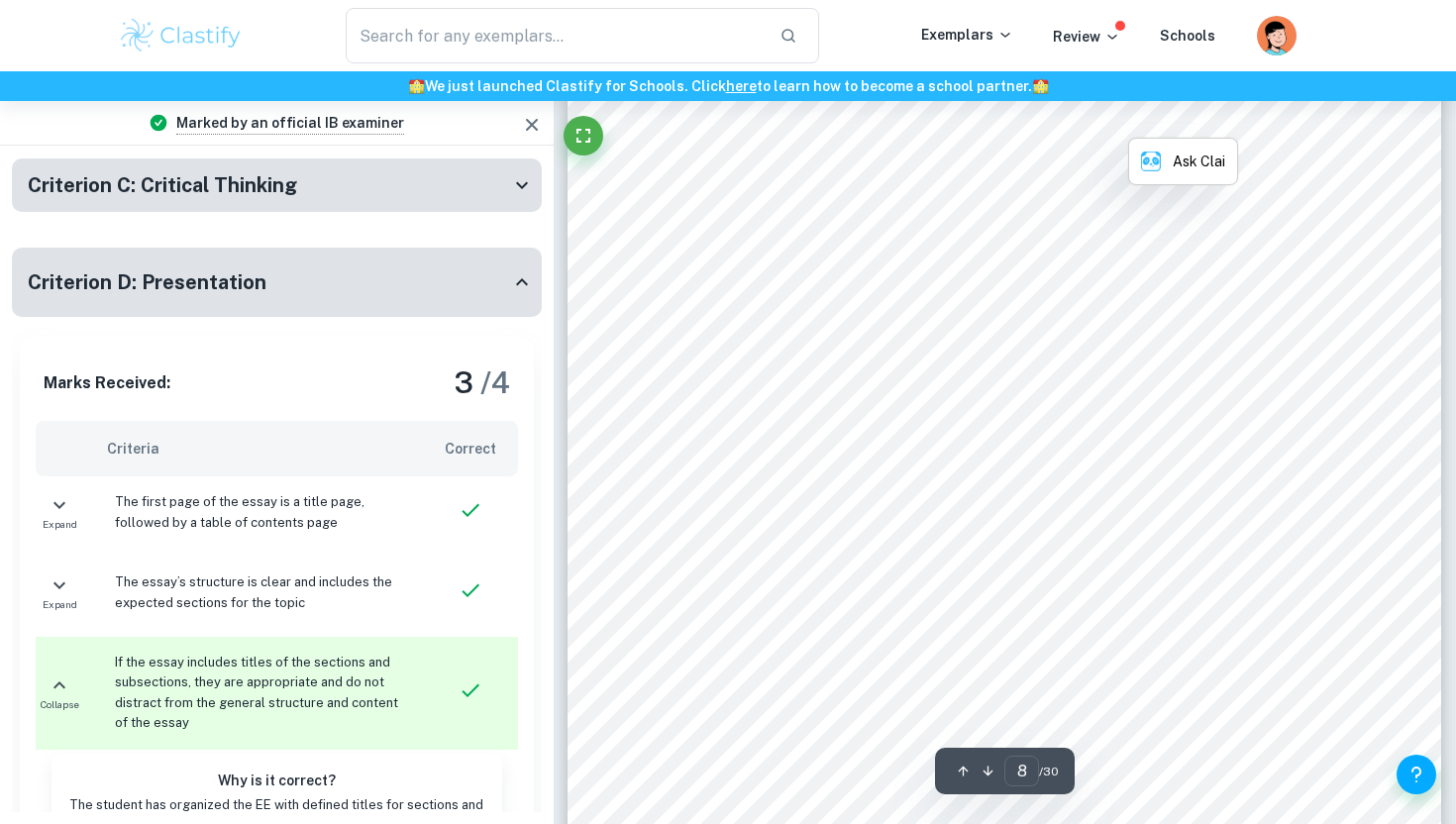 click on "8 promotions   for   [DEMOGRAPHIC_DATA]   consumers,   ensuring   an engaged consumer base. Table 2 showing the competitive, temporary competitive and sustained competitive advantages for Gucci. Limitations of RBV While the RBV tool offers valuable insights, it contains limitations. For instance, the definition of an intangible resource can be unclear, with various interpretations such as competencies, skills, or assets ([PERSON_NAME] and [PERSON_NAME], 2004) complicating the identification of competitive resources at Gucci. Additionally, the tool does not account for changes in the environment, leading to potentially outdated strategies. Furthermore, it is more descriptive than explanatory and can identify a firm's competitive advantage but excludes explanations (Salsabila et al., 2022). Therefore, Gucci may need an external analysis to understand their resources in the market environment. The RBV approach concentrates on organisations' strategic positioning in terms of and market positioning, can overcome these limitations.     in" at bounding box center [1004, 529] 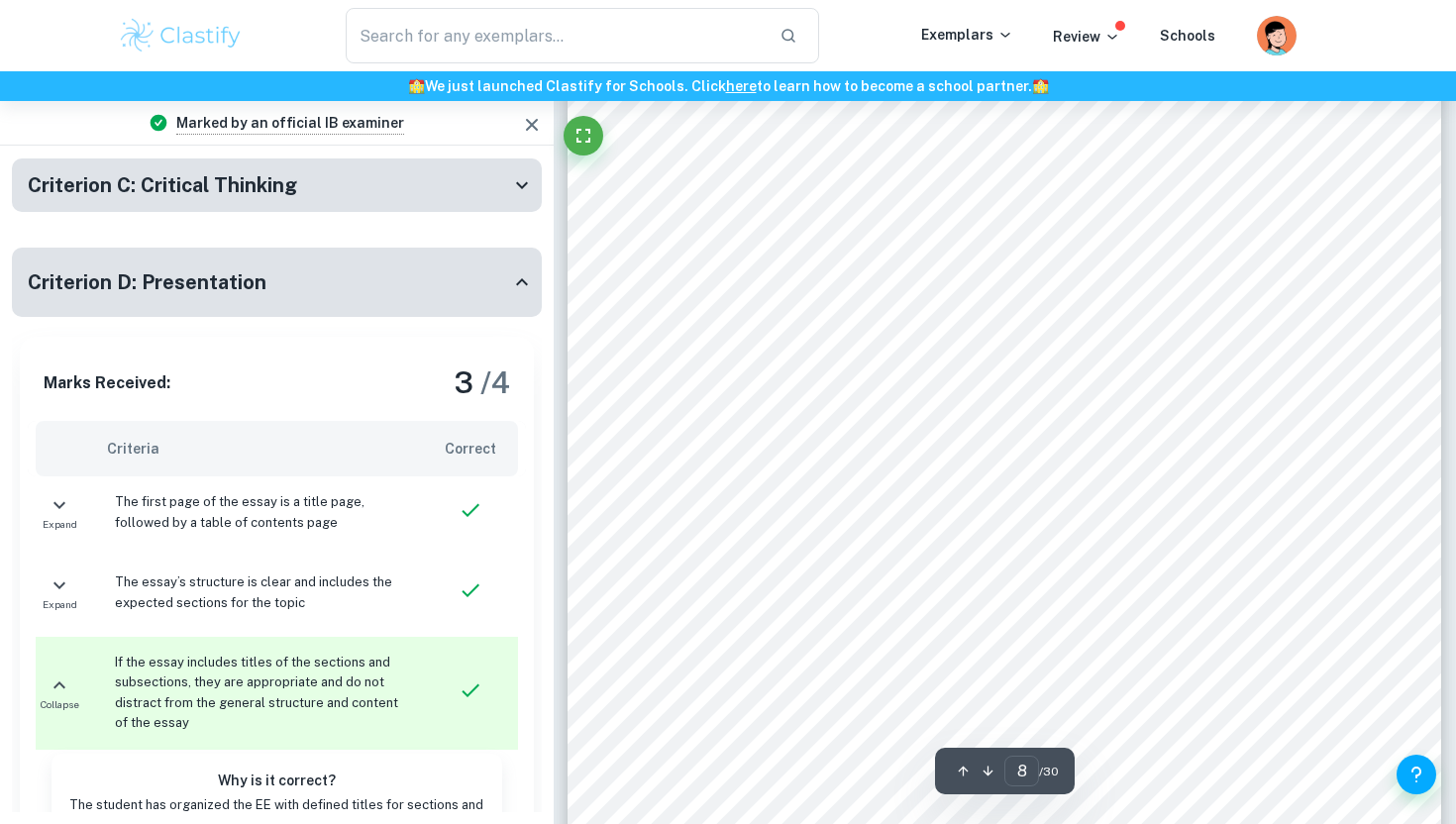 scroll, scrollTop: 9145, scrollLeft: 0, axis: vertical 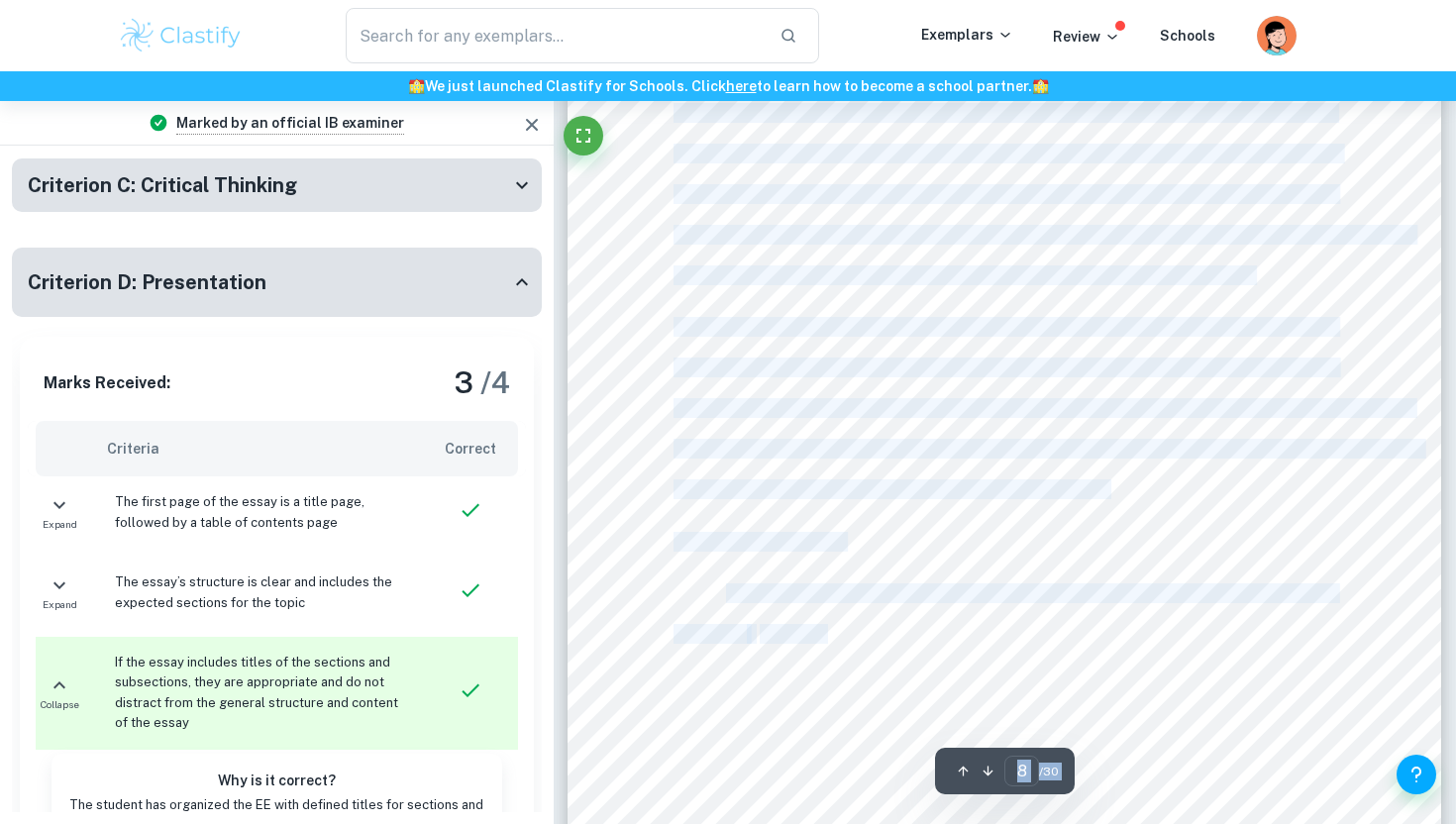 drag, startPoint x: 674, startPoint y: 540, endPoint x: 823, endPoint y: 631, distance: 174.59095 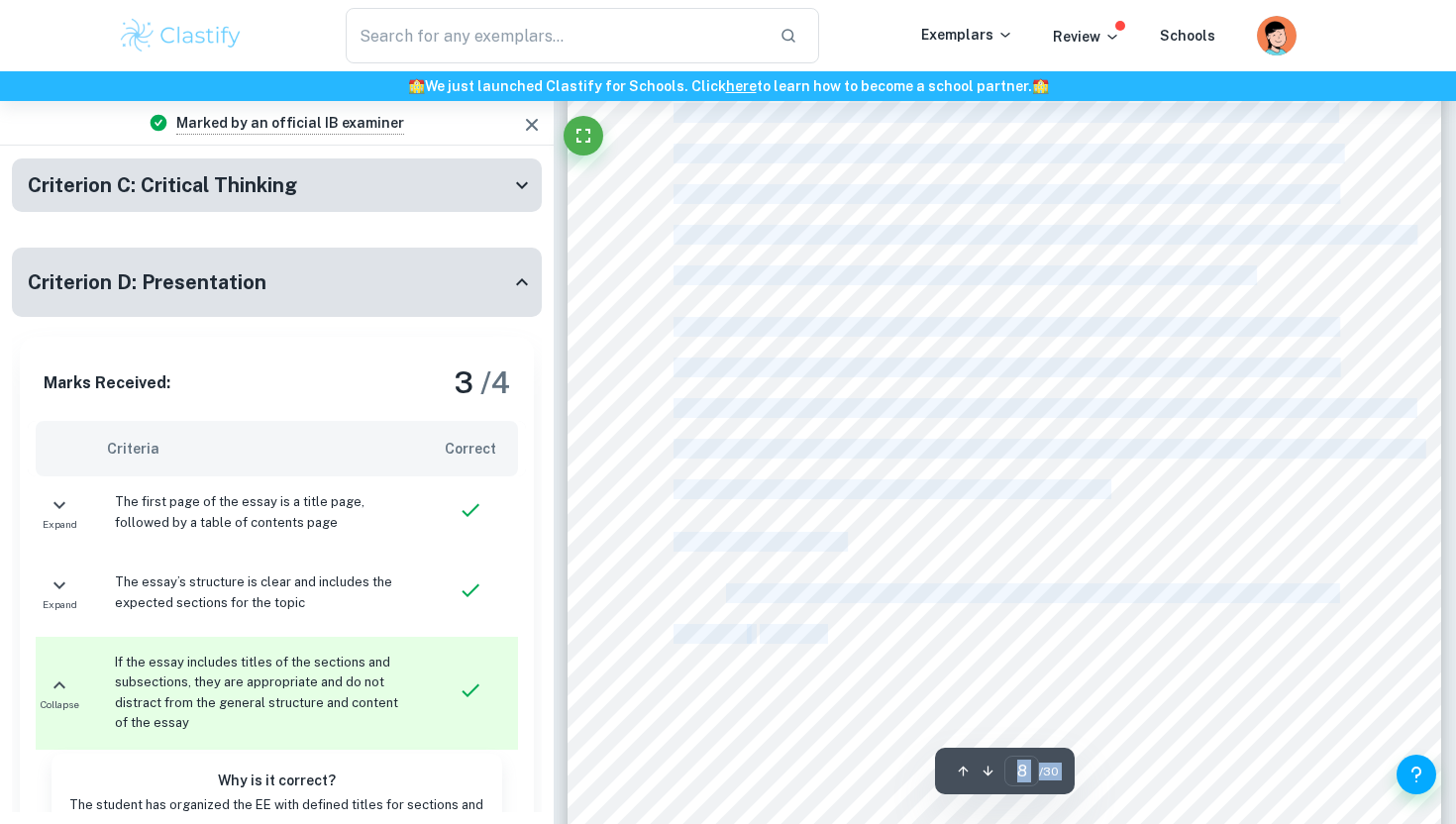 click at bounding box center [825, 635] 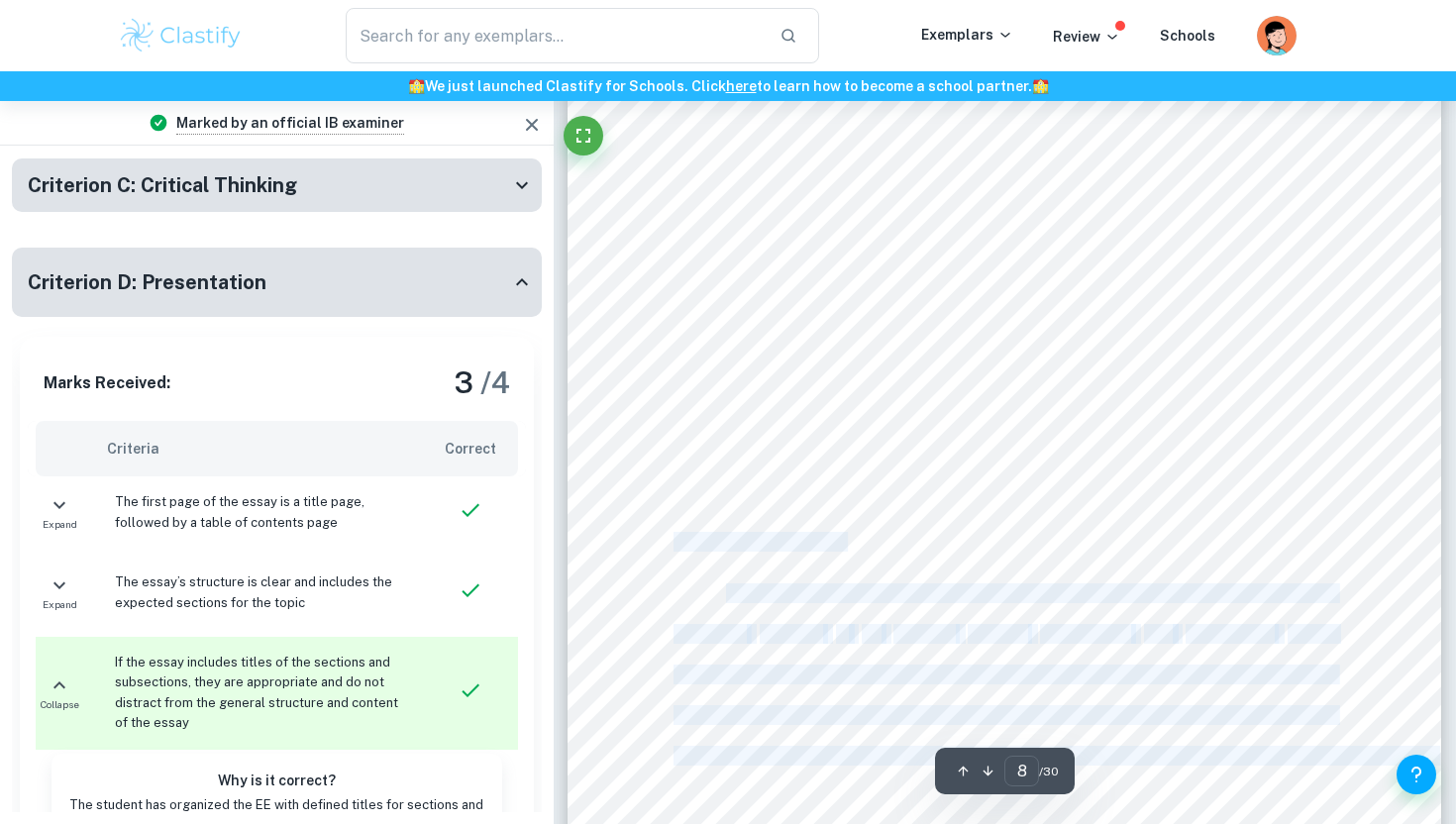drag, startPoint x: 660, startPoint y: 548, endPoint x: 676, endPoint y: 545, distance: 16.27882 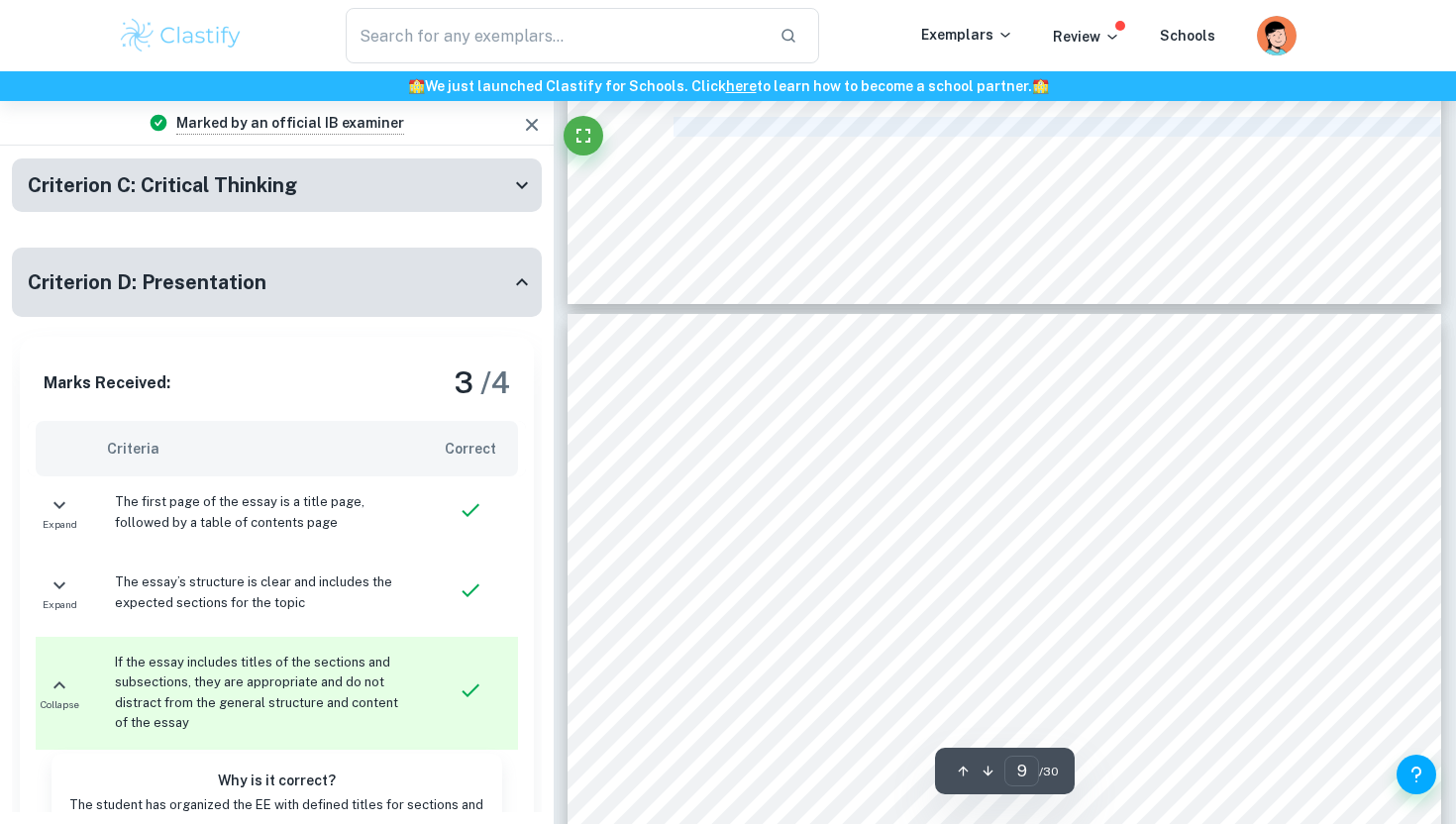 scroll, scrollTop: 9811, scrollLeft: 0, axis: vertical 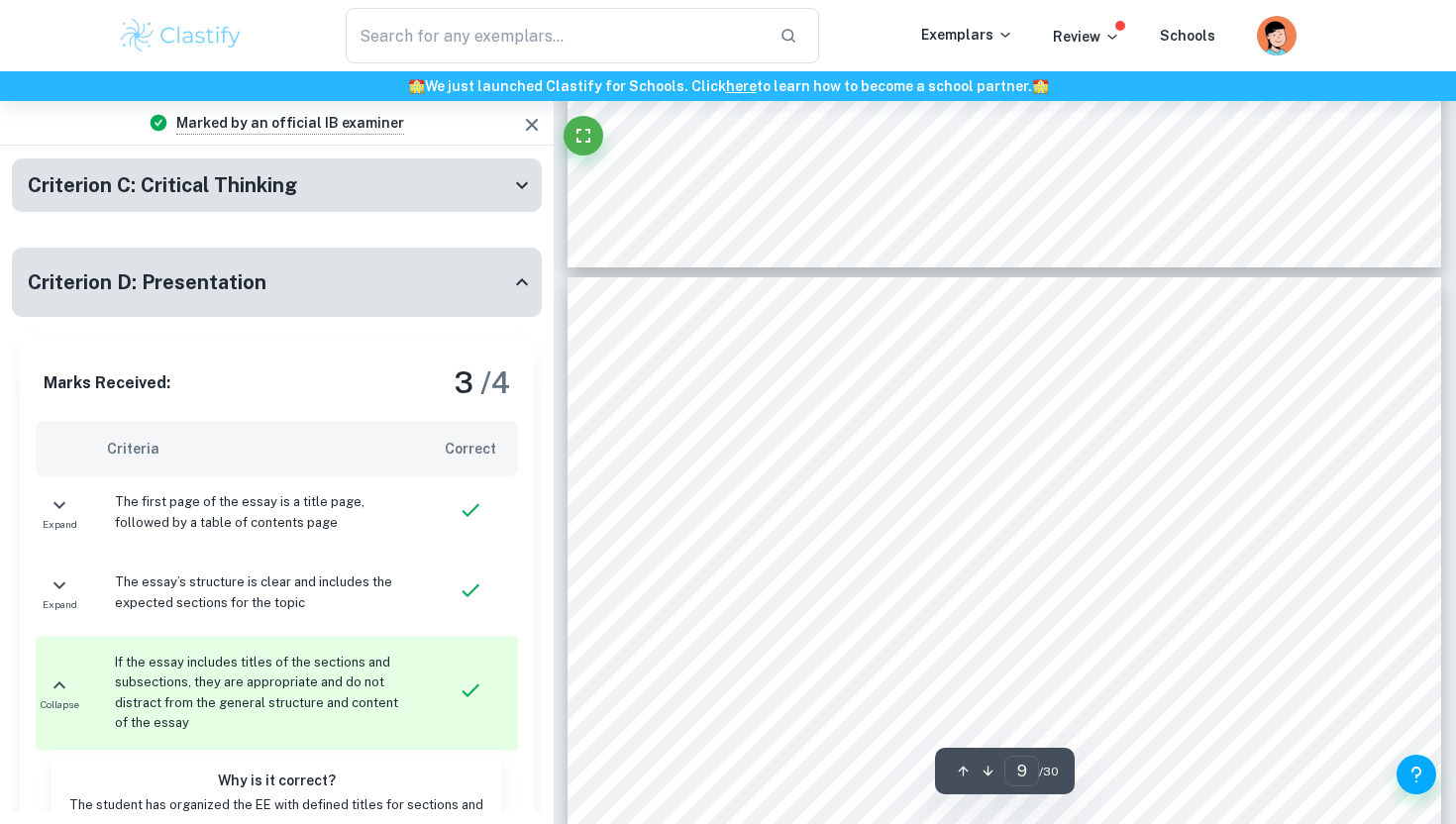 click on "9 question in determining Gucci9s position in [GEOGRAPHIC_DATA] by identifying China9s luxury market competitiveness, as well as the general influence of Chinese Gen Z customers. Firstly, each force is taken into consideration by providing a value of either High, Moderate, or Low to form a conclusion of Gucci9s position in China9s luxury market. Threat of New Entrants Barriers to entry   High Economies of scale   High Brand Loyalty   High Capital requirements   High Cumulative experience   High Government policies   High Access to distribution channels   High Switching costs   High Table 3 showing the threat of new entrants to Gucci. The PFF model indicates that China's luxury market presents a low threat of new entrants, due to high entry barriers, given that similar luxury brands entering [GEOGRAPHIC_DATA] already possess an established history and brand loyalty internationally. Bargaining Power of Buyers Number of customers   High Size of each customer order   Low Differences between competitors   Moderate Price sensitivity" at bounding box center (1004, 895) 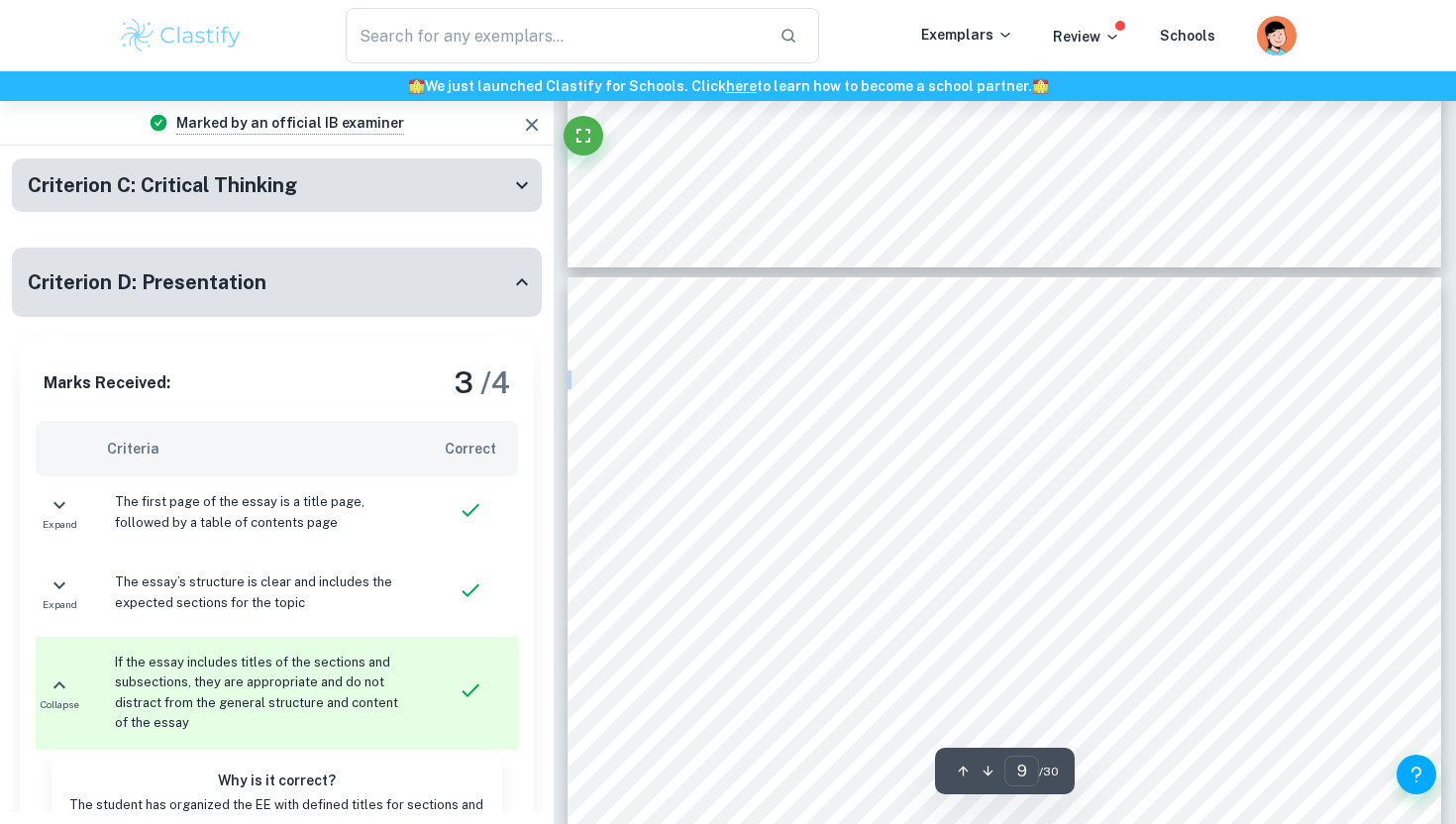 click on "9 question in determining Gucci9s position in [GEOGRAPHIC_DATA] by identifying China9s luxury market competitiveness, as well as the general influence of Chinese Gen Z customers. Firstly, each force is taken into consideration by providing a value of either High, Moderate, or Low to form a conclusion of Gucci9s position in China9s luxury market. Threat of New Entrants Barriers to entry   High Economies of scale   High Brand Loyalty   High Capital requirements   High Cumulative experience   High Government policies   High Access to distribution channels   High Switching costs   High Table 3 showing the threat of new entrants to Gucci. The PFF model indicates that China's luxury market presents a low threat of new entrants, due to high entry barriers, given that similar luxury brands entering [GEOGRAPHIC_DATA] already possess an established history and brand loyalty internationally. Bargaining Power of Buyers Number of customers   High Size of each customer order   Low Differences between competitors   Moderate Price sensitivity" at bounding box center (1004, 895) 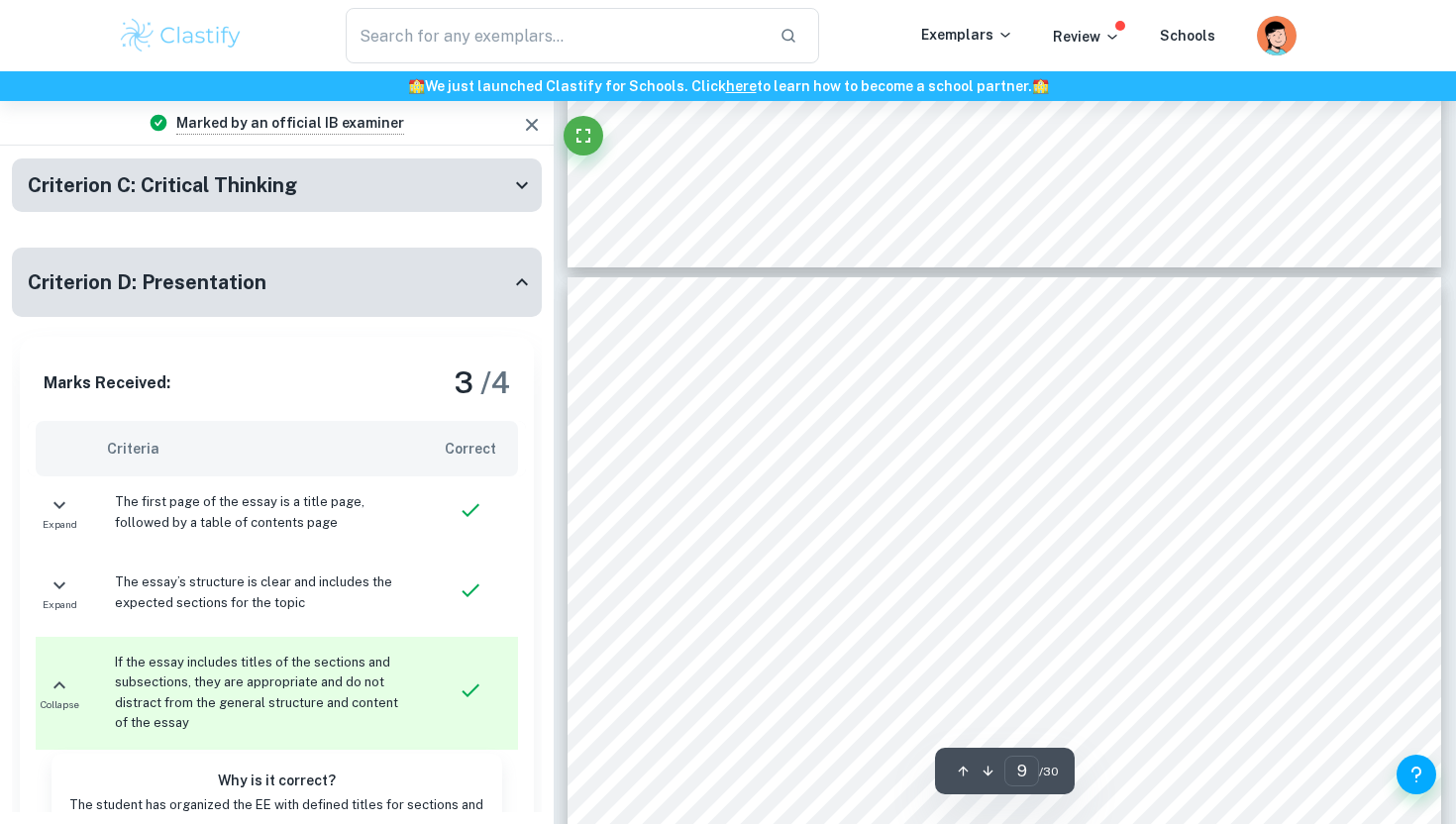 click on "question in determining Gucci9s position in [GEOGRAPHIC_DATA] by identifying China9s luxury market" at bounding box center [1072, 395] 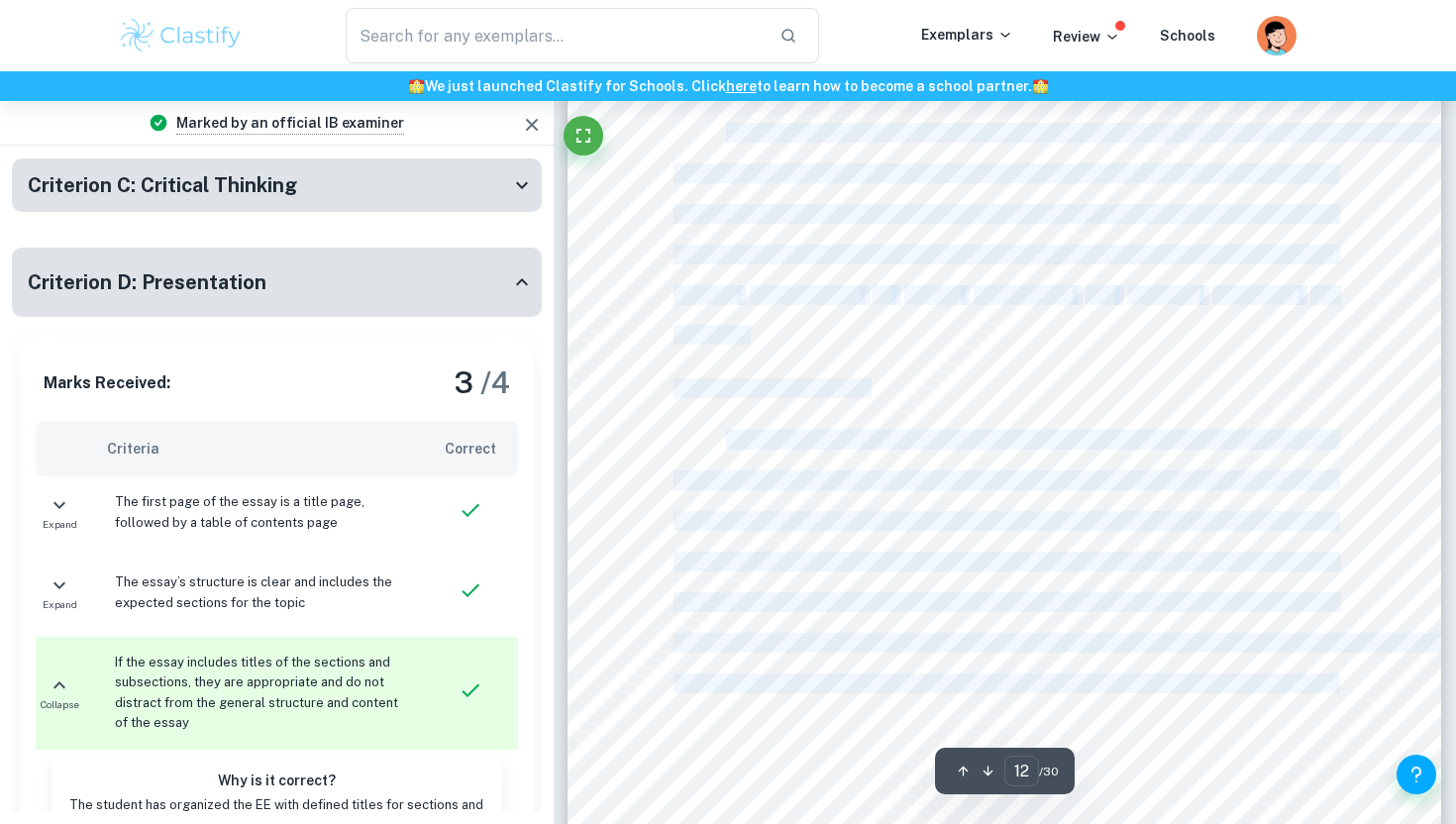 scroll, scrollTop: 14241, scrollLeft: 0, axis: vertical 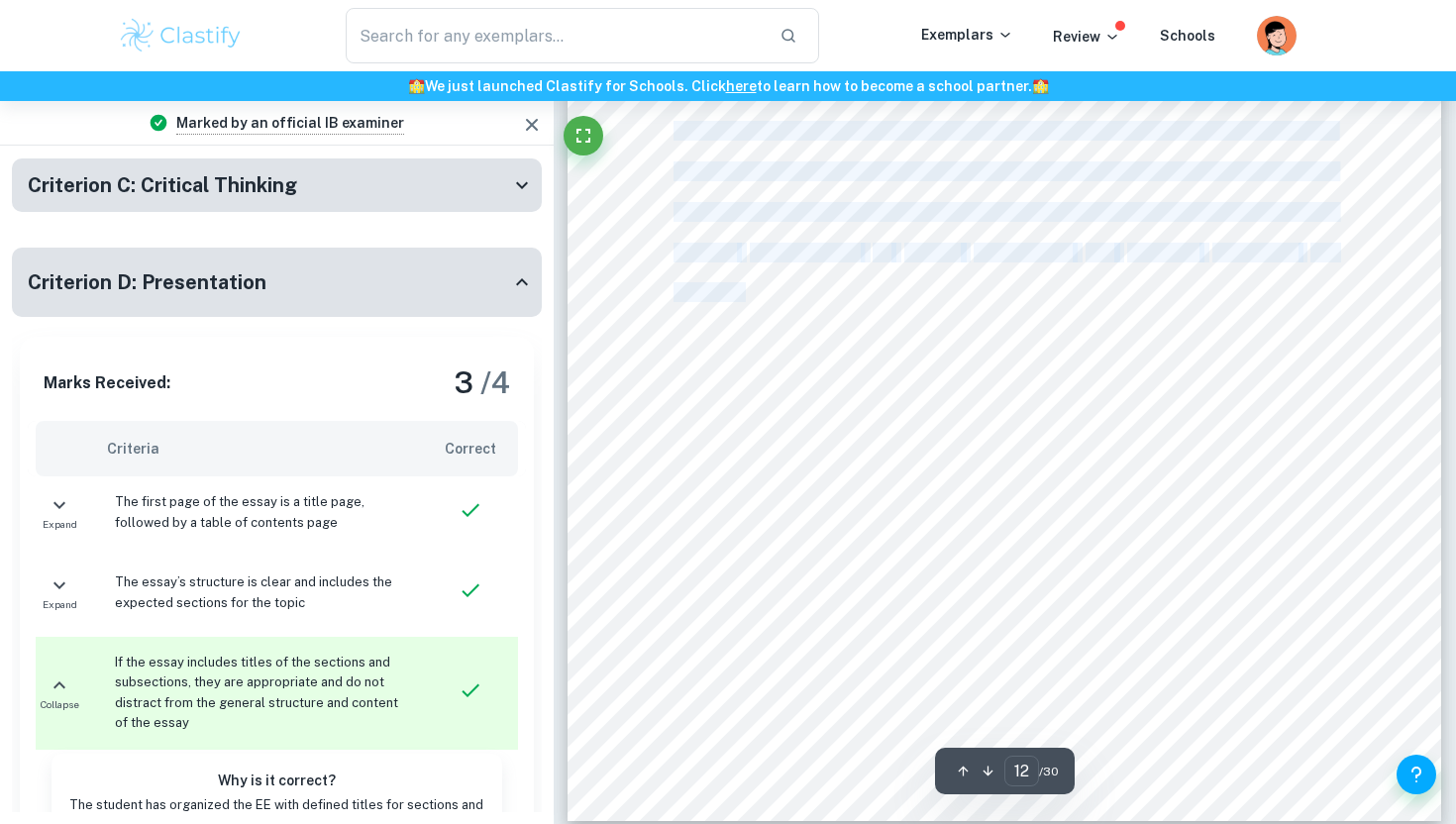 drag, startPoint x: 703, startPoint y: 391, endPoint x: 741, endPoint y: 285, distance: 112.60551 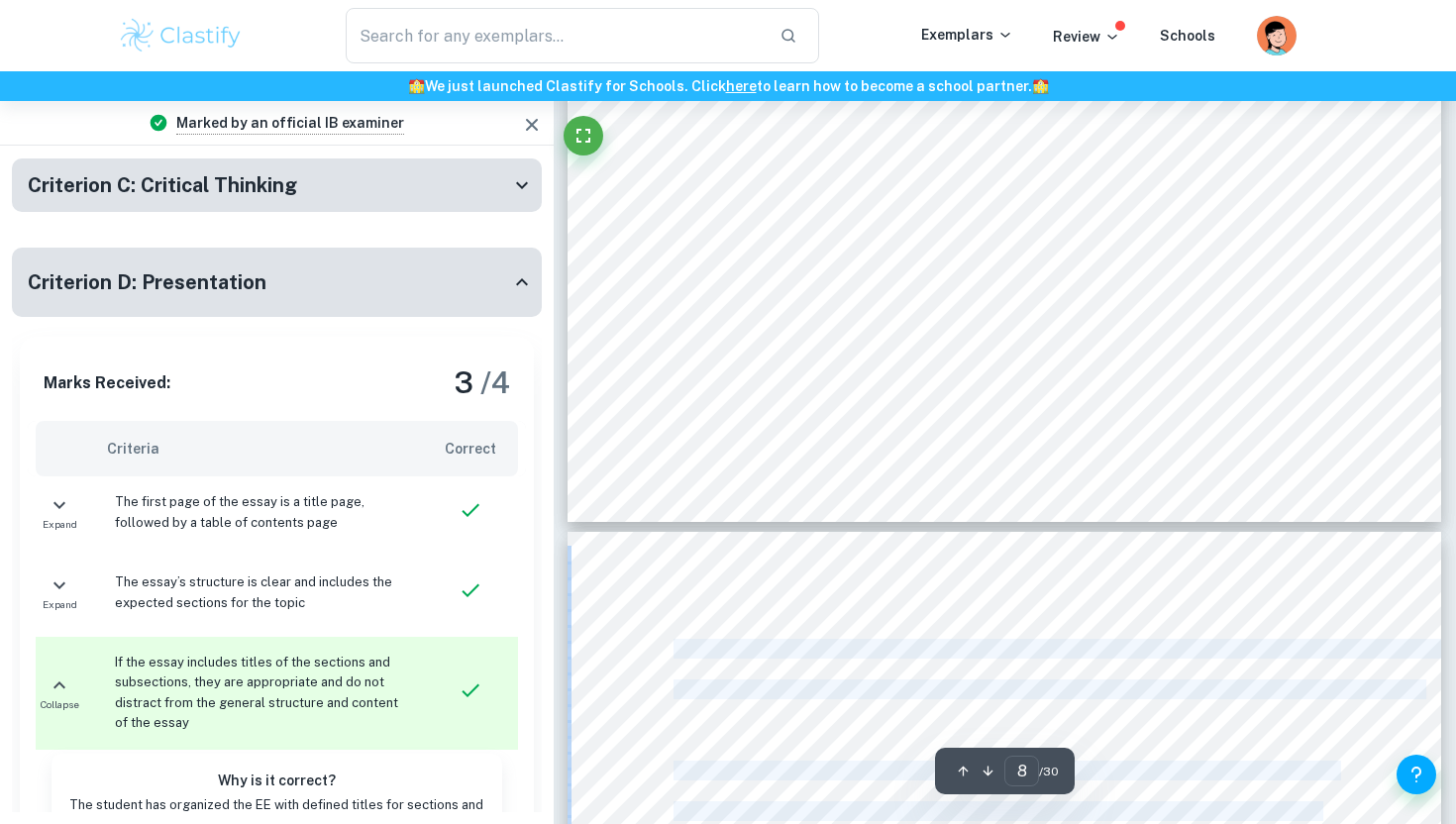 scroll, scrollTop: 9450, scrollLeft: 0, axis: vertical 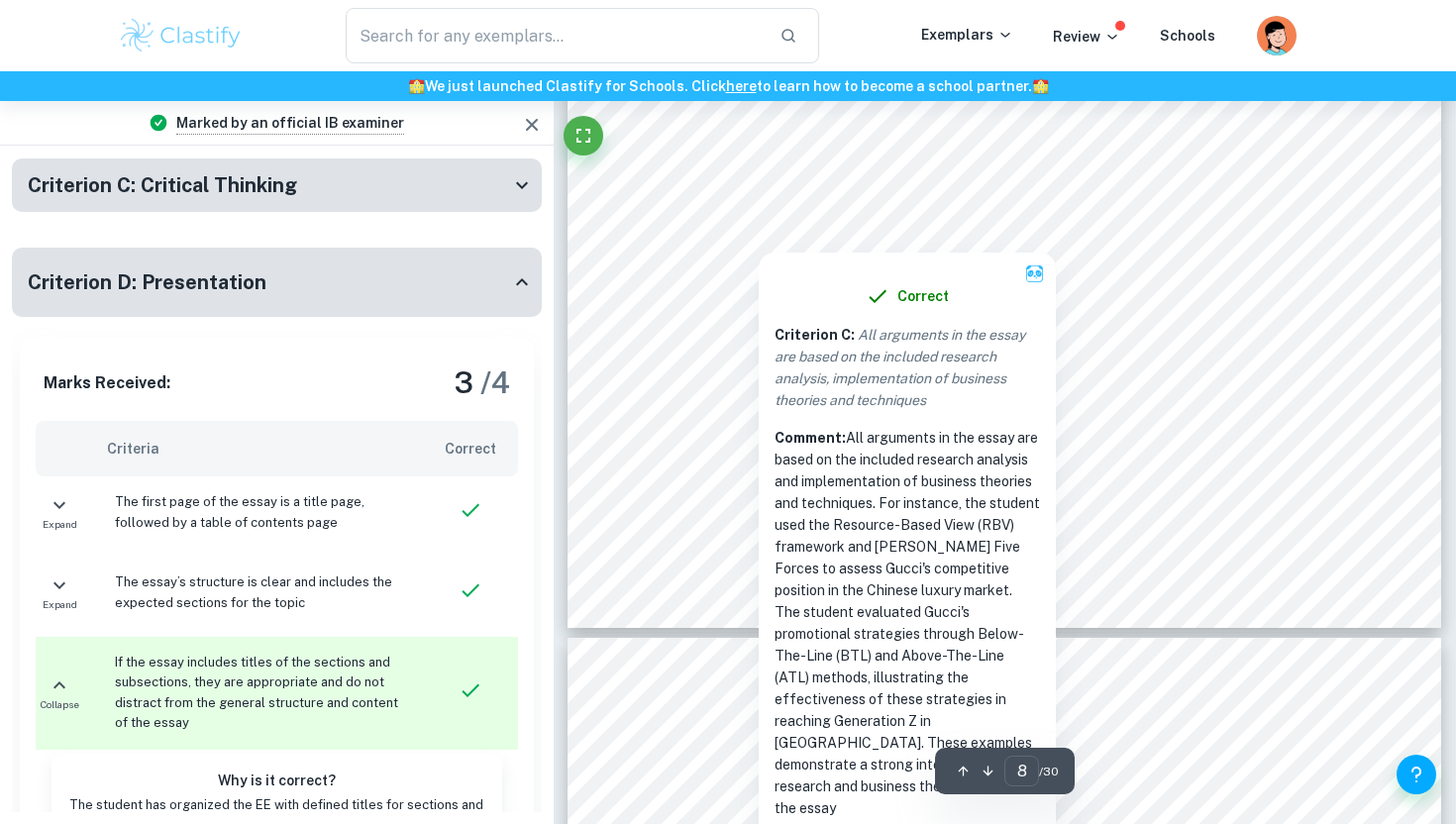 click on "8 promotions   for   [DEMOGRAPHIC_DATA]   consumers,   ensuring   an engaged consumer base. Table 2 showing the competitive, temporary competitive and sustained competitive advantages for Gucci. Limitations of RBV While the RBV tool offers valuable insights, it contains limitations. For instance, the definition of an intangible resource can be unclear, with various interpretations such as competencies, skills, or assets ([PERSON_NAME] and [PERSON_NAME], 2004) complicating the identification of competitive resources at Gucci. Additionally, the tool does not account for changes in the environment, leading to potentially outdated strategies. Furthermore, it is more descriptive than explanatory and can identify a firm's competitive advantage but excludes explanations (Salsabila et al., 2022). Therefore, Gucci may need an external analysis to understand their resources in the market environment. The RBV approach concentrates on organisations' strategic positioning in terms of and market positioning, can overcome these limitations.     in" at bounding box center [1004, 10] 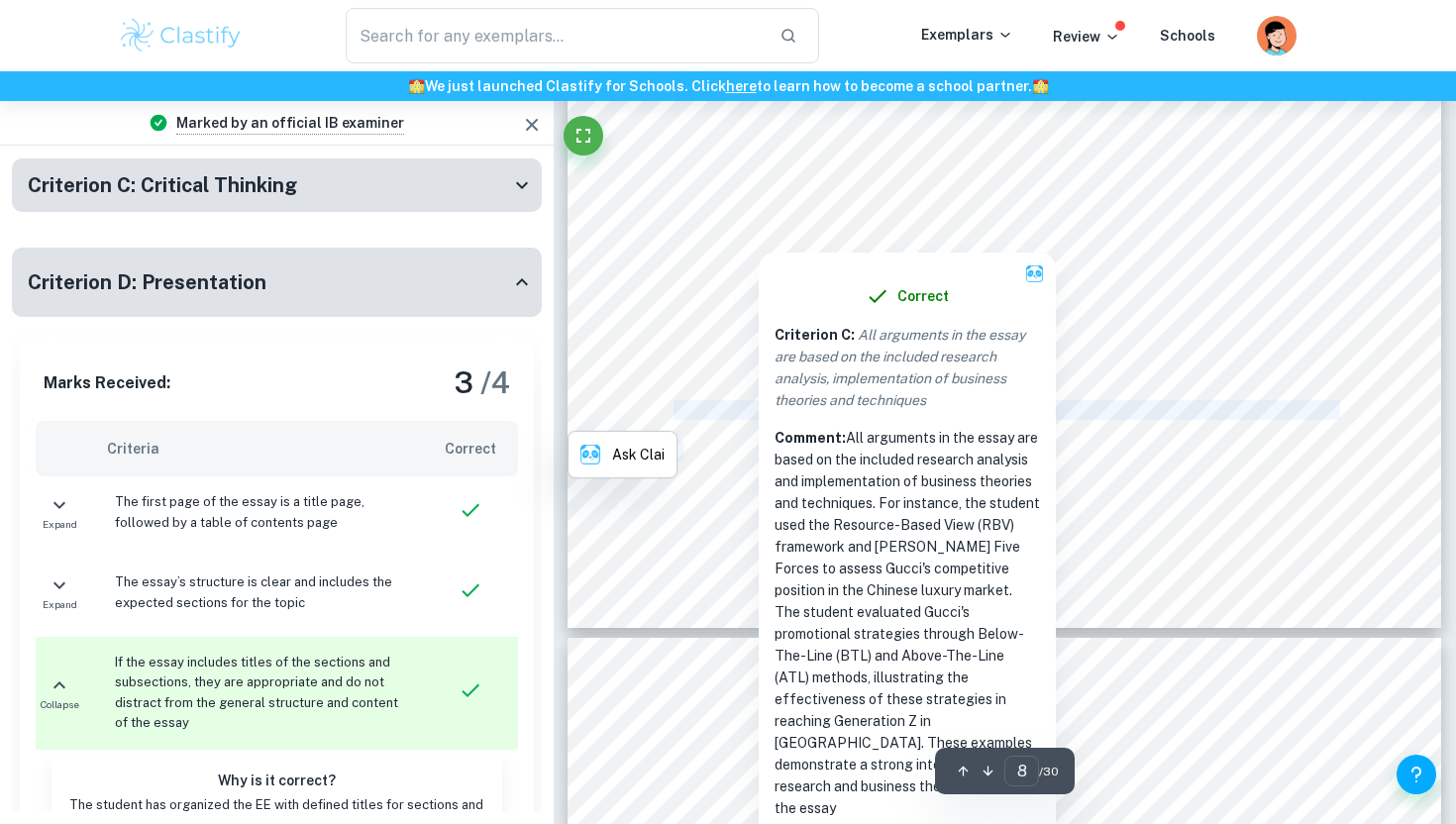 click on "8 promotions   for   [DEMOGRAPHIC_DATA]   consumers,   ensuring   an engaged consumer base. Table 2 showing the competitive, temporary competitive and sustained competitive advantages for Gucci. Limitations of RBV While the RBV tool offers valuable insights, it contains limitations. For instance, the definition of an intangible resource can be unclear, with various interpretations such as competencies, skills, or assets ([PERSON_NAME] and [PERSON_NAME], 2004) complicating the identification of competitive resources at Gucci. Additionally, the tool does not account for changes in the environment, leading to potentially outdated strategies. Furthermore, it is more descriptive than explanatory and can identify a firm's competitive advantage but excludes explanations (Salsabila et al., 2022). Therefore, Gucci may need an external analysis to understand their resources in the market environment. The RBV approach concentrates on organisations' strategic positioning in terms of and market positioning, can overcome these limitations.     in" at bounding box center [1004, 10] 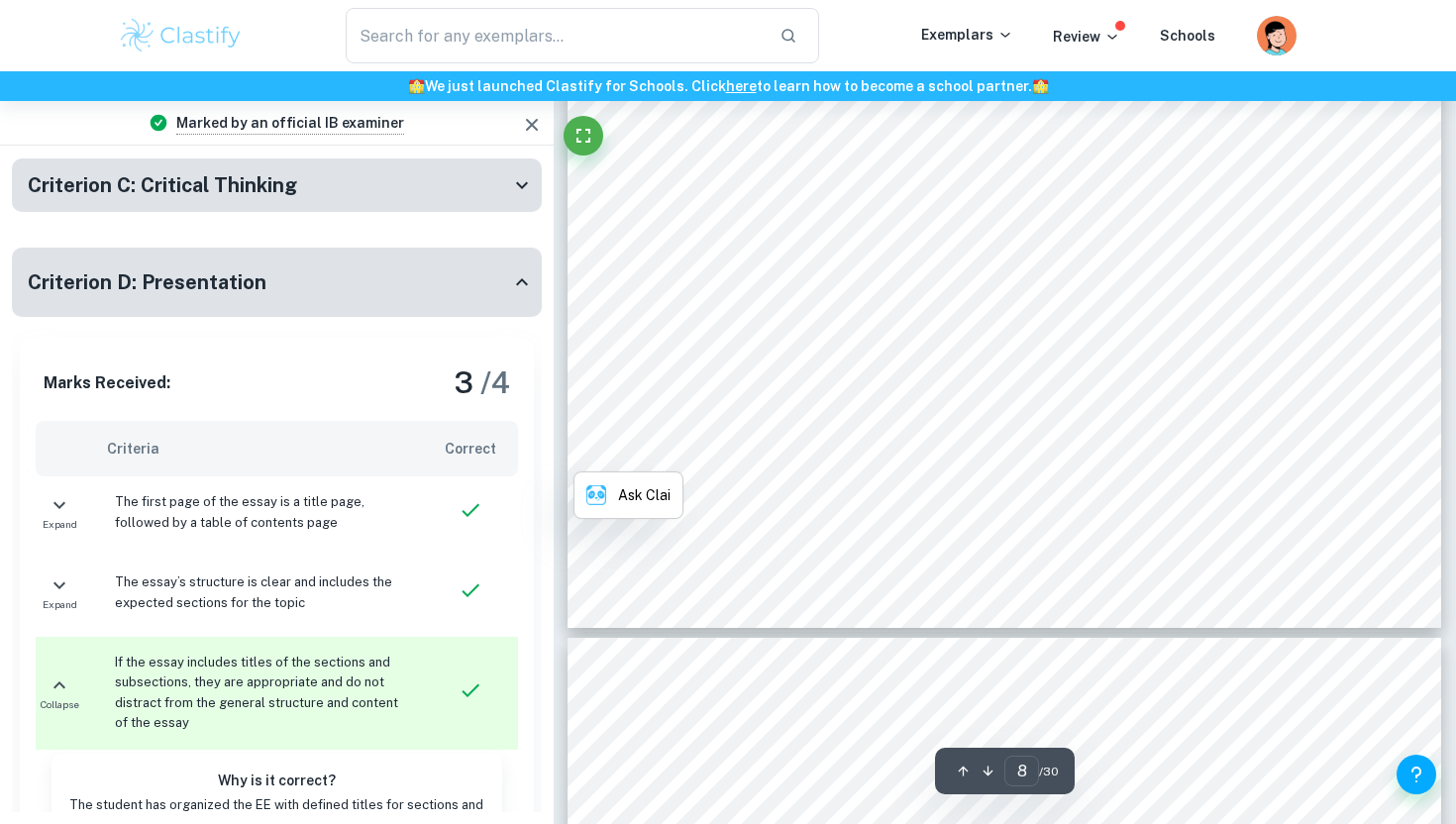 click on "business9" at bounding box center (710, 330) 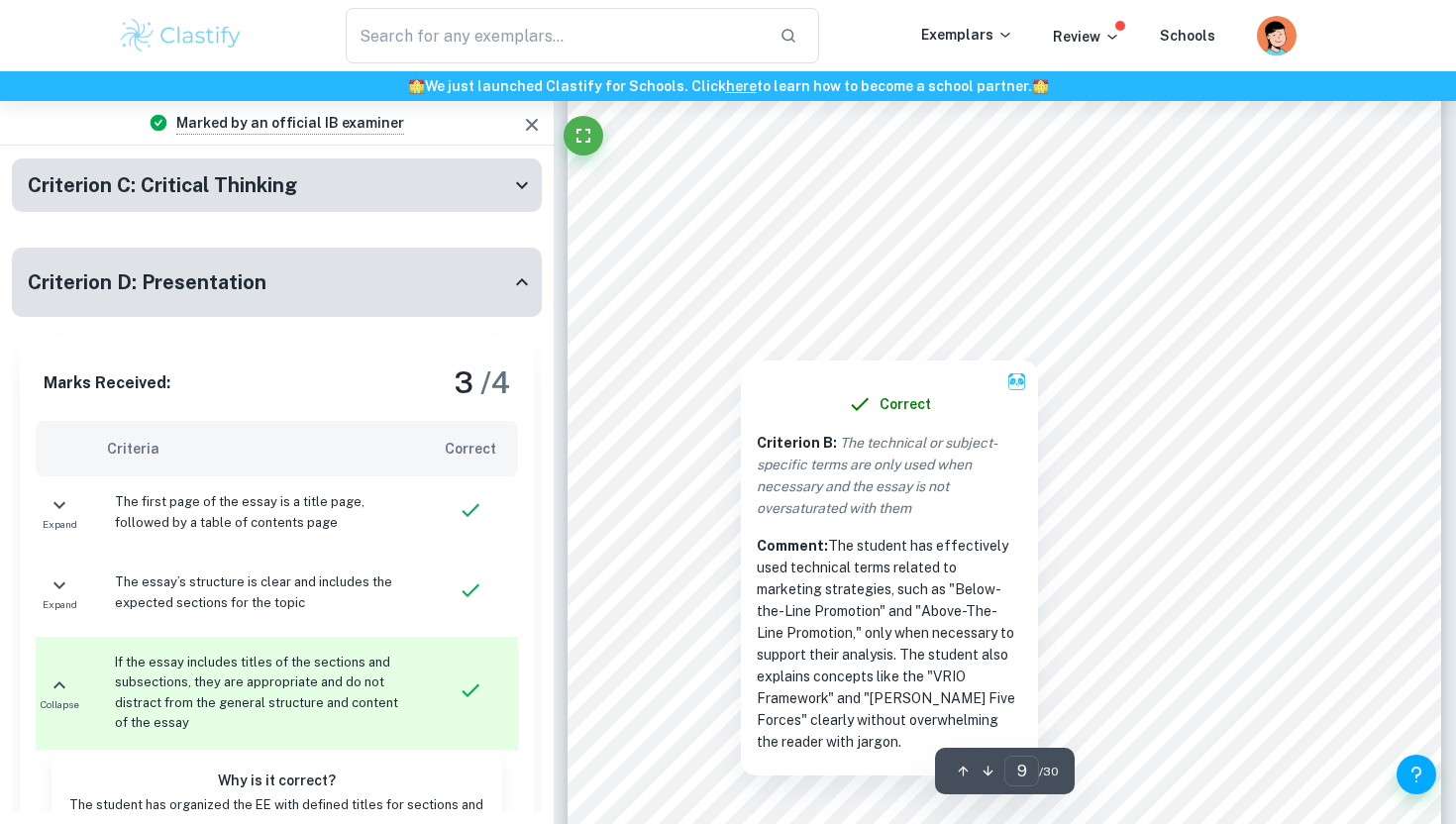 scroll, scrollTop: 10025, scrollLeft: 0, axis: vertical 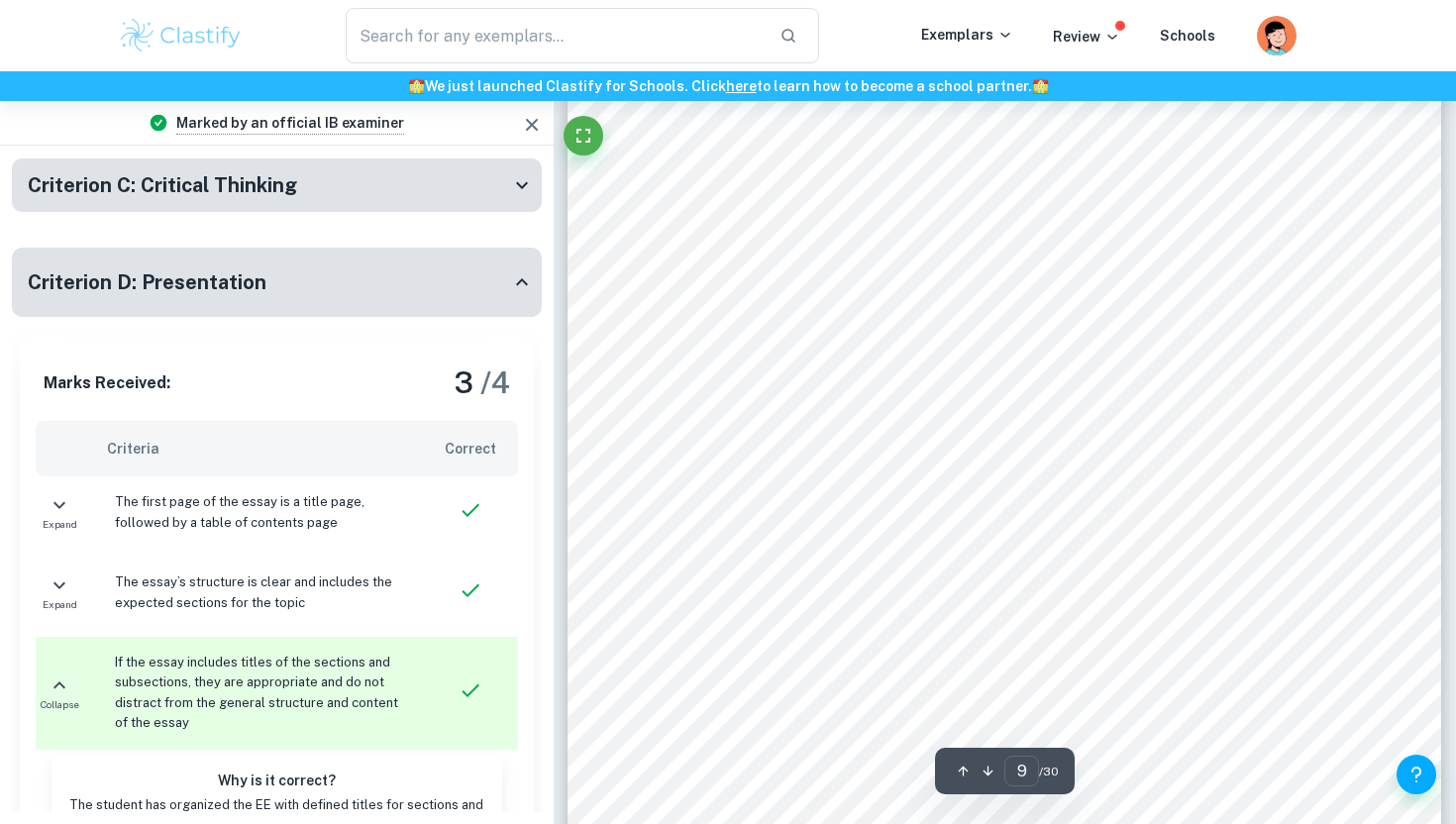 click on "Economies of scale" at bounding box center (759, 466) 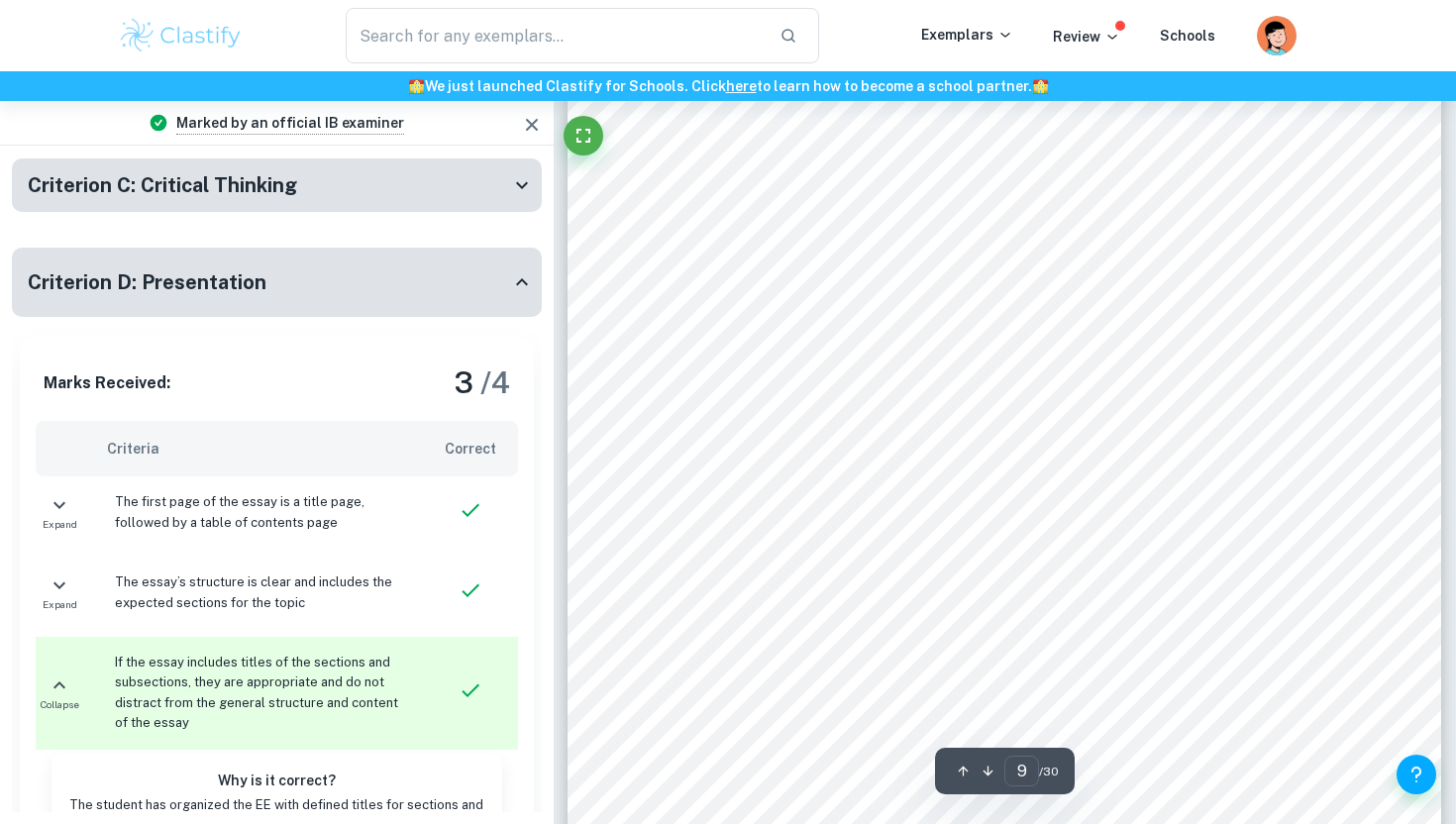 scroll, scrollTop: 10123, scrollLeft: 0, axis: vertical 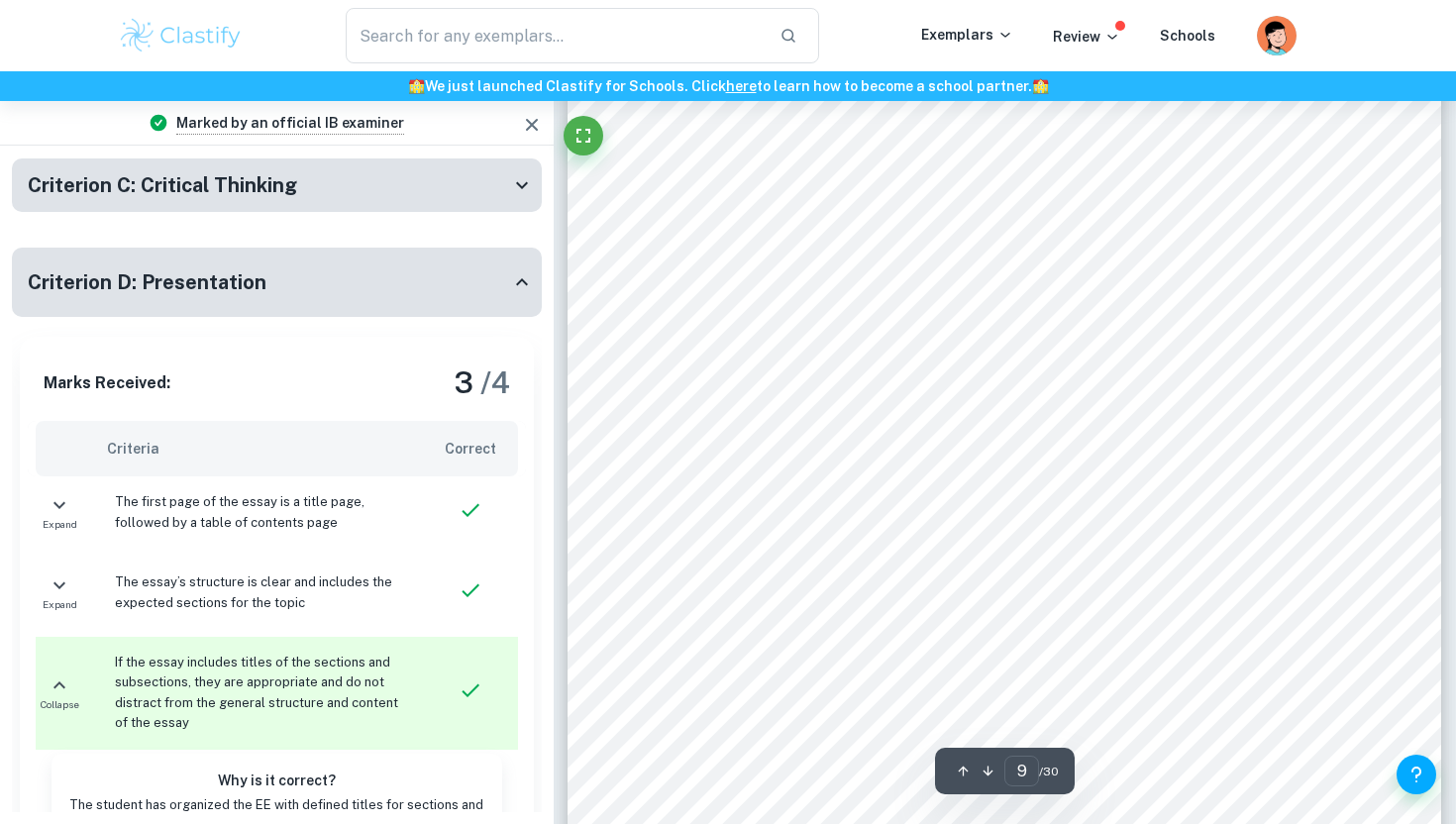 click on "Capital requirements" at bounding box center (764, 451) 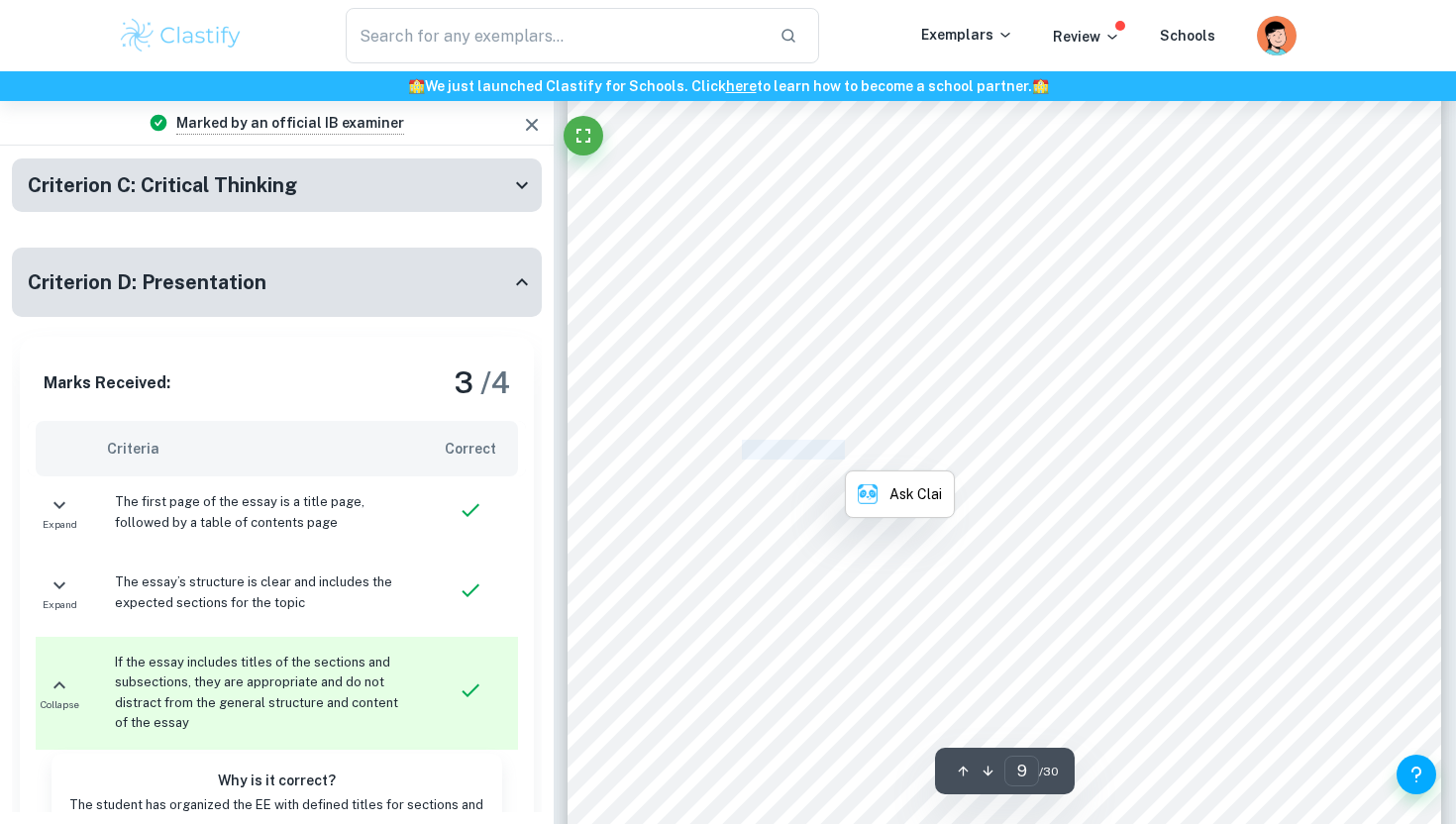 click on "Capital requirements" at bounding box center (764, 451) 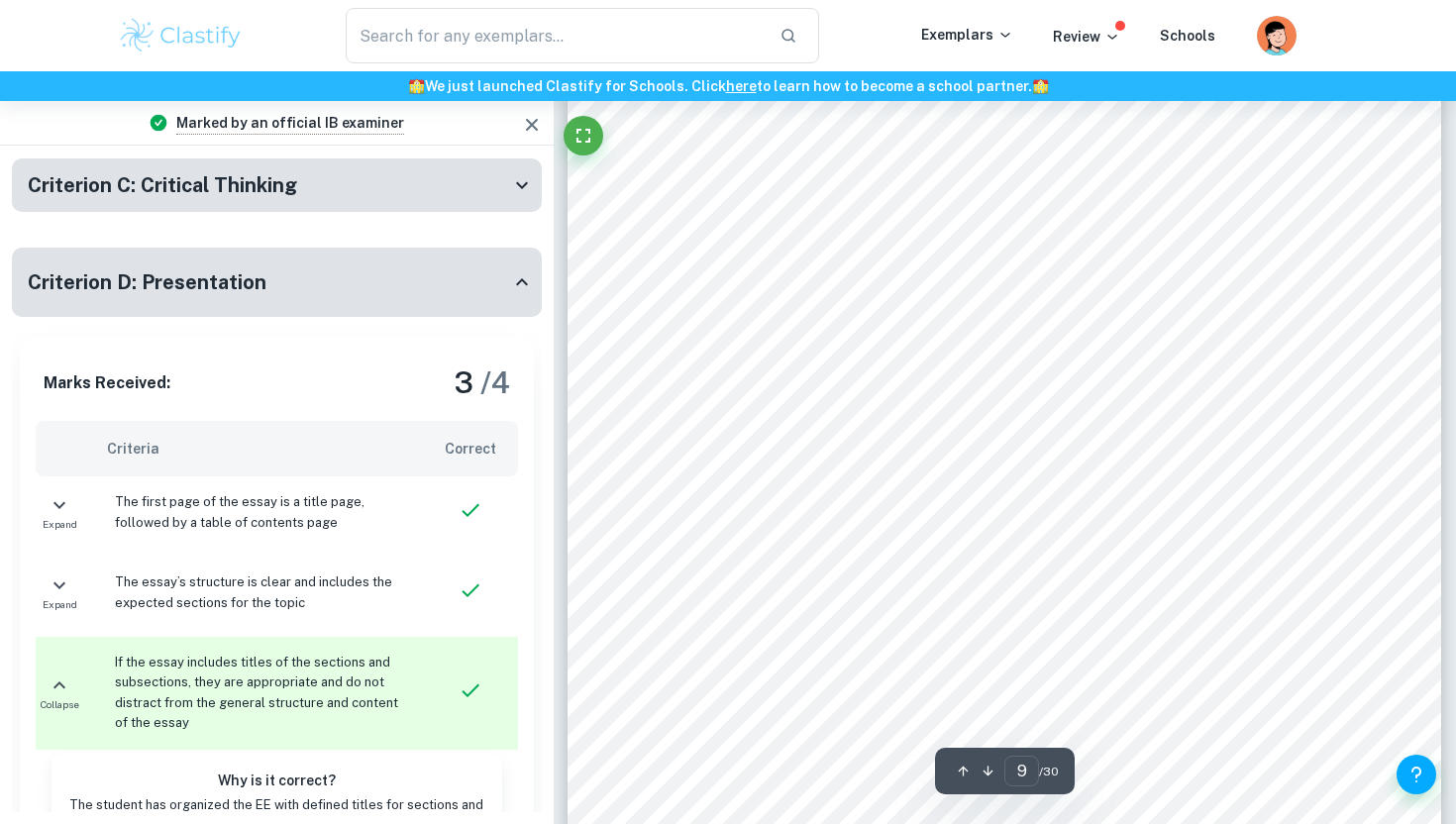 click on "Access to distribution channels" at bounding box center [803, 574] 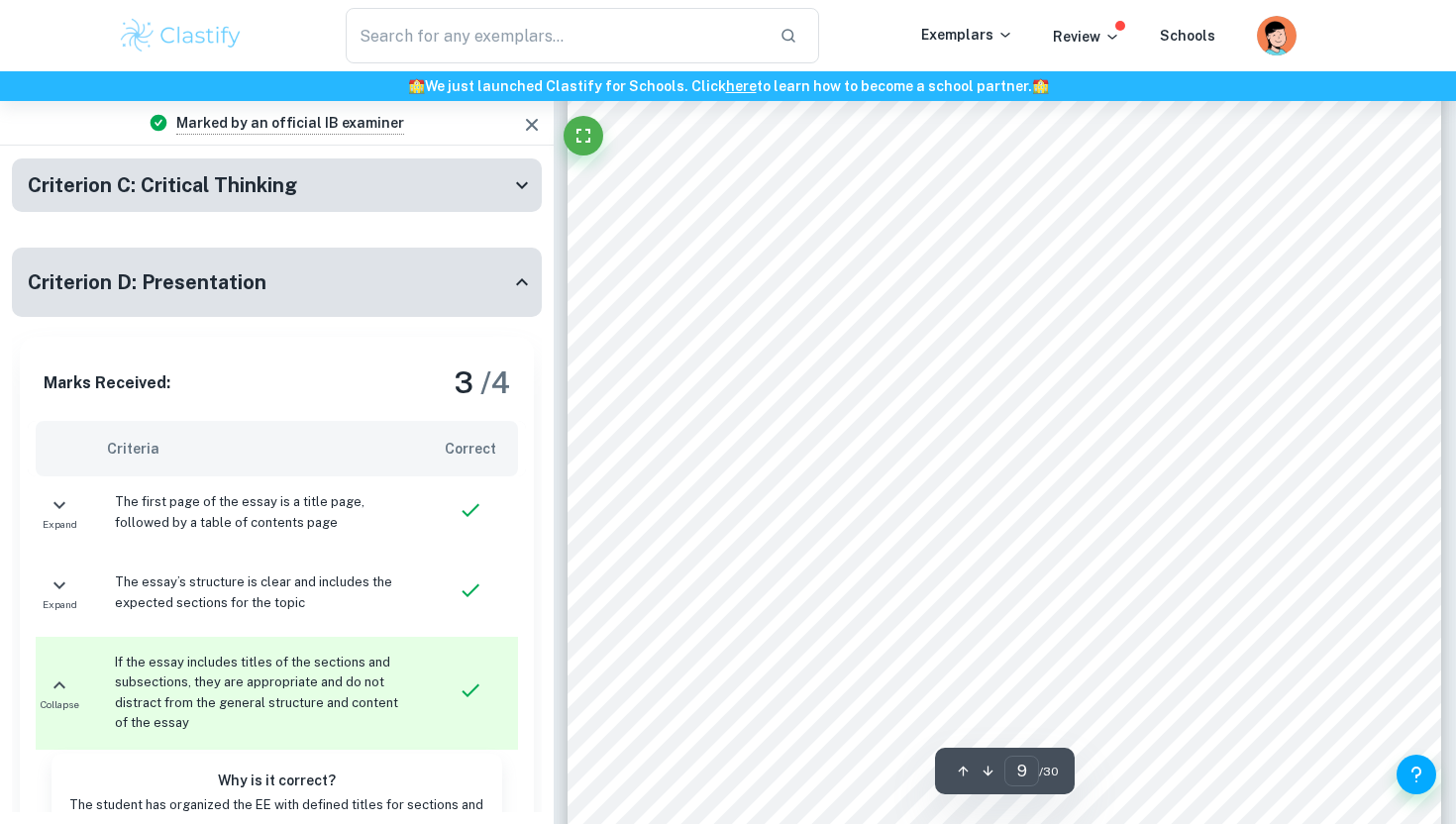 scroll, scrollTop: 10133, scrollLeft: 0, axis: vertical 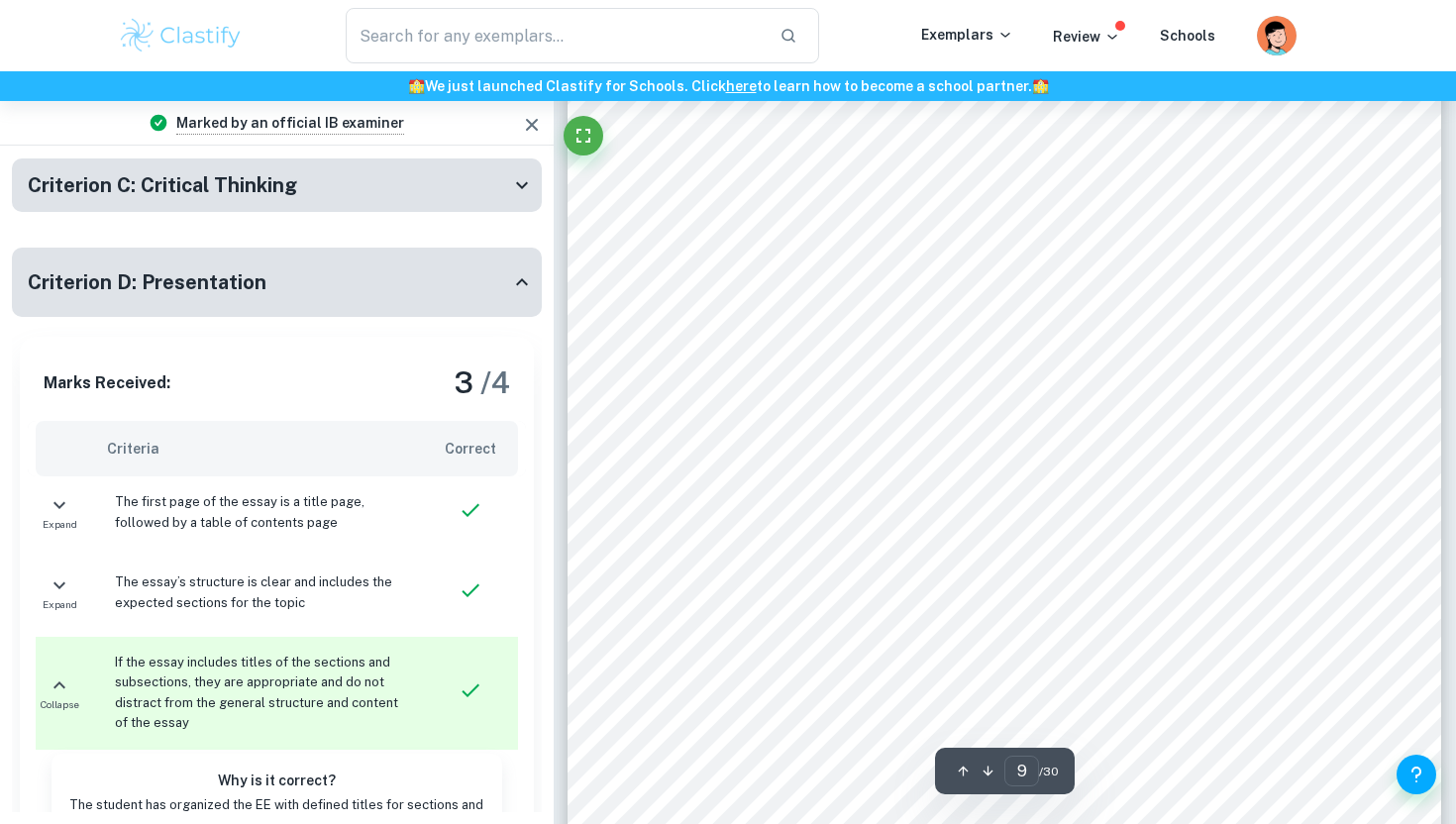 click on "Table 3 showing the threat of new entrants to Gucci." at bounding box center (813, 645) 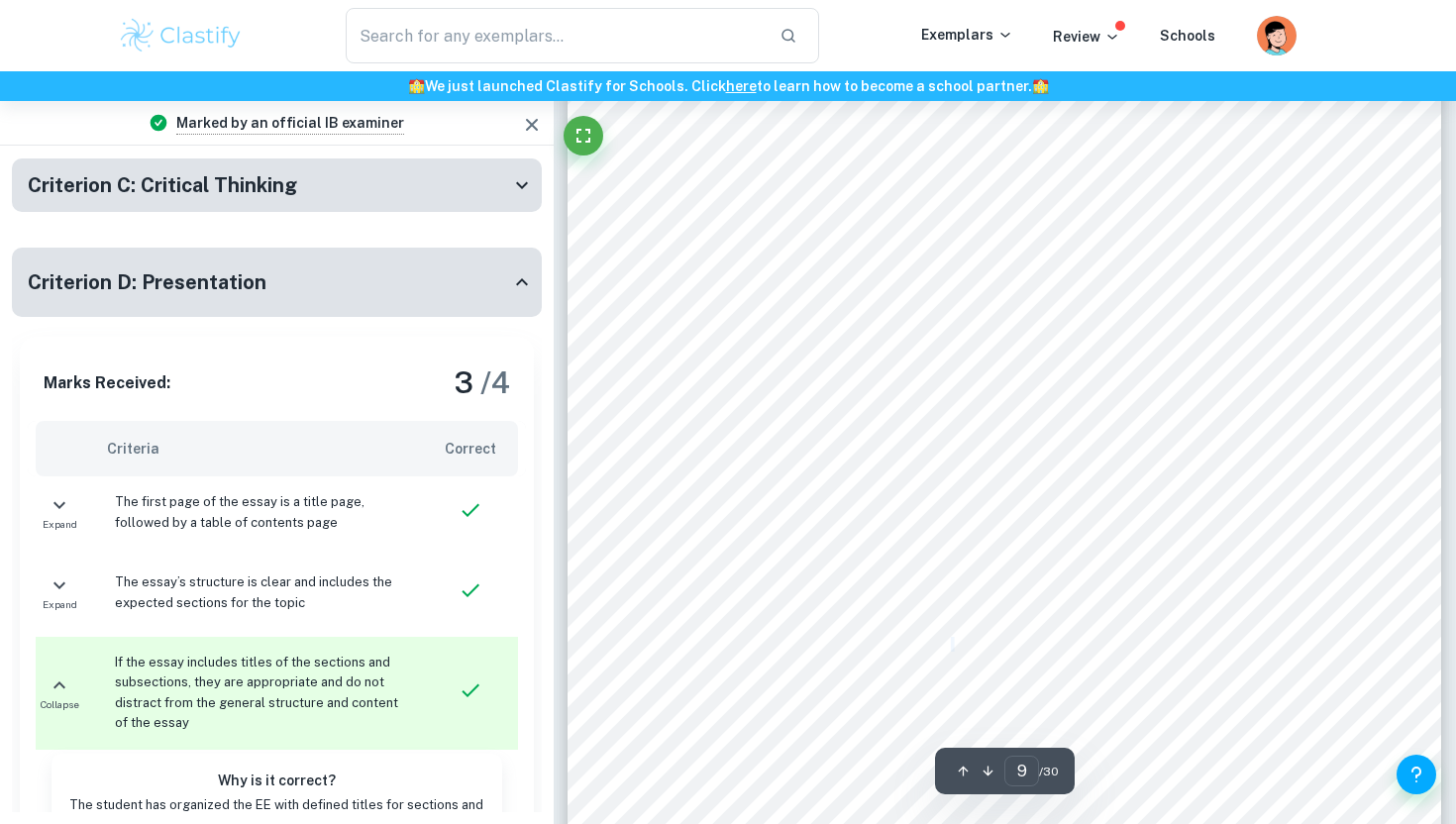 click on "Table 3 showing the threat of new entrants to Gucci." at bounding box center (813, 645) 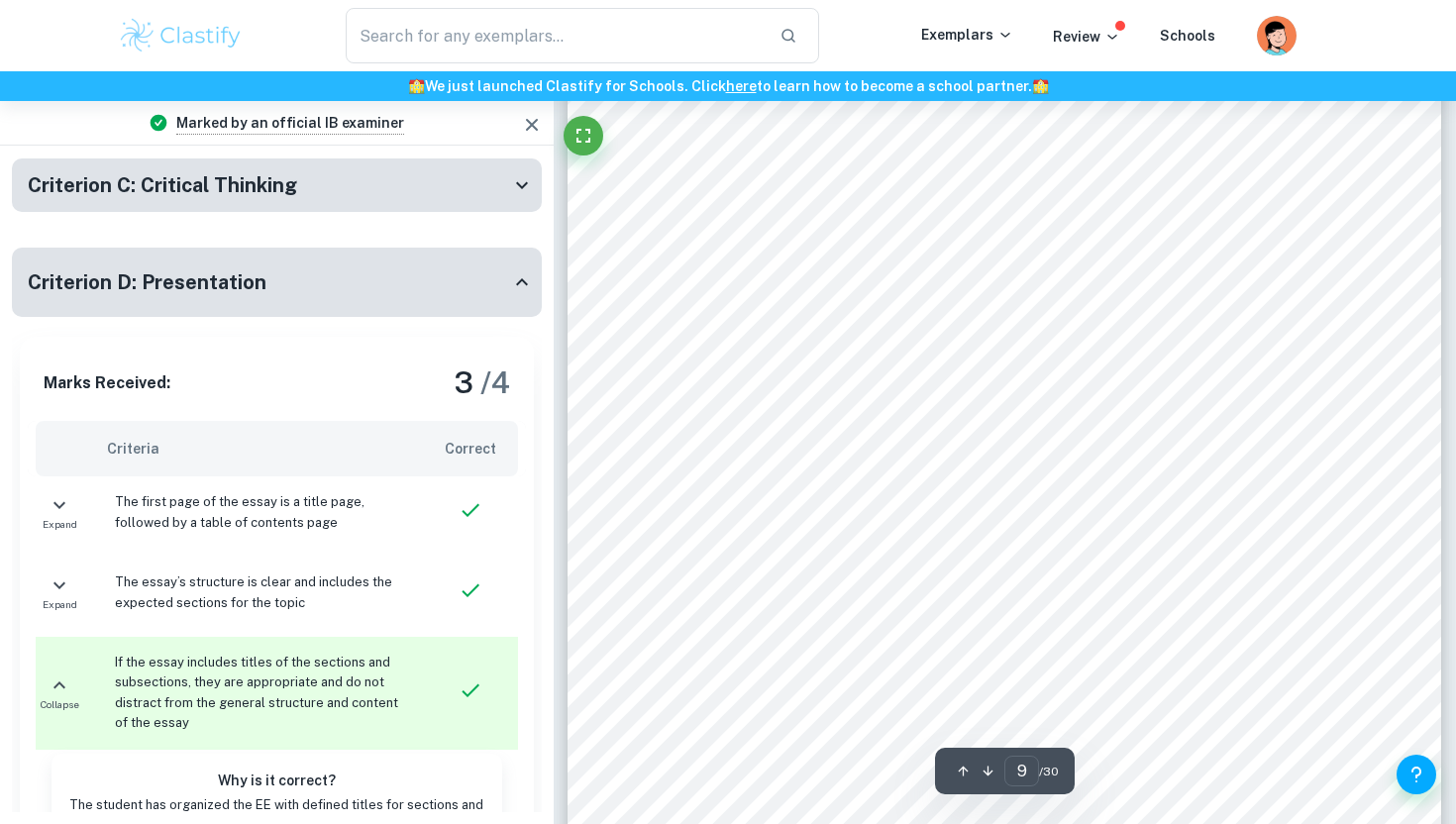 click on "Table 3 showing the threat of new entrants to Gucci." at bounding box center [813, 645] 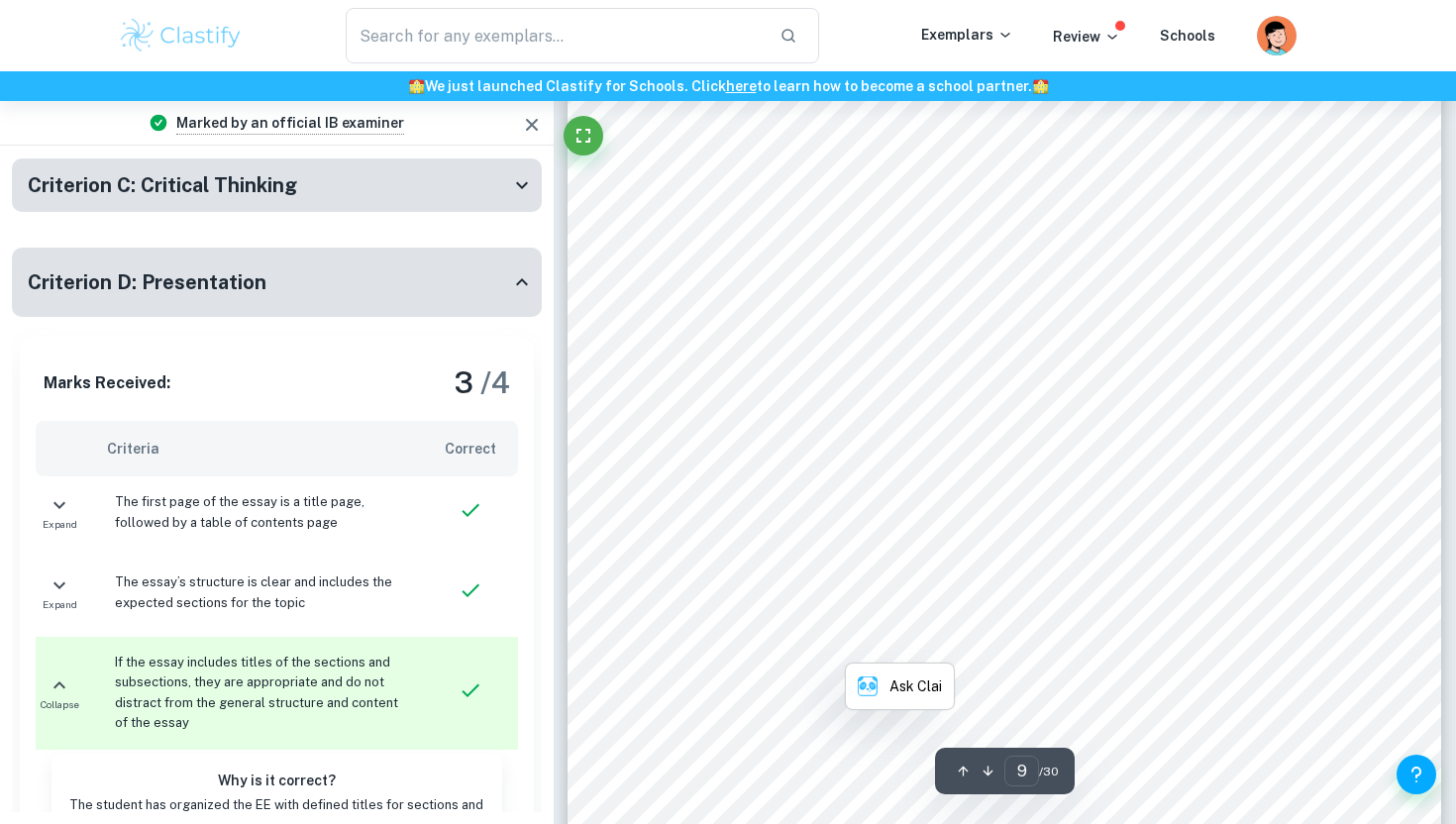 scroll, scrollTop: 10622, scrollLeft: 0, axis: vertical 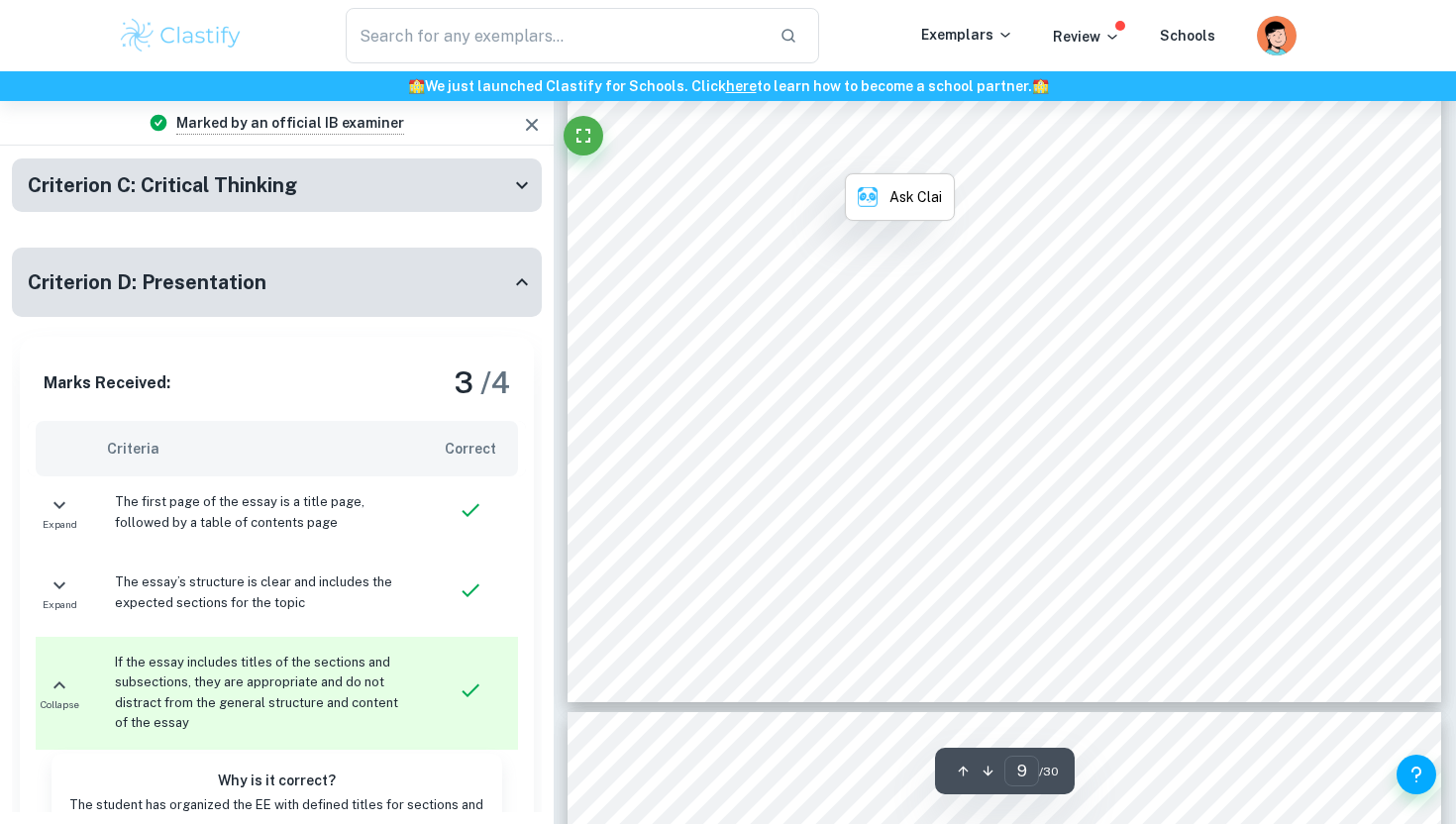 click on "9 question in determining Gucci9s position in [GEOGRAPHIC_DATA] by identifying China9s luxury market competitiveness, as well as the general influence of Chinese Gen Z customers. Firstly, each force is taken into consideration by providing a value of either High, Moderate, or Low to form a conclusion of Gucci9s position in China9s luxury market. Threat of New Entrants Barriers to entry   High Economies of scale   High Brand Loyalty   High Capital requirements   High Cumulative experience   High Government policies   High Access to distribution channels   High Switching costs   High Table 3 showing the threat of new entrants to Gucci. The PFF model indicates that China's luxury market presents a low threat of new entrants, due to high entry barriers, given that similar luxury brands entering [GEOGRAPHIC_DATA] already possess an established history and brand loyalty internationally. Bargaining Power of Buyers Number of customers   High Size of each customer order   Low Differences between competitors   Moderate Price sensitivity" at bounding box center (1004, 84) 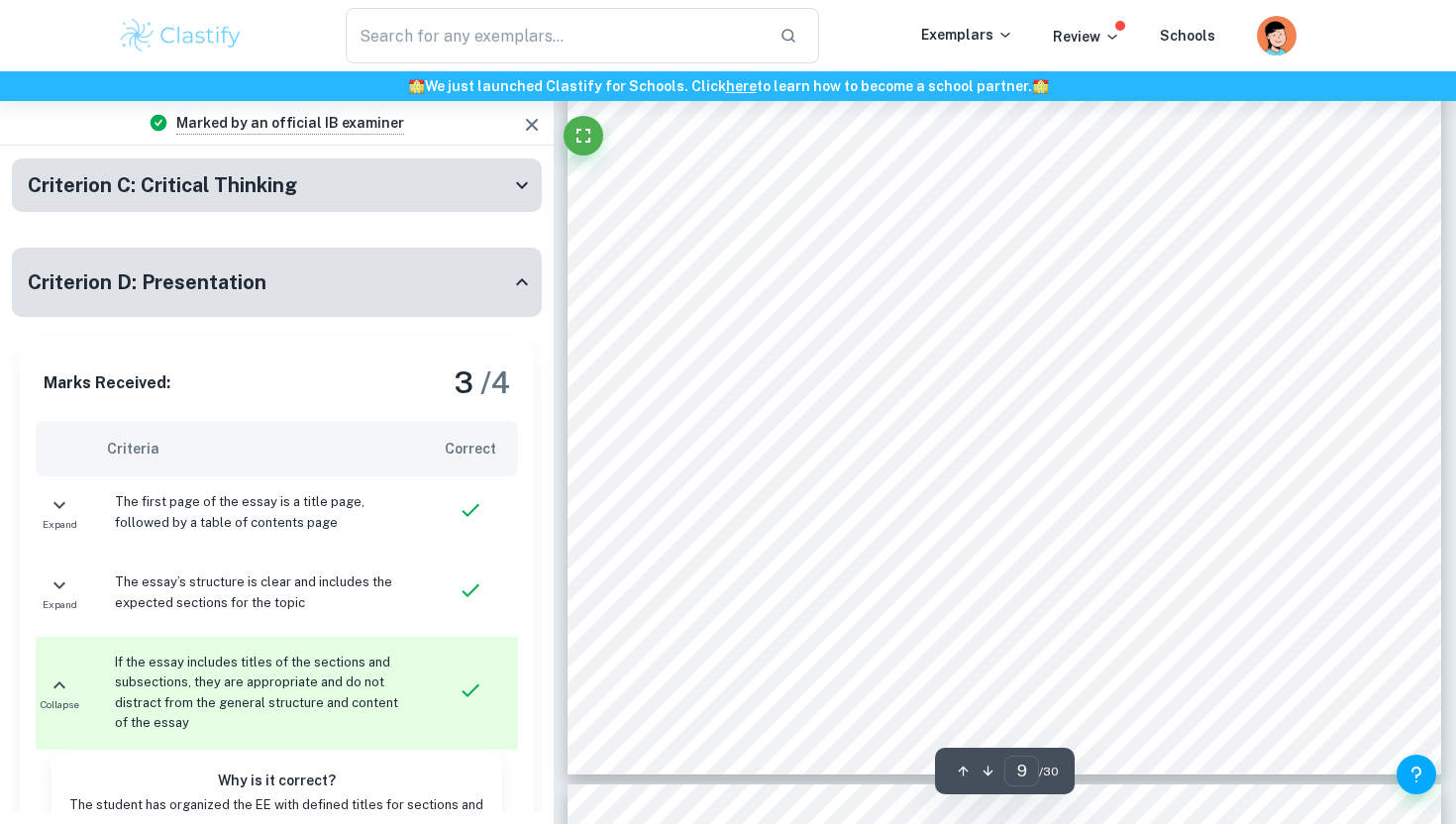 scroll, scrollTop: 10849, scrollLeft: 0, axis: vertical 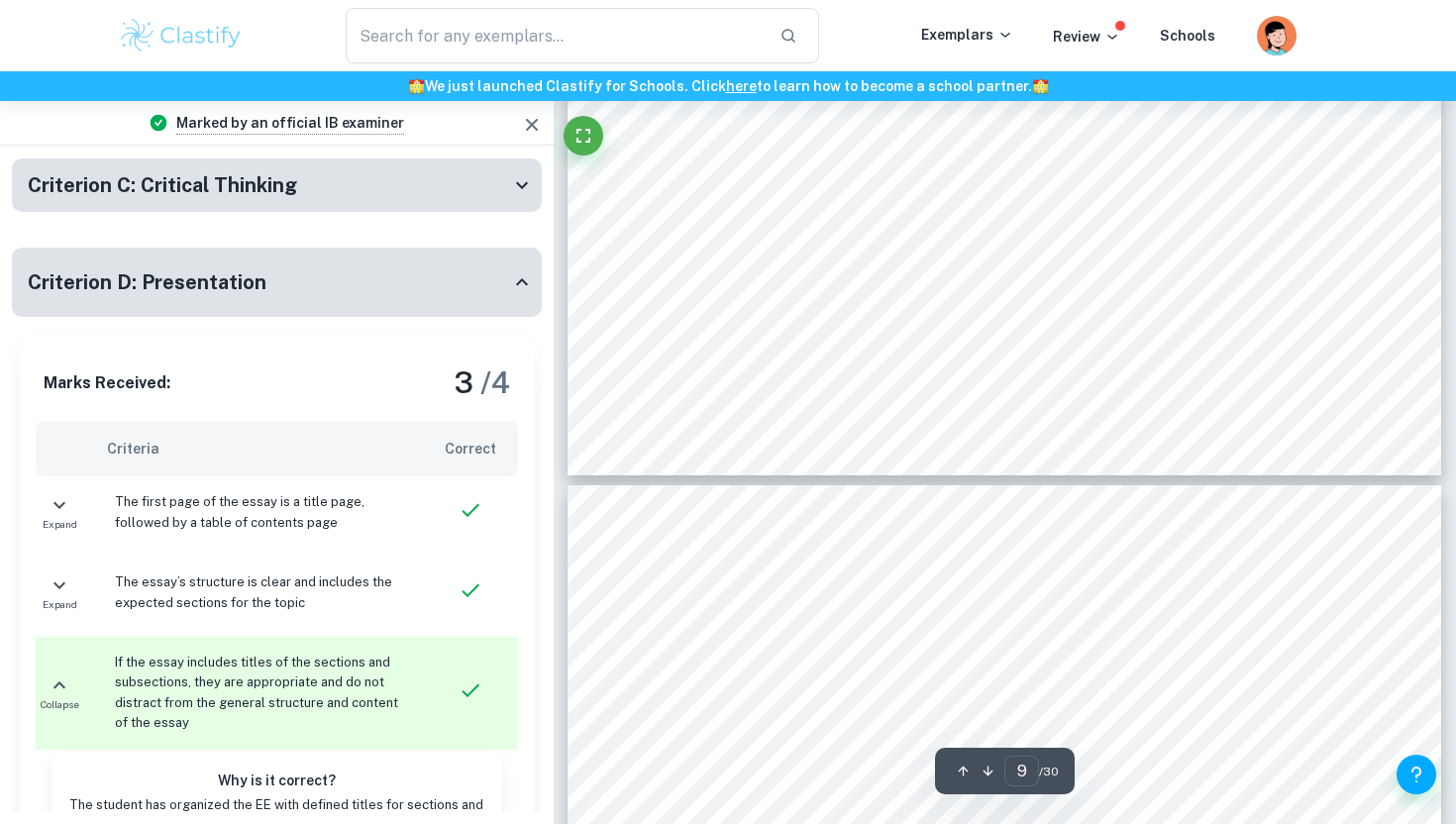 click on "10 Information available to buyer   High Switching costs   High Table 4 showing the bargaining power of Gucci9s buyers. The bargaining power of buyers is moderate, driven by the price-conscious nature and high expectations for product and store quality and experience among [DEMOGRAPHIC_DATA] Gen Z consumers (Statista, 2021). Due to social media, psychological switching costs could be lower if Gucci incurs a negative brand reputation . Threat of Substitute Products Number of substitute products available   High Buyer propensity to substitute   Low Relative price performance of substitute   High Perceived level of product differentiation   High Switching costs   High Table 5 showing the threat of substitute products to Gucci. The threat of substitute products is generally low, with the majority of Chinese Gen Z favouring known brands (McKinsey, 2020) and rejecting brand piracy (Statista, 2021). Bargaining power of suppliers Number and size of suppliers   High Uniqueness of each supplier9s product   High   Low" at bounding box center [1004, 1103] 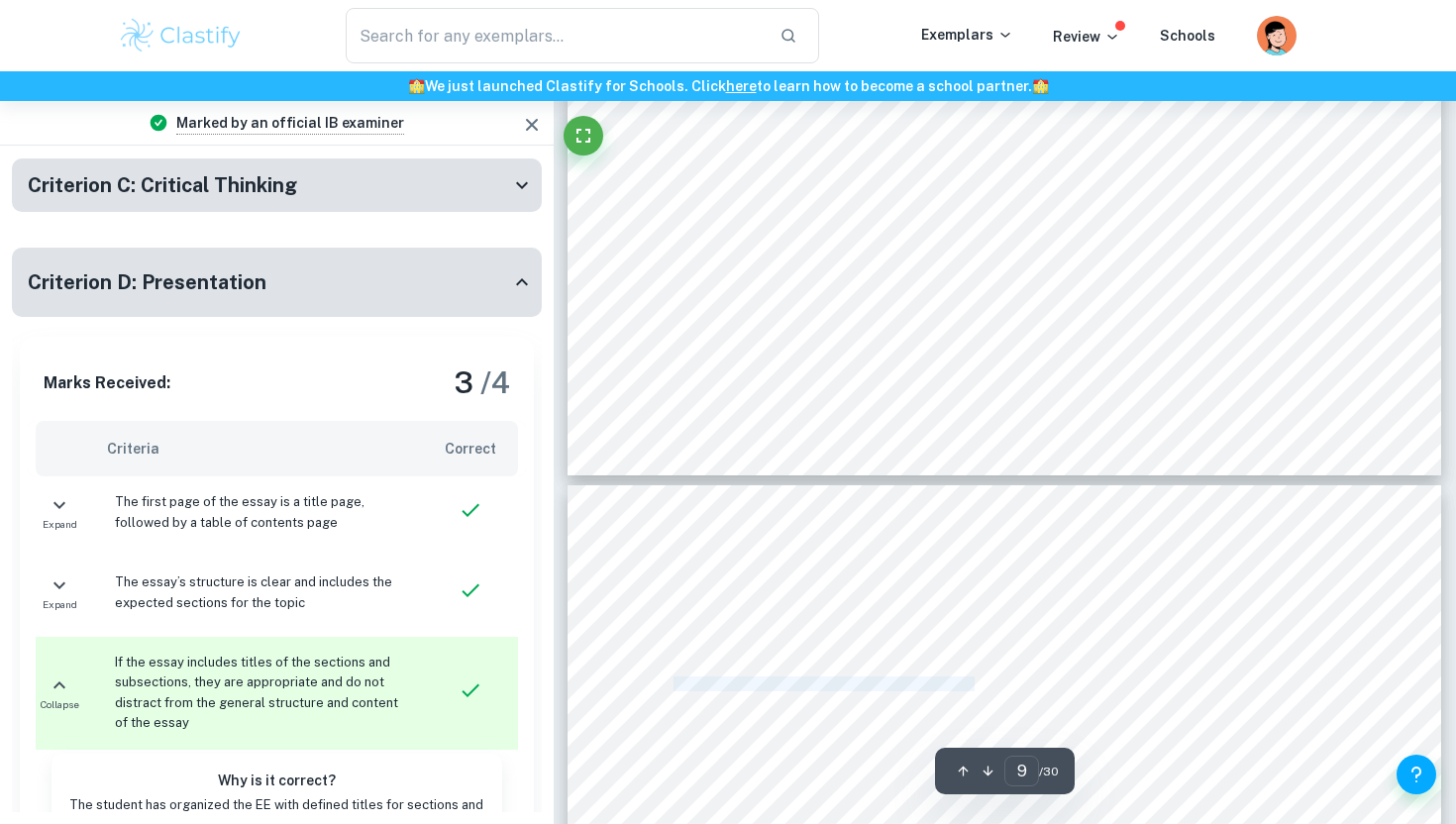 click on "Table 4 showing the bargaining power of Gucci9s buyers." at bounding box center [824, 684] 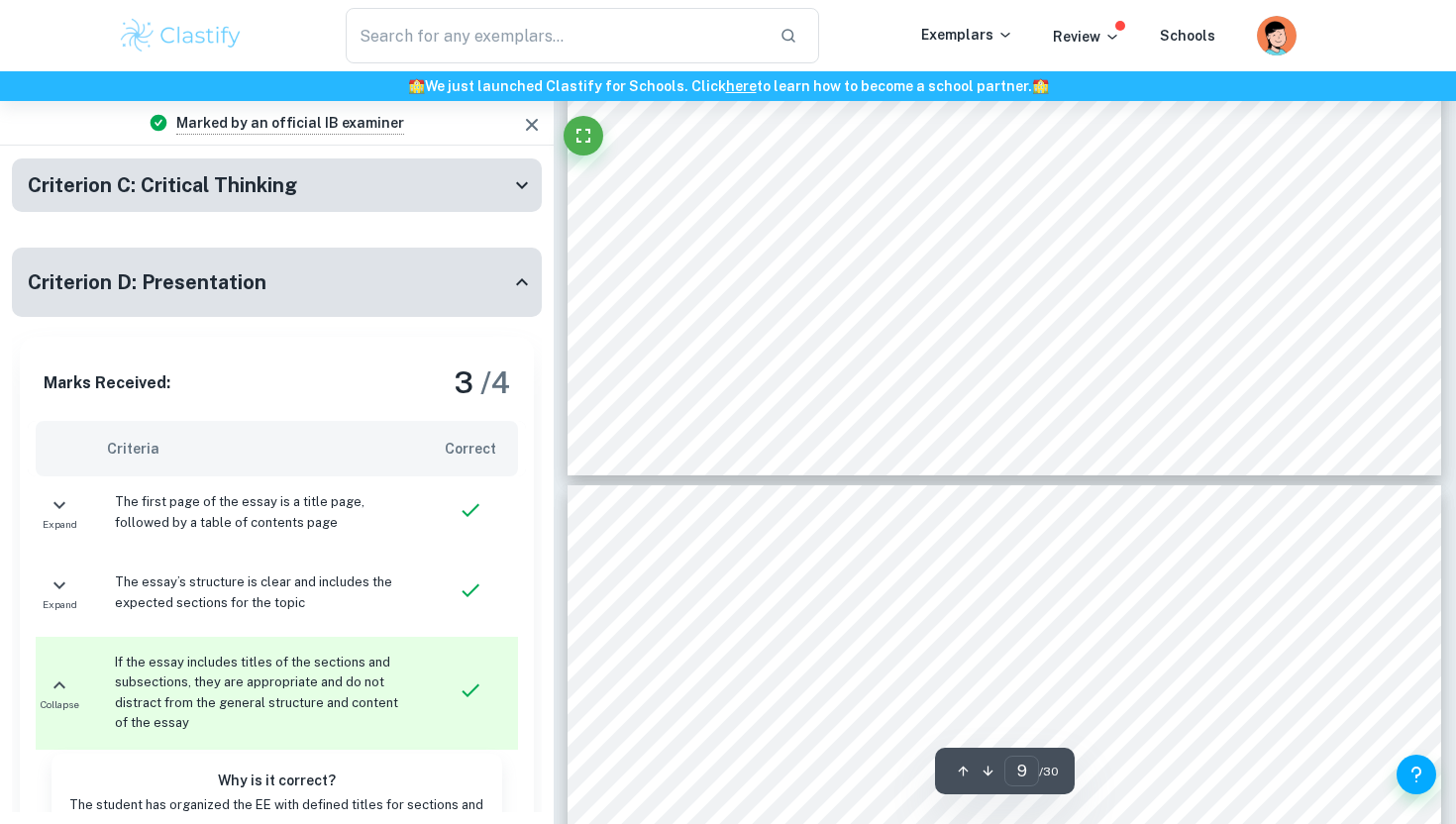 click on "Table 4 showing the bargaining power of Gucci9s buyers." at bounding box center [824, 684] 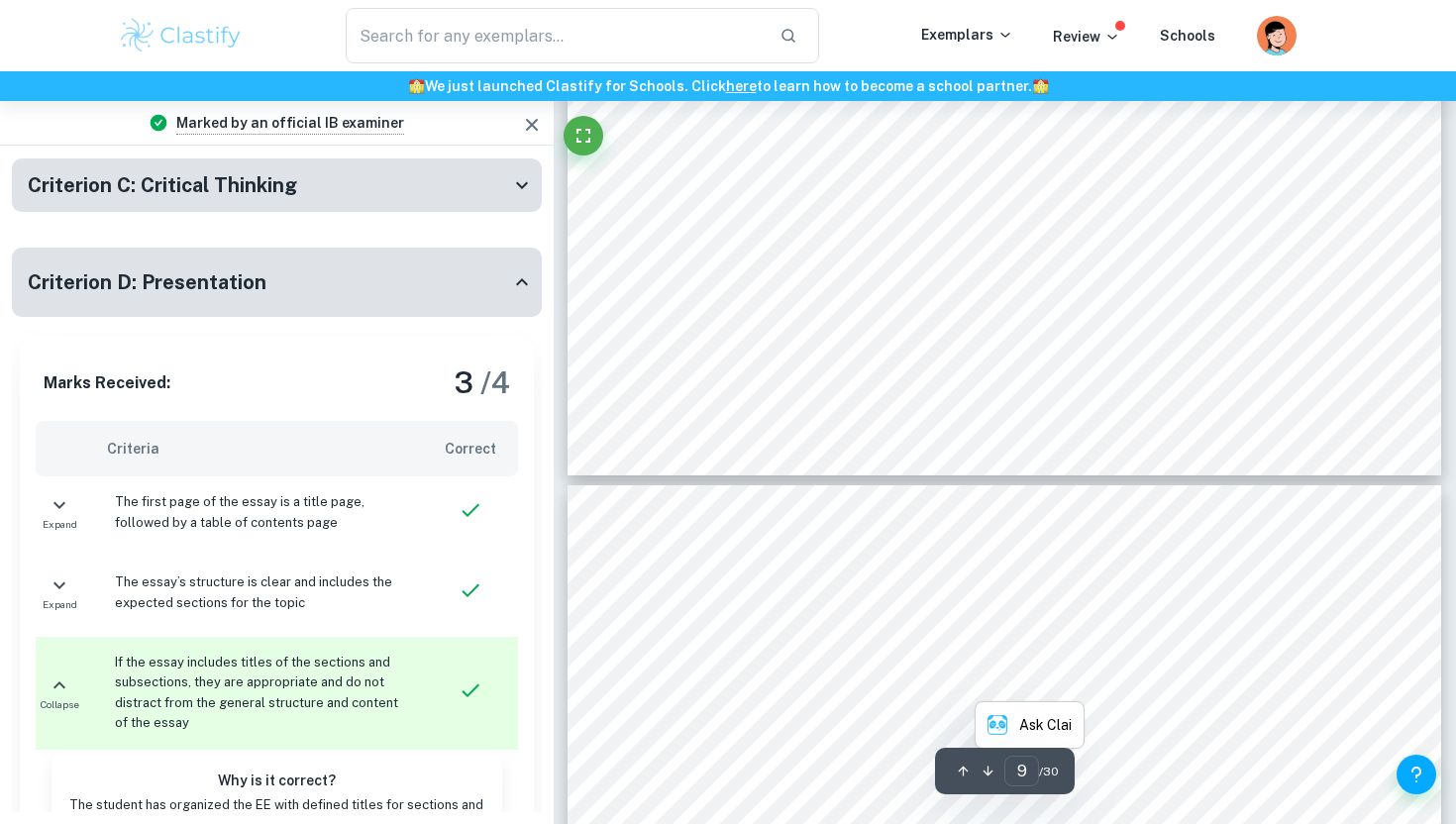 type on "10" 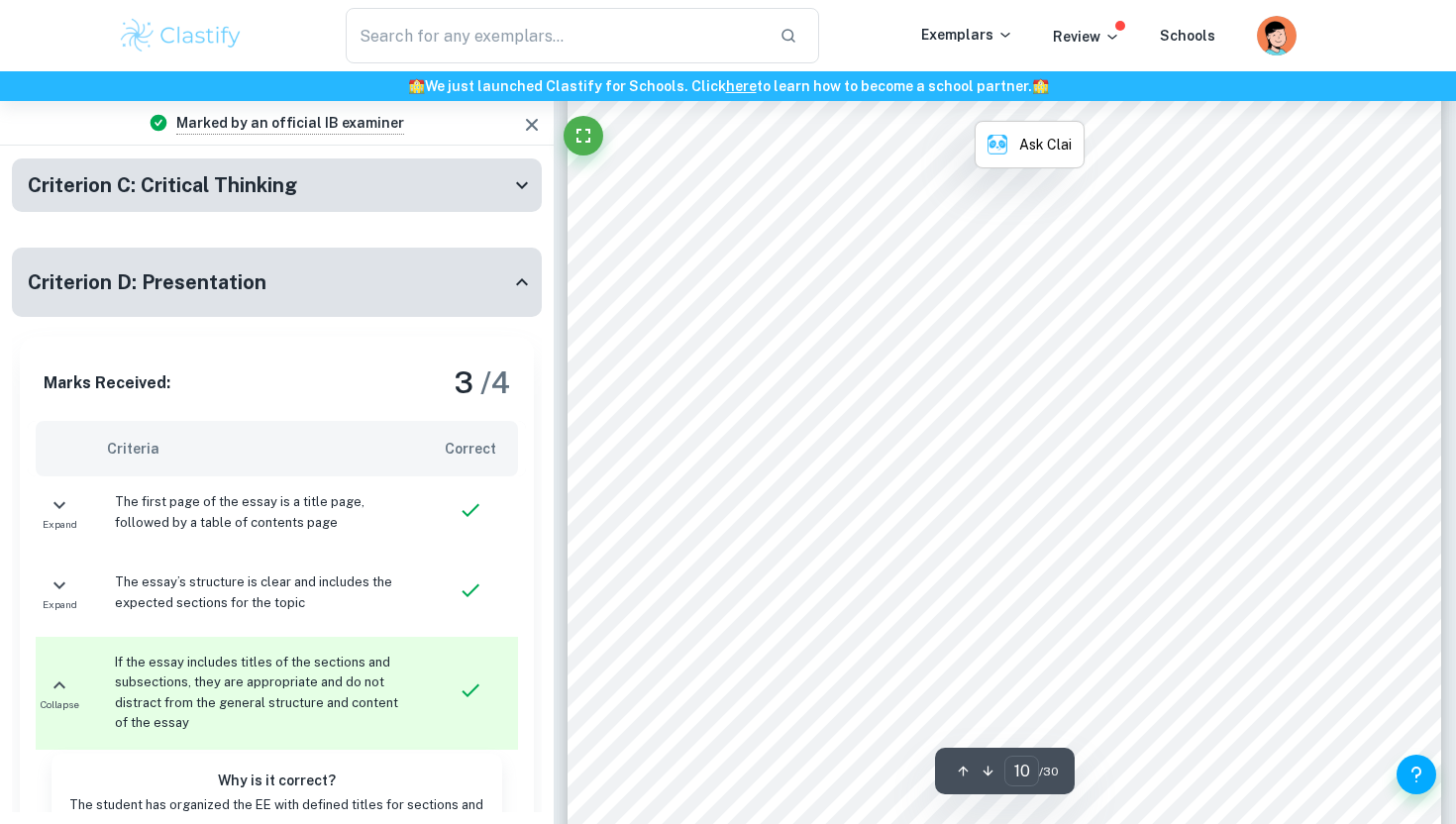 scroll, scrollTop: 11436, scrollLeft: 0, axis: vertical 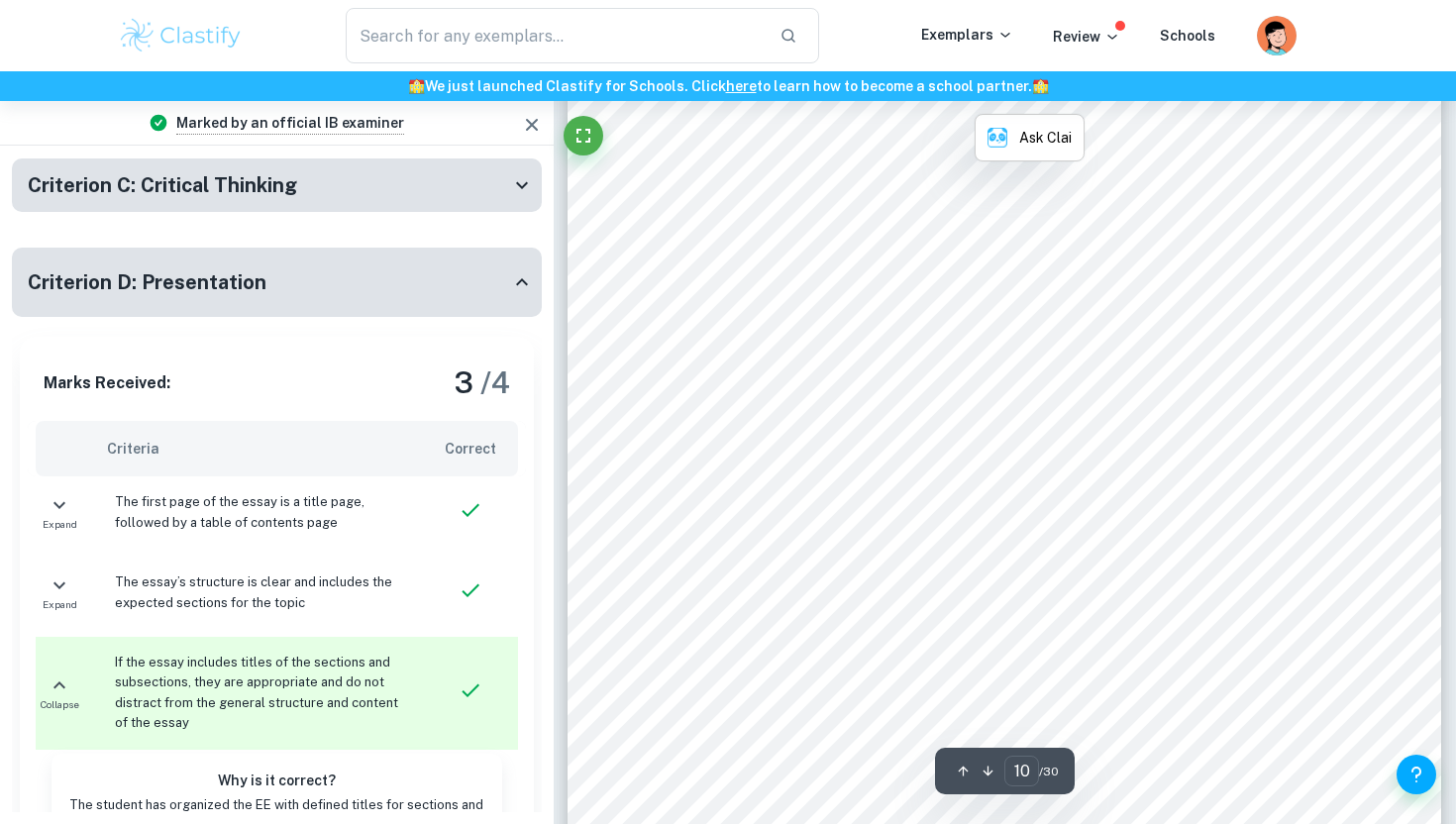 type on "market" 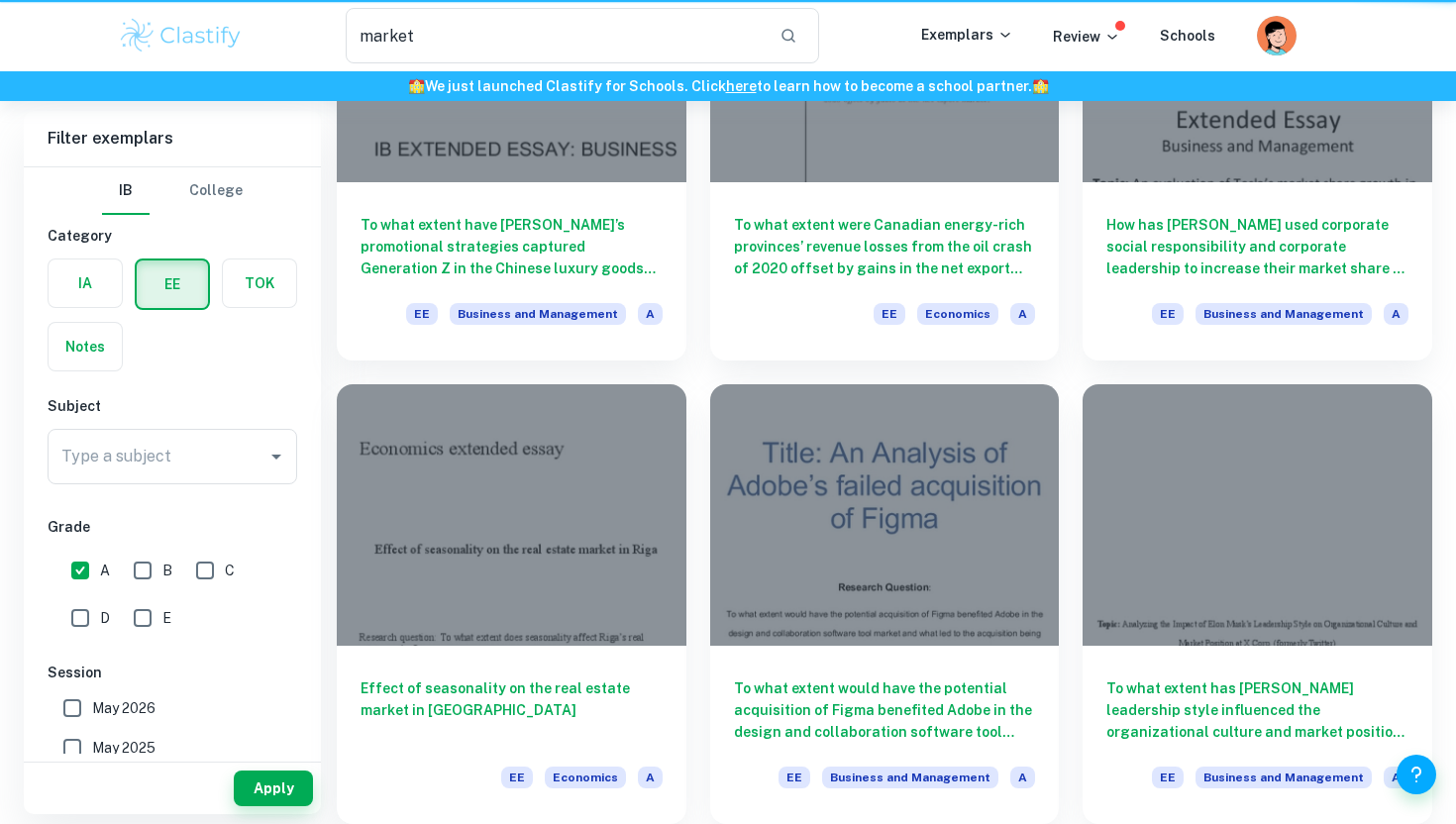 scroll, scrollTop: 1688, scrollLeft: 0, axis: vertical 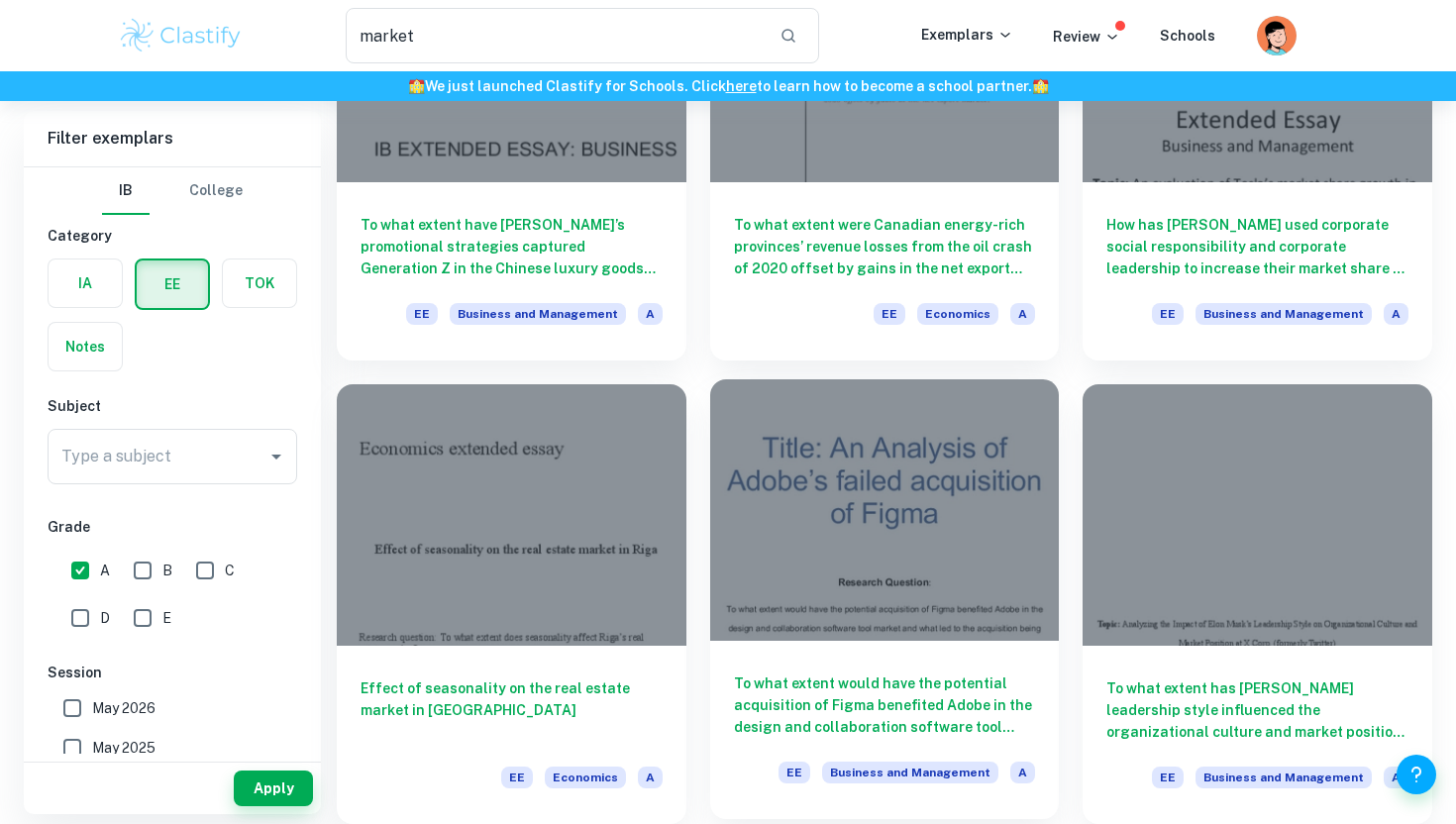 type 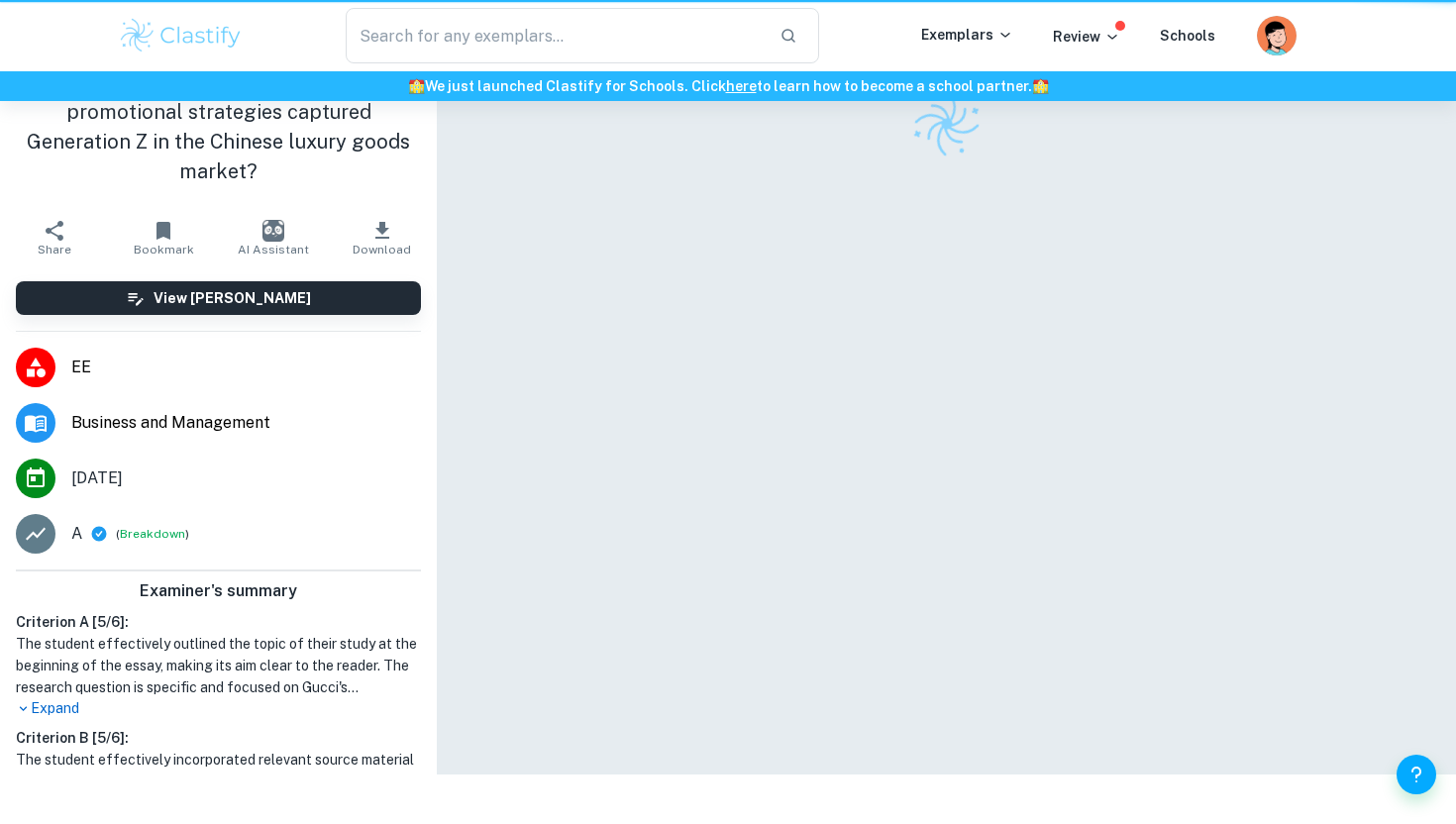 scroll, scrollTop: 101, scrollLeft: 0, axis: vertical 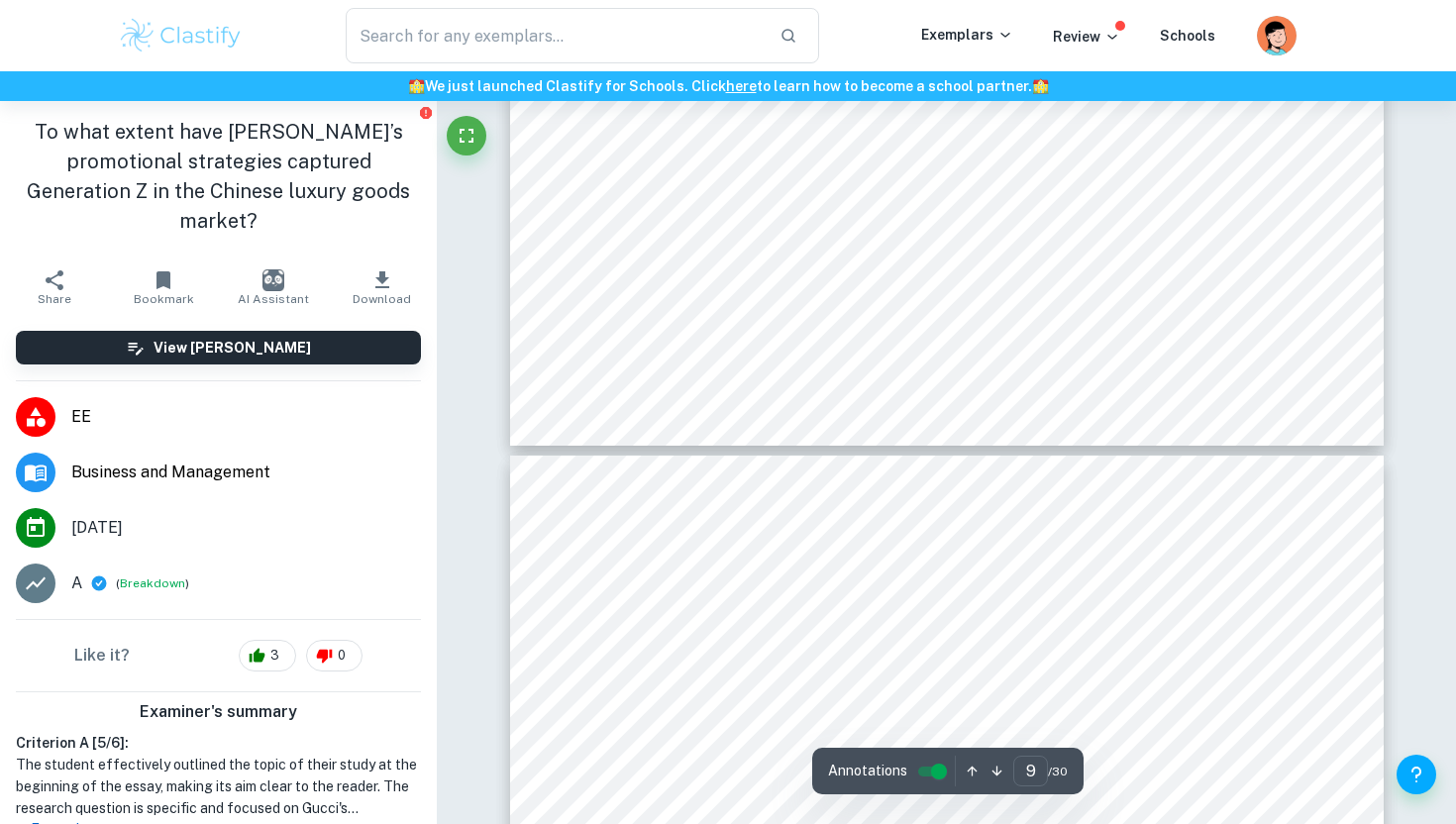 type on "10" 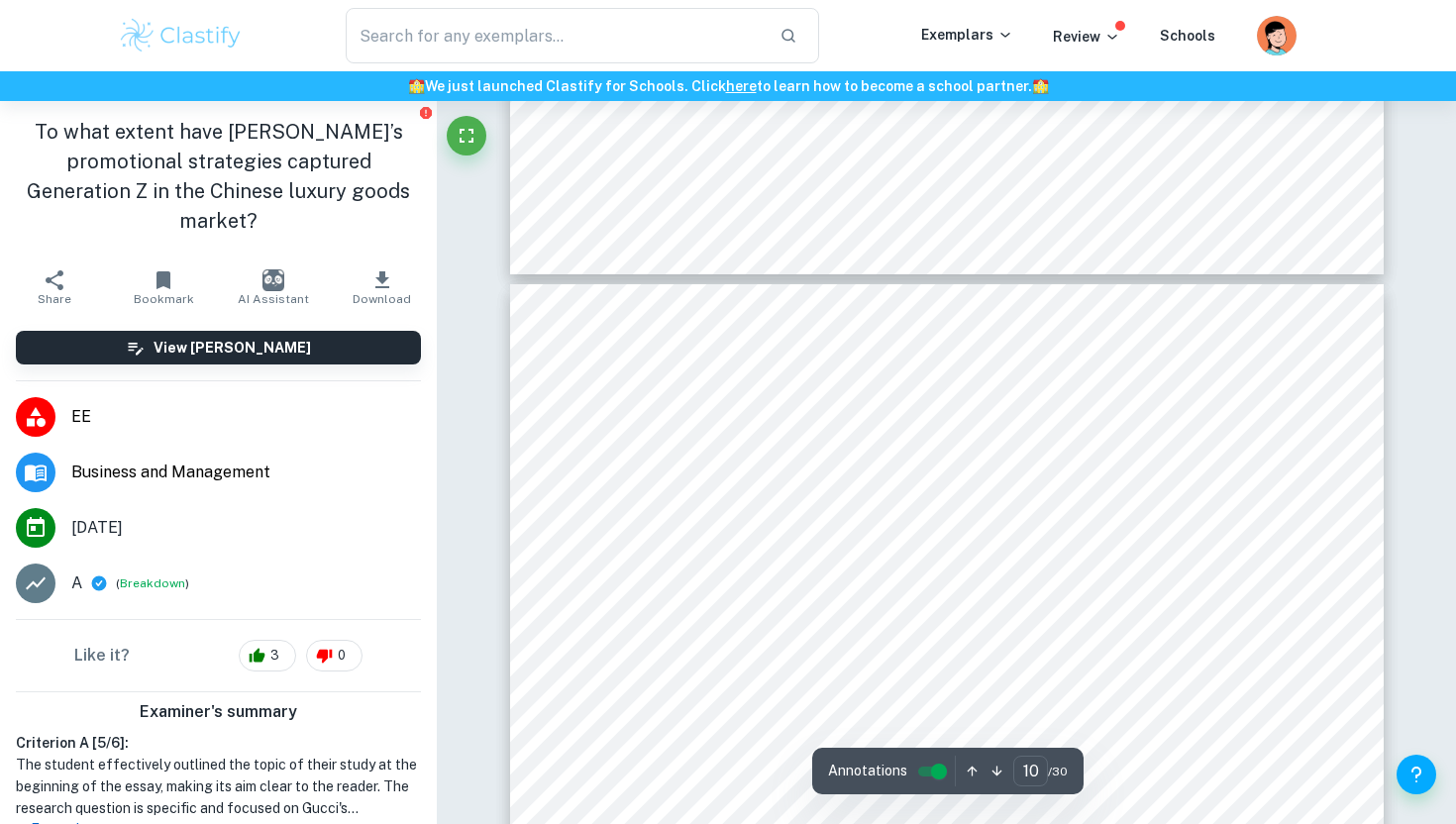 scroll, scrollTop: 11462, scrollLeft: 0, axis: vertical 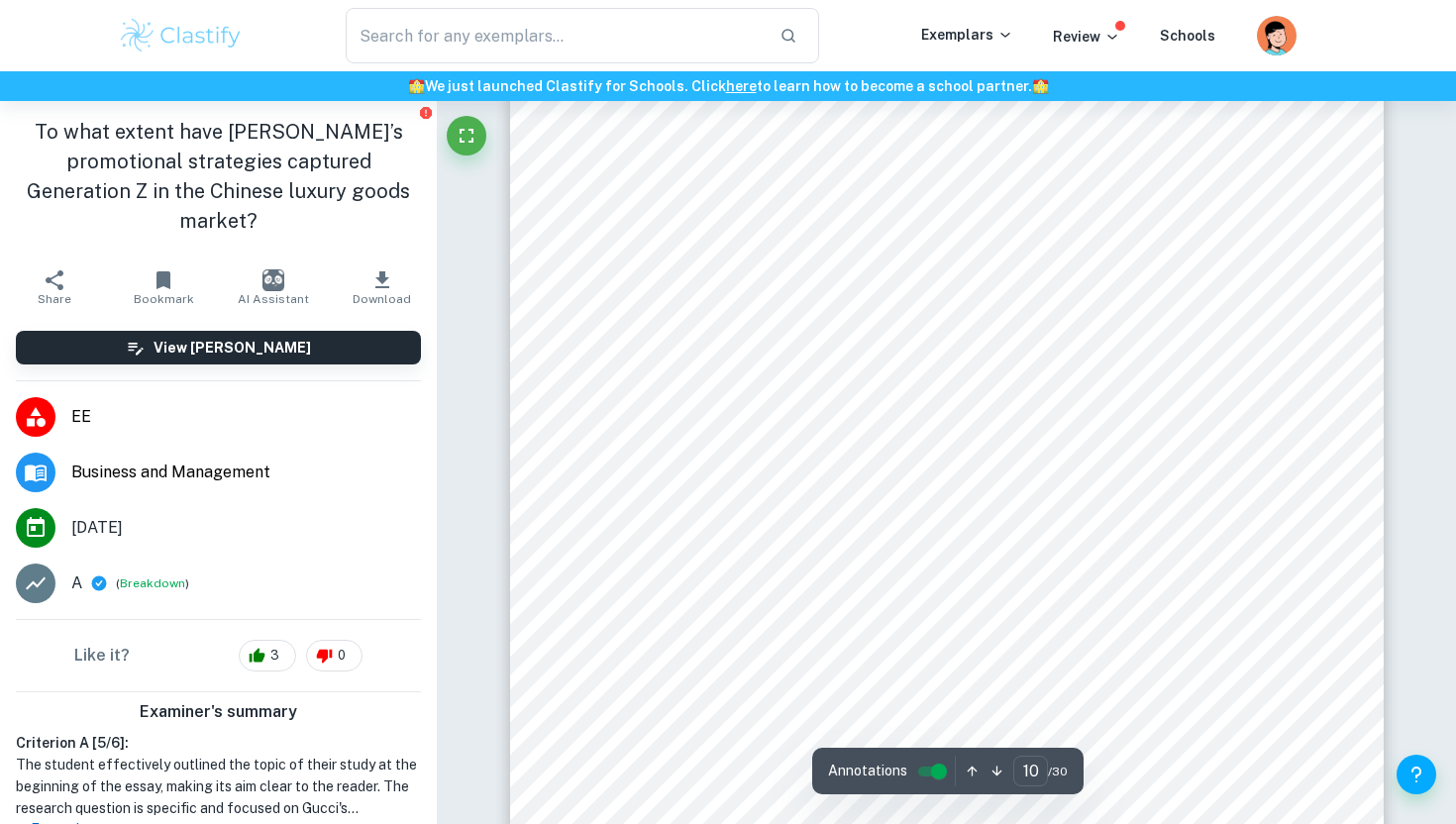 click on "10 Information available to buyer   High Switching costs   High Table 4 showing the bargaining power of Gucci9s buyers. The bargaining power of buyers is moderate, driven by the price-conscious nature and high expectations for product and store quality and experience among [DEMOGRAPHIC_DATA] Gen Z consumers (Statista, 2021). Due to social media, psychological switching costs could be lower if Gucci incurs a negative brand reputation . Threat of Substitute Products Number of substitute products available   High Buyer propensity to substitute   Low Relative price performance of substitute   High Perceived level of product differentiation   High Switching costs   High Table 5 showing the threat of substitute products to Gucci. The threat of substitute products is generally low, with the majority of Chinese Gen Z favouring known brands (McKinsey, 2020) and rejecting brand piracy (Statista, 2021). Bargaining power of suppliers Number and size of suppliers   High Uniqueness of each supplier9s product   High   Low" at bounding box center [947, 490] 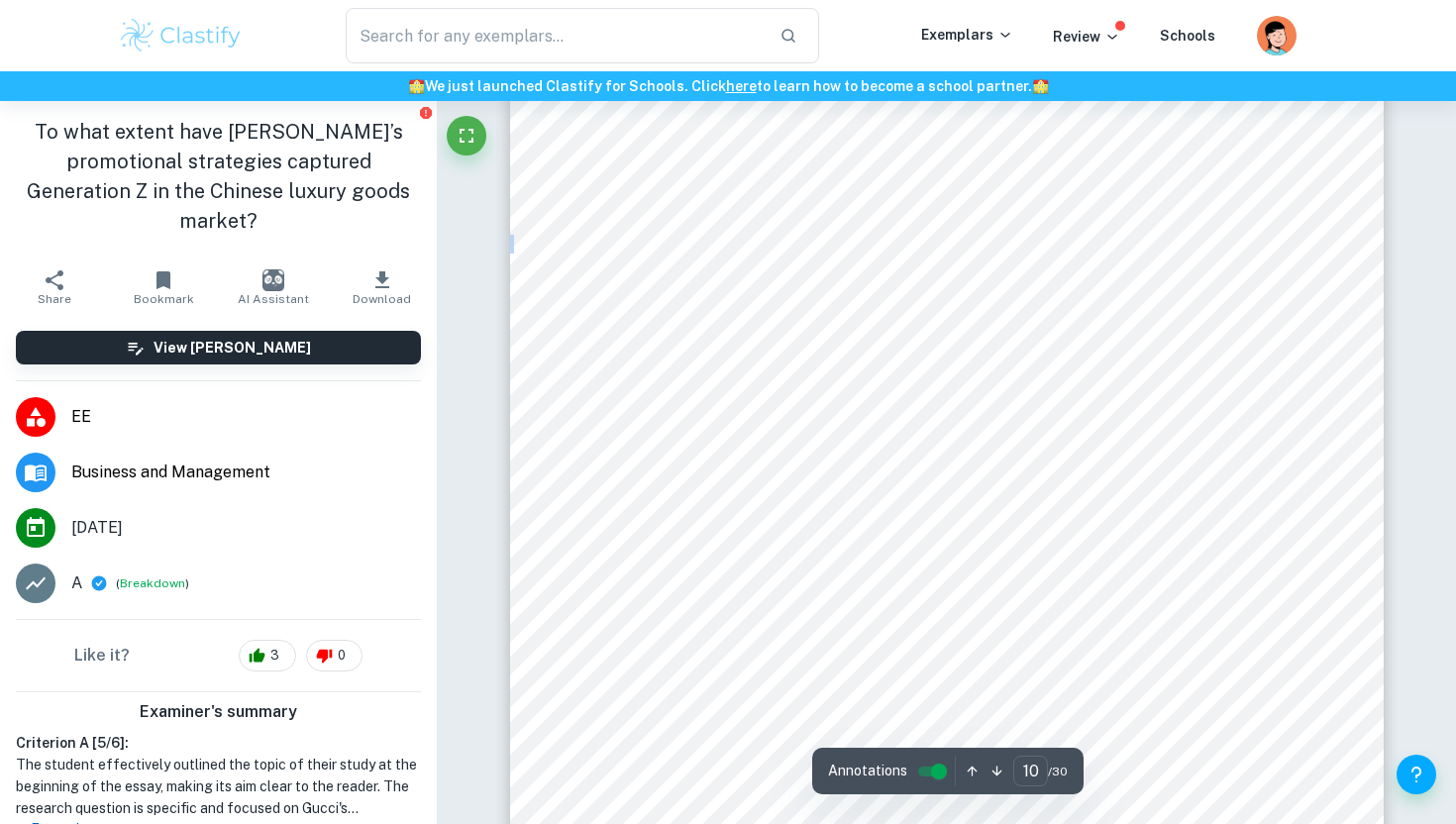 click on "10 Information available to buyer   High Switching costs   High Table 4 showing the bargaining power of Gucci9s buyers. The bargaining power of buyers is moderate, driven by the price-conscious nature and high expectations for product and store quality and experience among [DEMOGRAPHIC_DATA] Gen Z consumers (Statista, 2021). Due to social media, psychological switching costs could be lower if Gucci incurs a negative brand reputation . Threat of Substitute Products Number of substitute products available   High Buyer propensity to substitute   Low Relative price performance of substitute   High Perceived level of product differentiation   High Switching costs   High Table 5 showing the threat of substitute products to Gucci. The threat of substitute products is generally low, with the majority of Chinese Gen Z favouring known brands (McKinsey, 2020) and rejecting brand piracy (Statista, 2021). Bargaining power of suppliers Number and size of suppliers   High Uniqueness of each supplier9s product   High   Low" at bounding box center (947, 490) 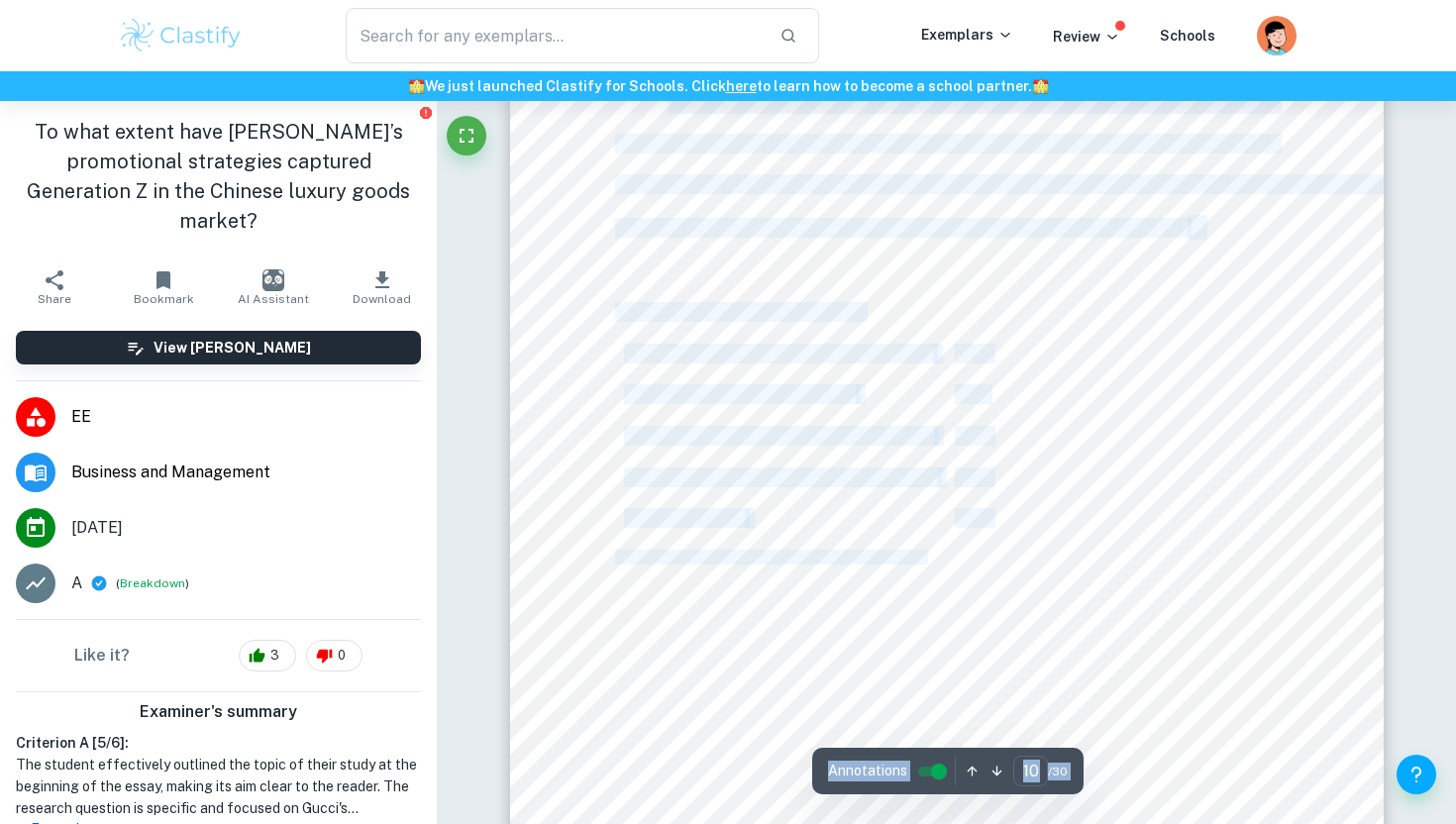 drag, startPoint x: 617, startPoint y: 559, endPoint x: 927, endPoint y: 558, distance: 310.0016 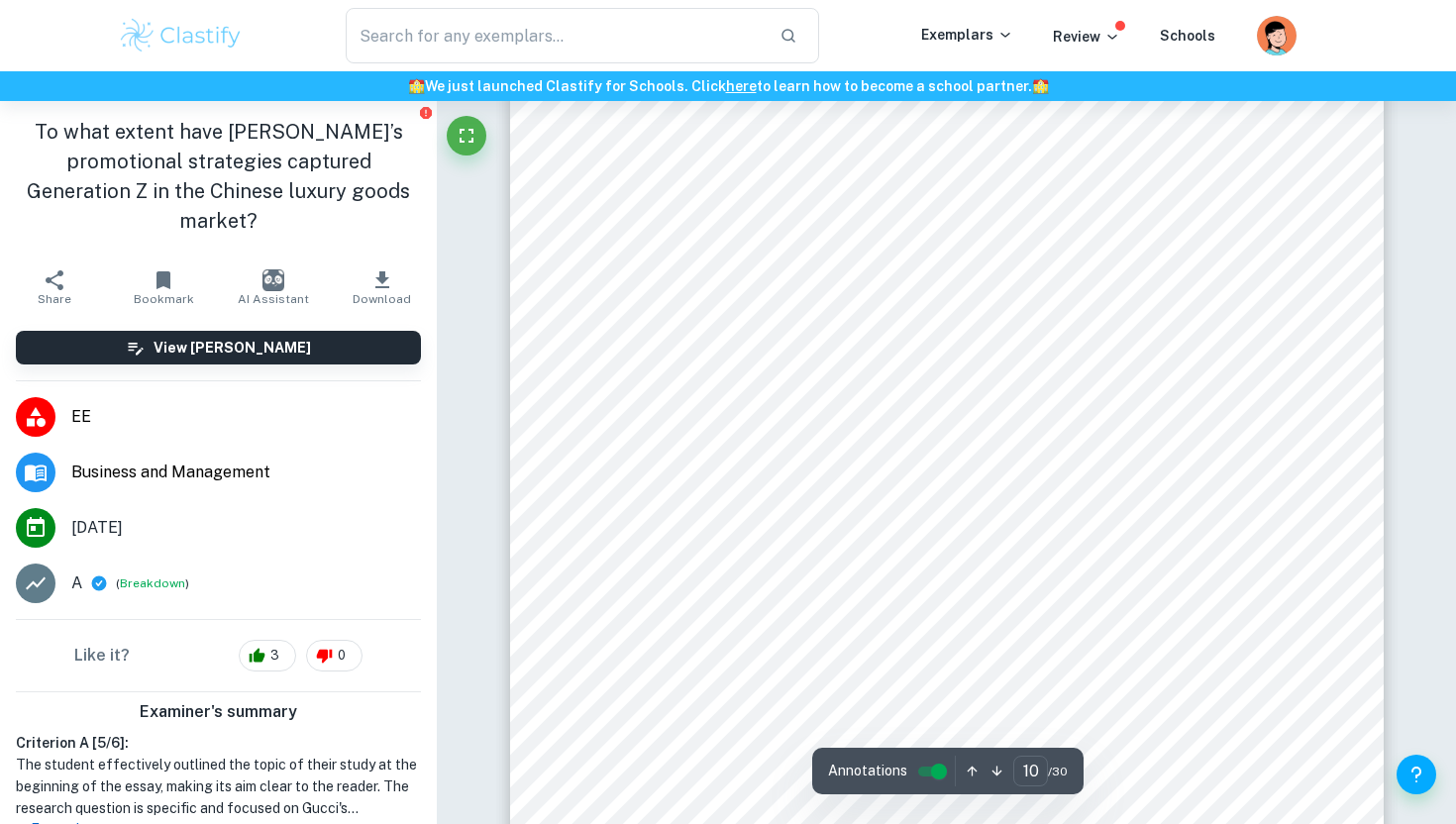 click on "10 Information available to buyer   High Switching costs   High Table 4 showing the bargaining power of Gucci9s buyers. The bargaining power of buyers is moderate, driven by the price-conscious nature and high expectations for product and store quality and experience among [DEMOGRAPHIC_DATA] Gen Z consumers (Statista, 2021). Due to social media, psychological switching costs could be lower if Gucci incurs a negative brand reputation . Threat of Substitute Products Number of substitute products available   High Buyer propensity to substitute   Low Relative price performance of substitute   High Perceived level of product differentiation   High Switching costs   High Table 5 showing the threat of substitute products to Gucci. The threat of substitute products is generally low, with the majority of Chinese Gen Z favouring known brands (McKinsey, 2020) and rejecting brand piracy (Statista, 2021). Bargaining power of suppliers Number and size of suppliers   High Uniqueness of each supplier9s product   High   Low" at bounding box center [947, 490] 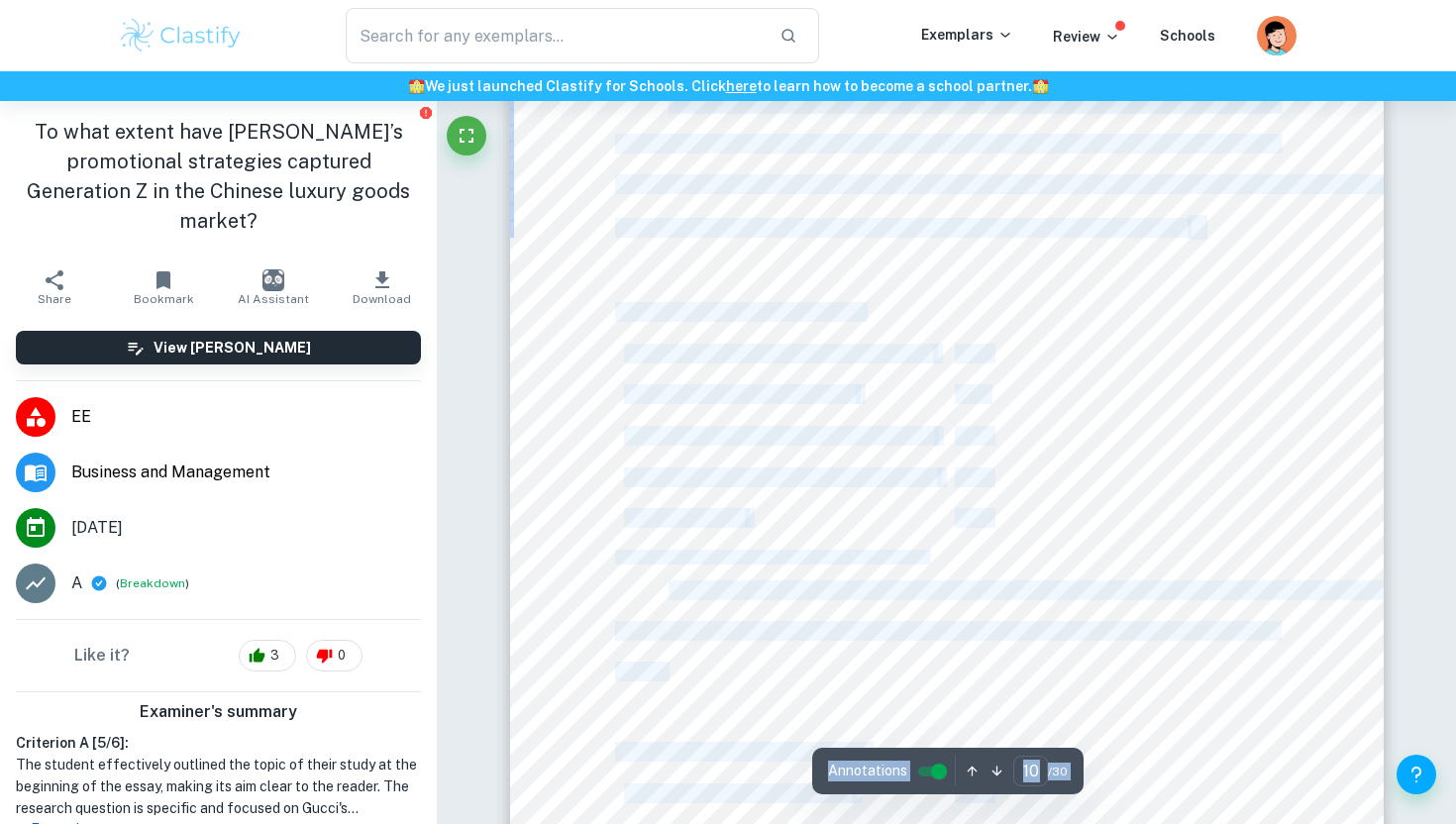 drag, startPoint x: 926, startPoint y: 557, endPoint x: 605, endPoint y: 555, distance: 321.00623 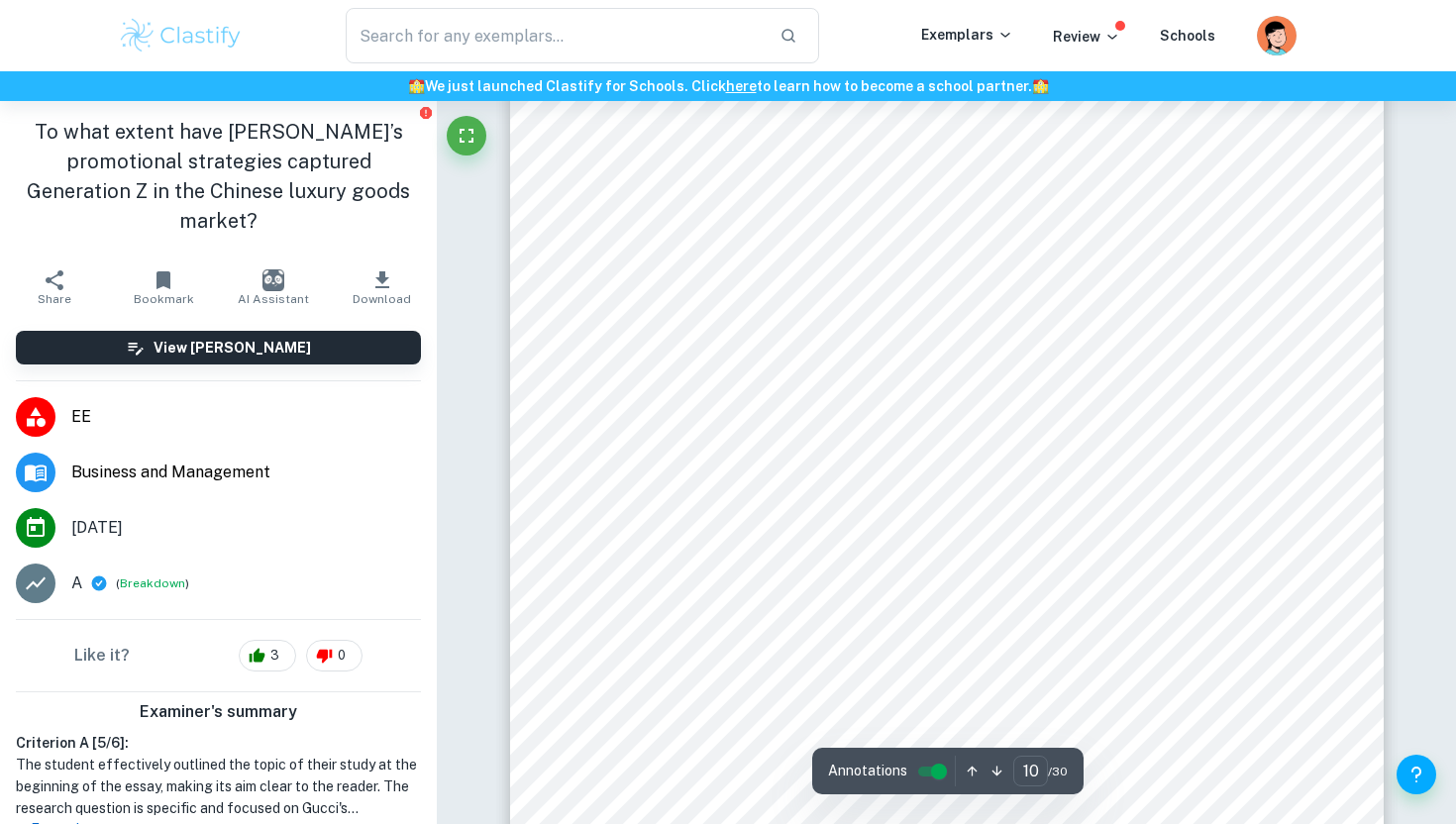 click on "10 Information available to buyer   High Switching costs   High Table 4 showing the bargaining power of Gucci9s buyers. The bargaining power of buyers is moderate, driven by the price-conscious nature and high expectations for product and store quality and experience among [DEMOGRAPHIC_DATA] Gen Z consumers (Statista, 2021). Due to social media, psychological switching costs could be lower if Gucci incurs a negative brand reputation . Threat of Substitute Products Number of substitute products available   High Buyer propensity to substitute   Low Relative price performance of substitute   High Perceived level of product differentiation   High Switching costs   High Table 5 showing the threat of substitute products to Gucci. The threat of substitute products is generally low, with the majority of Chinese Gen Z favouring known brands (McKinsey, 2020) and rejecting brand piracy (Statista, 2021). Bargaining power of suppliers Number and size of suppliers   High Uniqueness of each supplier9s product   High   Low" at bounding box center (947, 490) 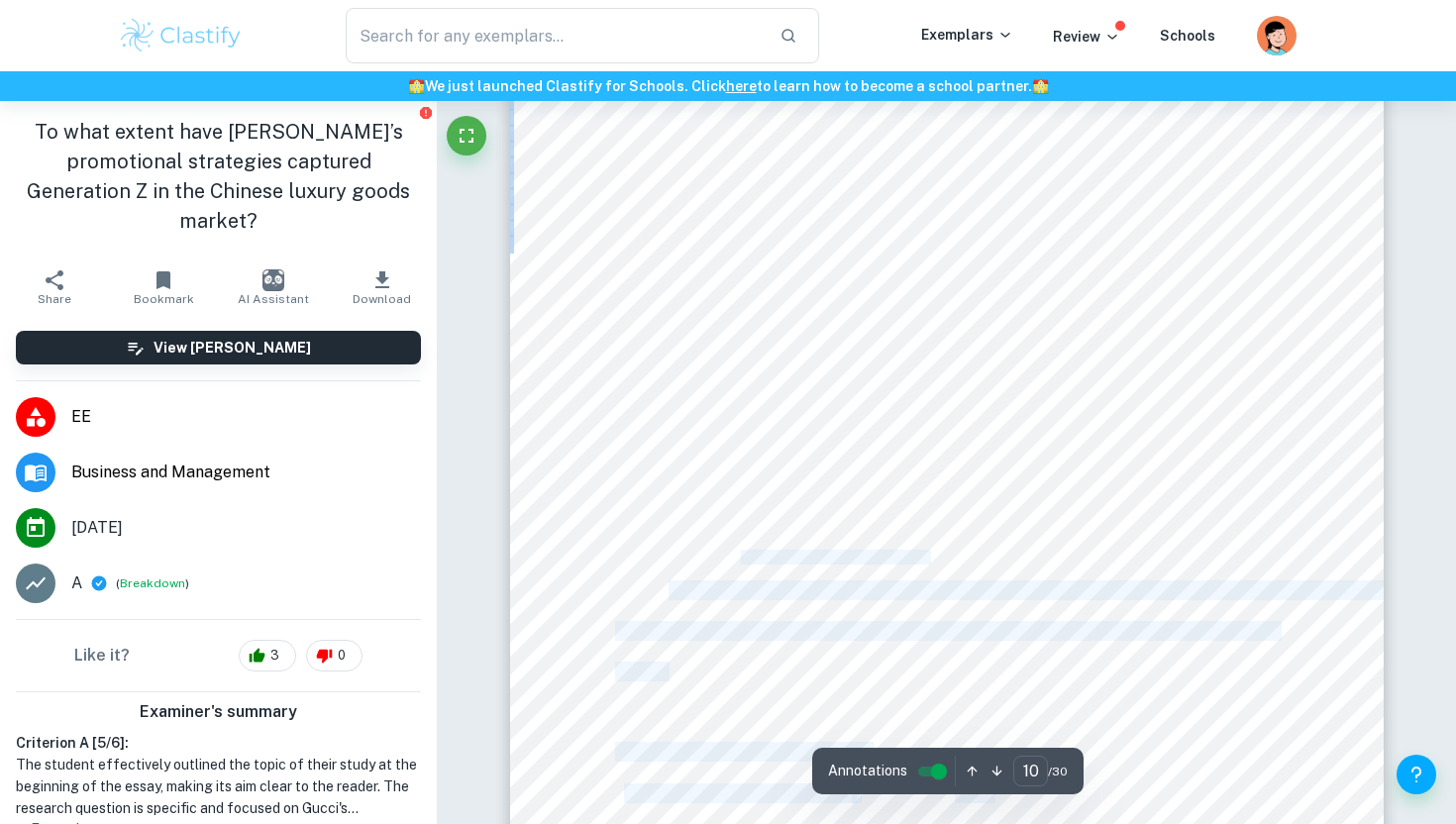 drag, startPoint x: 614, startPoint y: 553, endPoint x: 740, endPoint y: 555, distance: 126.01587 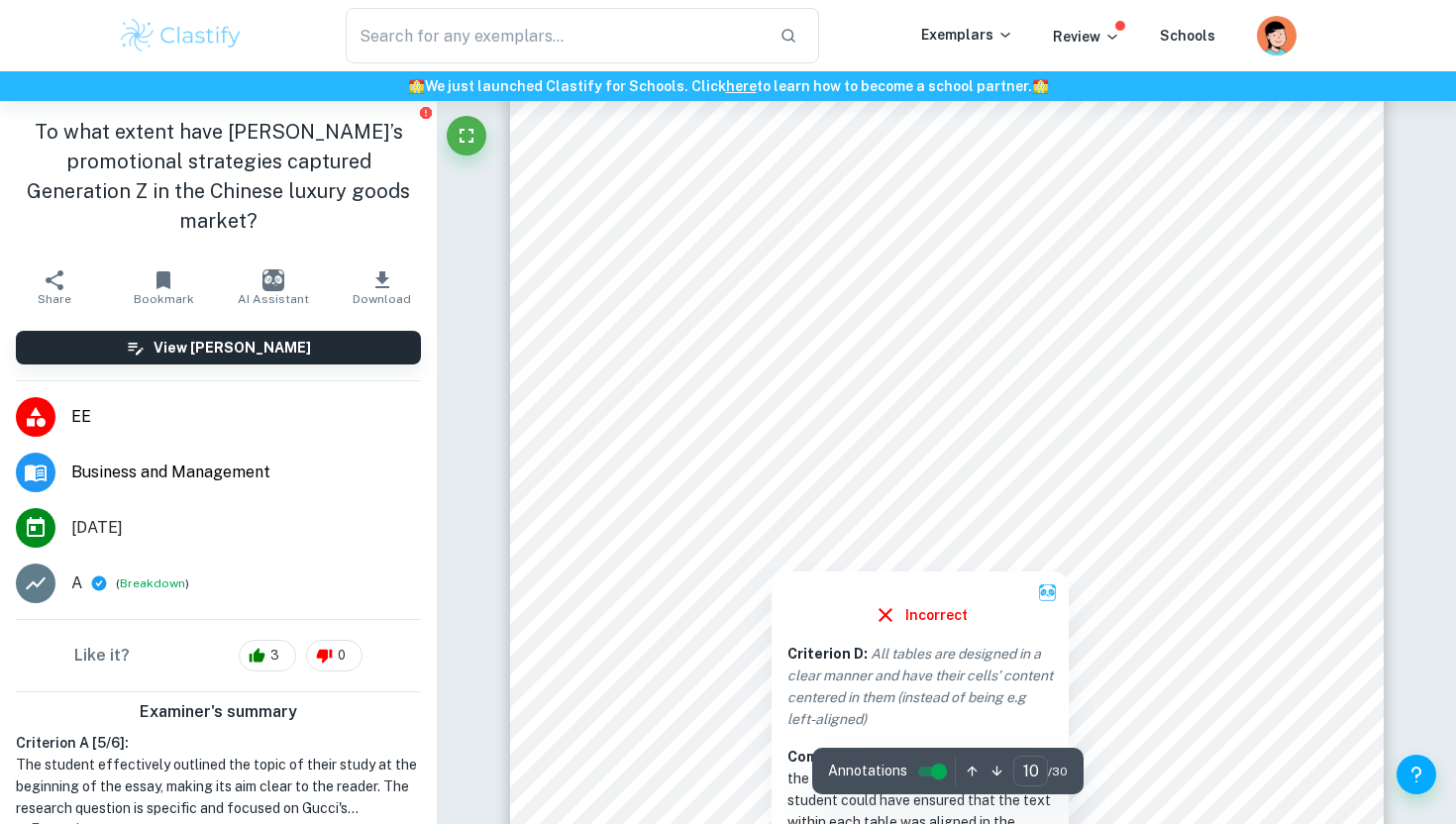 click at bounding box center (772, 559) 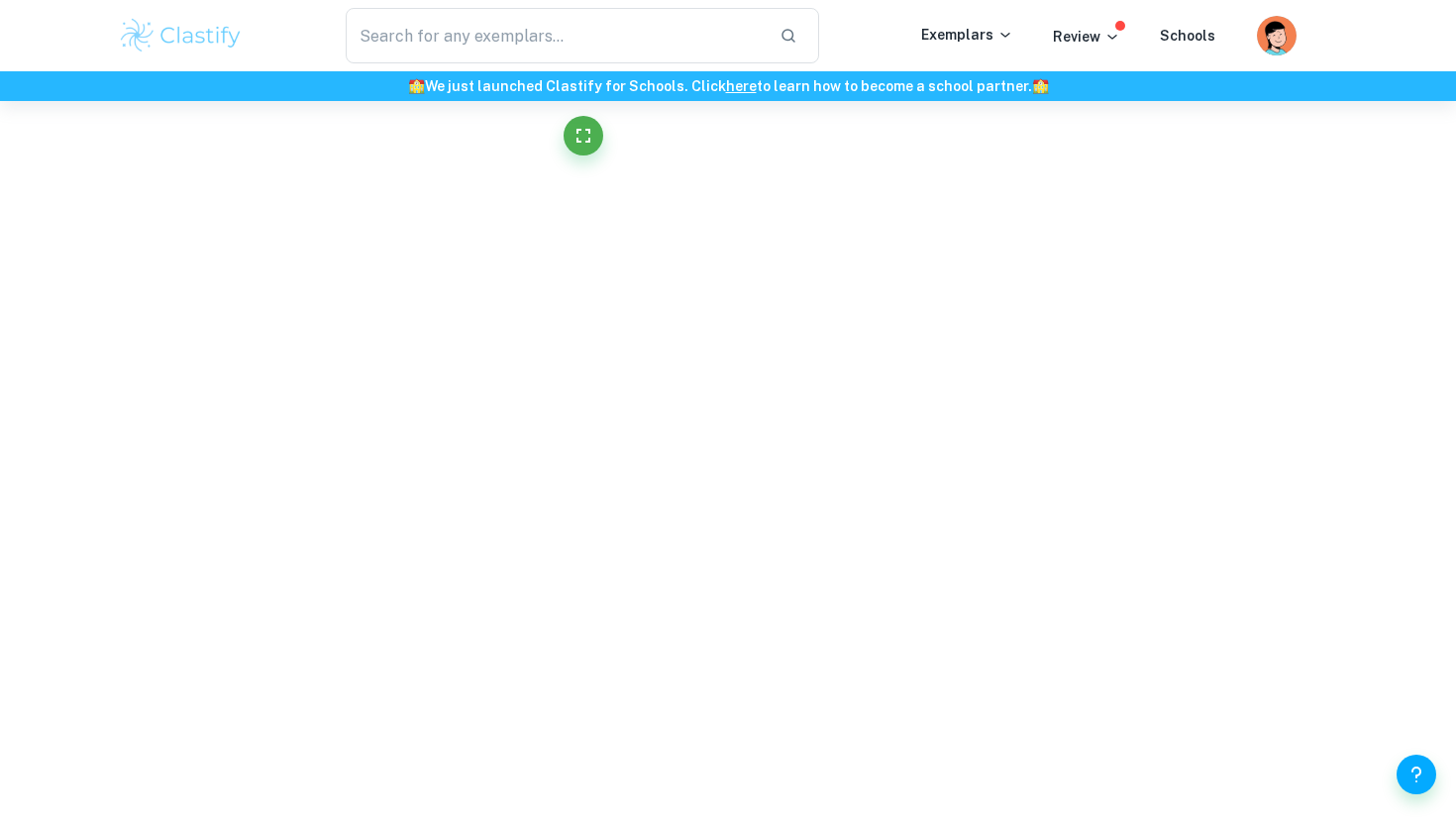 click on "We value your privacy We use cookies to enhance your browsing experience, serve personalised ads or content, and analyse our traffic. By clicking "Accept All", you consent to our use of cookies.   Cookie Policy Customise   Reject All   Accept All   Customise Consent Preferences   We use cookies to help you navigate efficiently and perform certain functions. You will find detailed information about all cookies under each consent category below. The cookies that are categorised as "Necessary" are stored on your browser as they are essential for enabling the basic functionalities of the site. ...  Show more For more information on how Google's third-party cookies operate and handle your data, see:   Google Privacy Policy Necessary Always Active Necessary cookies are required to enable the basic features of this site, such as providing secure log-in or adjusting your consent preferences. These cookies do not store any personally identifiable data. Functional Analytics Performance Advertisement Uncategorised" at bounding box center (728, -11050) 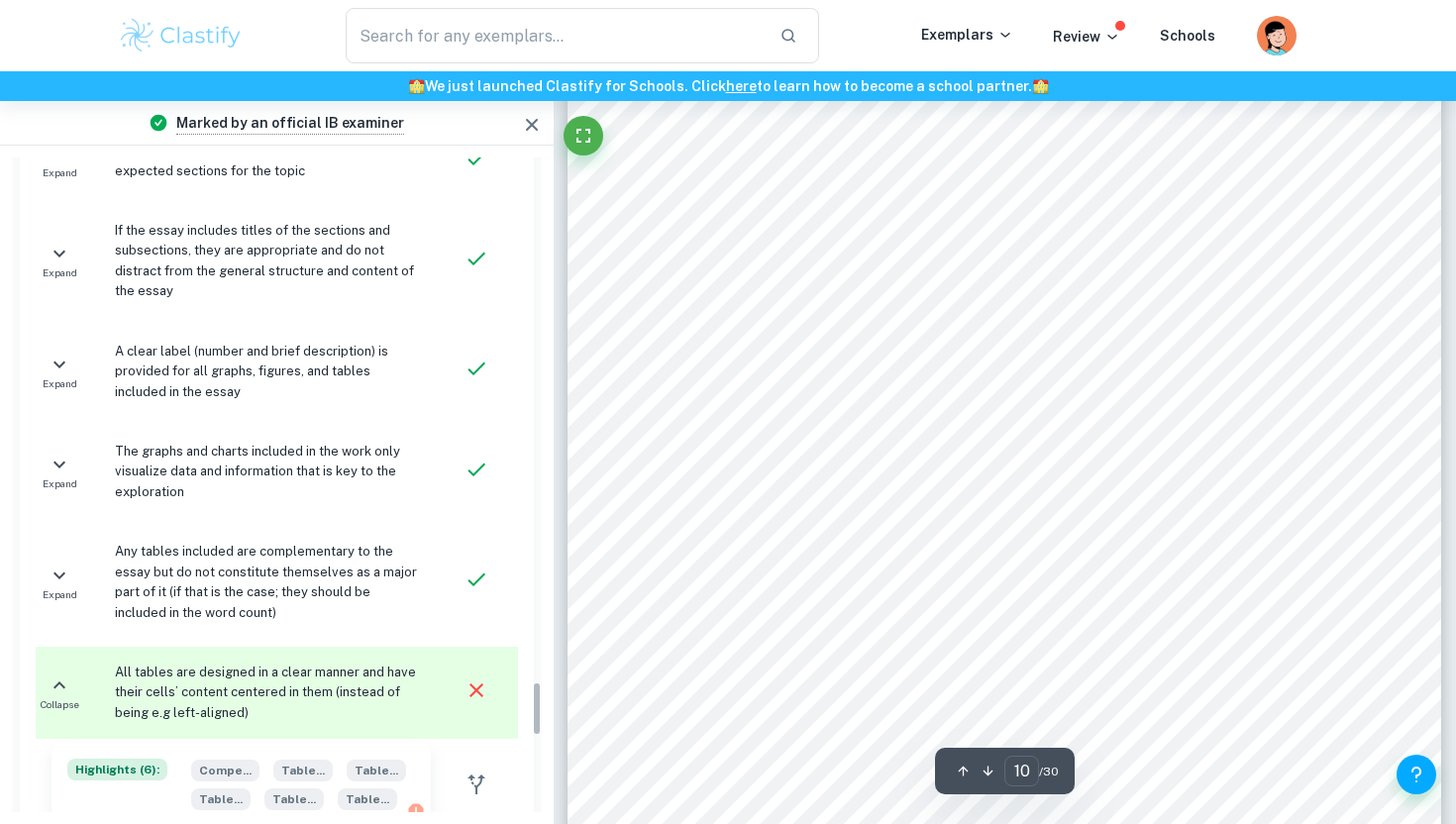 scroll, scrollTop: 6225, scrollLeft: 0, axis: vertical 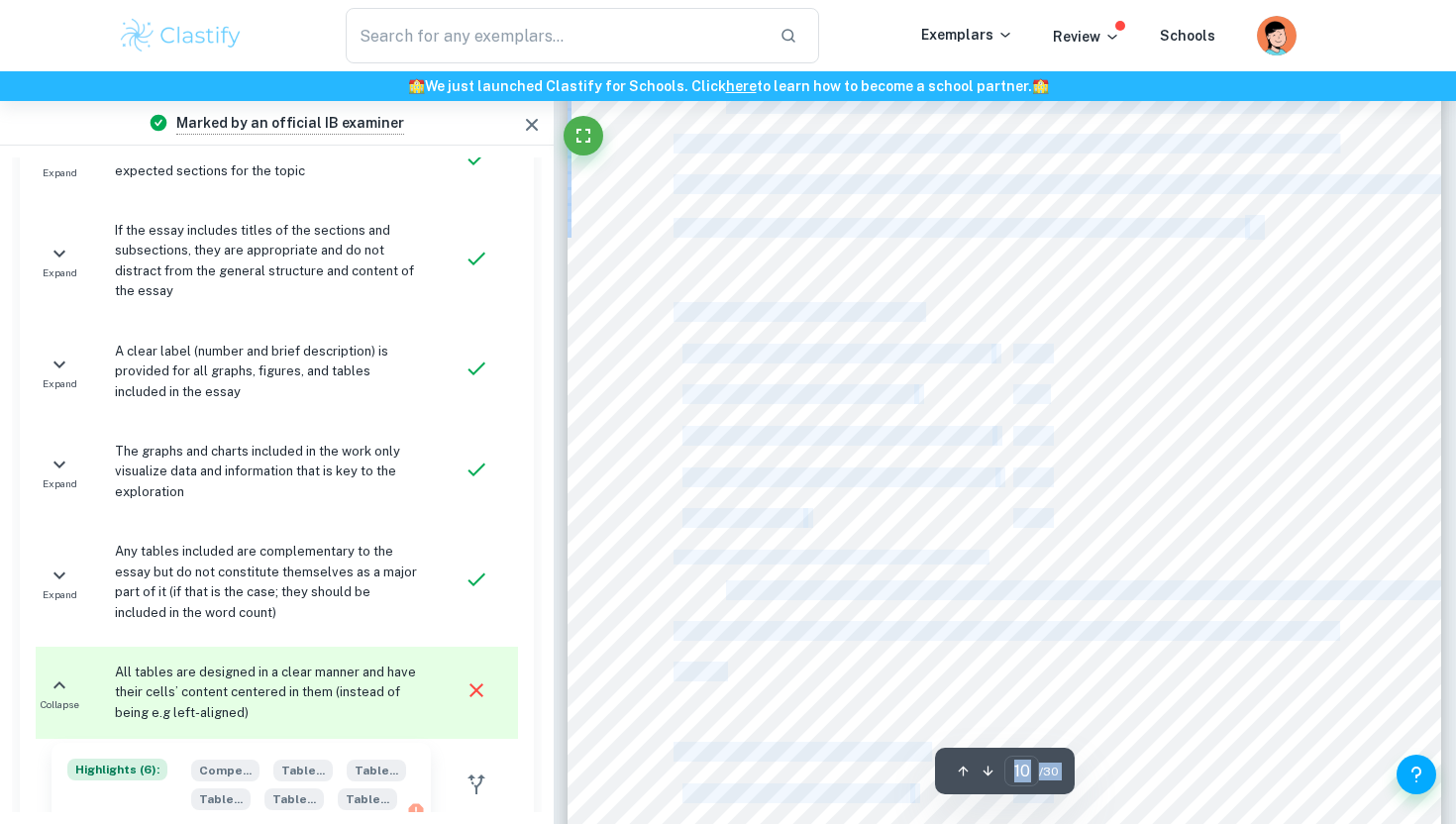 drag, startPoint x: 690, startPoint y: 559, endPoint x: 691, endPoint y: 569, distance: 10.049876 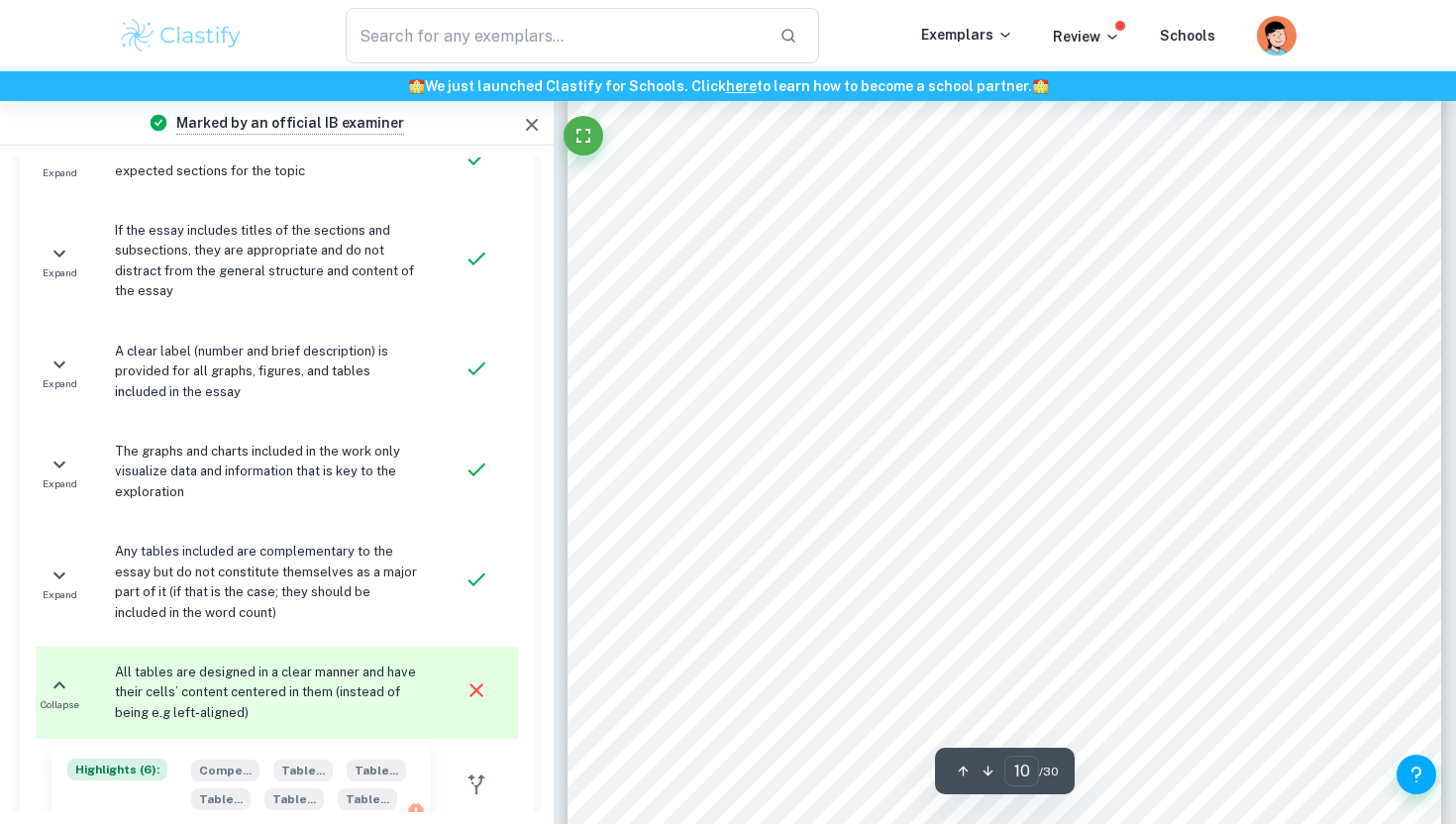 click on "10 Information available to buyer   High Switching costs   High Table 4 showing the bargaining power of Gucci9s buyers. The bargaining power of buyers is moderate, driven by the price-conscious nature and high expectations for product and store quality and experience among [DEMOGRAPHIC_DATA] Gen Z consumers (Statista, 2021). Due to social media, psychological switching costs could be lower if Gucci incurs a negative brand reputation . Threat of Substitute Products Number of substitute products available   High Buyer propensity to substitute   Low Relative price performance of substitute   High Perceived level of product differentiation   High Switching costs   High Table 5 showing the threat of substitute products to Gucci. The threat of substitute products is generally low, with the majority of Chinese Gen Z favouring known brands (McKinsey, 2020) and rejecting brand piracy (Statista, 2021). Bargaining power of suppliers Number and size of suppliers   High Uniqueness of each supplier9s product   High   Low" at bounding box center (1004, 490) 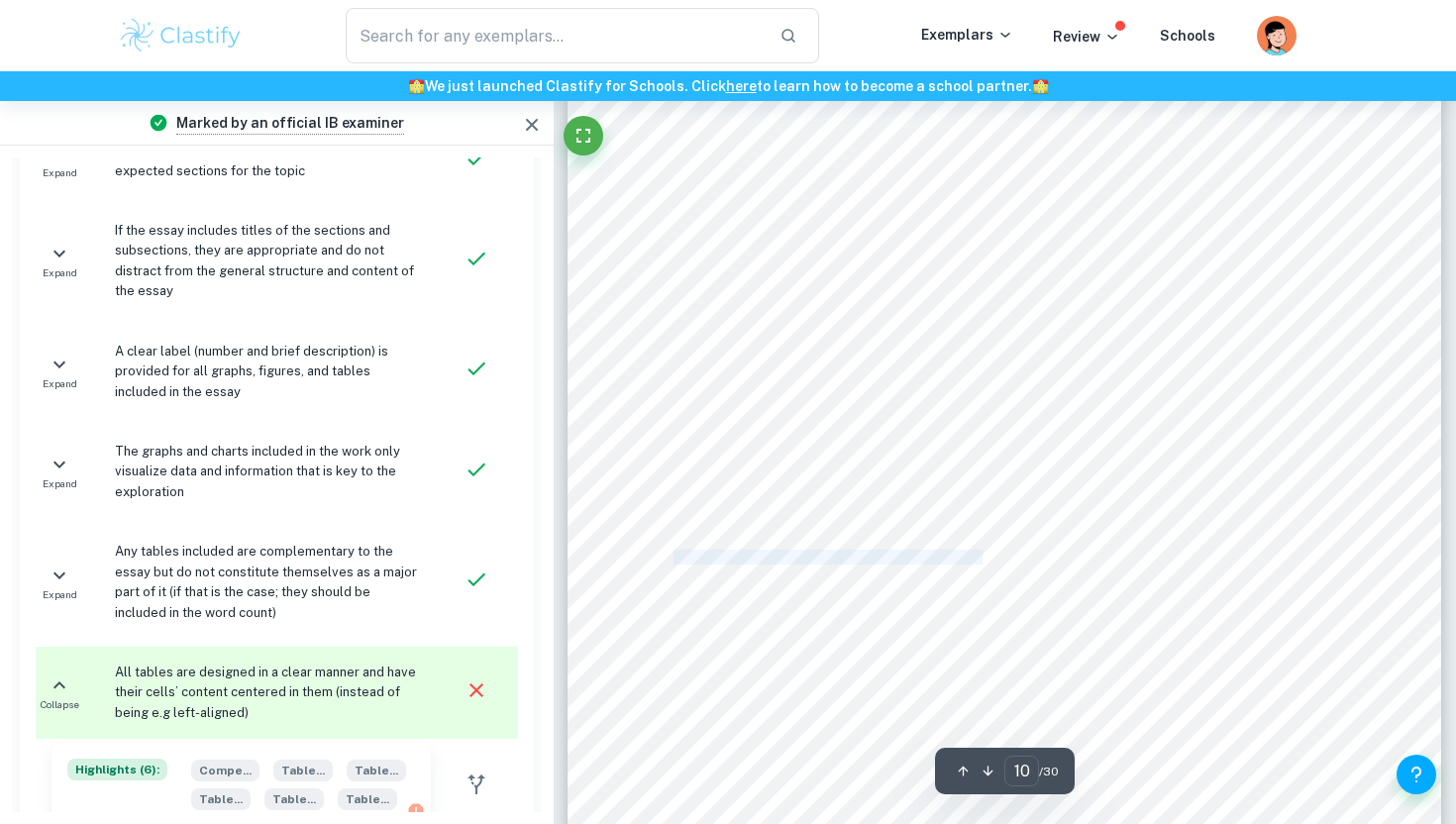 drag, startPoint x: 684, startPoint y: 562, endPoint x: 958, endPoint y: 560, distance: 274.0073 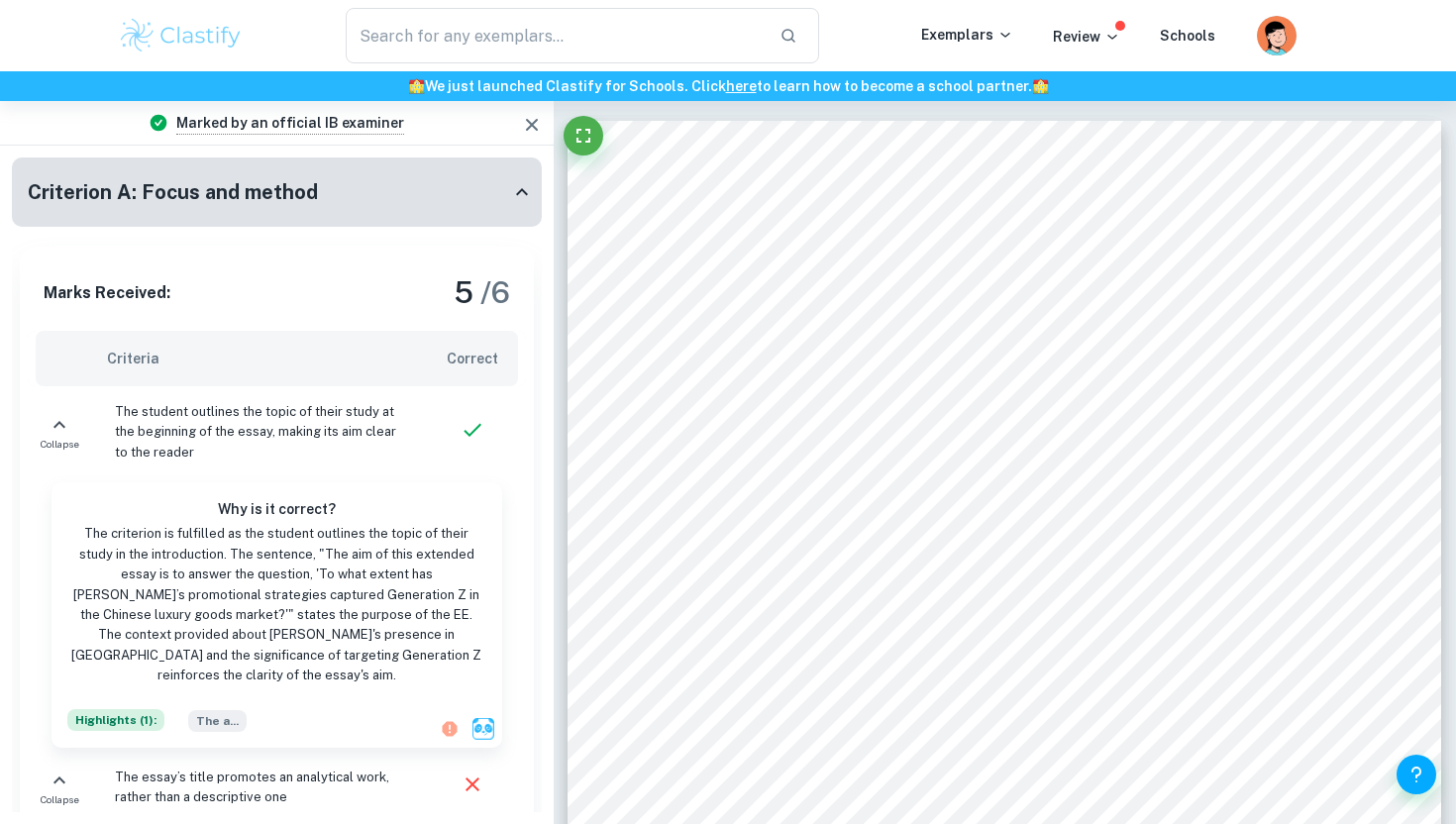 scroll, scrollTop: 11462, scrollLeft: 0, axis: vertical 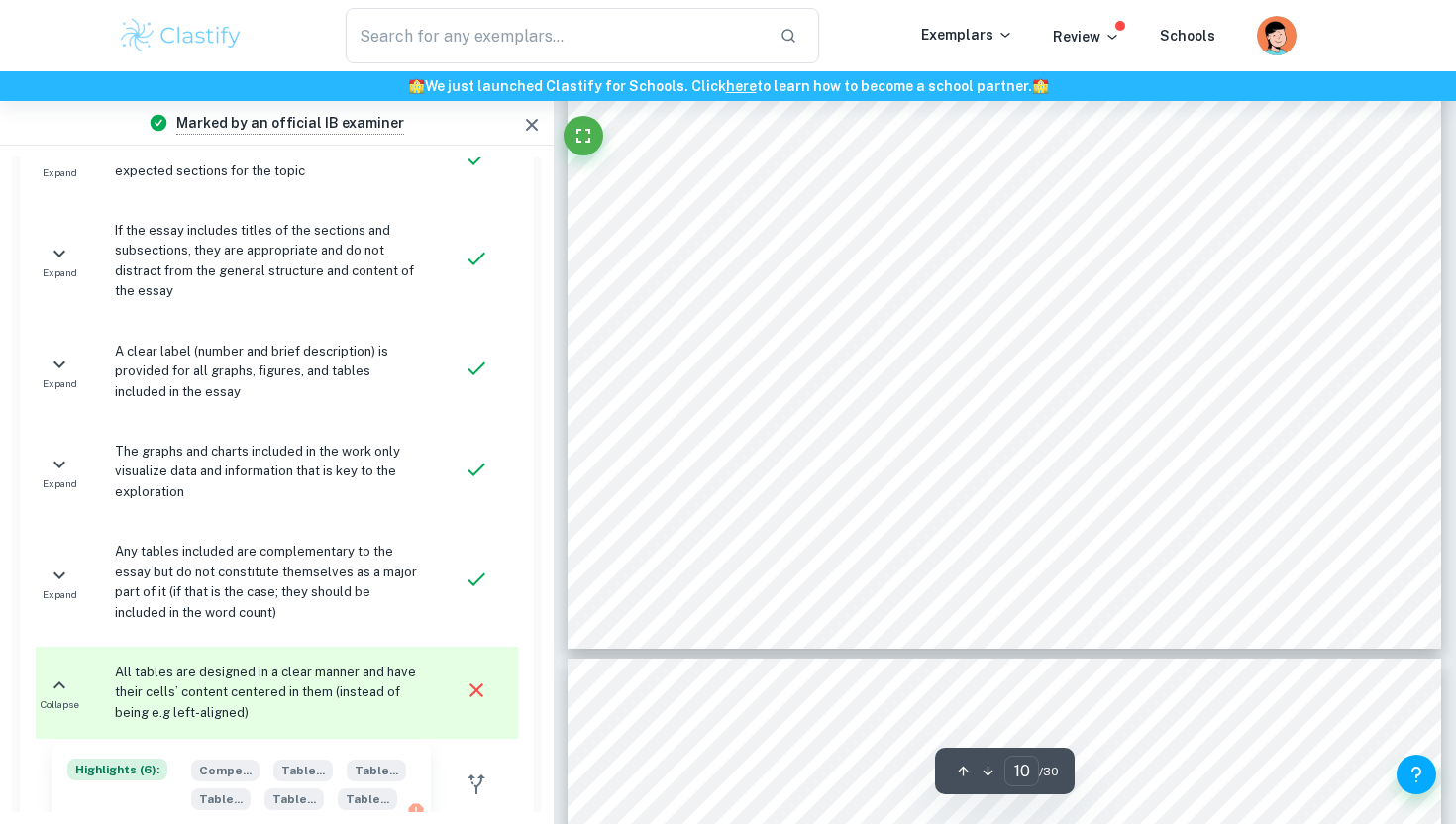 click on "Table 6 showing the bargaining power of Gucci9s suppliers." at bounding box center [830, 457] 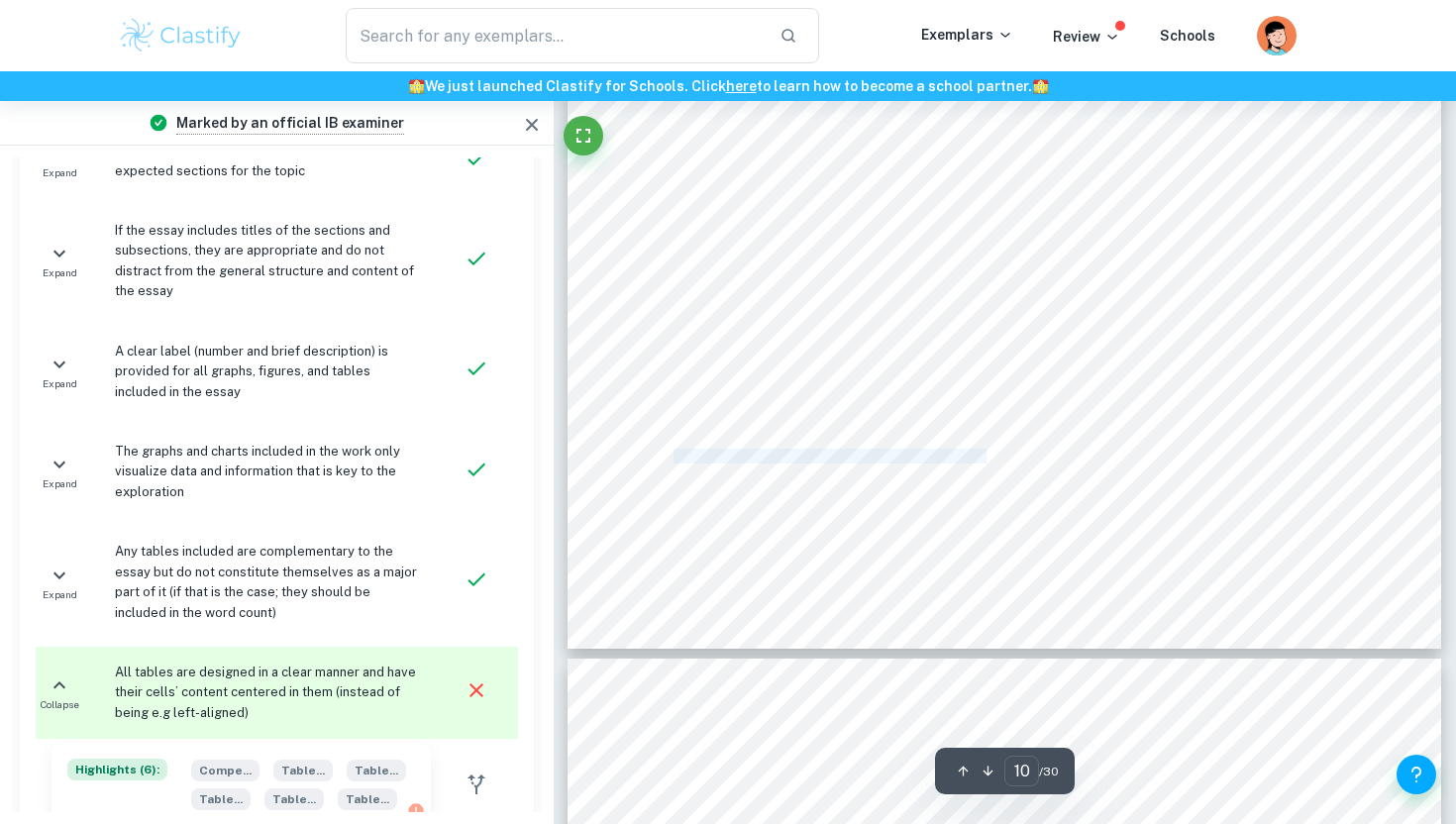 click on "Table 6 showing the bargaining power of Gucci9s suppliers." at bounding box center (830, 457) 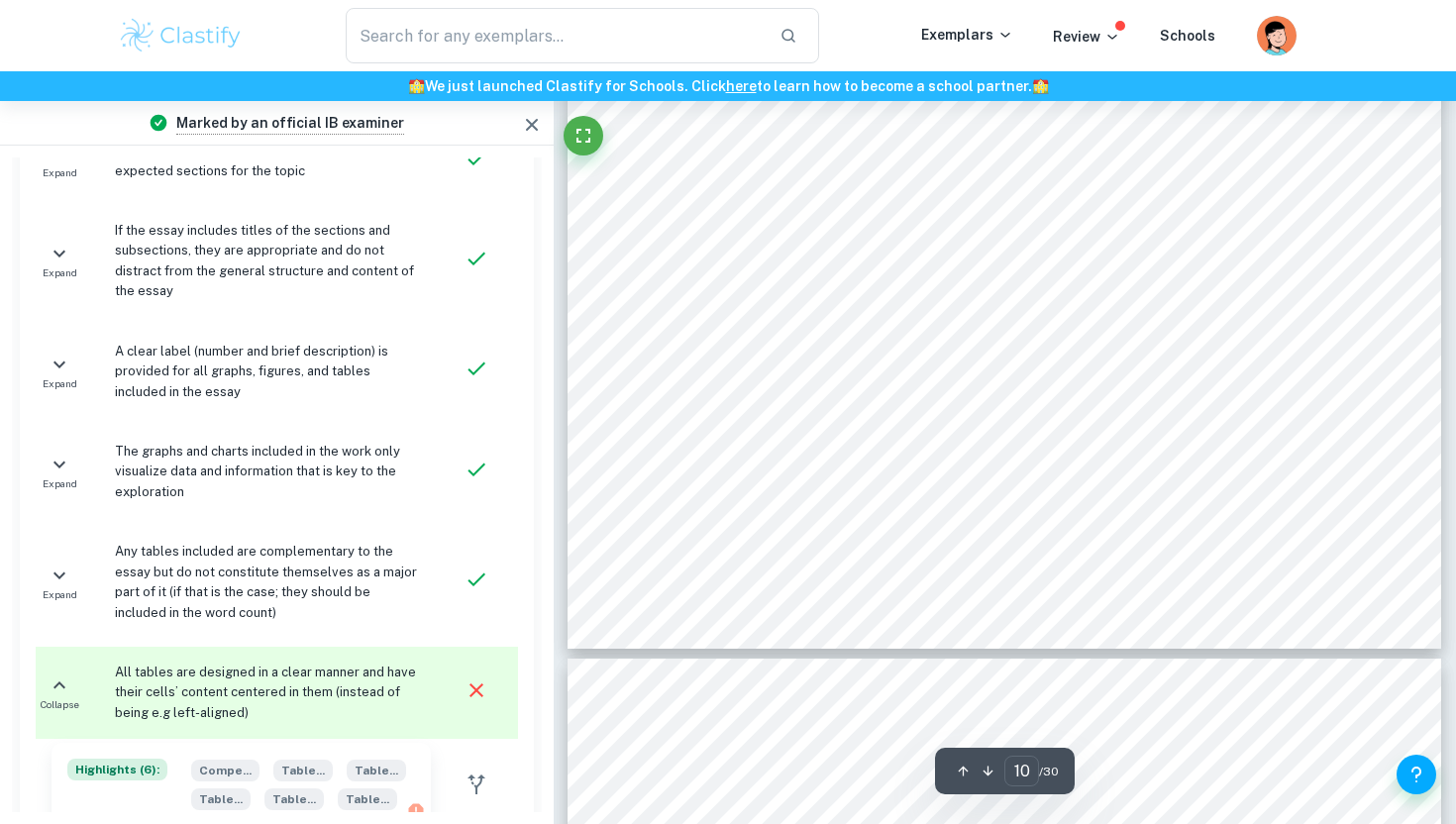 click on "Table 6 showing the bargaining power of Gucci9s suppliers." at bounding box center (830, 457) 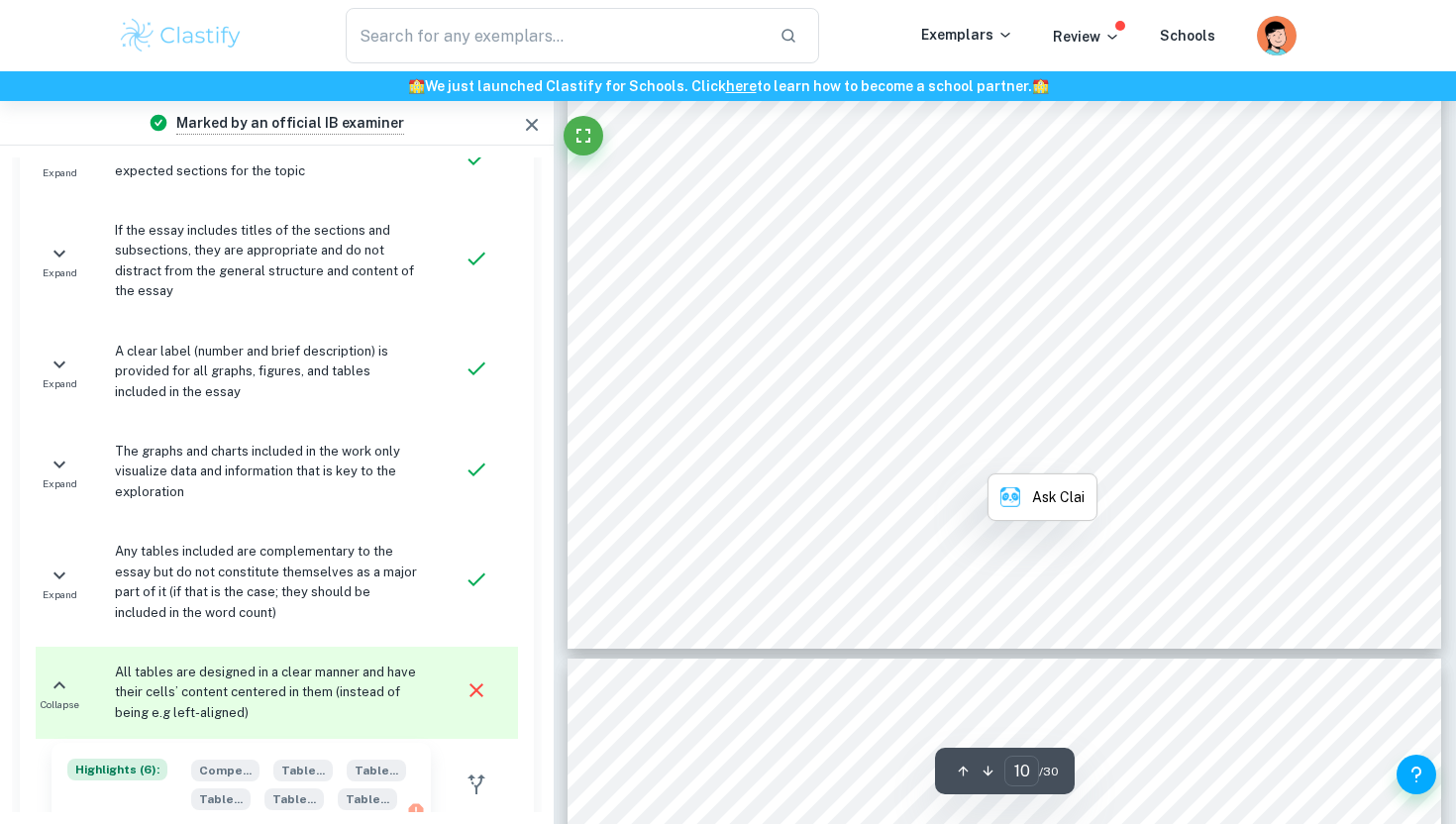 copy on "Table 6 showing the bargaining power of Gucci9s suppliers." 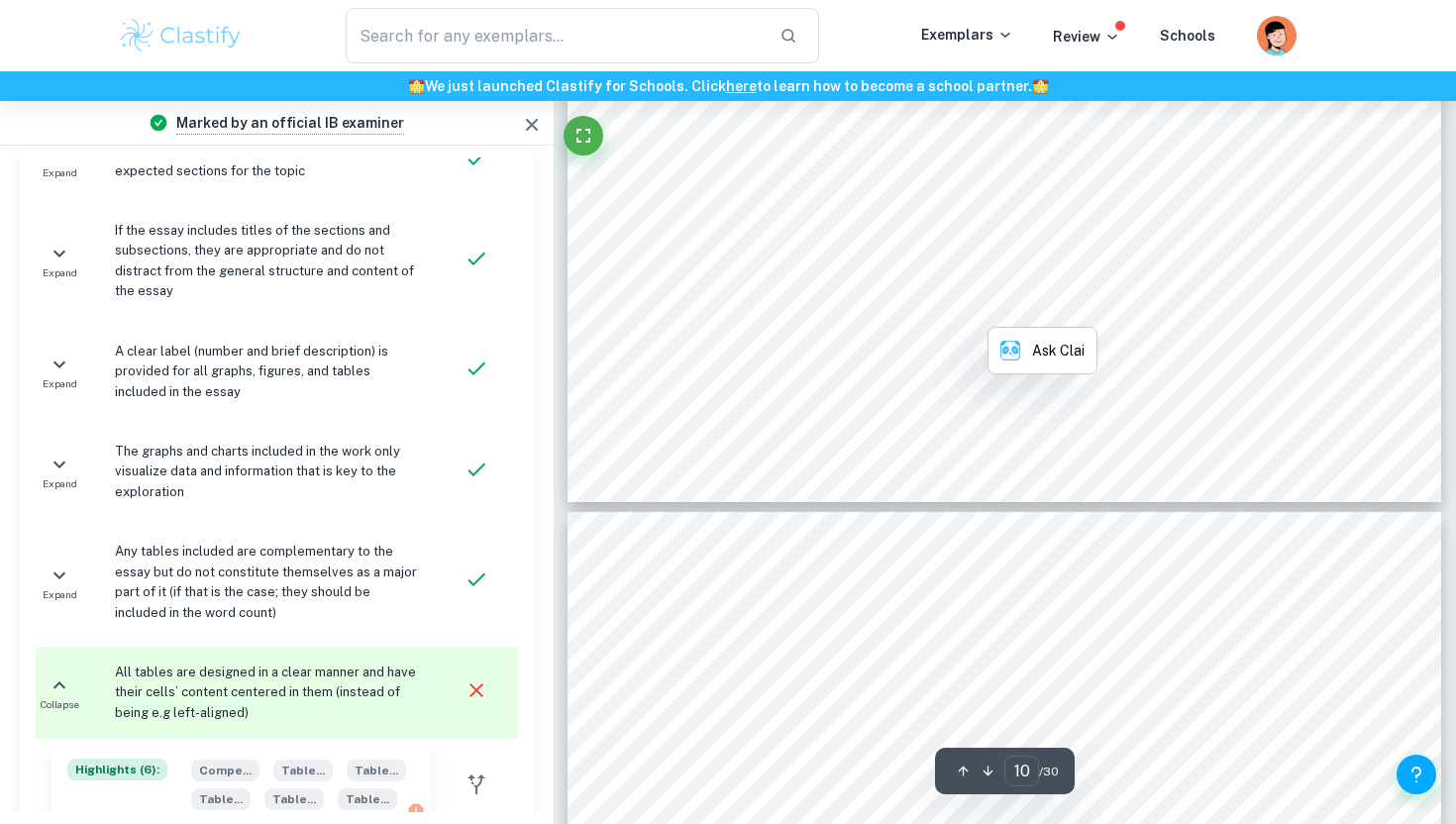 scroll, scrollTop: 12067, scrollLeft: 0, axis: vertical 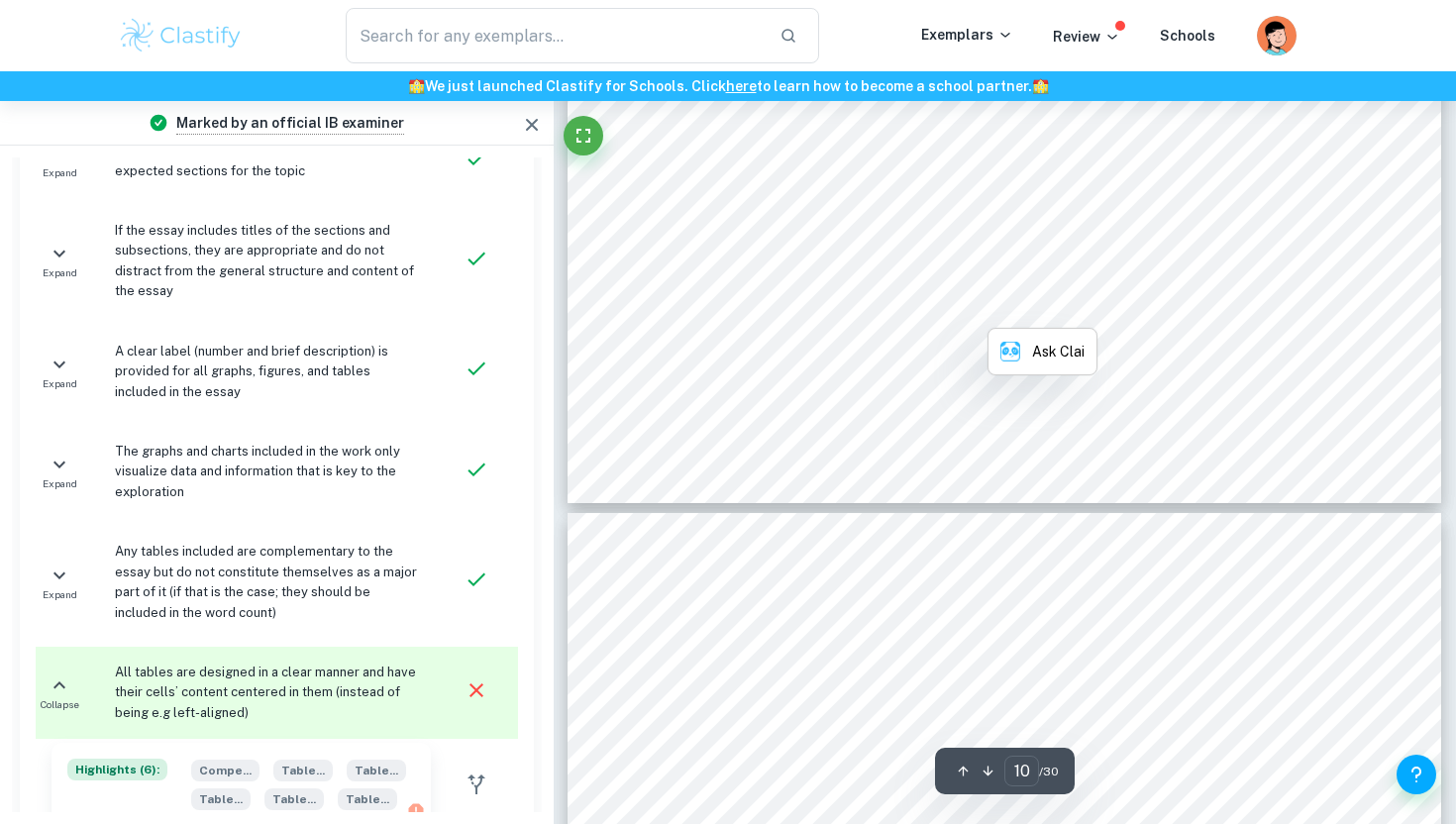click on "power of first-tier contractors and low bargaining power of subcontractors. Gucci fails" at bounding box center (1004, 384) 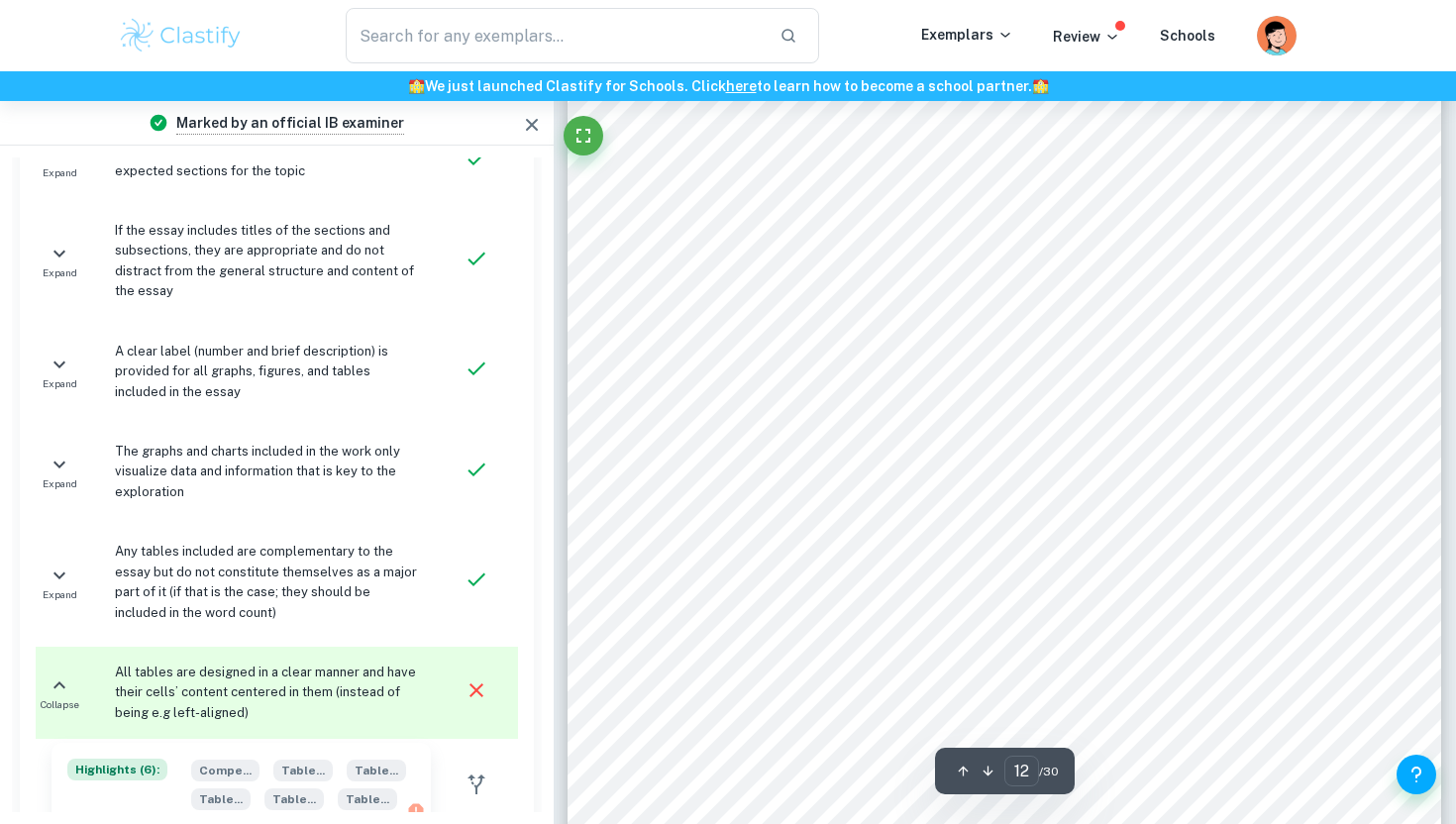 scroll, scrollTop: 14118, scrollLeft: 0, axis: vertical 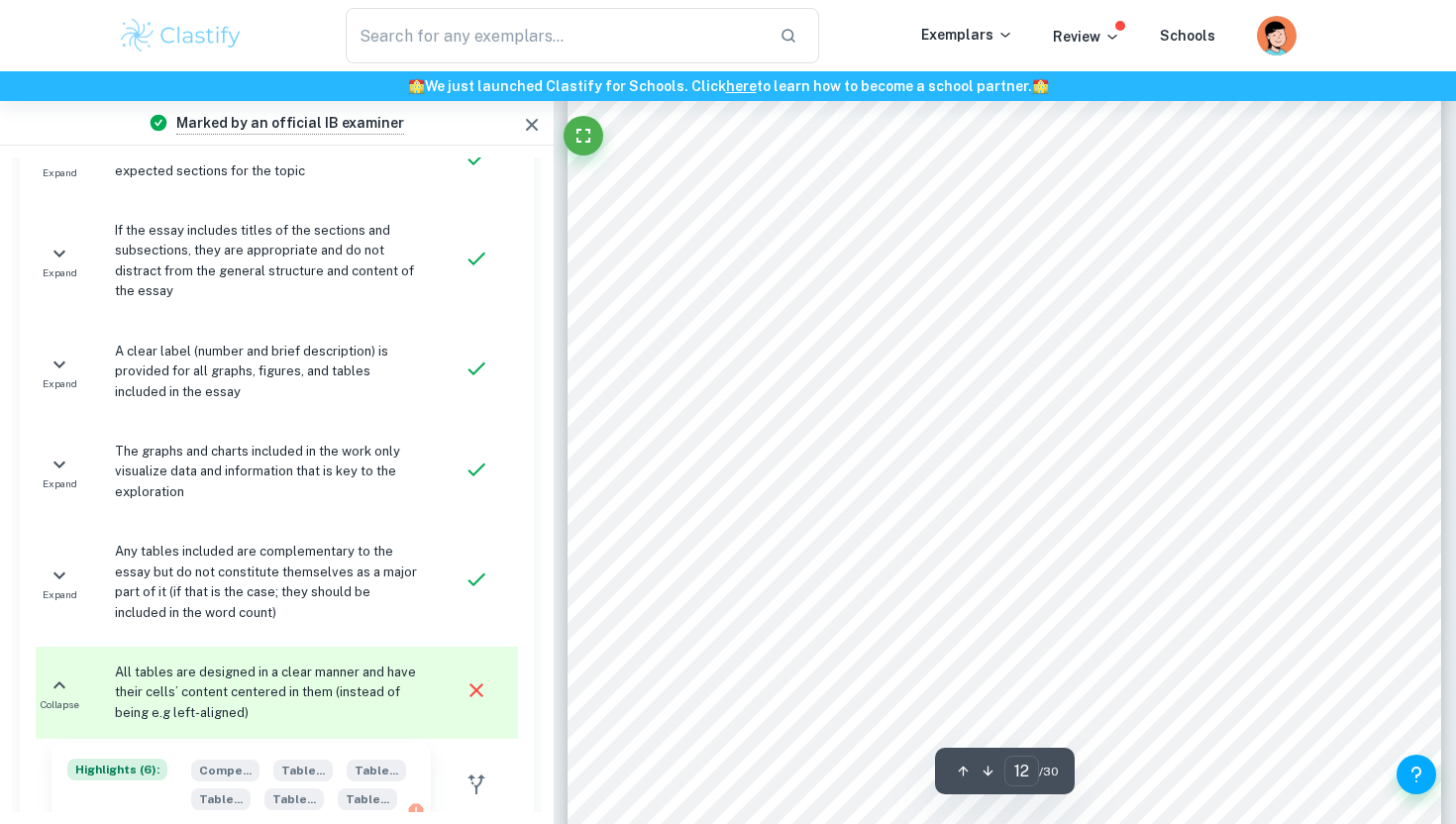 click on "12 Limitations of Porter9s Five Forces Similarly, the model has limitations, focussing on a short-term timeframe which demands frequent updates to align with evolving market conditions (Beattie, 2022). This may lead to Gucci developing outdated strategies. The model simplifies customer, competitor, and industry landscapes, omitting specifics like various consumer types or suppliers (Goyal, 2021). Therefore, Gucci must be diligent in understanding their demographics. Additionally, the model highlights areas with existing advantages but does not clarify what these competitive advantages entail, necessitating a deeper understanding of Gucci's internal environment. In summary, this external assessment highlights Gucci's brand loyalty but emphasises the need for increased market share against existing competitors. When combined with RBV, it reinforces the importance of maintaining brand reputation and customer base as sources of competitive advantage. Growing among competitors requires   differentiation,   as" at bounding box center (1004, 326) 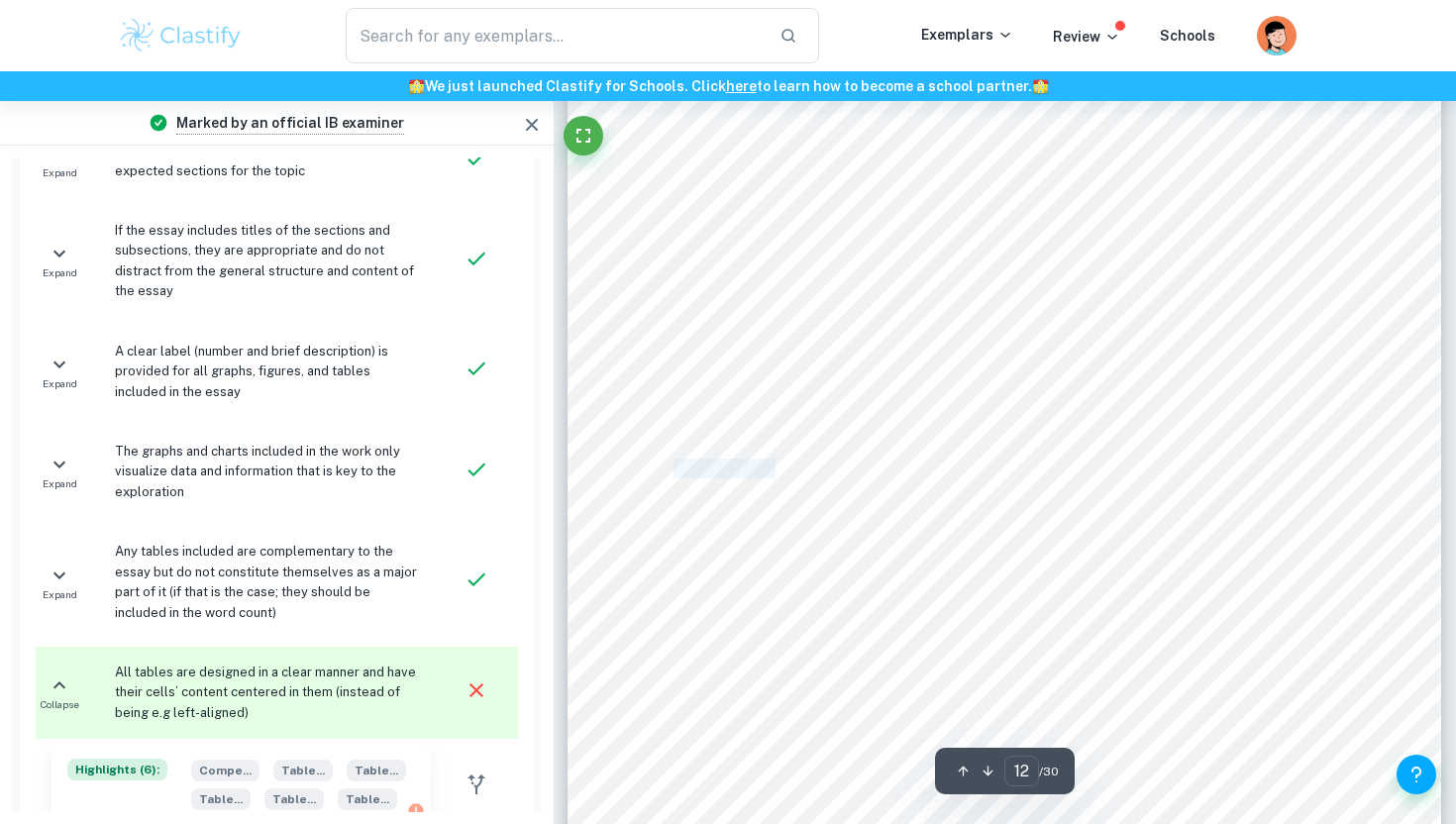 click on "Promotional Strategies" at bounding box center [770, 469] 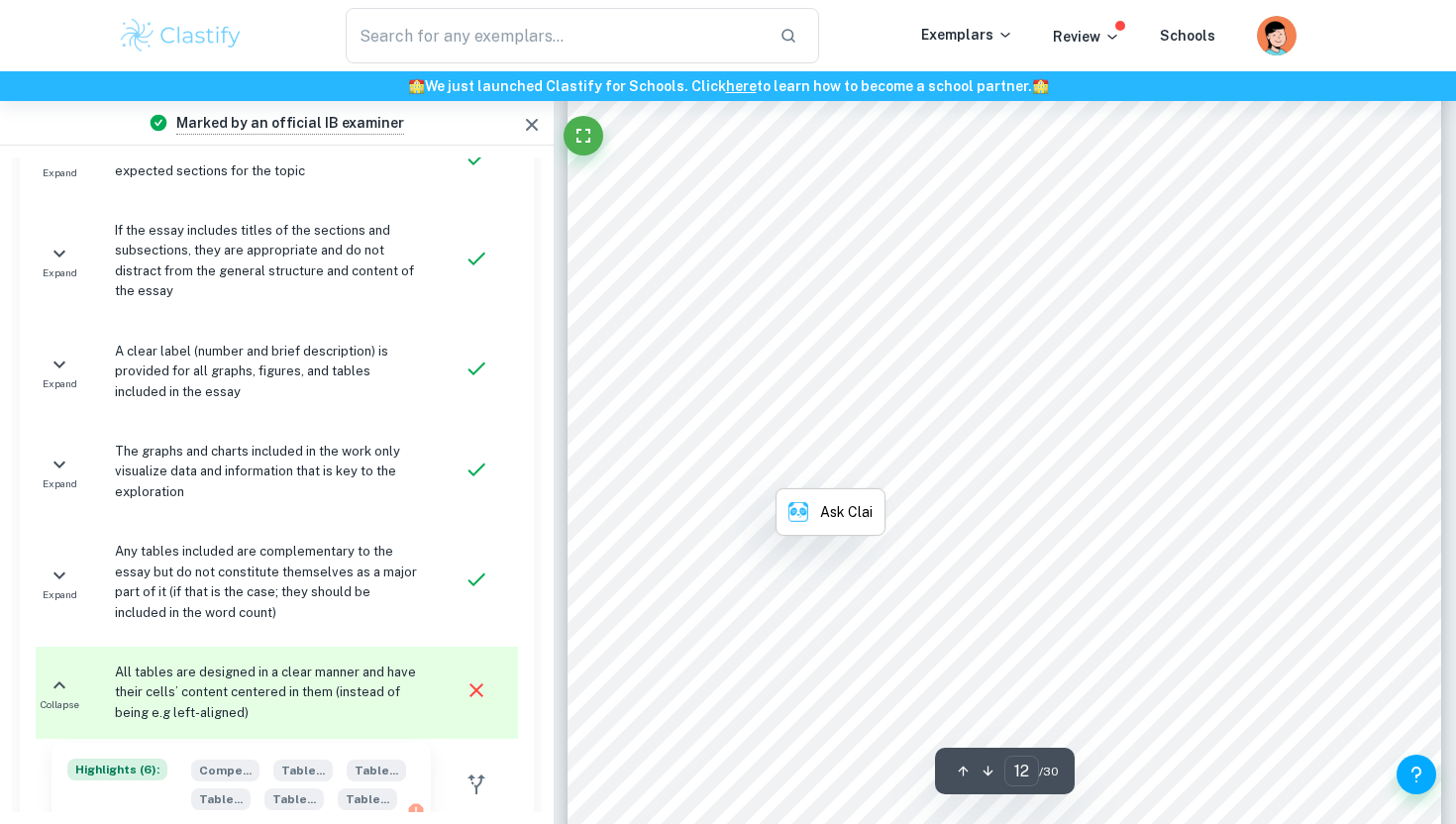 click on "Promotional Strategies" at bounding box center [770, 469] 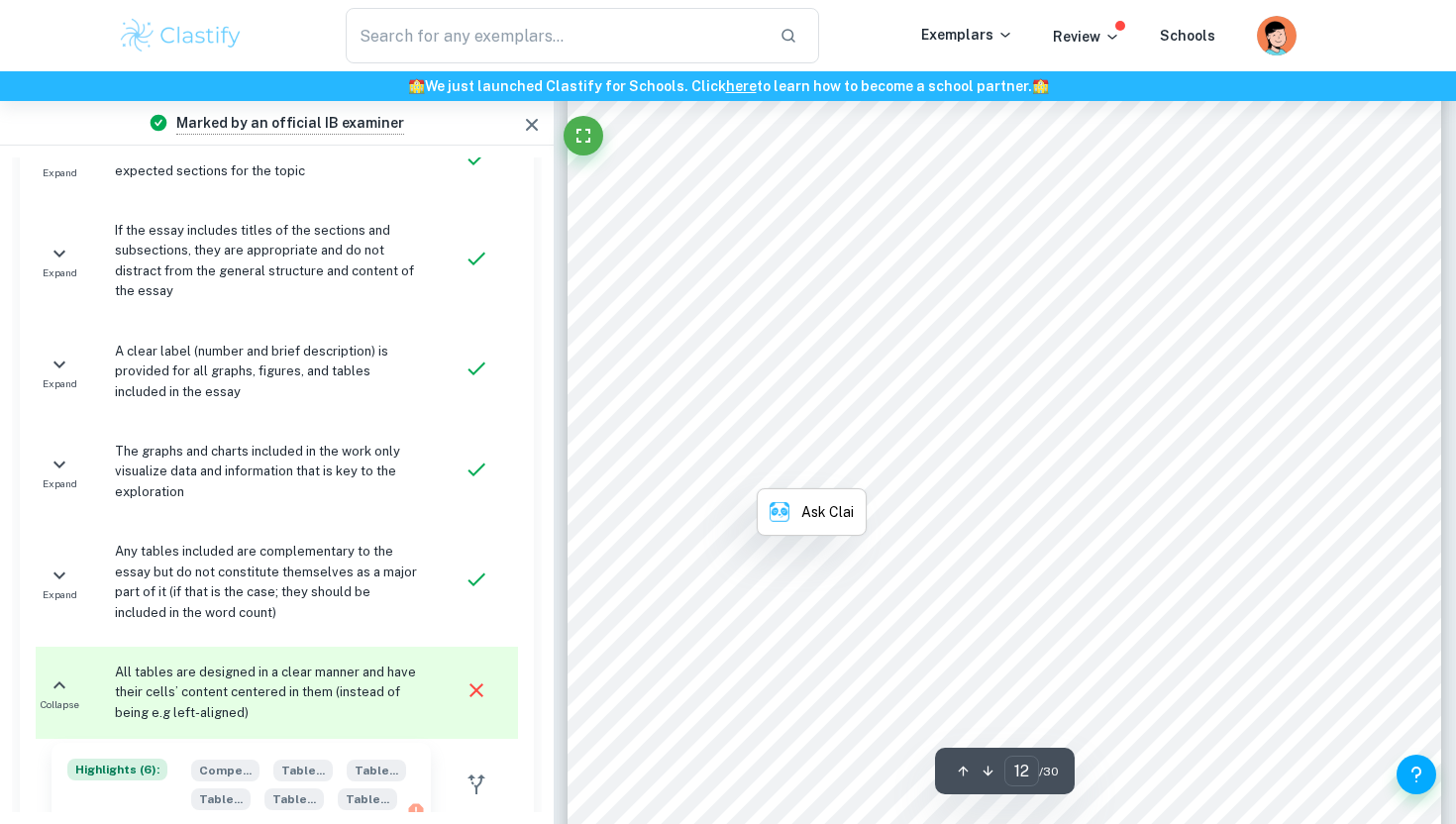 copy on "Promotional" 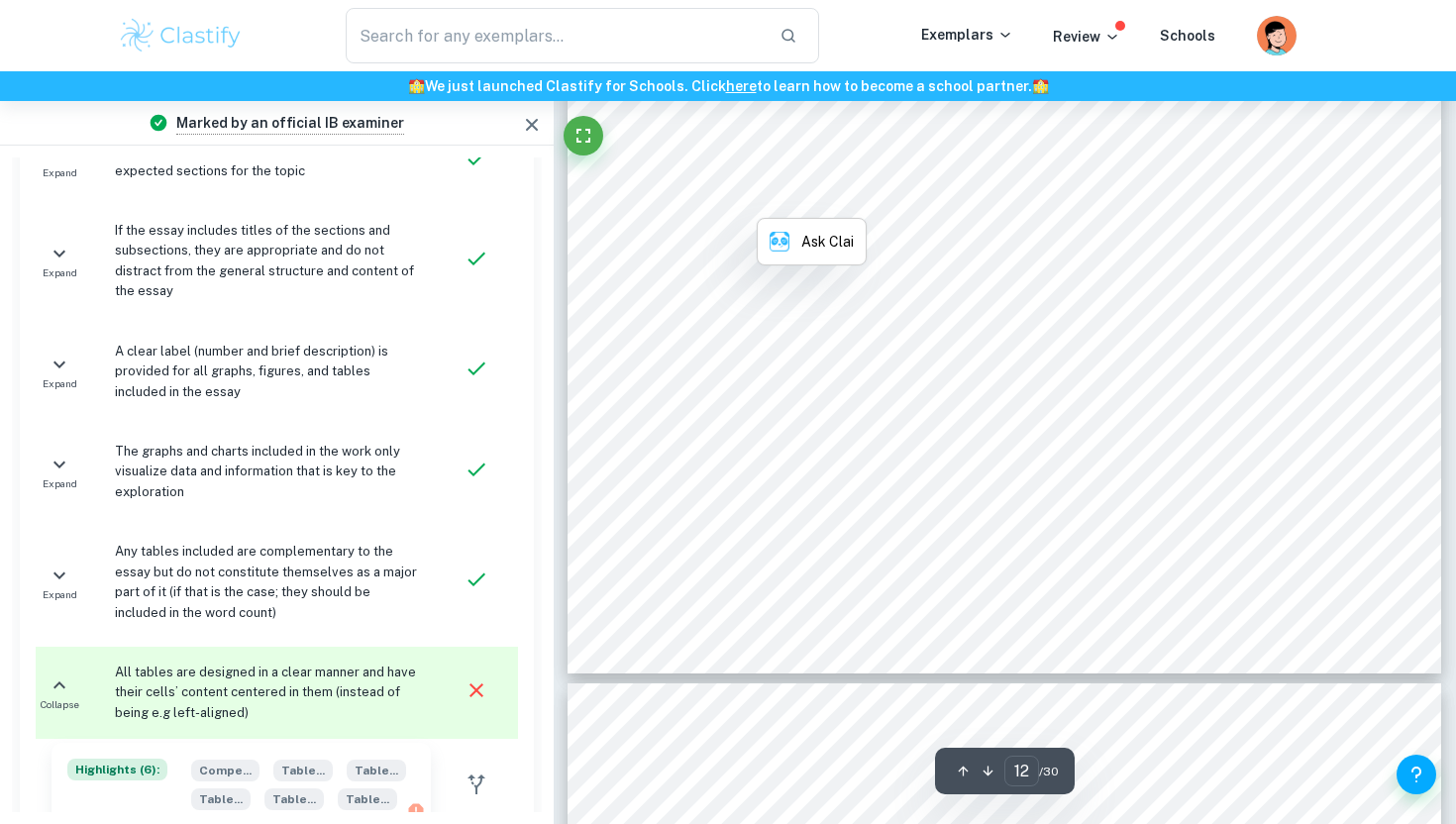 scroll, scrollTop: 14392, scrollLeft: 0, axis: vertical 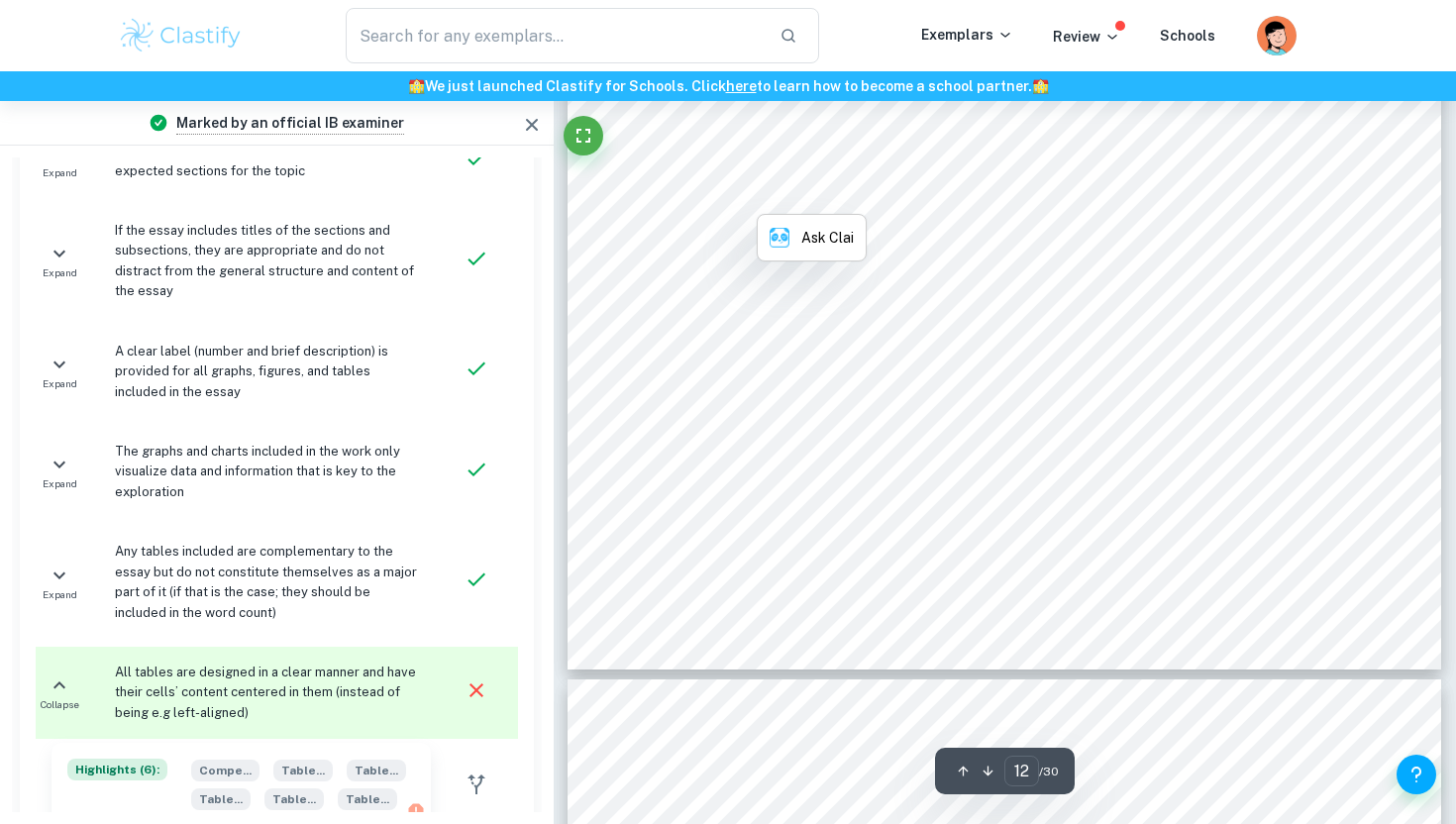 click on "With the evaluation of external and internal factors, we can assess Gucci's" at bounding box center [1030, 247] 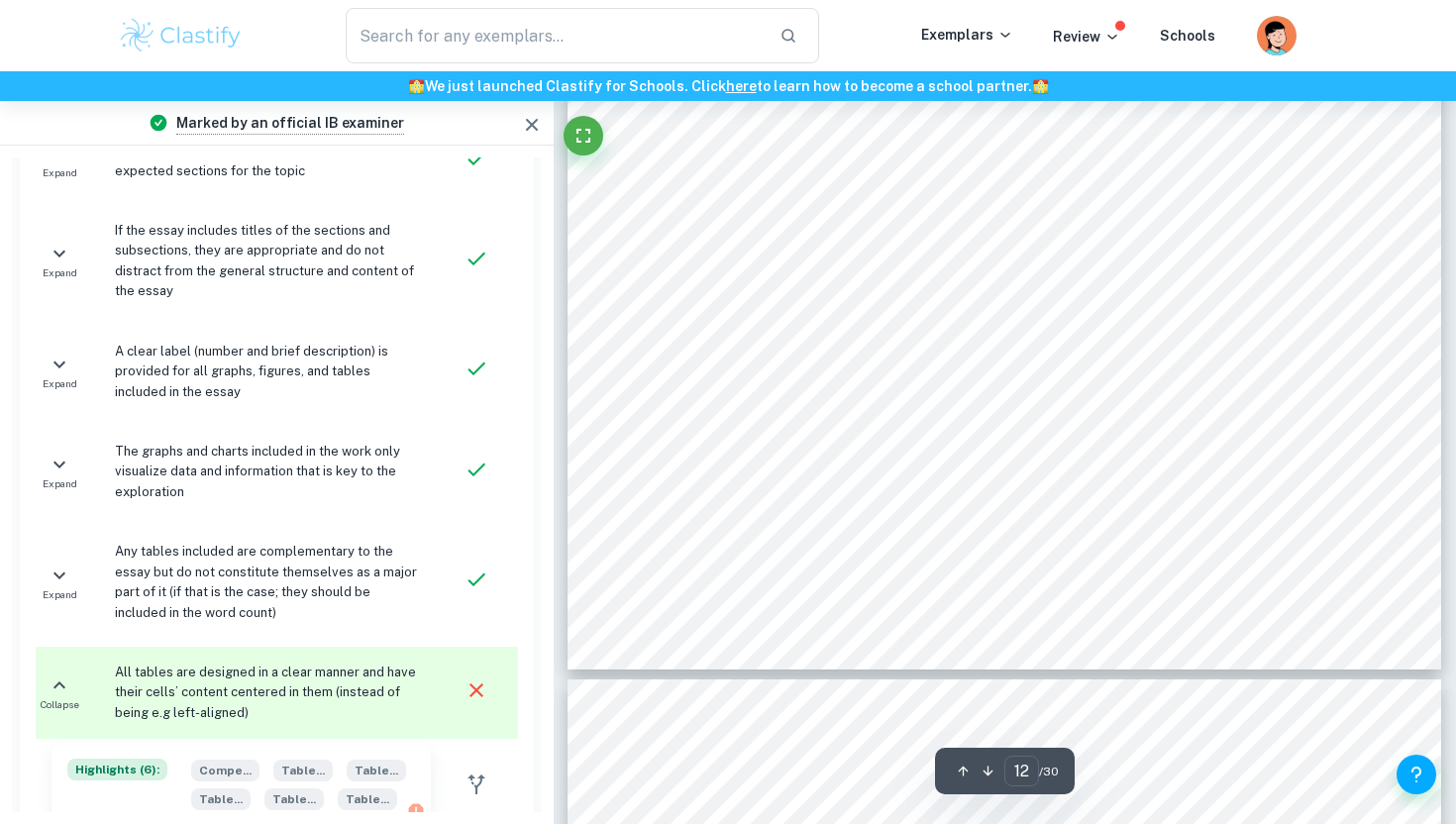 click on "Promotional Strategies" at bounding box center (770, 195) 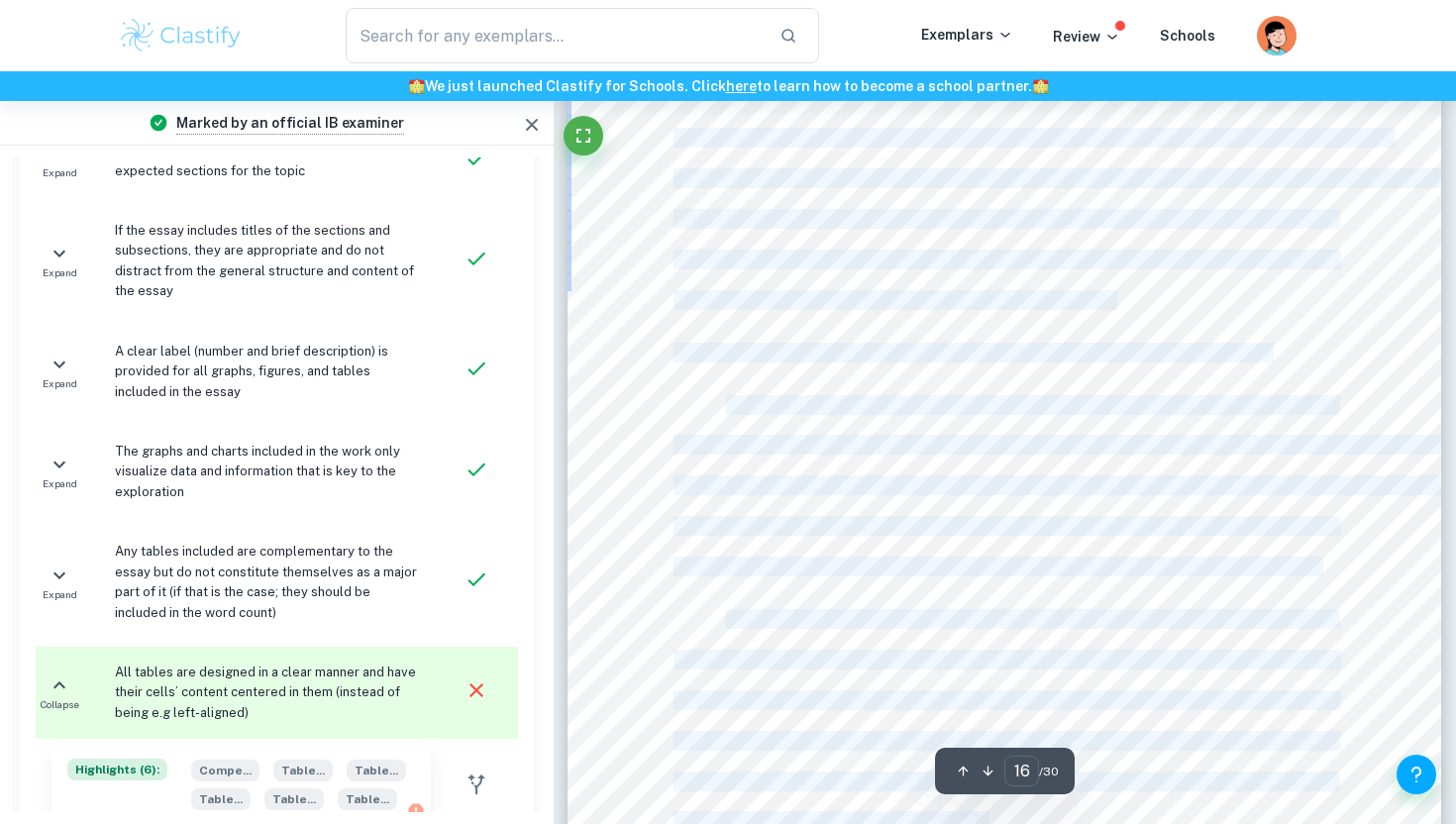 scroll, scrollTop: 18805, scrollLeft: 0, axis: vertical 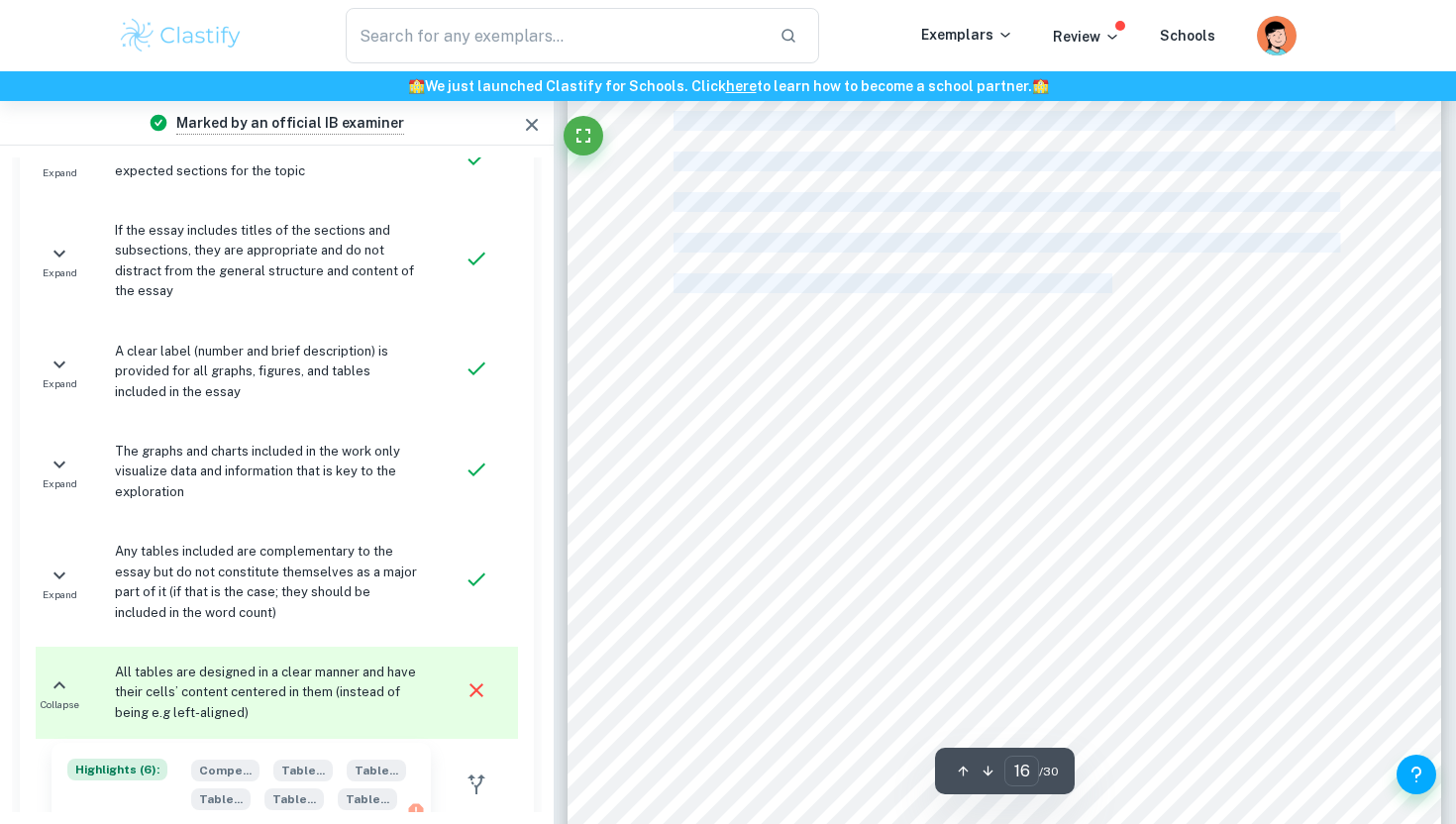 drag, startPoint x: 687, startPoint y: 195, endPoint x: 1109, endPoint y: 282, distance: 430.87469 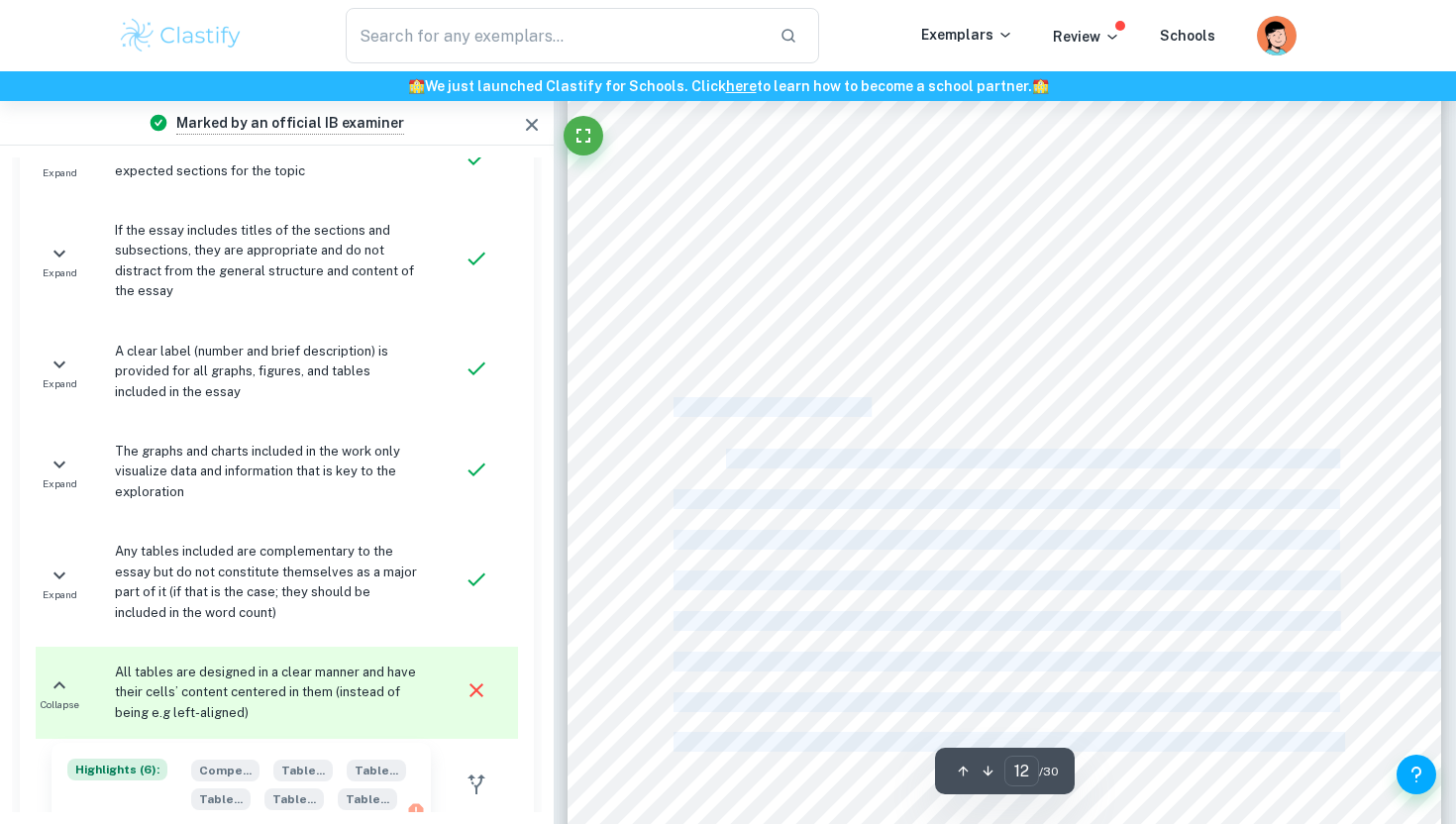 scroll, scrollTop: 14167, scrollLeft: 0, axis: vertical 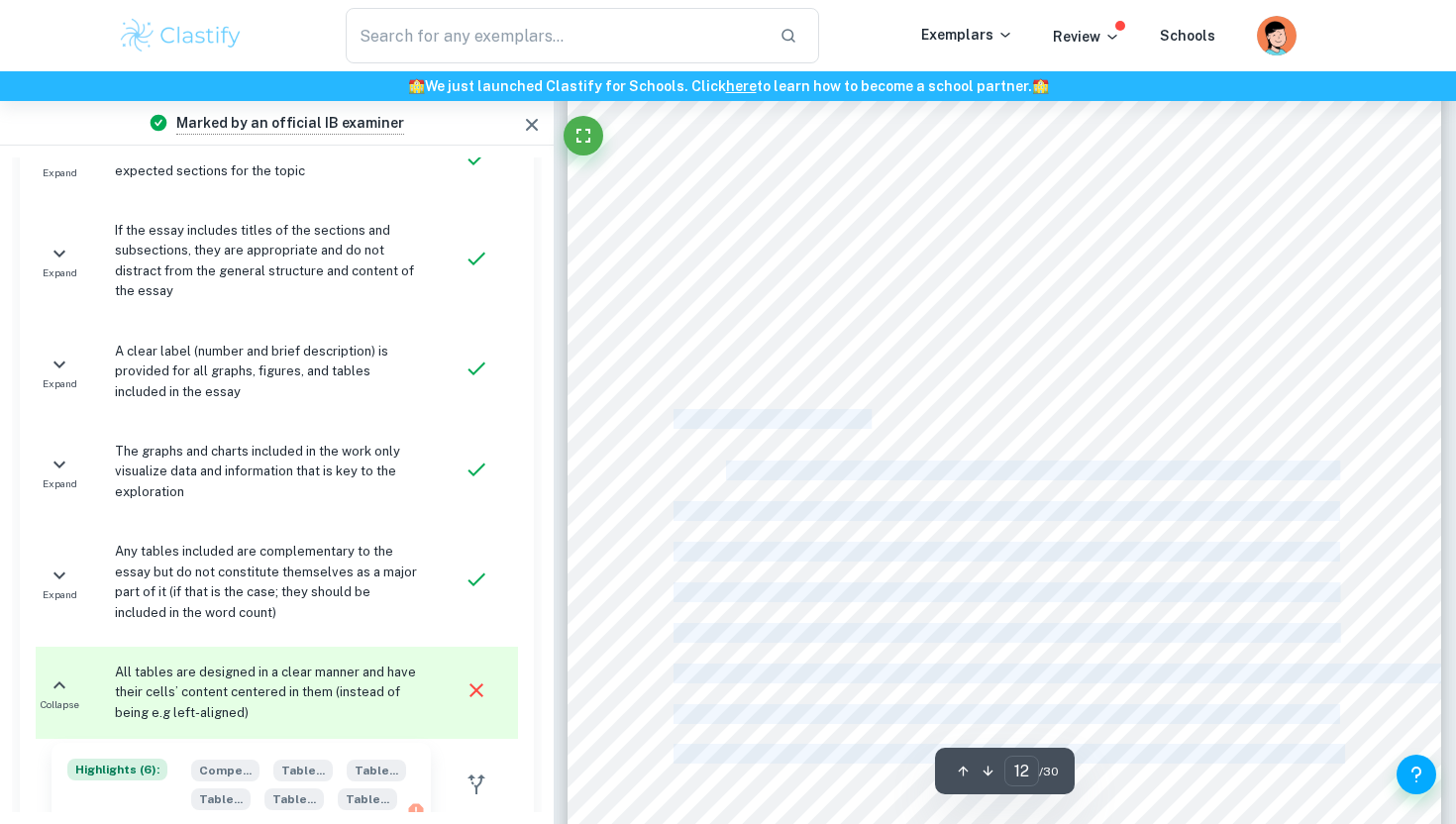 click at bounding box center [1004, 276] 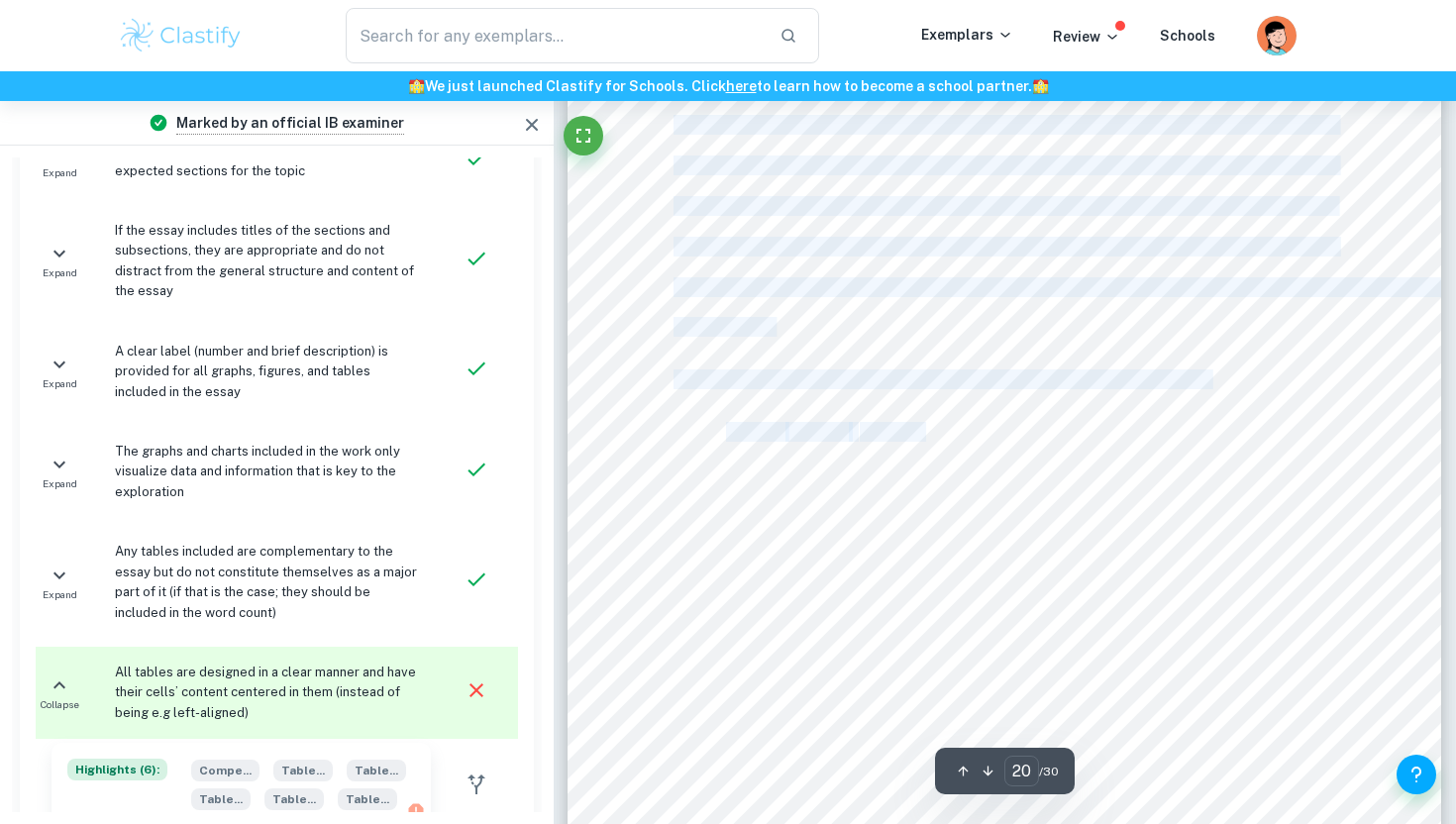 scroll, scrollTop: 23977, scrollLeft: 0, axis: vertical 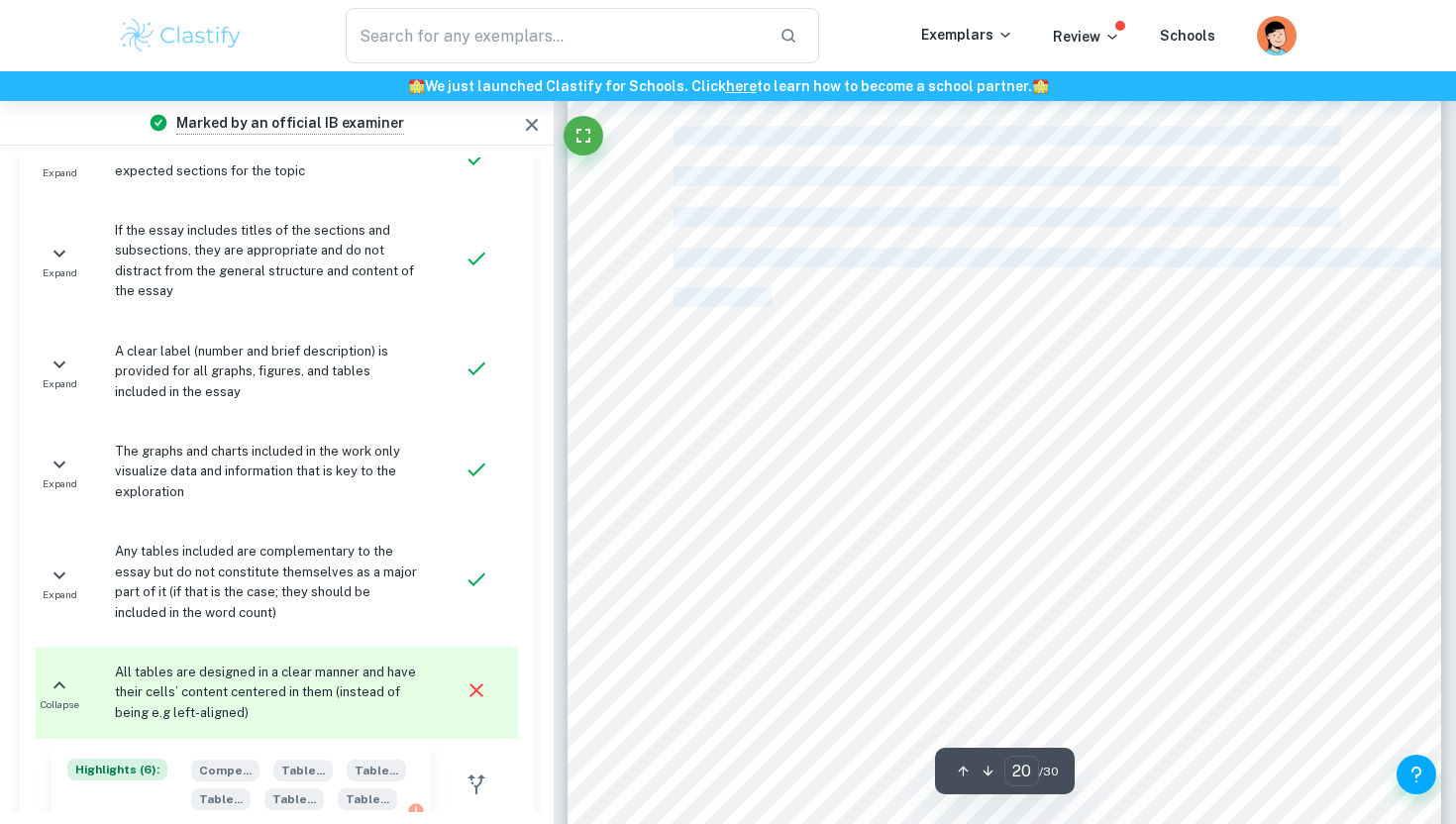 drag, startPoint x: 678, startPoint y: 415, endPoint x: 767, endPoint y: 299, distance: 146.2088 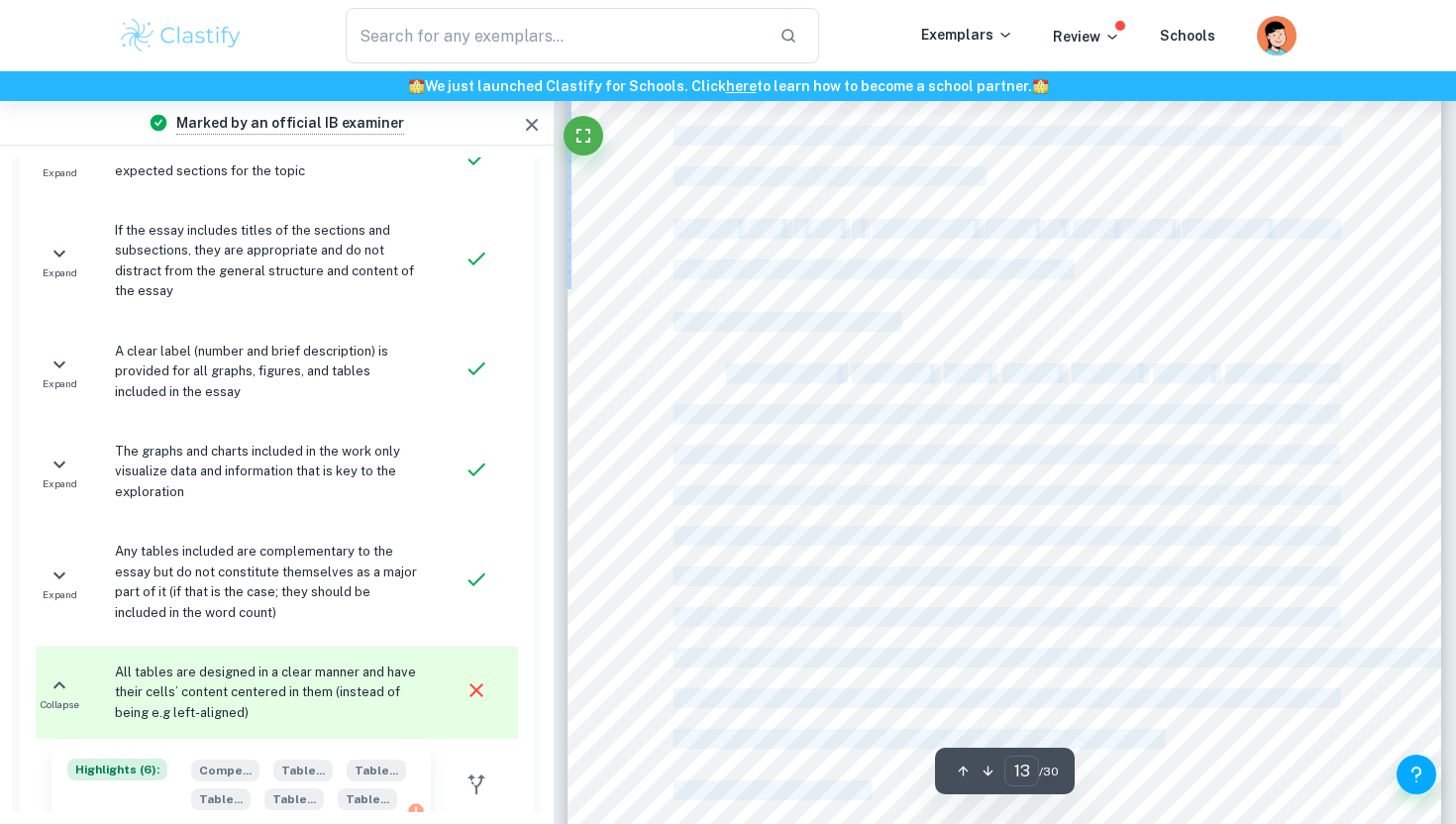 scroll, scrollTop: 15127, scrollLeft: 0, axis: vertical 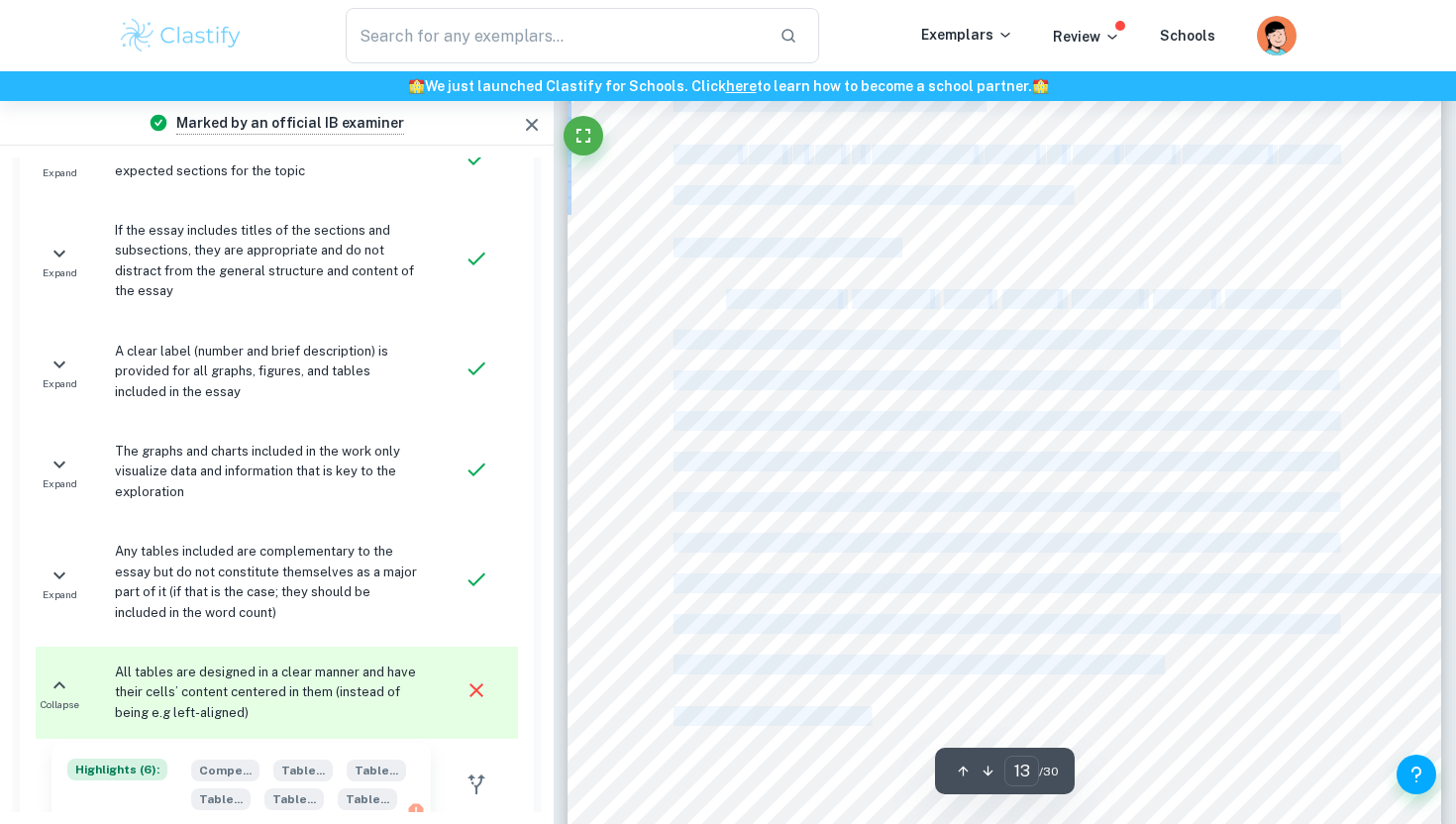 click on "13 the development of brand identity, loyalty, and awareness to stand out in a new market and differentiate itself from competitors. Chinese   Gen   Z   are   a   demographic   known   to   value   digital   innovation,   culture, personalised experiences and social responsibility. Below-The-Line Promotion Below-the-line   promotion   (BTL)   directly   engages   specific   demographics through targeted methods, utilising social media, sponsorships, and exhibitions. Its primary objectives include fostering customer loyalty and boosting sales. However, its focussed nature demands extensive data, often involving time-consuming and costly market research. In this essay, we assess the effectiveness of Gucci's strategies with Gen Z. Gucci adopted an innovative approach to connect with Gen Z by introducing luxury culture on China's leading social media platforms, such as Douyin, WeChat, and Weibo. With approximately 342 million monthly Gen Z internet users in China in WeChat Mini-Programs" at bounding box center [1004, 563] 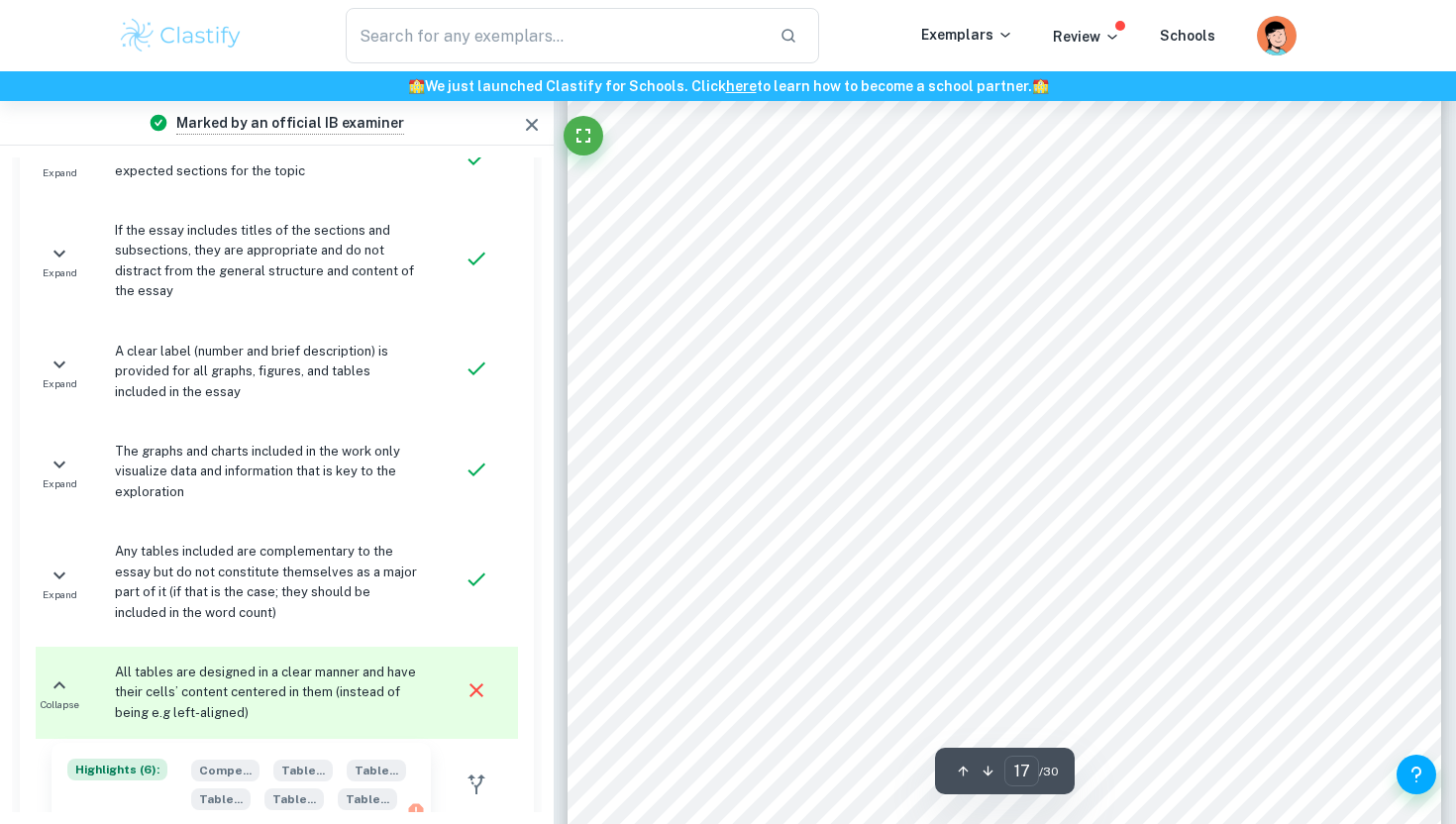 scroll, scrollTop: 20089, scrollLeft: 0, axis: vertical 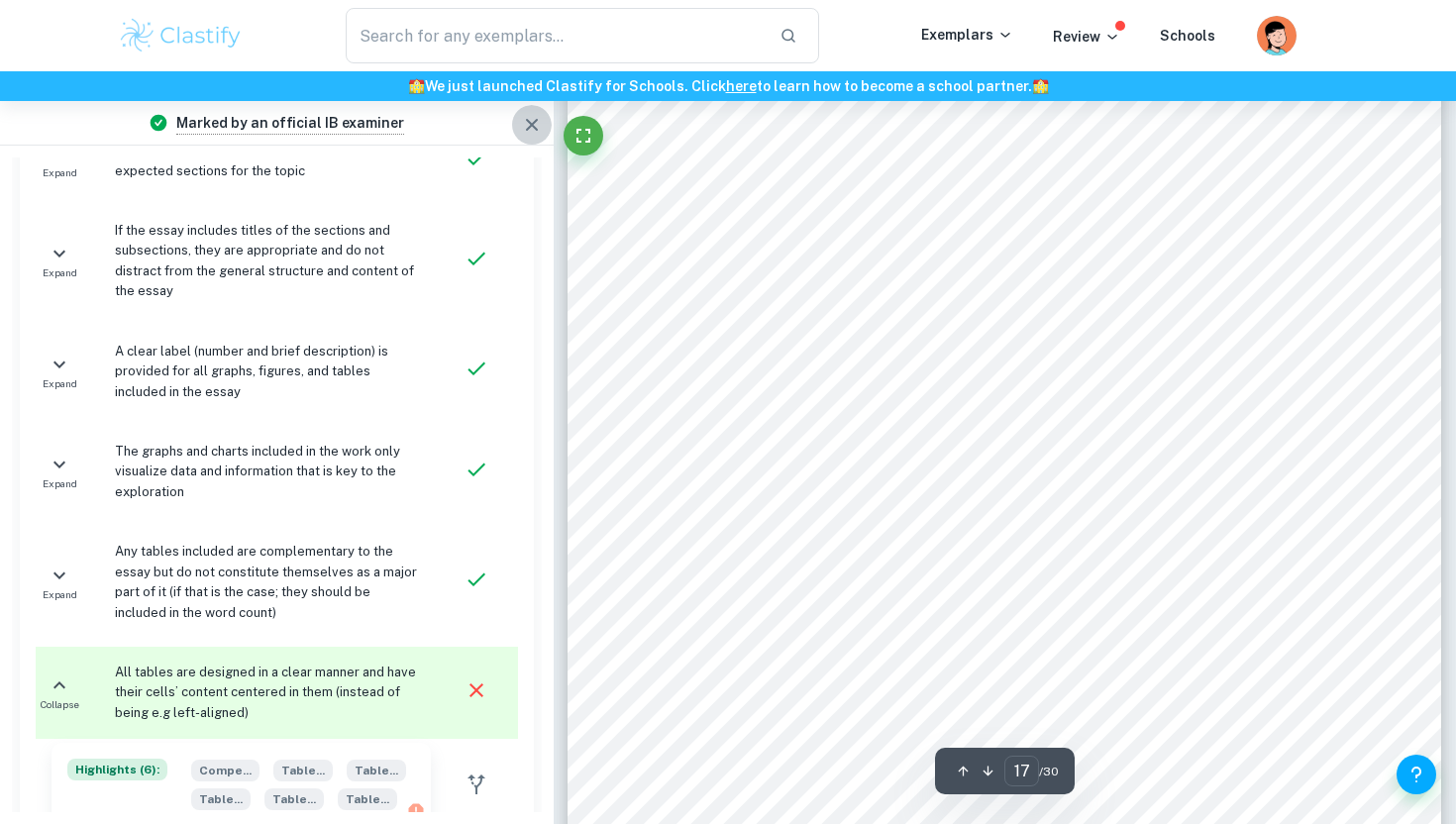 click 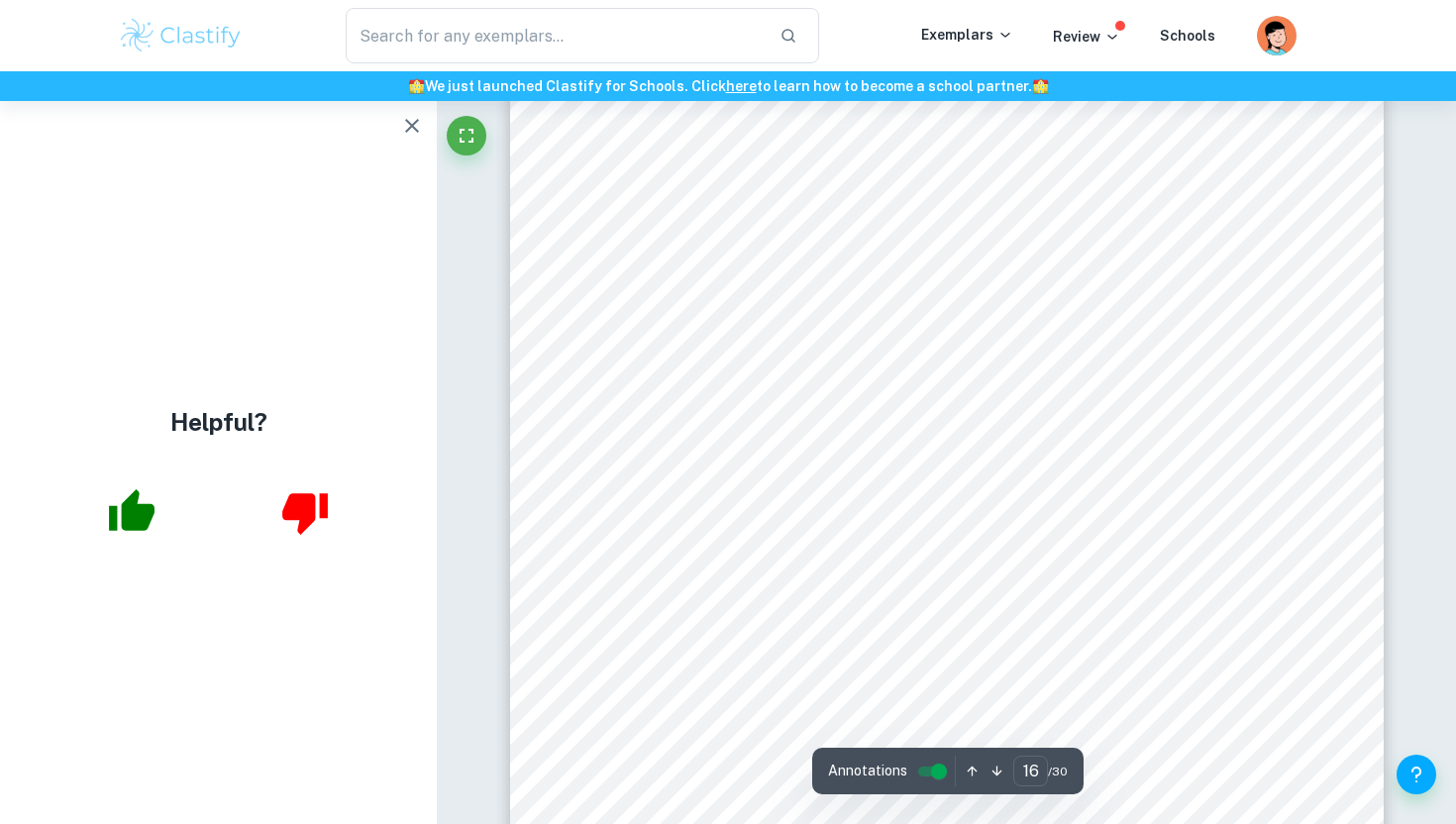 scroll, scrollTop: 19030, scrollLeft: 0, axis: vertical 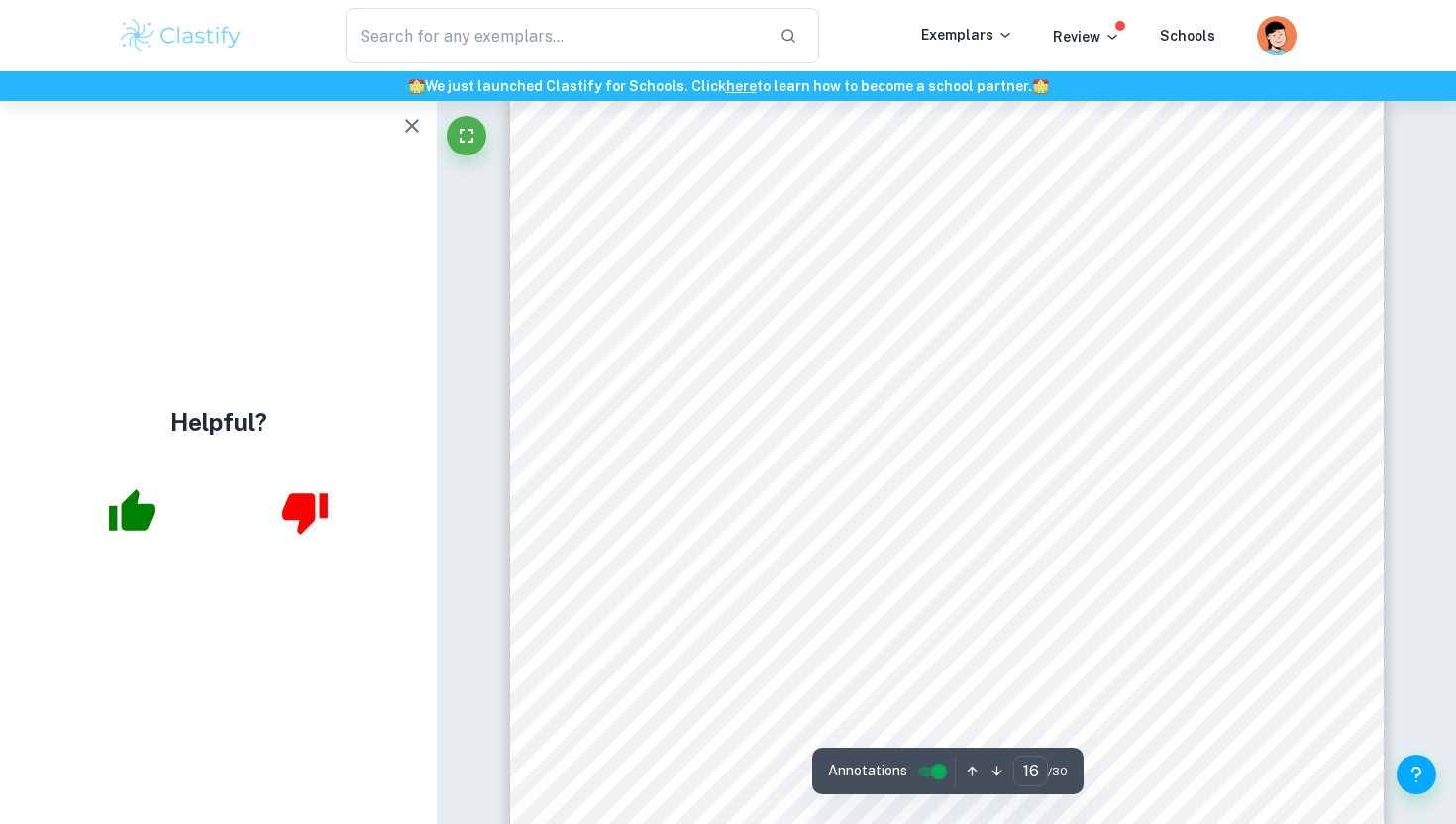 click on "prominent figures in [GEOGRAPHIC_DATA] pop culture. [PERSON_NAME] chose the top Gen Z-favoured" at bounding box center [1065, 204] 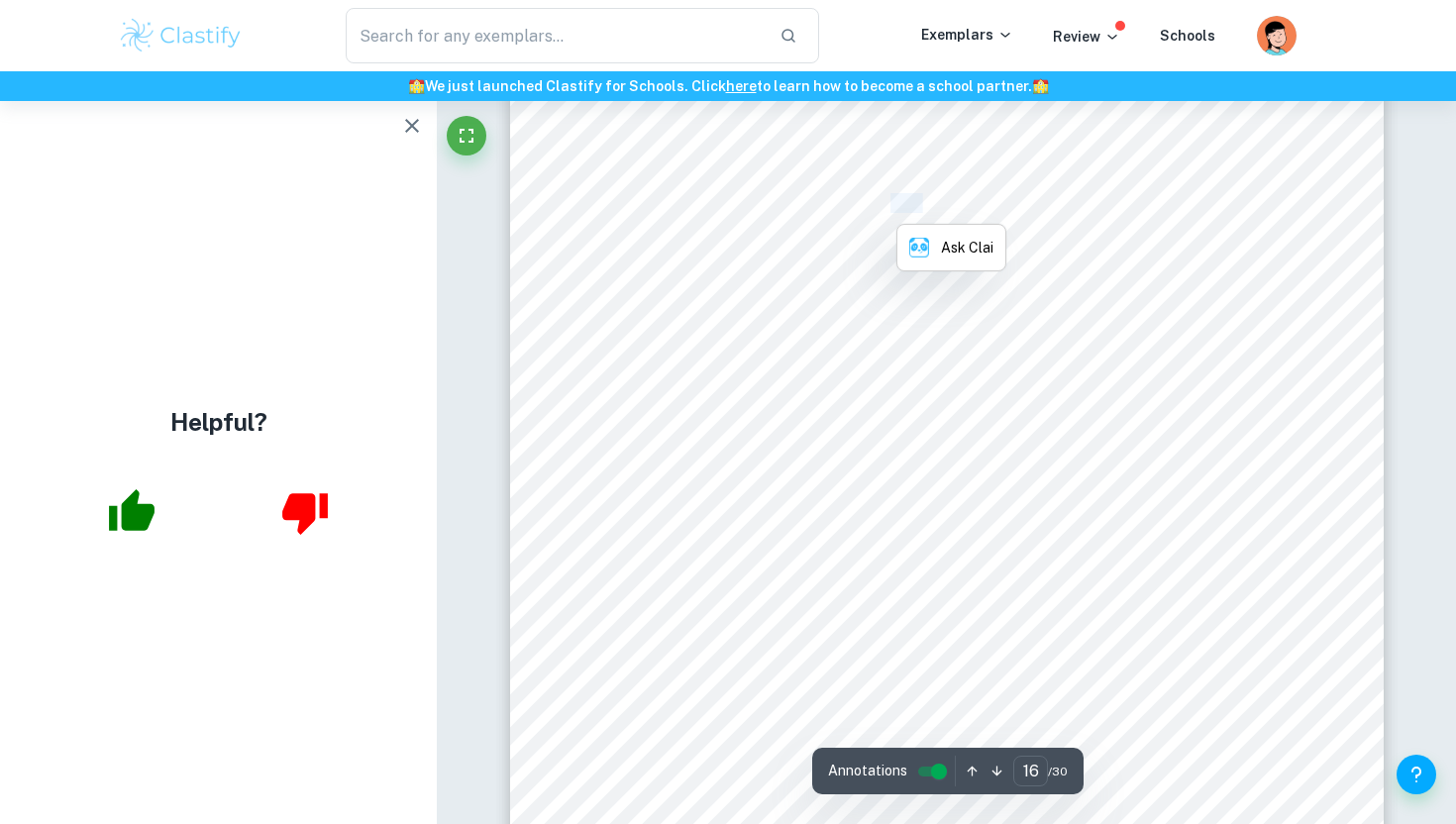 click on "prominent figures in [GEOGRAPHIC_DATA] pop culture. [PERSON_NAME] chose the top Gen Z-favoured" at bounding box center [1065, 204] 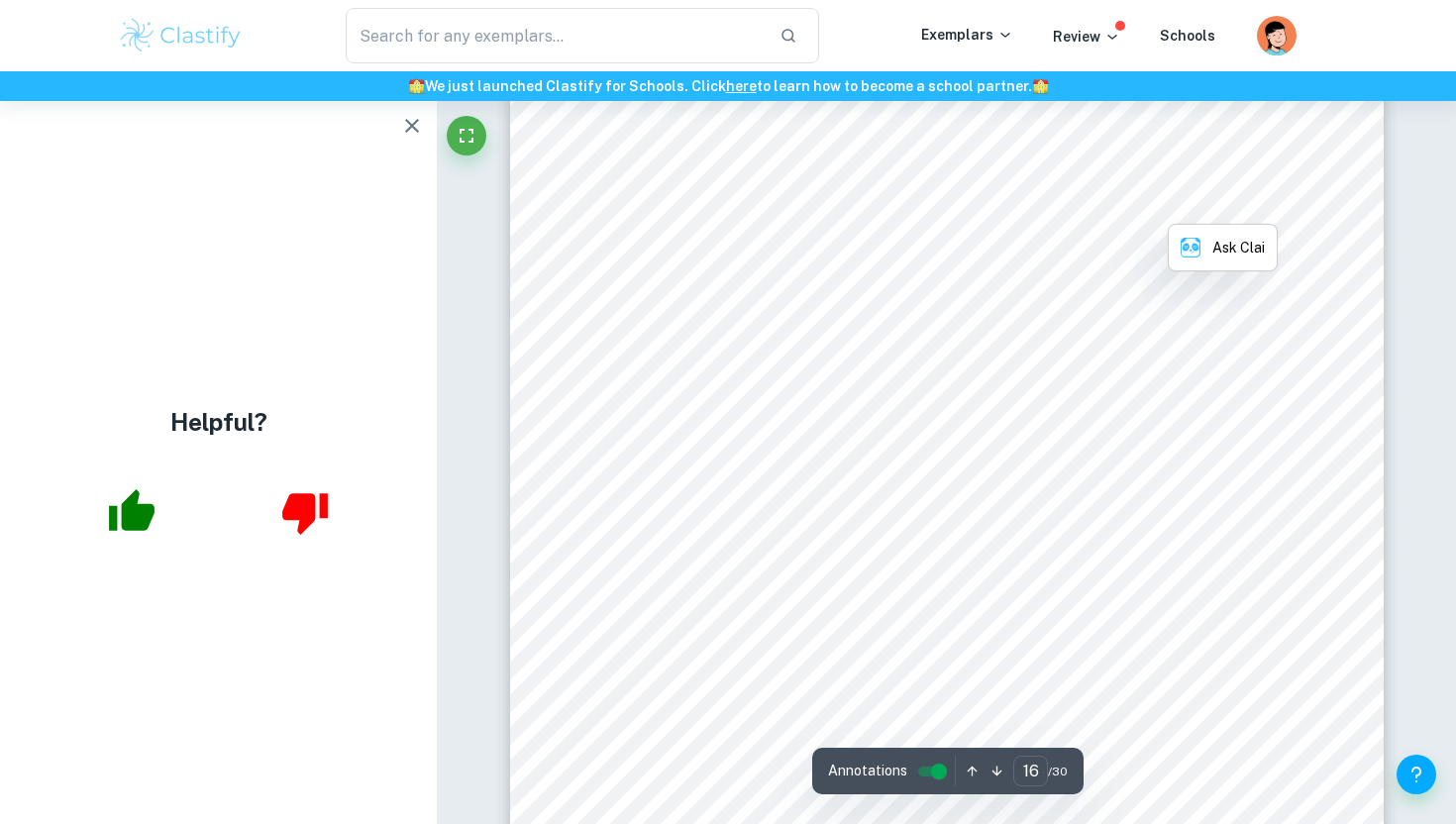 click on "prominent figures in [GEOGRAPHIC_DATA] pop culture. [PERSON_NAME] chose the top Gen Z-favoured" at bounding box center [1065, 204] 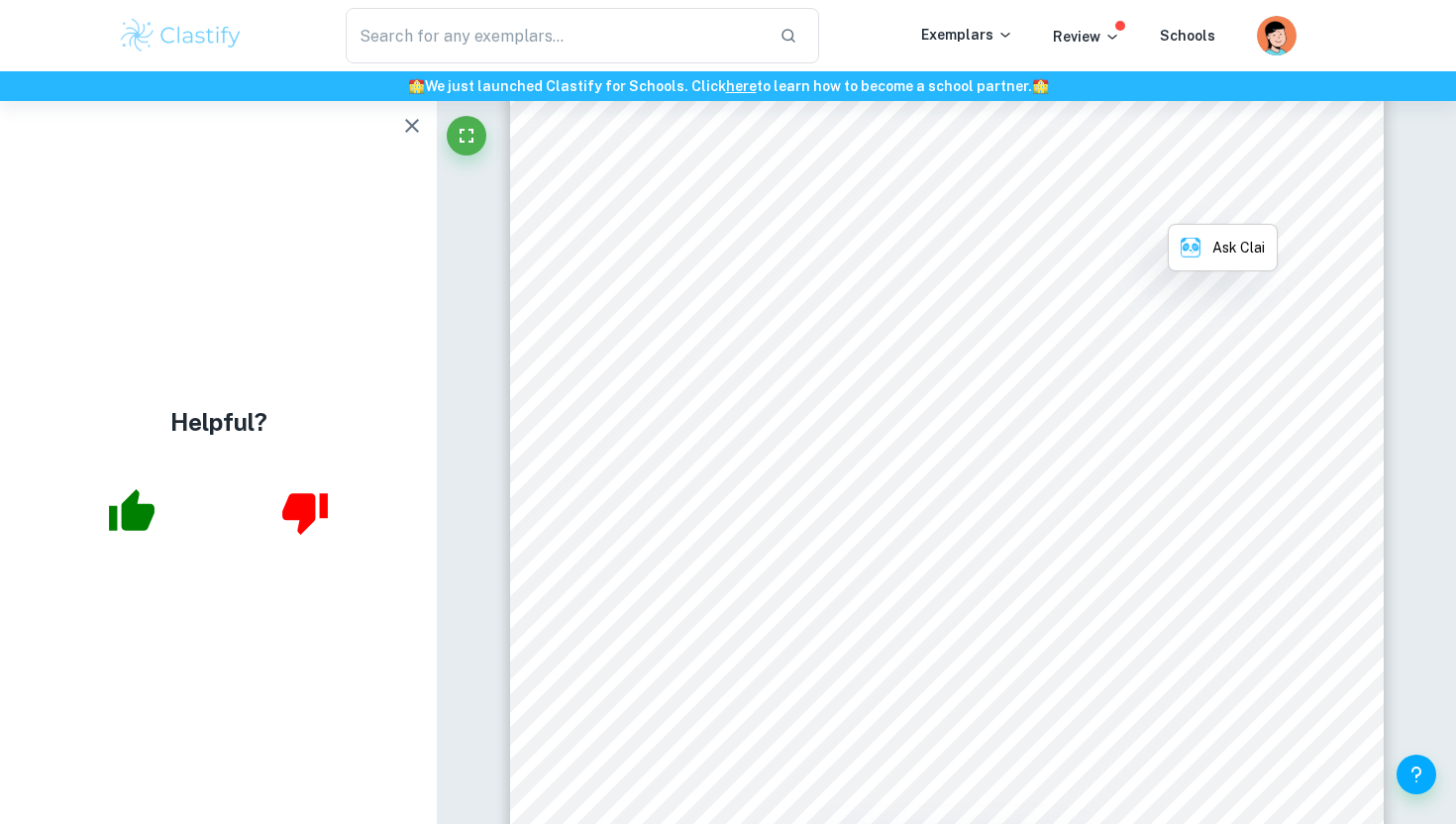 click on "prominent figures in [GEOGRAPHIC_DATA] pop culture. [PERSON_NAME] chose the top Gen Z-favoured" at bounding box center (1065, 204) 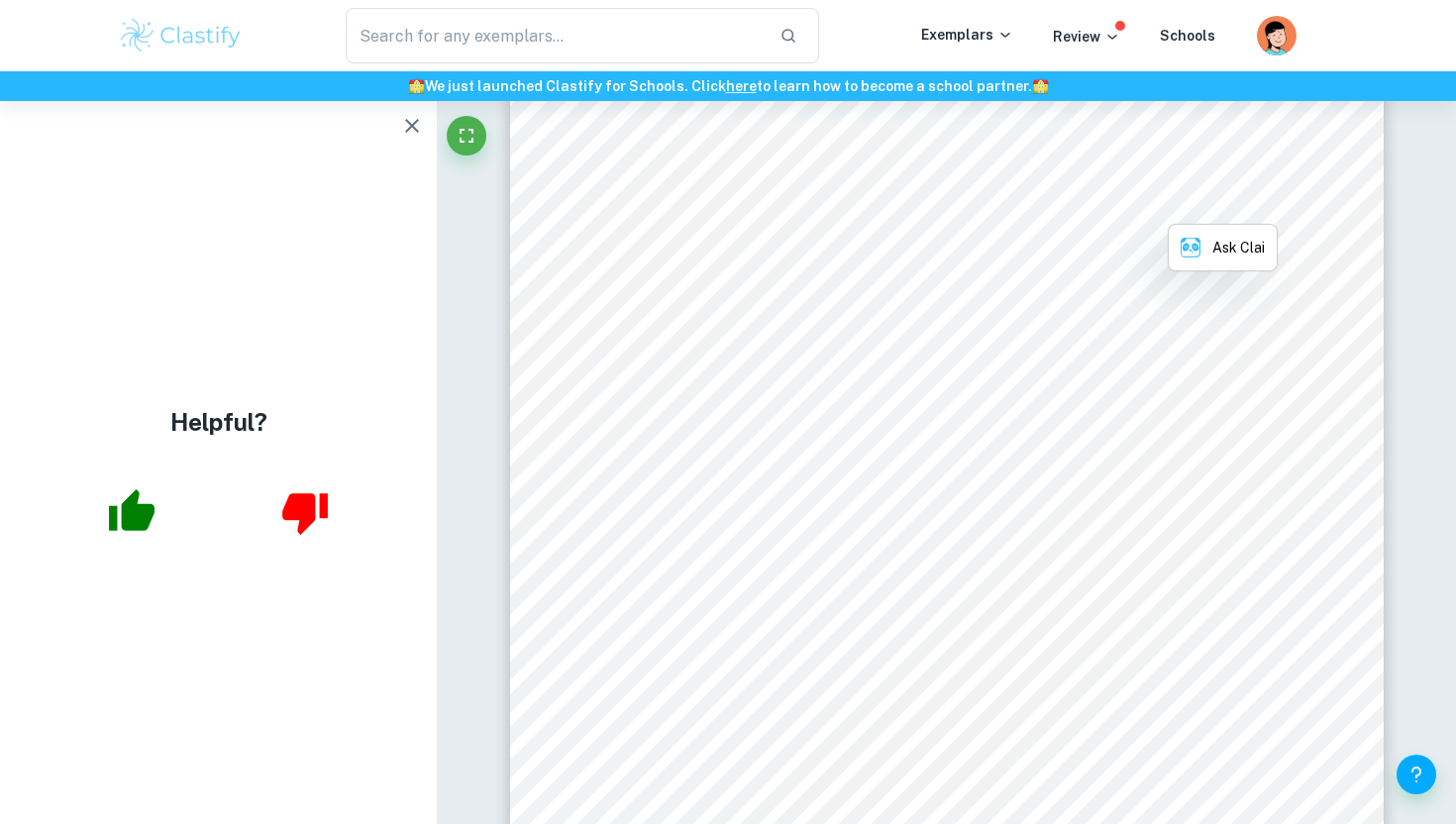 click on "prominent figures in [GEOGRAPHIC_DATA] pop culture. [PERSON_NAME] chose the top Gen Z-favoured" at bounding box center [1065, 204] 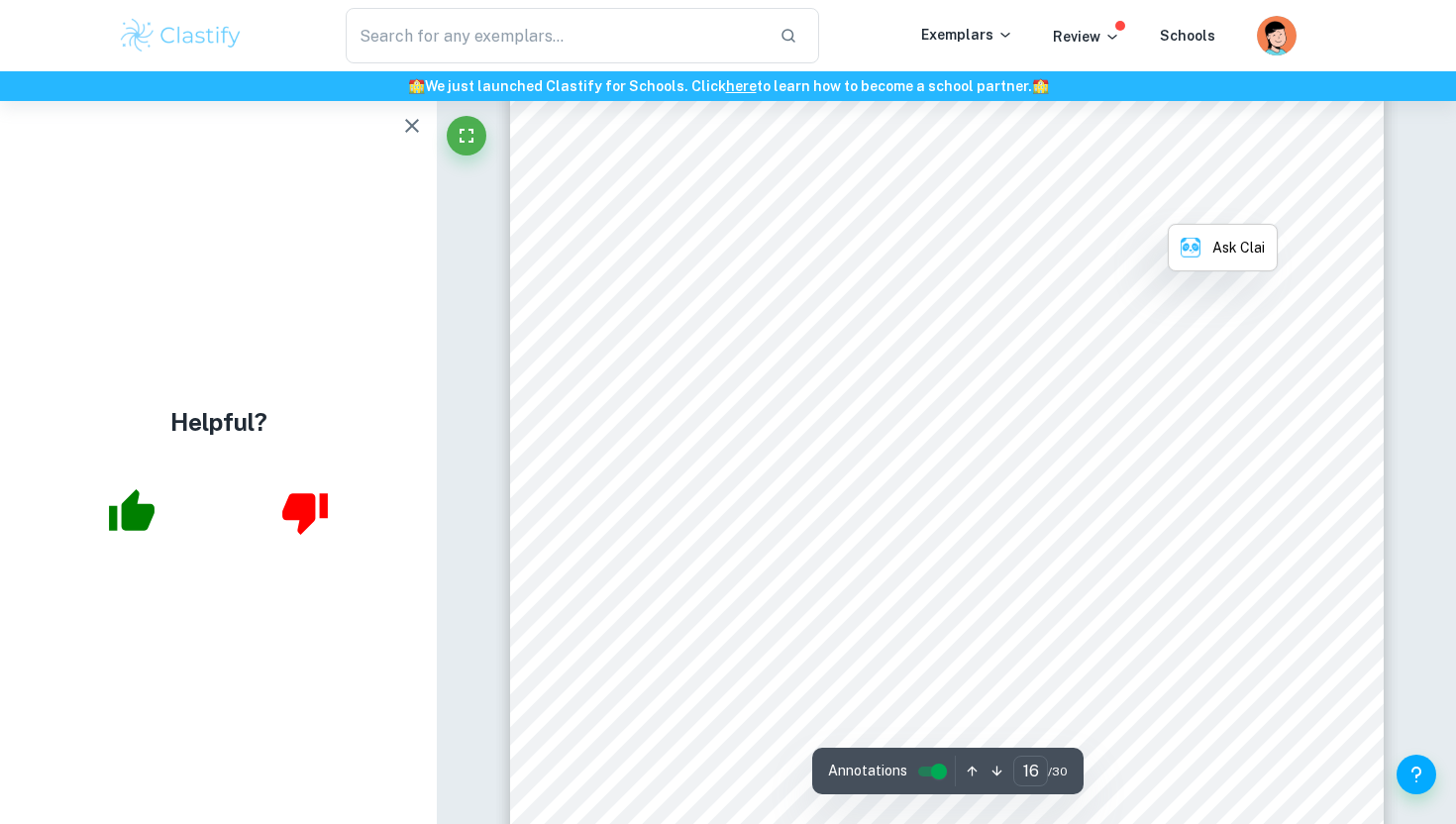 click on "celebrities who were [PERSON_NAME], actress [PERSON_NAME], singer [PERSON_NAME] and actor [PERSON_NAME] all" at bounding box center (1116, 245) 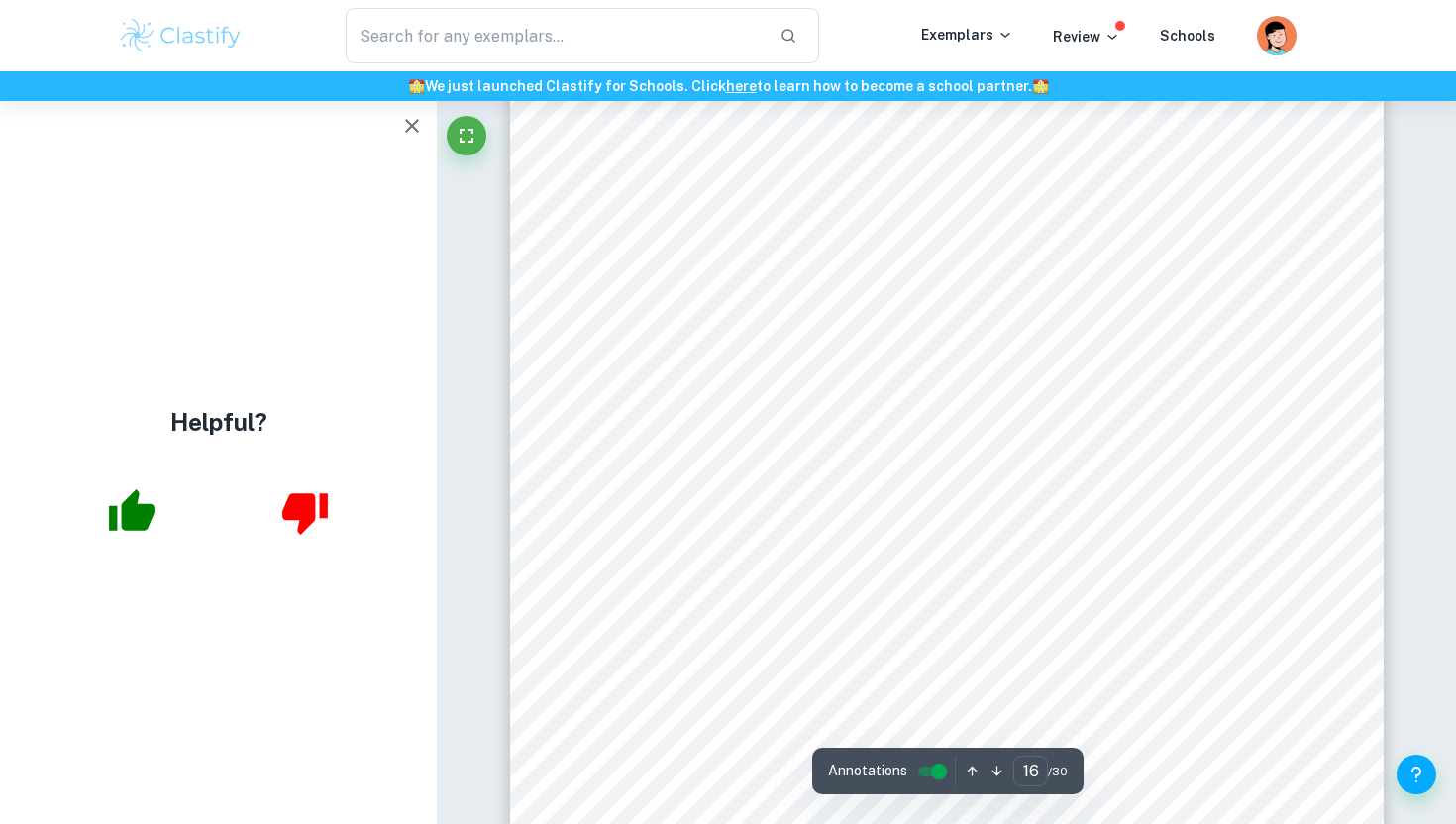 click on "celebrities who were [PERSON_NAME], actress [PERSON_NAME], singer [PERSON_NAME] and actor [PERSON_NAME] all" at bounding box center [1116, 245] 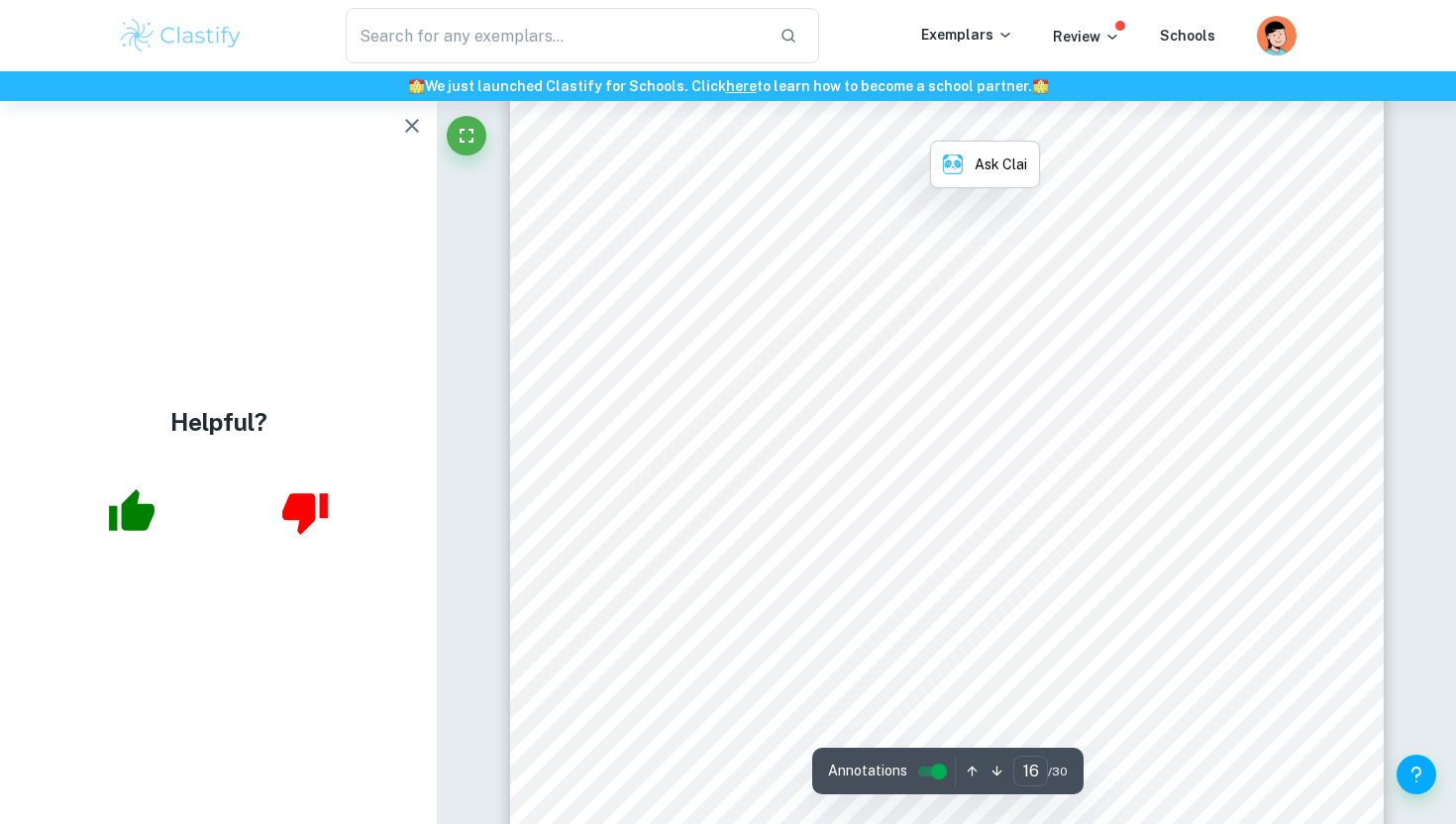click on "KOLs account for the largest proportion of brand awareness on social media" at bounding box center (973, 255) 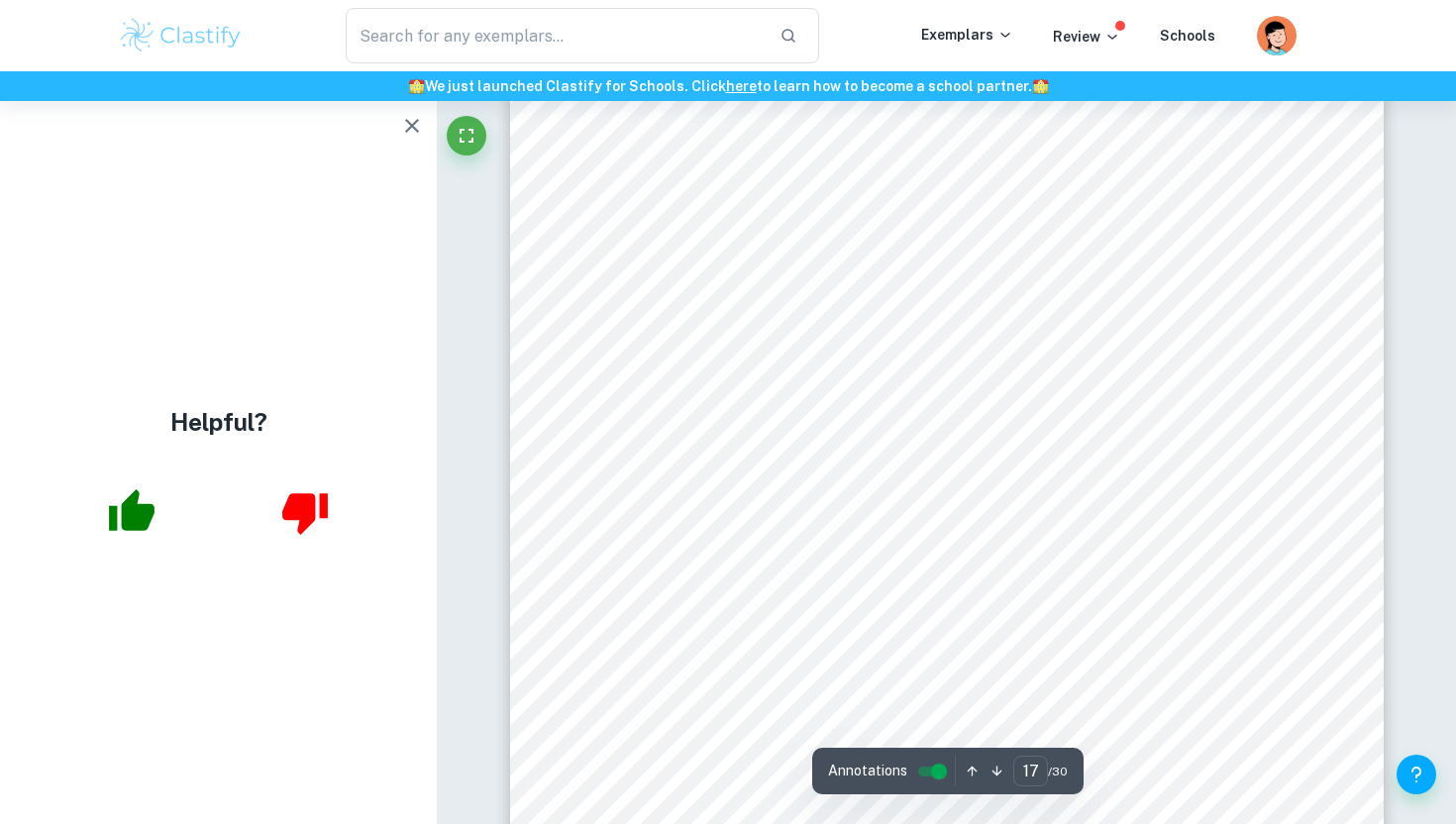 scroll, scrollTop: 20166, scrollLeft: 0, axis: vertical 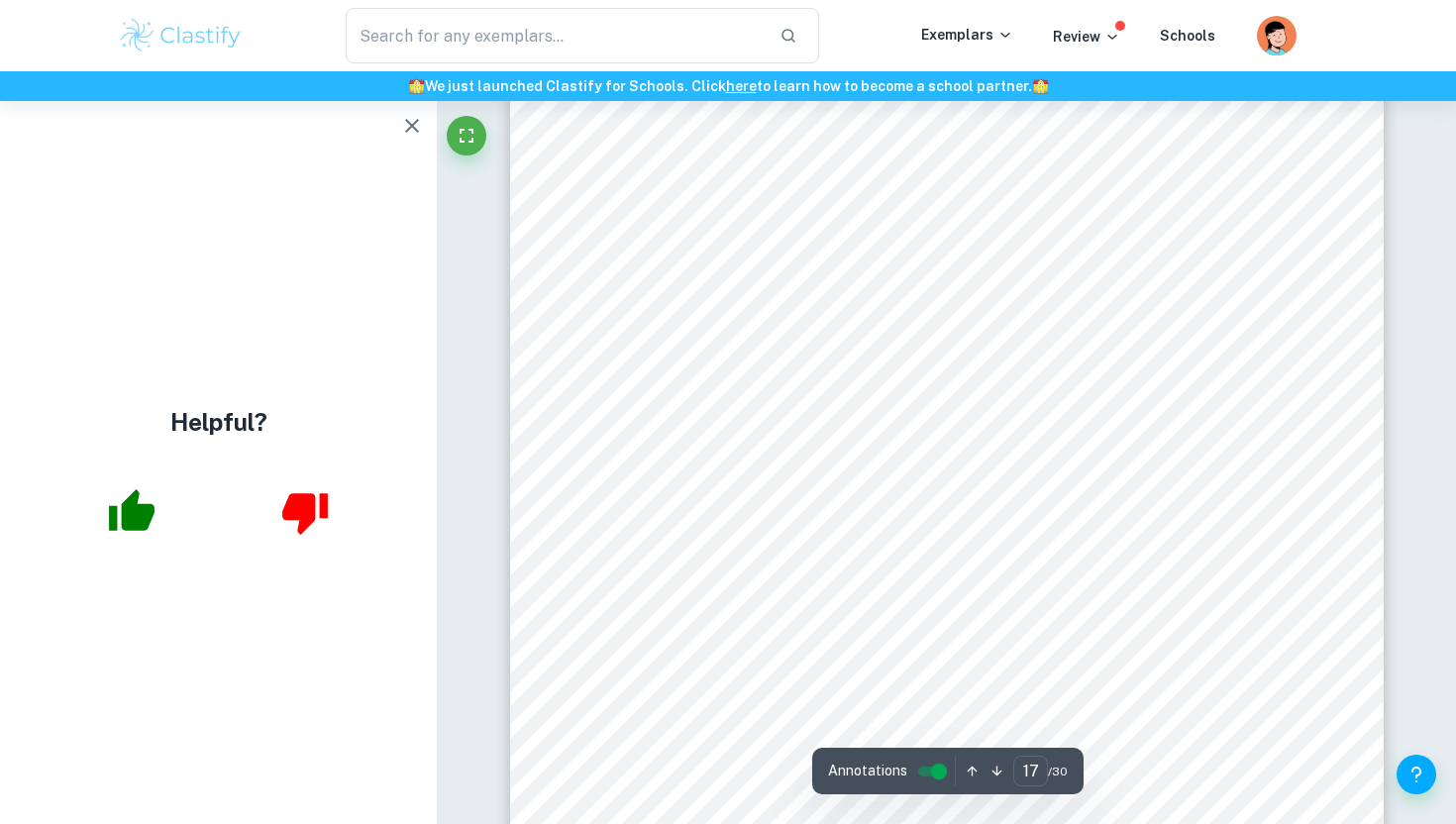 click on "Figure 3 & 4: First-hand screenshots from Gucci on platform 8WeChat Moments9. Yellow arrows depict [PERSON_NAME]." at bounding box center (970, 507) 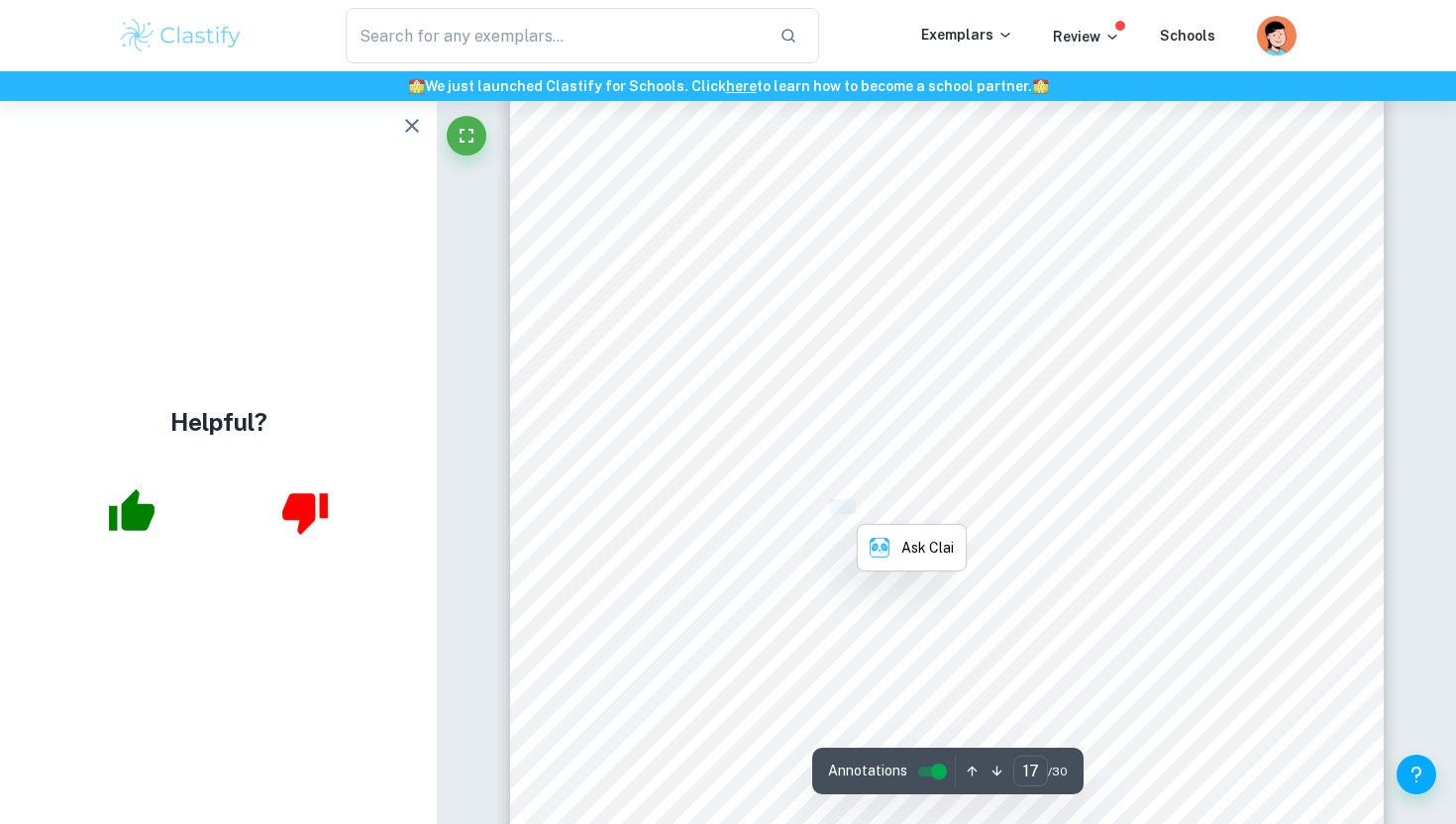 click on "Figure 3 & 4: First-hand screenshots from Gucci on platform 8WeChat Moments9. Yellow arrows depict [PERSON_NAME]." at bounding box center (970, 507) 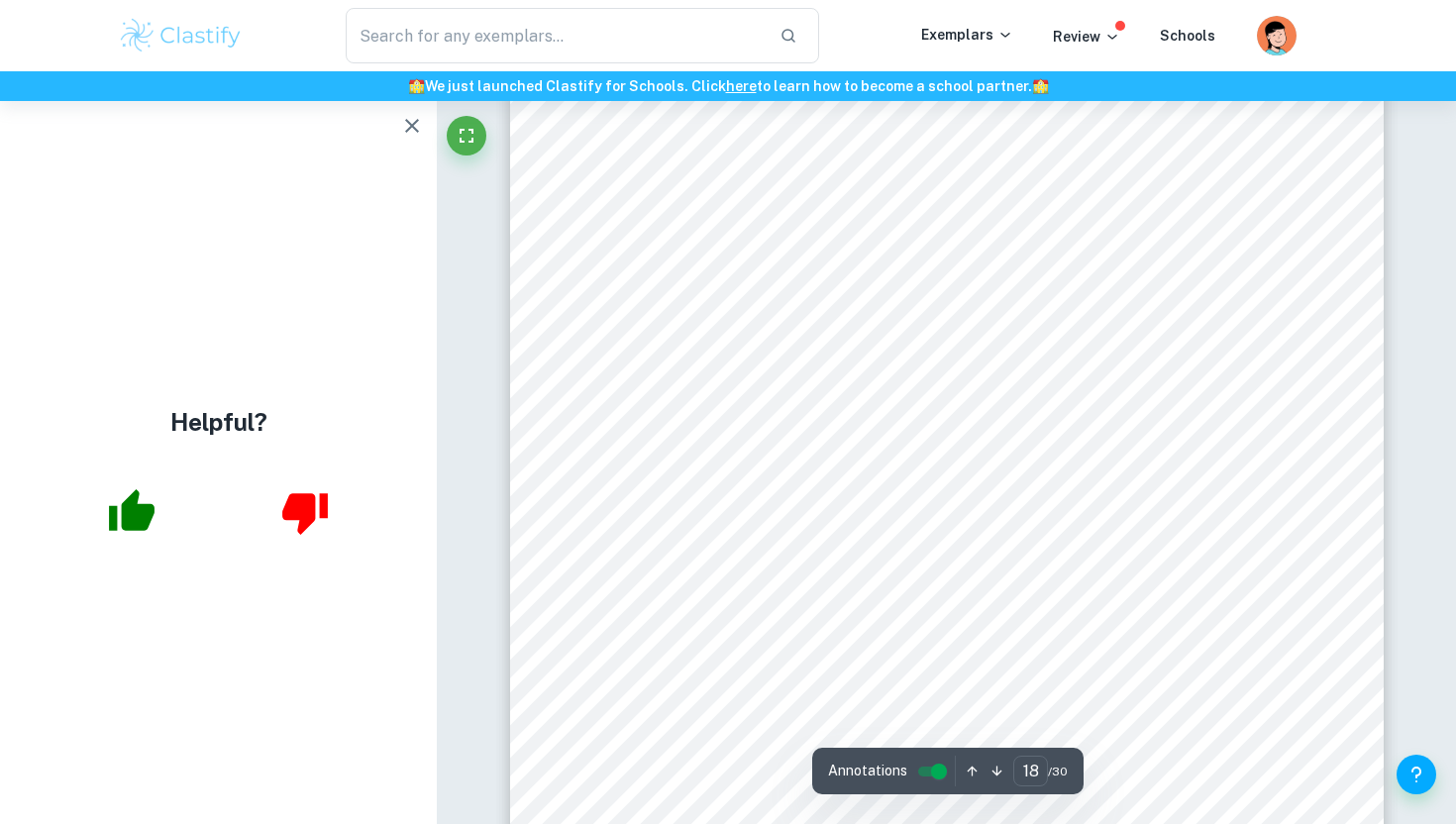 scroll, scrollTop: 21276, scrollLeft: 0, axis: vertical 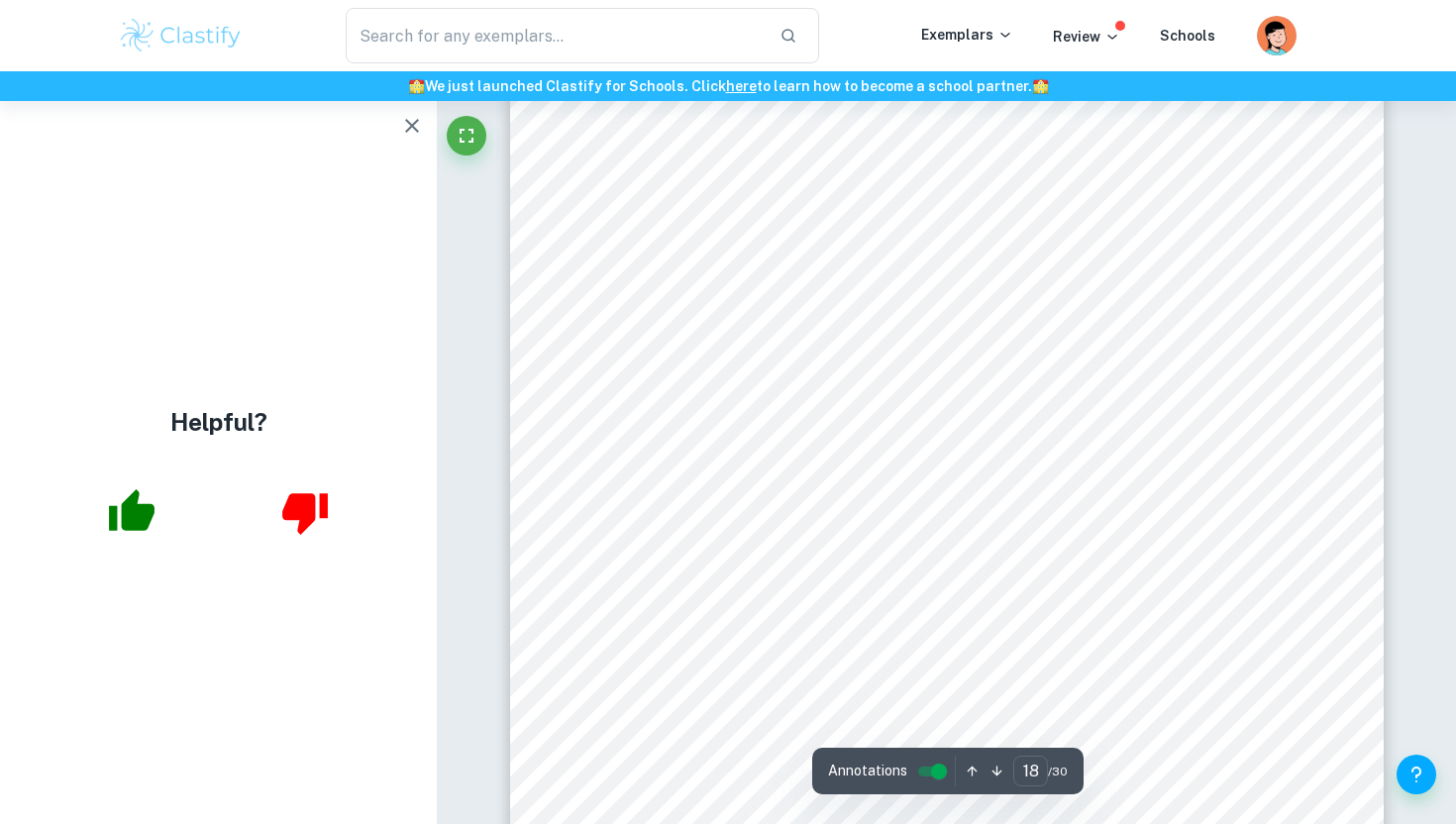 click on "18 assault scandal (Business of Fashion, 2021), and vice versa, such as the mass KOL terminations with Dolce & Gabbana during 2018 2 . Exhibitions Figure 5: Photo of exhibition 8Gucci Cosmos9 in Shanghai (rain-magazine, 2023) Gucci uses exhibitions to create immersive experiences as a platform for brand storytelling, showcasing products artistically. Gucci9s recent exhibition, Gucci Cosmos, featured   eight   unique   8worlds9   of   different   collections   (Hypebeast,   2023).   Gucci Cosmos gathered over 770 million views and over 100,000 posts on Weibo (Jing Daily, 2023). This resonates with Gen Z, who highly value brand authenticity and key brand values due to their ready access to information (Langer, 2022). A survey found in- store unique shopping experiences (48%) and extensive product information (43%) considered most important to Gen Z (Statista, 2021). Gucci Cosmos utilised this by showcasing its brand history to Chinese consumers. Punching in, or 8daka9, is popular 2" at bounding box center [947, 643] 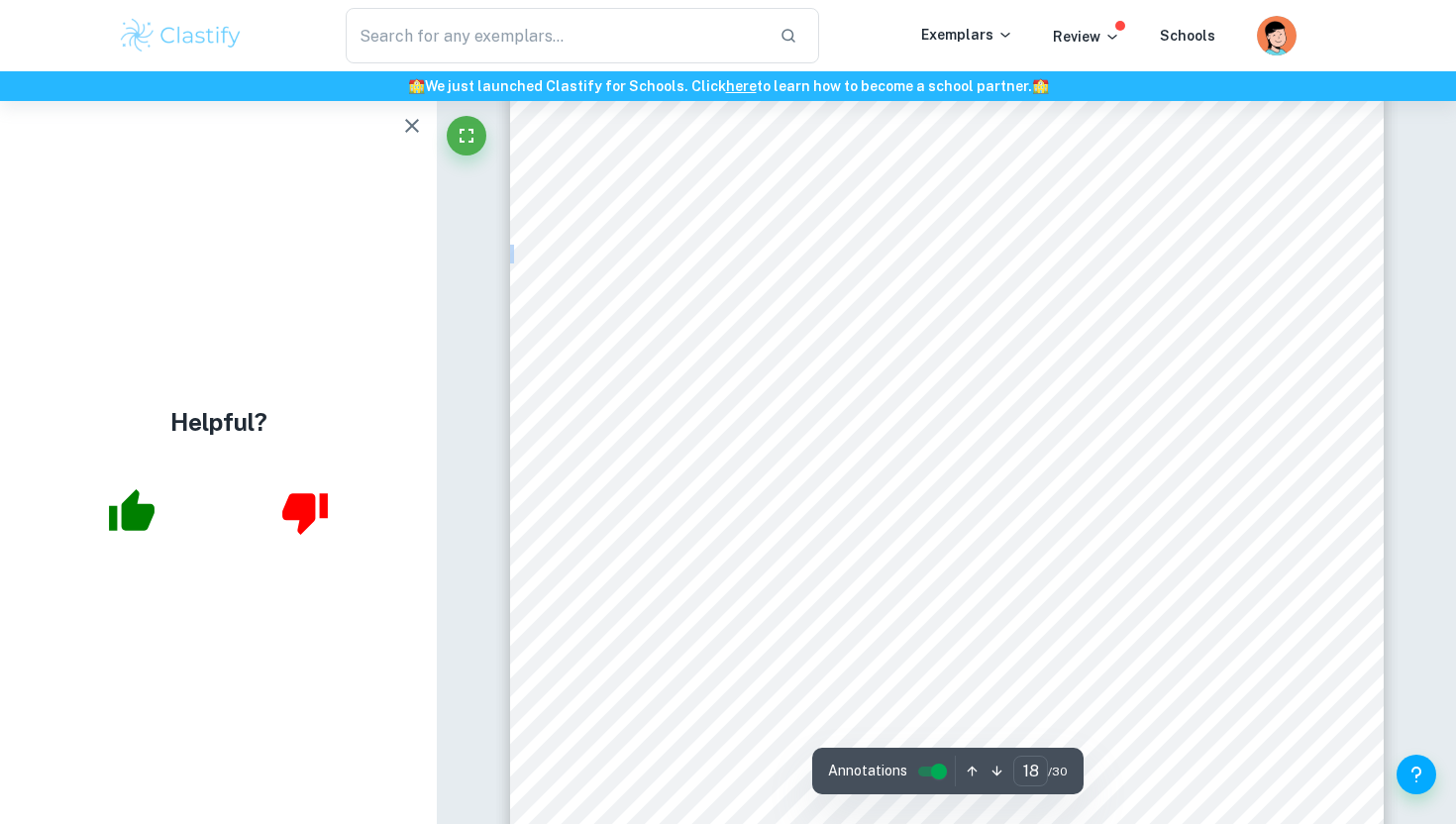 click on "18 assault scandal (Business of Fashion, 2021), and vice versa, such as the mass KOL terminations with Dolce & Gabbana during 2018 2 . Exhibitions Figure 5: Photo of exhibition 8Gucci Cosmos9 in Shanghai (rain-magazine, 2023) Gucci uses exhibitions to create immersive experiences as a platform for brand storytelling, showcasing products artistically. Gucci9s recent exhibition, Gucci Cosmos, featured   eight   unique   8worlds9   of   different   collections   (Hypebeast,   2023).   Gucci Cosmos gathered over 770 million views and over 100,000 posts on Weibo (Jing Daily, 2023). This resonates with Gen Z, who highly value brand authenticity and key brand values due to their ready access to information (Langer, 2022). A survey found in- store unique shopping experiences (48%) and extensive product information (43%) considered most important to Gen Z (Statista, 2021). Gucci Cosmos utilised this by showcasing its brand history to Chinese consumers. Punching in, or 8daka9, is popular 2" at bounding box center (947, 643) 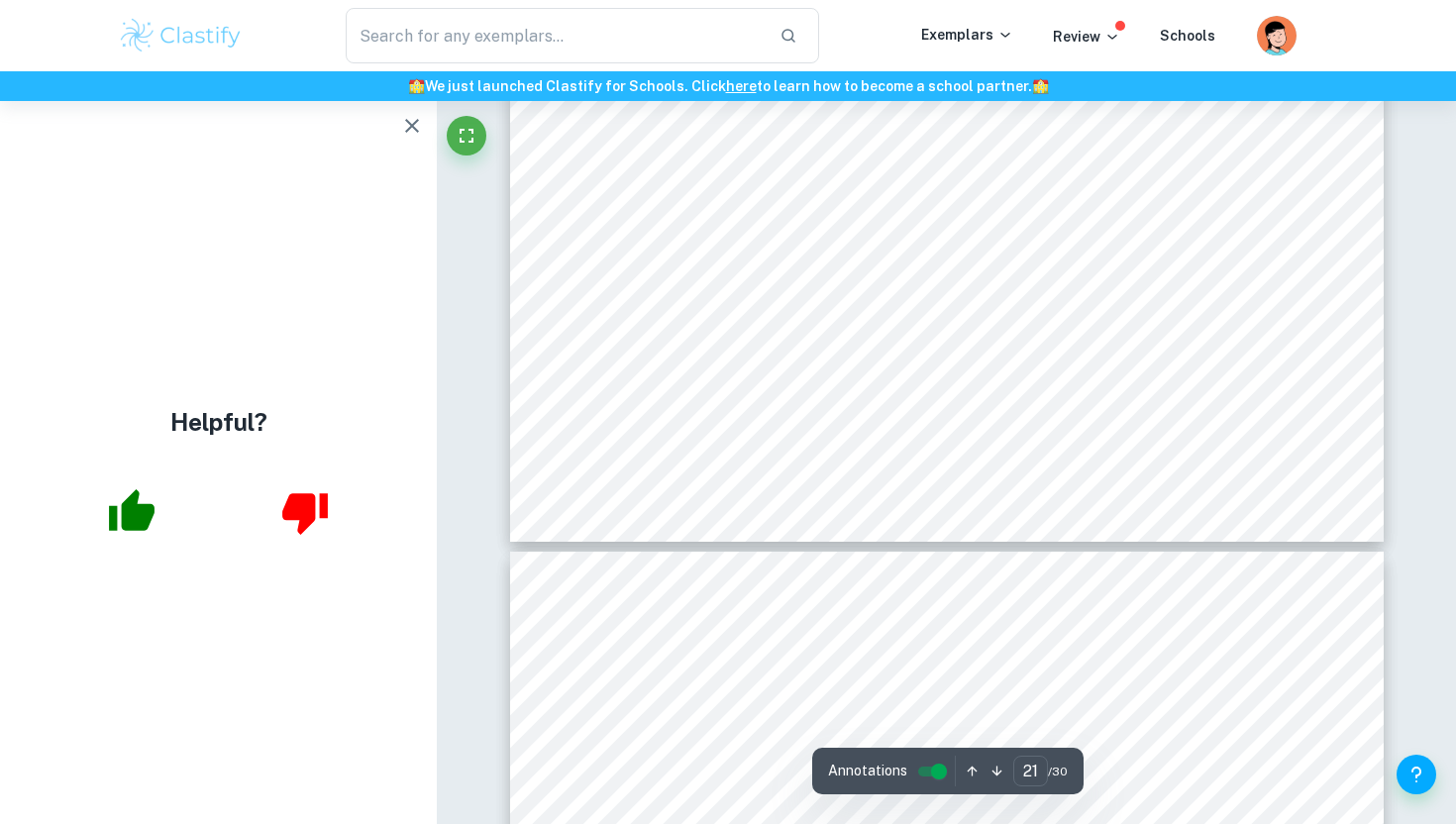 scroll, scrollTop: 25779, scrollLeft: 0, axis: vertical 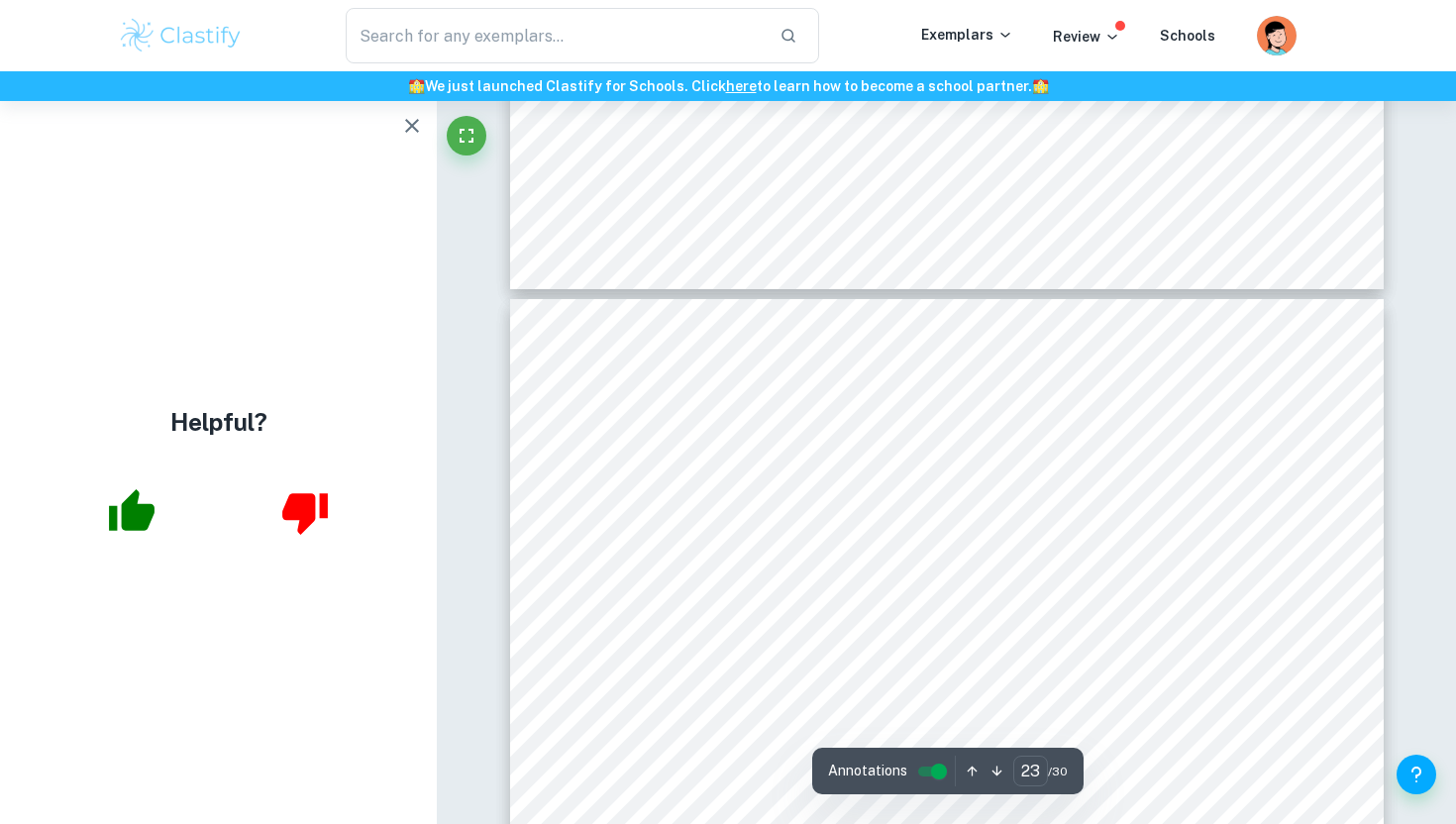 drag, startPoint x: 615, startPoint y: 143, endPoint x: 846, endPoint y: 207, distance: 239.7019 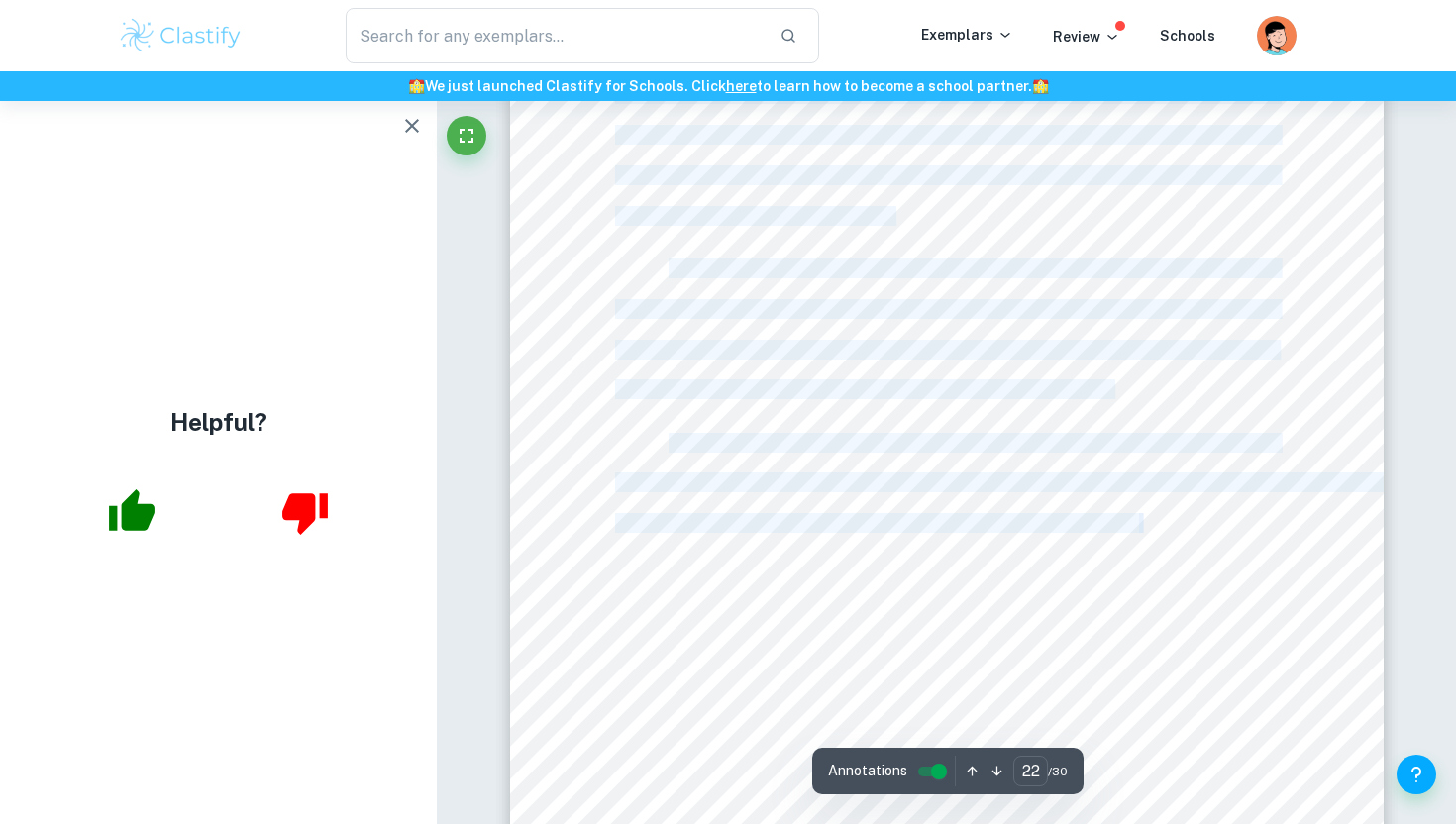 scroll, scrollTop: 26601, scrollLeft: 0, axis: vertical 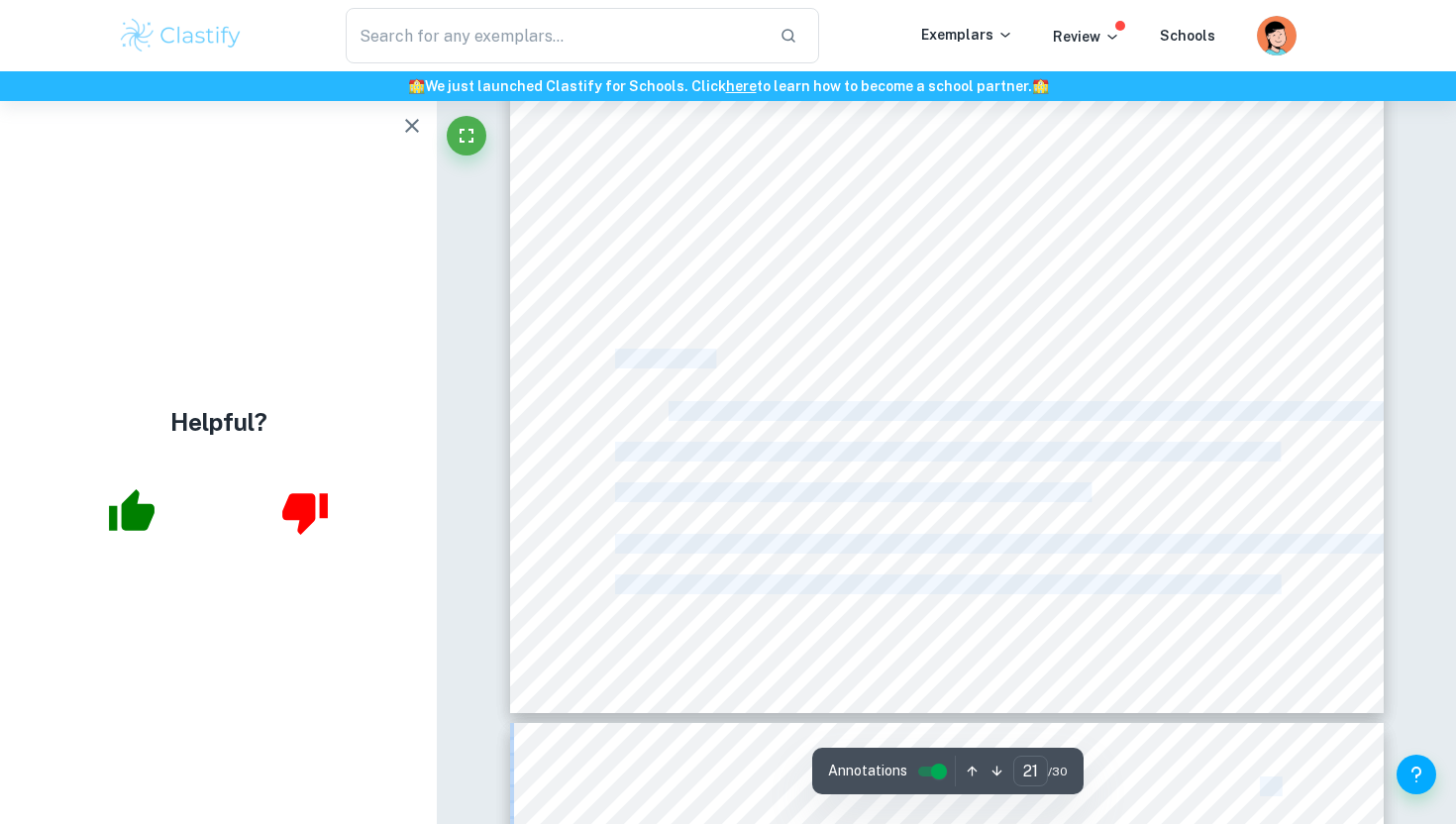 drag, startPoint x: 1198, startPoint y: 562, endPoint x: 619, endPoint y: 362, distance: 612.5692 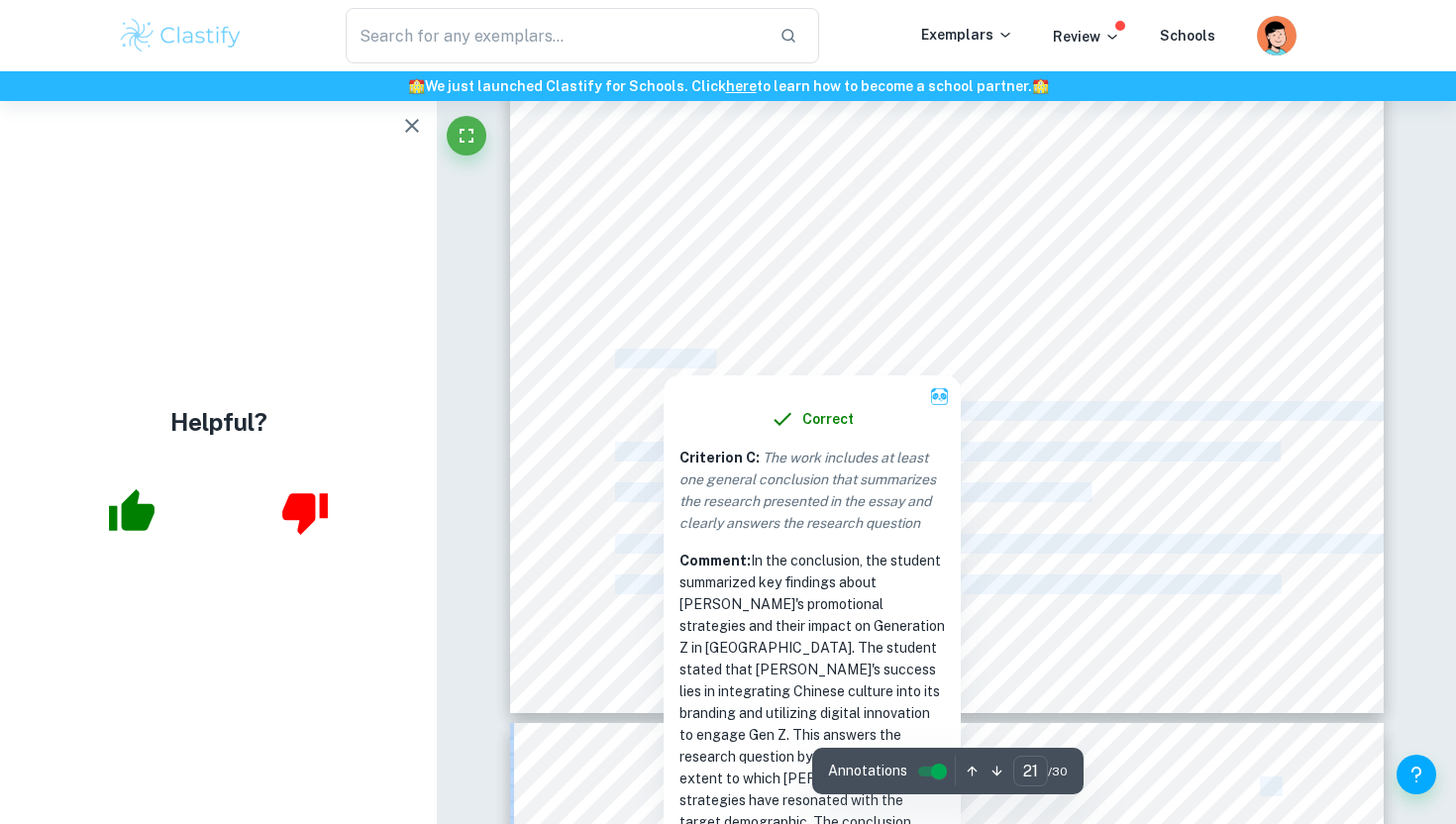 copy on "Conclusion Gucci9s promotional strategies in China were accessed through its use of ATL and BTL promotion, with context to the values of Gen Z. These include digital innovation, personalisation, culture, and social responsibility. The key findings of this analysis were that Gucci found success by inserting Chinese culture into a foreign brand, capitalising on the national trend wave, as well as reaching 22 Gen Z through their preferred medium. This included creating themed events for brand development and awareness both digitally, WMP, and physically, exhibitions, as a set for   the   punching-in   movement.   Gucci   reached   Chinese   Gen   Z   through   digital innovation by featuring KOLs in their commercials to create trust and brand loyalty by garnering interest and excitement. These contribute to Gucci9s steady growth within China among Gen Z. Nonetheless, Gucci should consider the competitive nature of the Gen Z market and luxury substitutes by continuing to be innovative to build brand identity, ..." 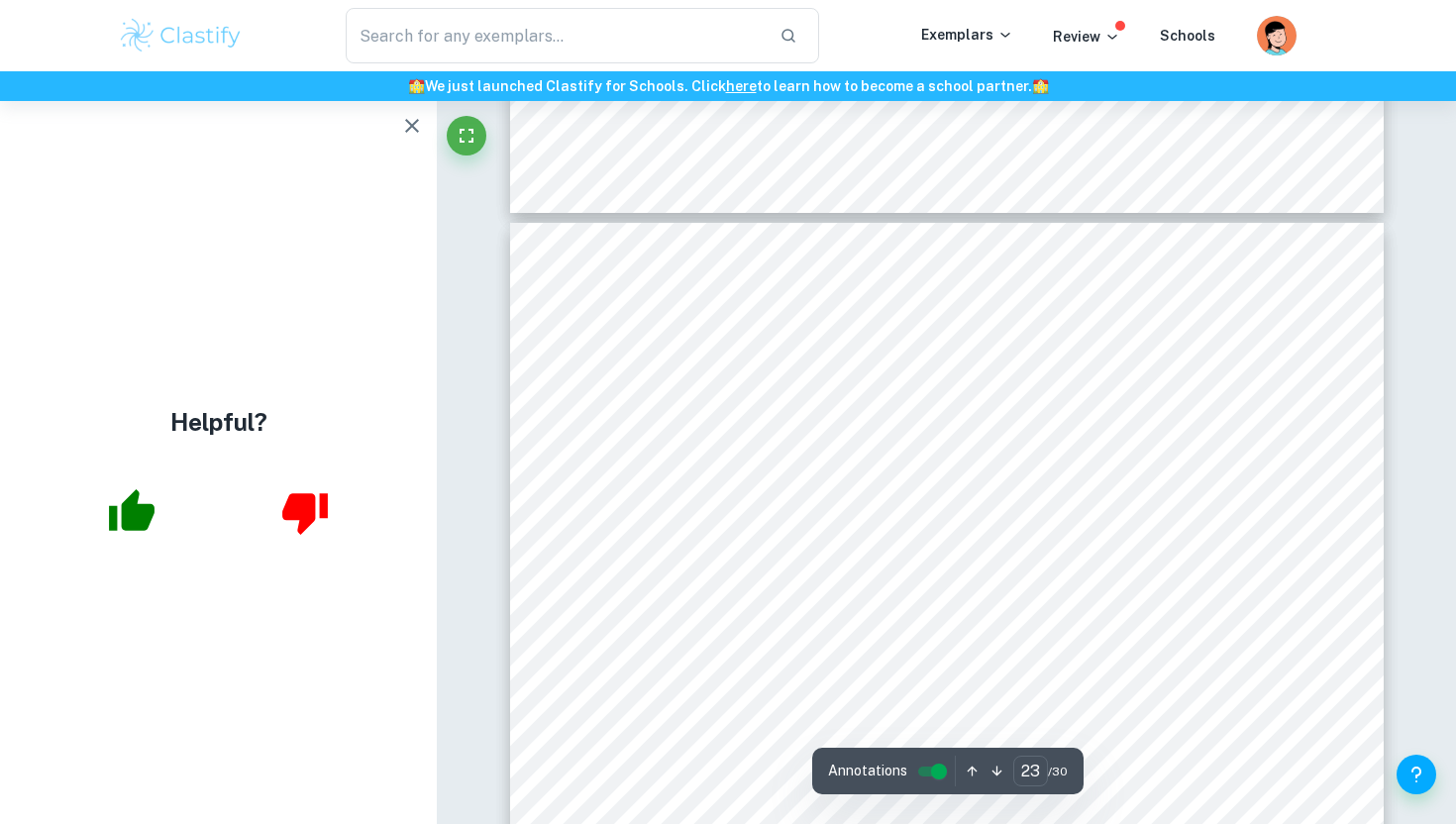 scroll, scrollTop: 27362, scrollLeft: 0, axis: vertical 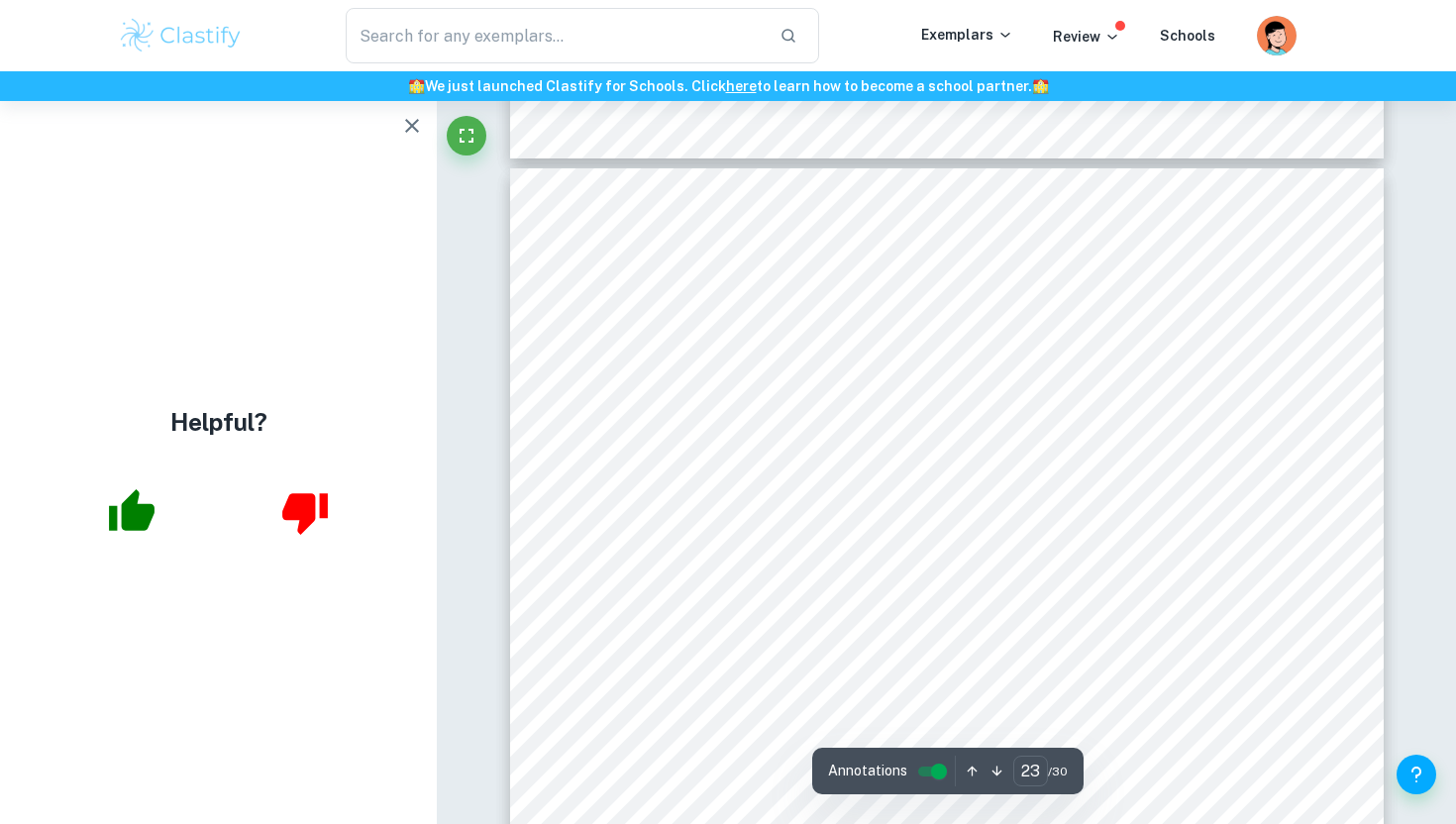 click on "e" at bounding box center [977, 286] 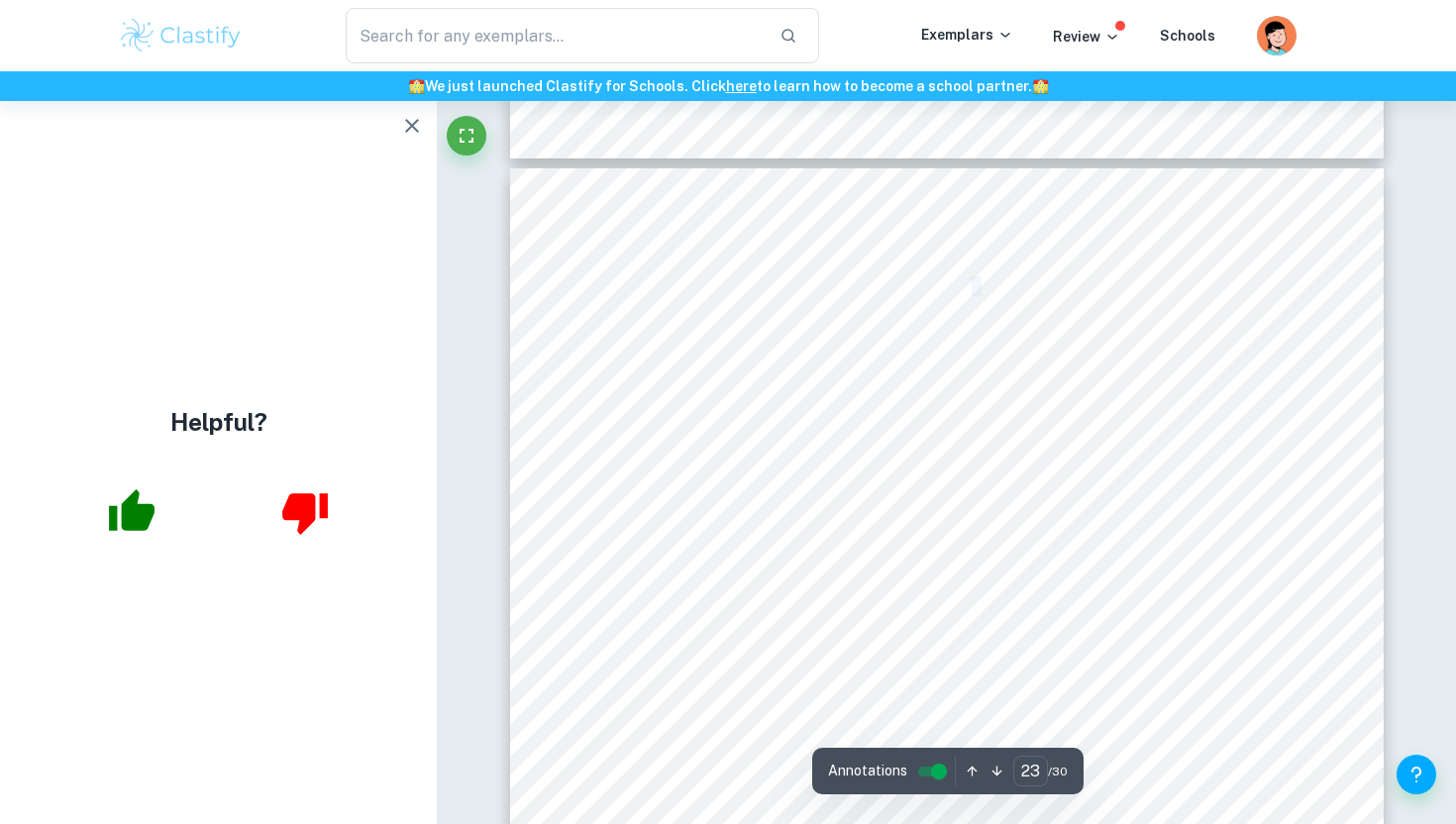 click on "e" at bounding box center (977, 286) 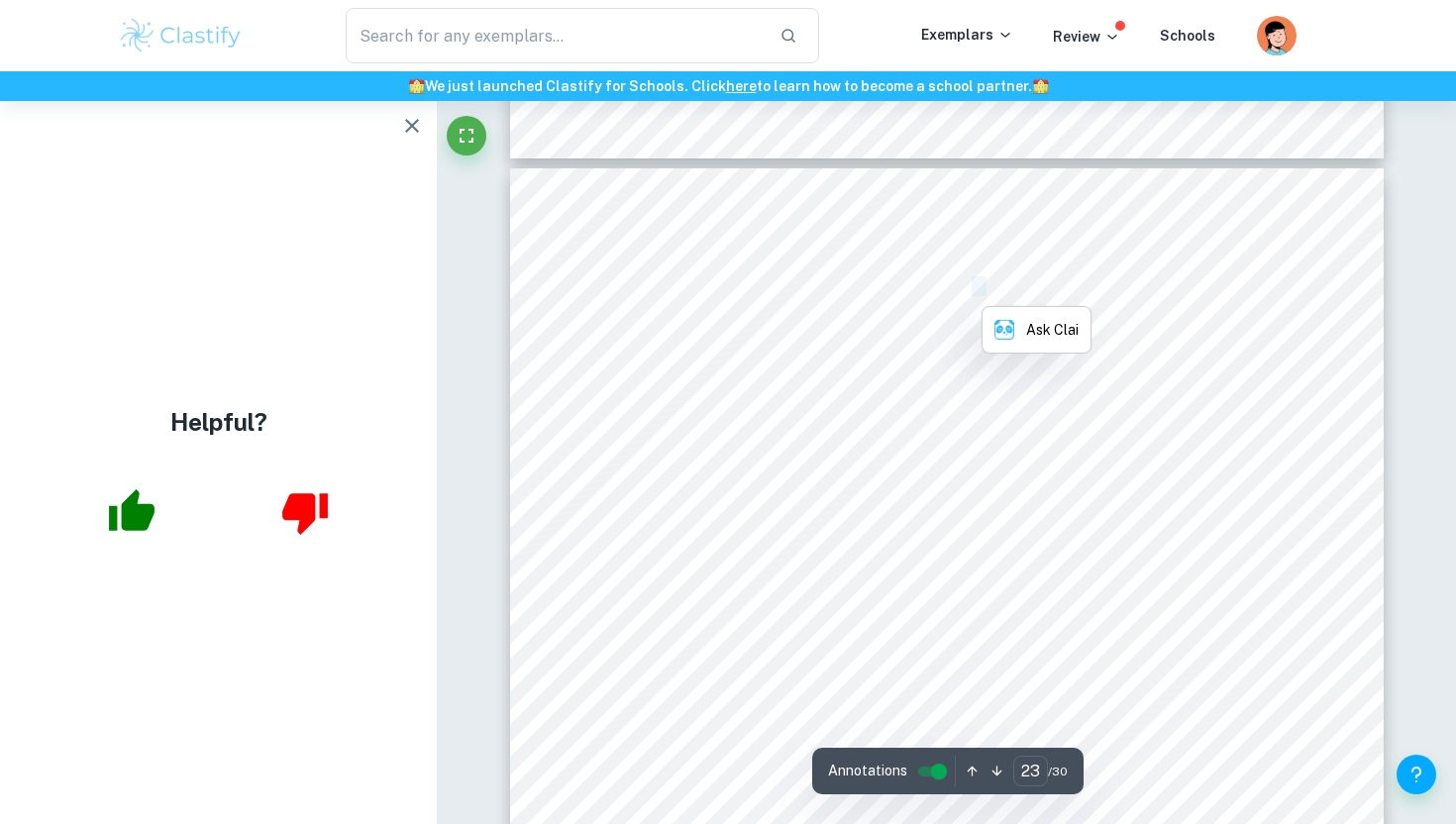 click on "e" at bounding box center (977, 286) 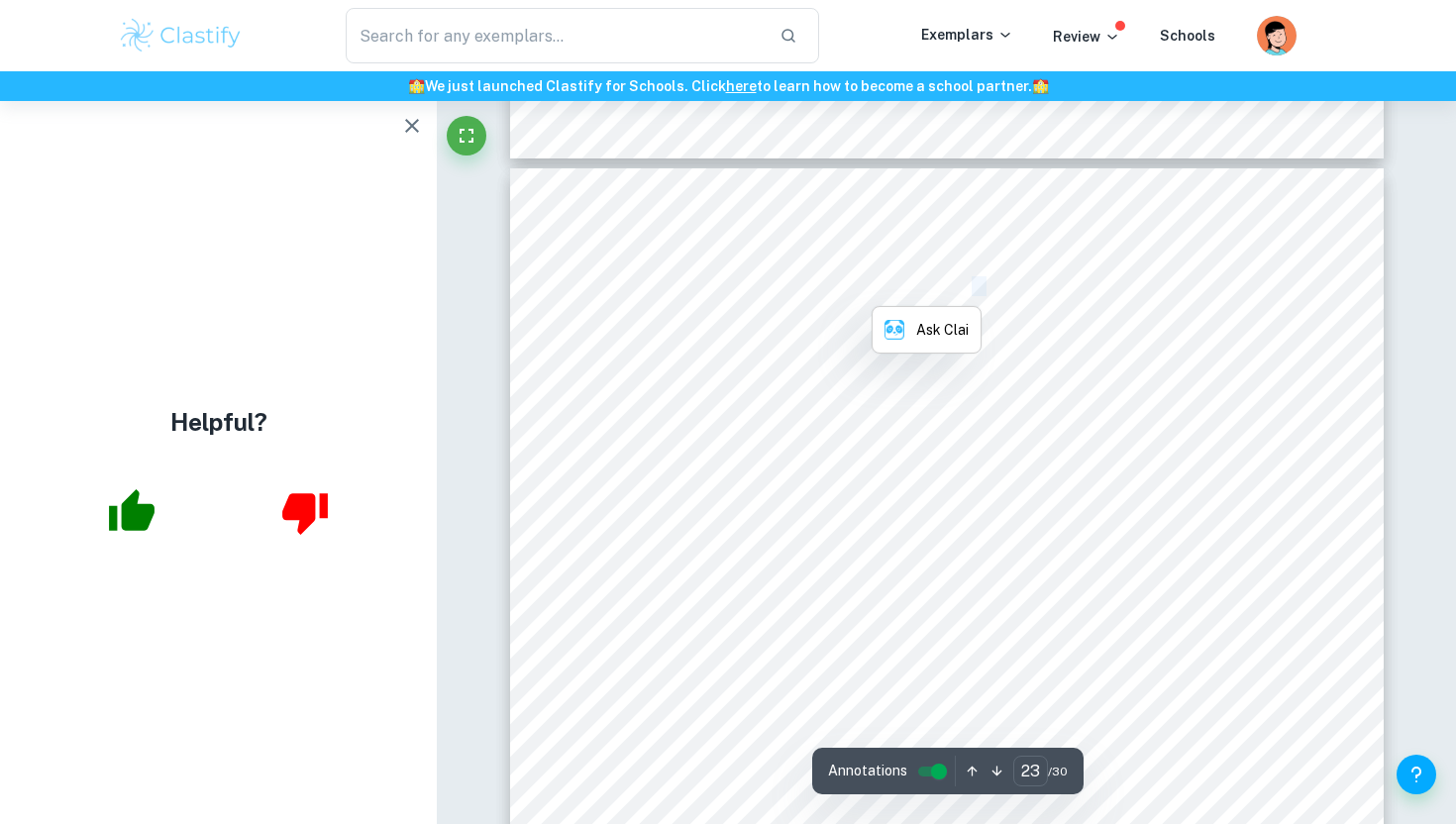 copy on "e" 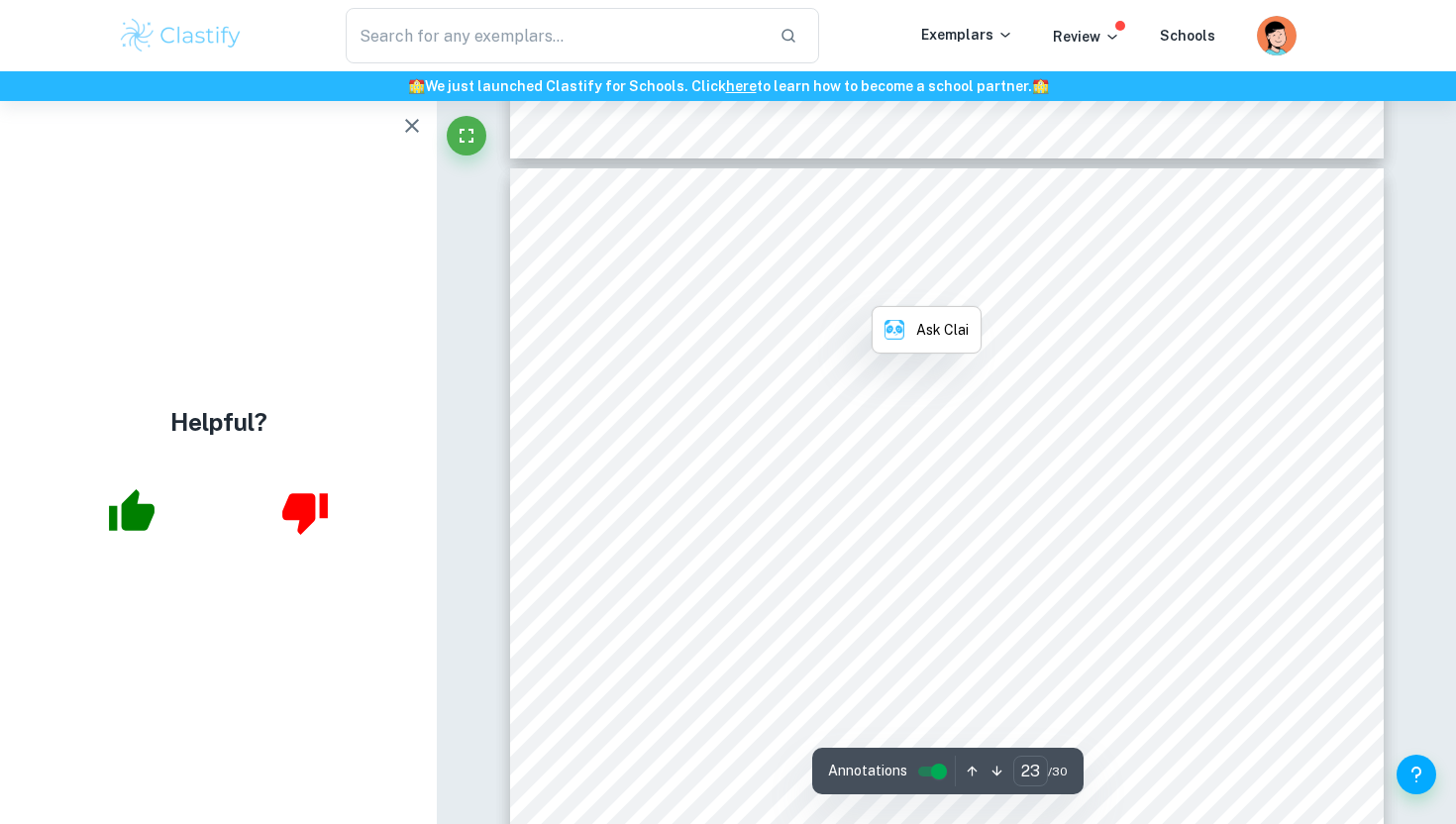 click on "23 W o r k s   C i t e d <About Kering & Key Figures.=   About Kering & Key Figures   , Kering Corporation , 27 Apr. 2023, www.kering.com/en/finance/about-kering/. <Agility Luxury Brand Affinity Rankings 2021 - Affluential.=   Luxurious Magazine , Affluential, 19 Aug. 2021, affluential.com/agility-luxury-brand-affinity-rankings/. Apostoaie, Ella. <Barriers to Exit.=   Barriers to Exit , The Wire China, 15 Oct. 2023, www.thewirechina.com/2023/10/15/barriers-to-exit-china-exit-ban/. Arbelo, Antonio, et al. <Heterogeneity of resources and performance in the Hotel Industry.=   Journal of Hospitality & Tourism Research , vol. 45, no. 1, 28 July 2020, pp. 683 89, https://doi.org/10.1177/1096348020944450. Asad, Mohiuddin, and Folasade Olukemi Adedoyin. <Porter Five Forces vs Resource Based View - A Comparison.=   SSRN Electronic Journal , 17 Oct. 2011, https://doi.org/10.2139/ssrn.1986725. <Bain Report: China to Make up 40% of Luxury Consumers by 2030.=   Jing Daily , Jing   Jing Daily , Jing year. Beattie, Andrew." at bounding box center [947, 786] 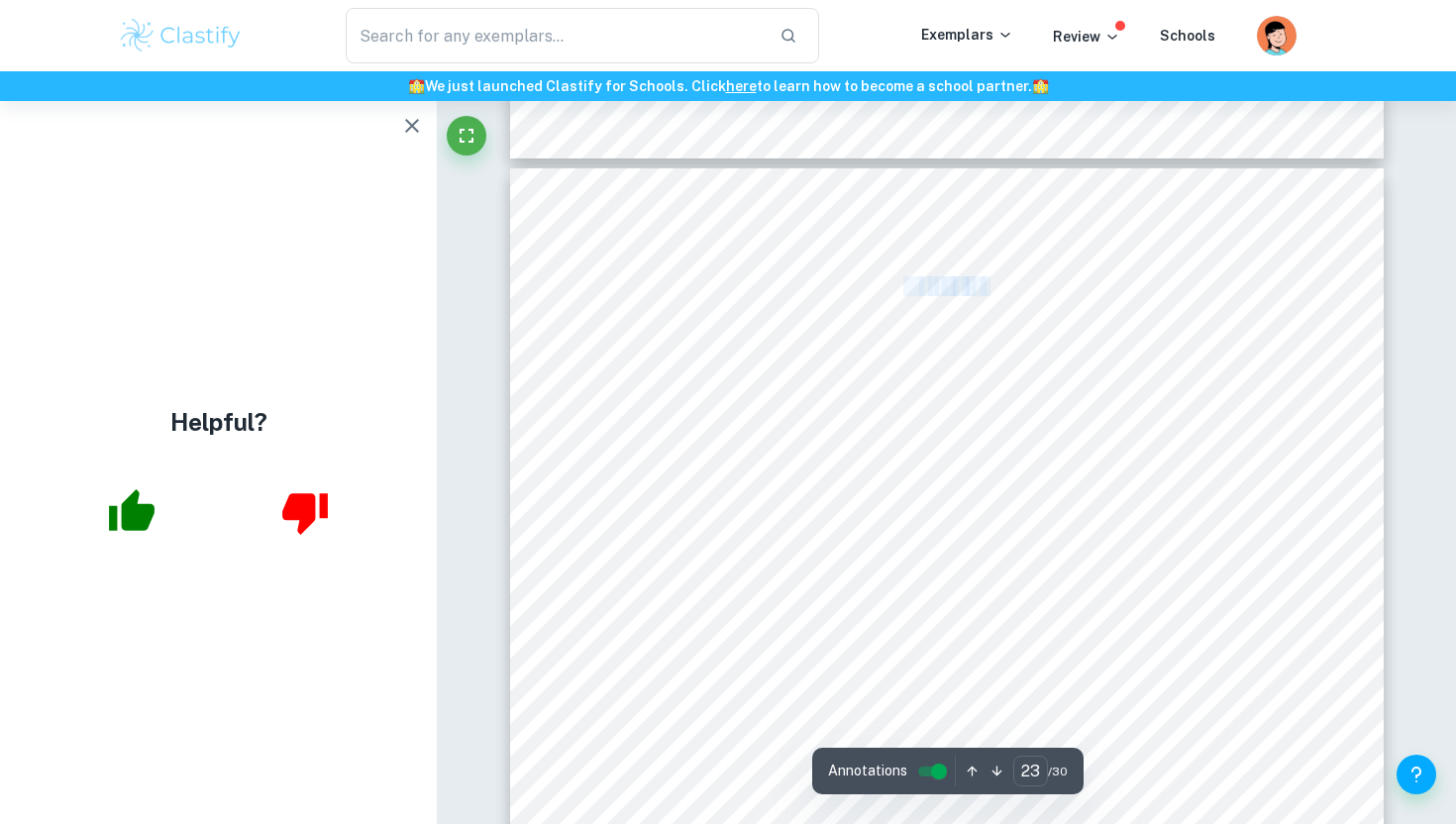 drag, startPoint x: 988, startPoint y: 284, endPoint x: 904, endPoint y: 283, distance: 84.00595 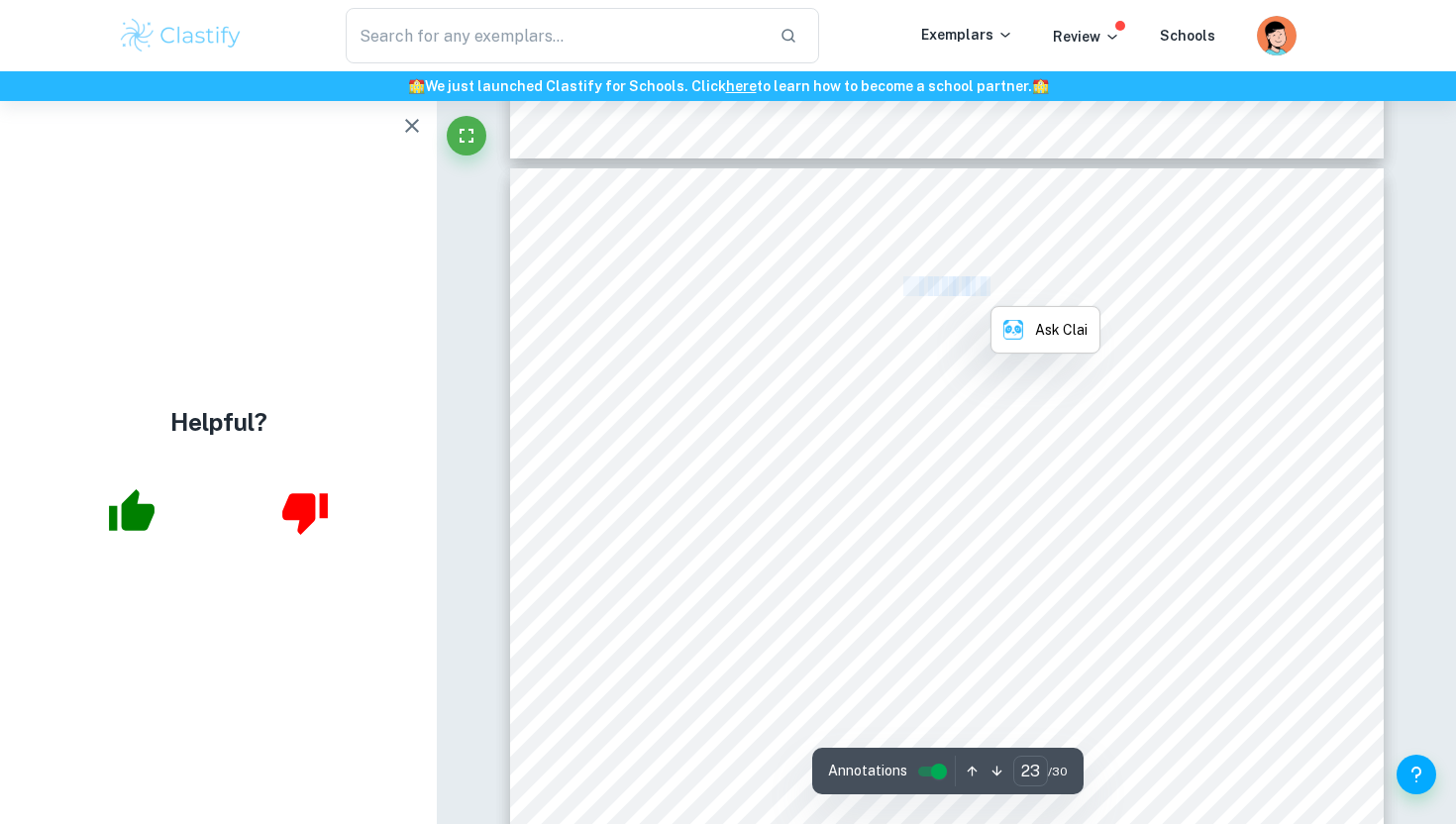 copy on "W o r k s   C i t e d" 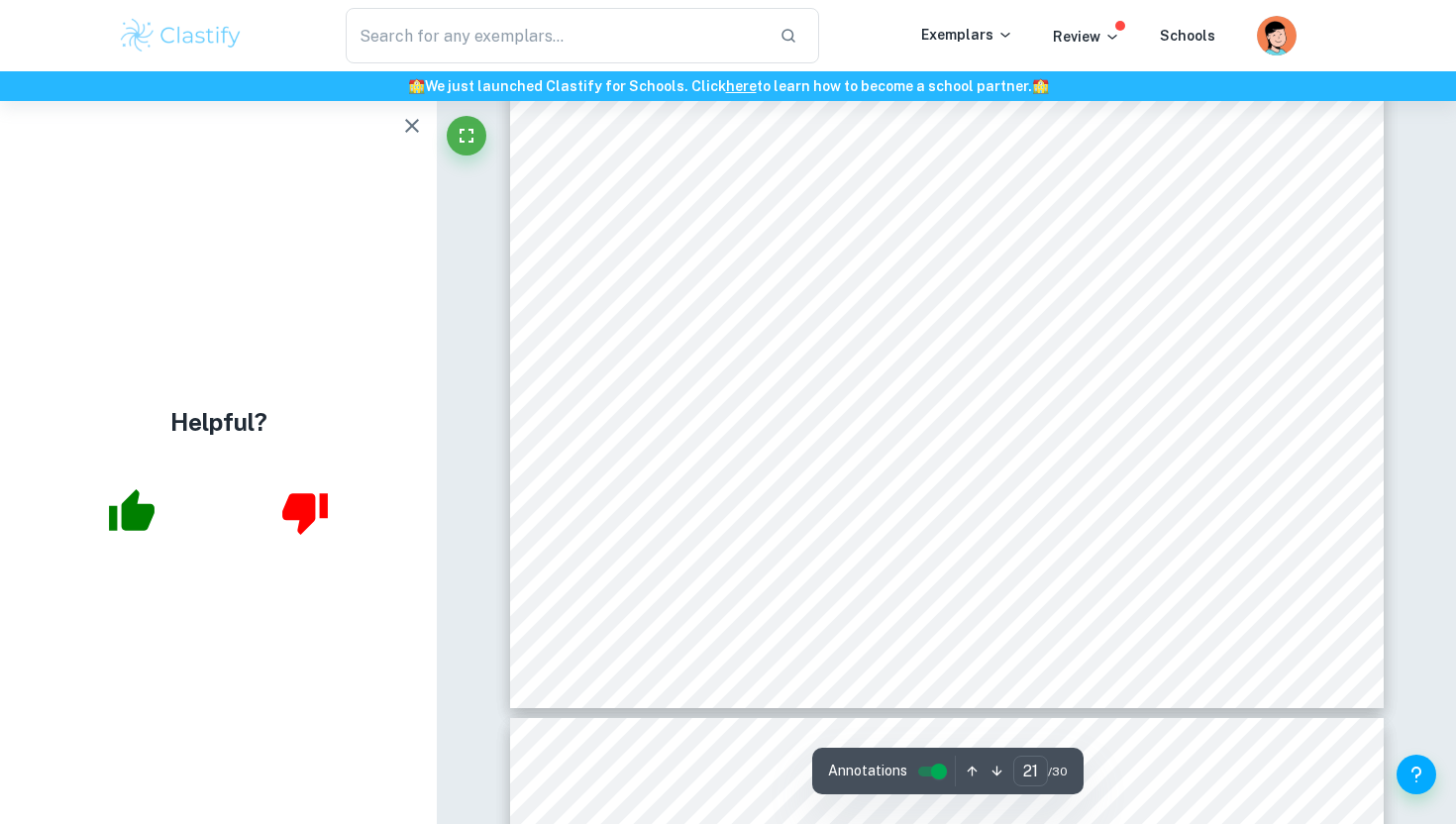 click on "21 company lost $5.2 billion within eight days, with revenue in Asia Pacific dropping from 25 to 22% in 2019 (Daxue Consulting, 2023). The brand never fully recovered its previous standing in China, highlighting the difficulty of rebuilding brand loyalty. This unsuccessful promotional strategy demonstrated poor understanding of the Chinese market, leading to loss of sales and brand reputation. Chinese Gen Z consumers have high cultural and brand affinity, with 43% who would choose a familiar brand over a new one (McKinsey, 2020). Effective online word-of-mouth marketing is highly influential to Gen Z, with 44% counting bloggers and influencers as most influential after the official accounts of the brands themselves (McKinsey, 2020). The loss of KOLs was significant as they publicly disassociated from the brand on Weibo, reaching their millions of followers and influencing young consumers. Given China's collectivist culture (Hofstede Insights), criticising the country resonated strongly with their   target" at bounding box center [947, 90] 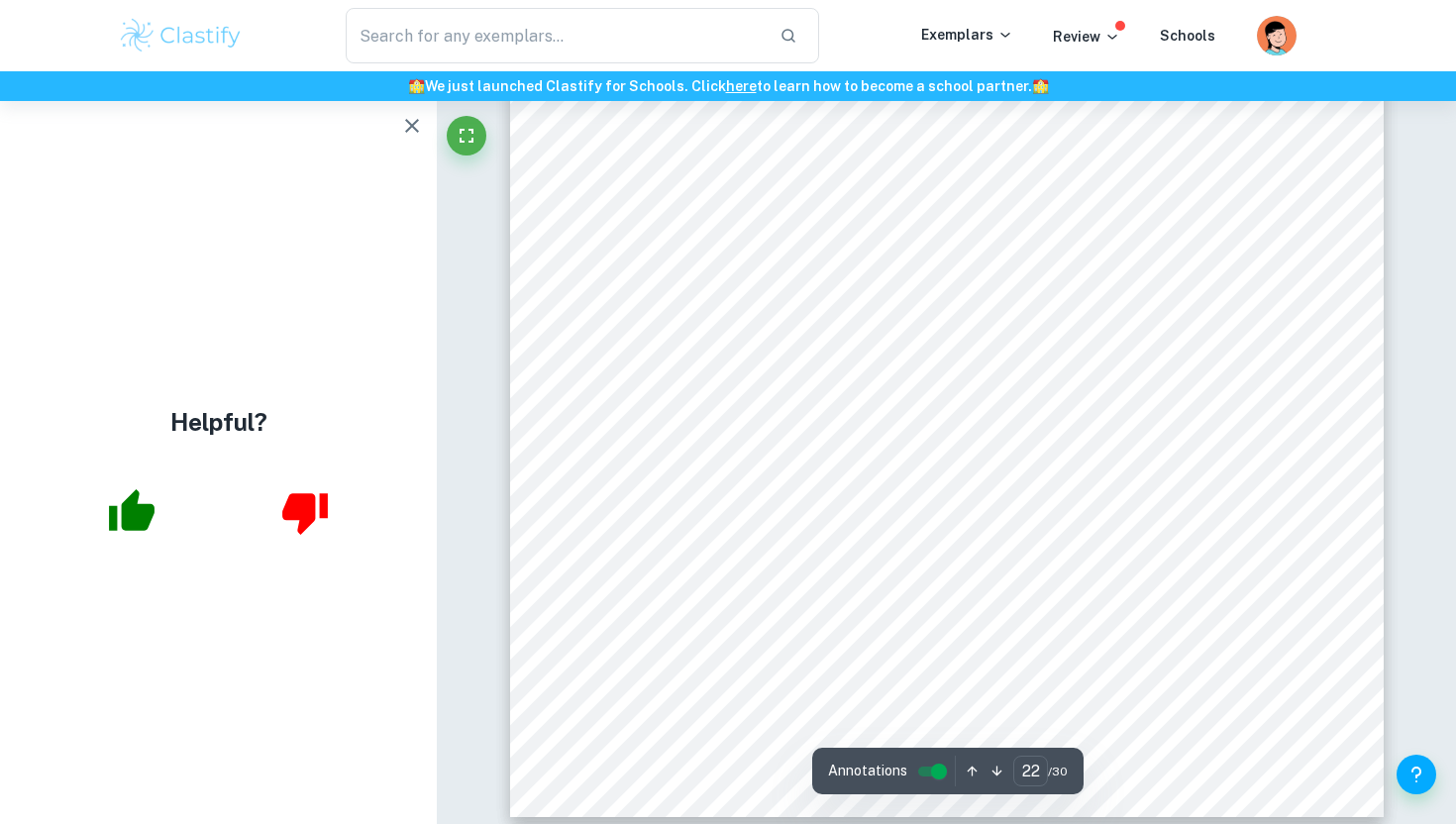 scroll, scrollTop: 26725, scrollLeft: 0, axis: vertical 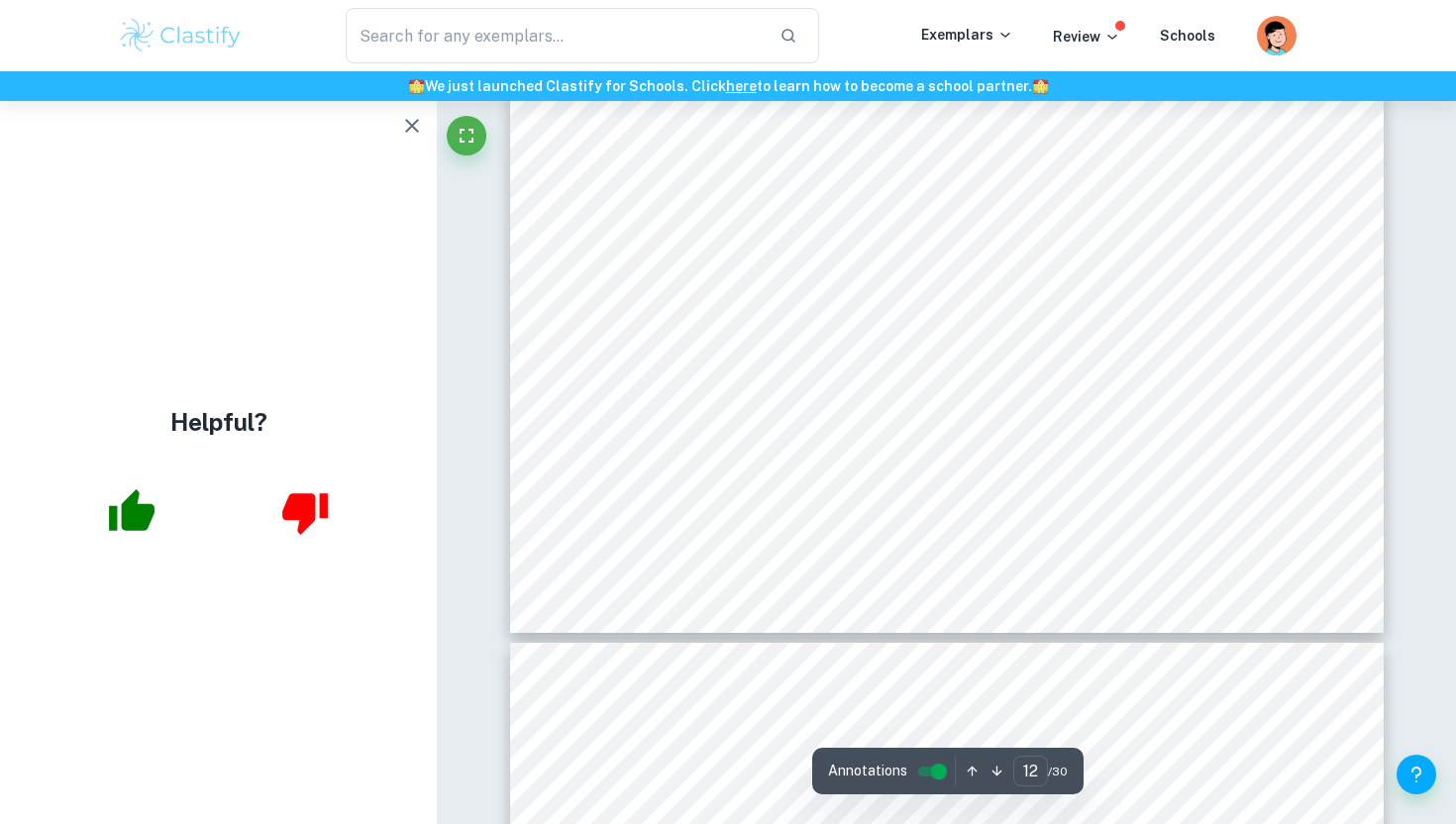 type on "13" 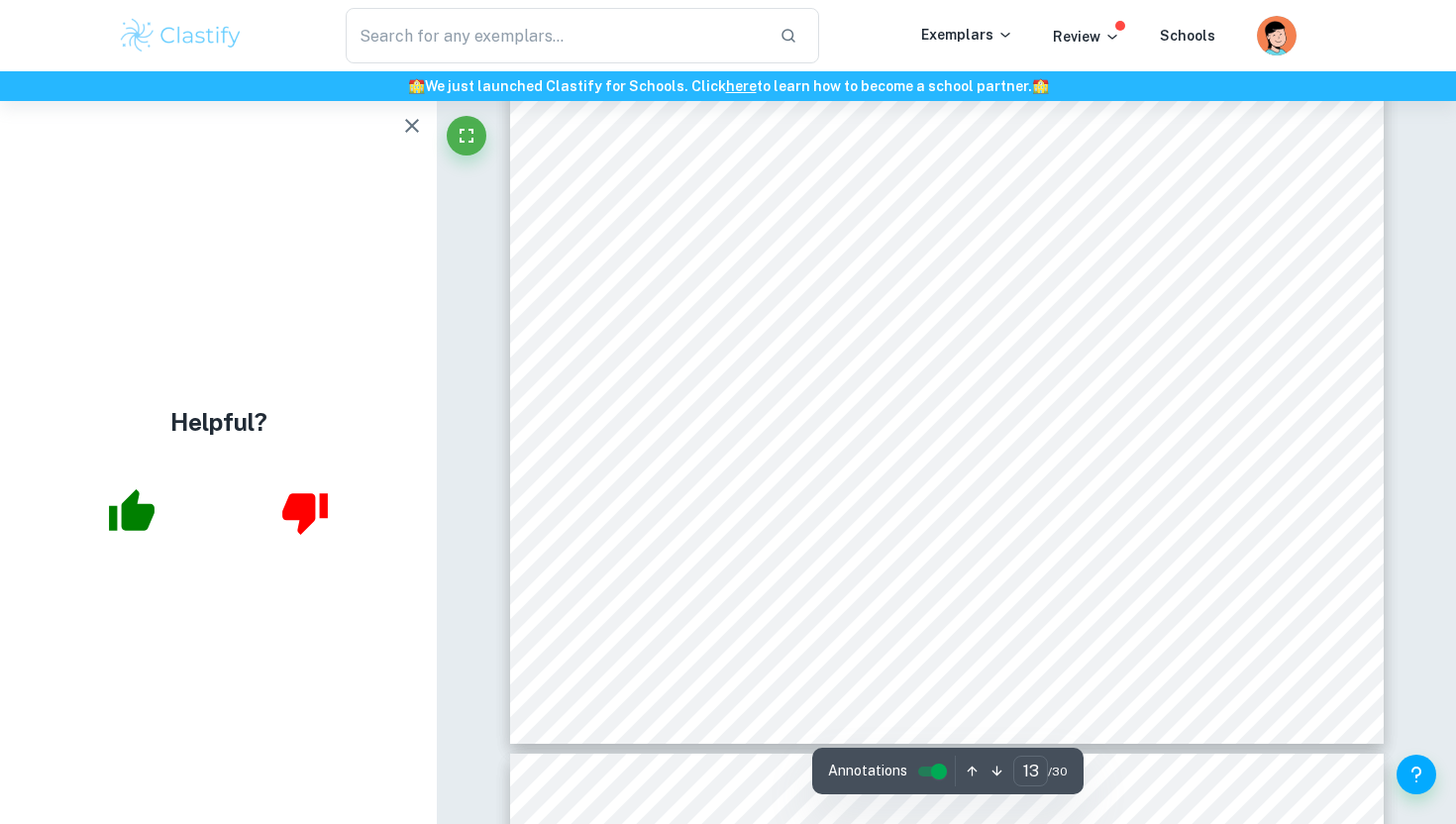 scroll, scrollTop: 15561, scrollLeft: 0, axis: vertical 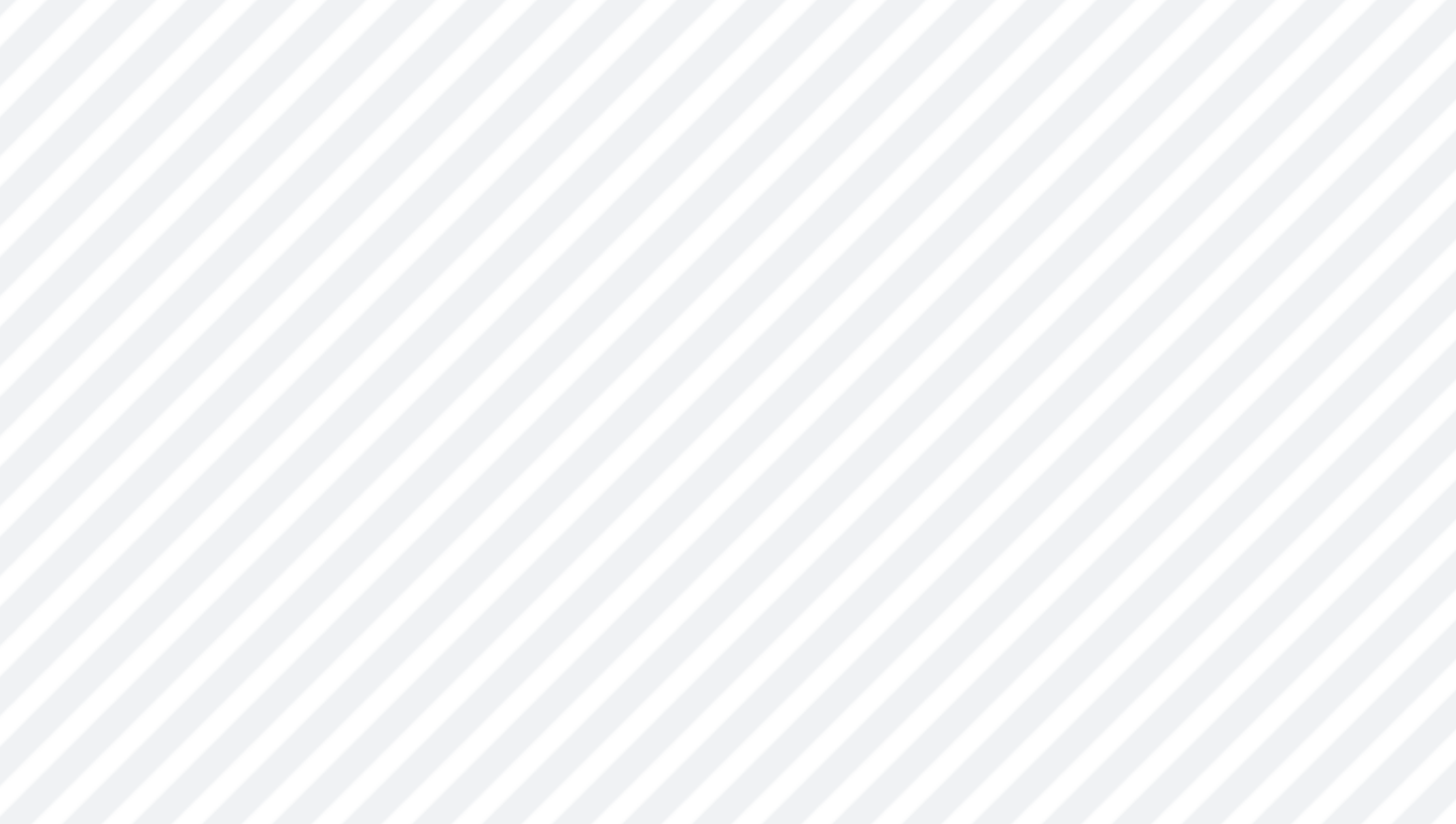 click on "Figure 2: Distribution of WeChat users by age in [GEOGRAPHIC_DATA] as of [DATE] (Statista, 2022)" at bounding box center (911, 622) 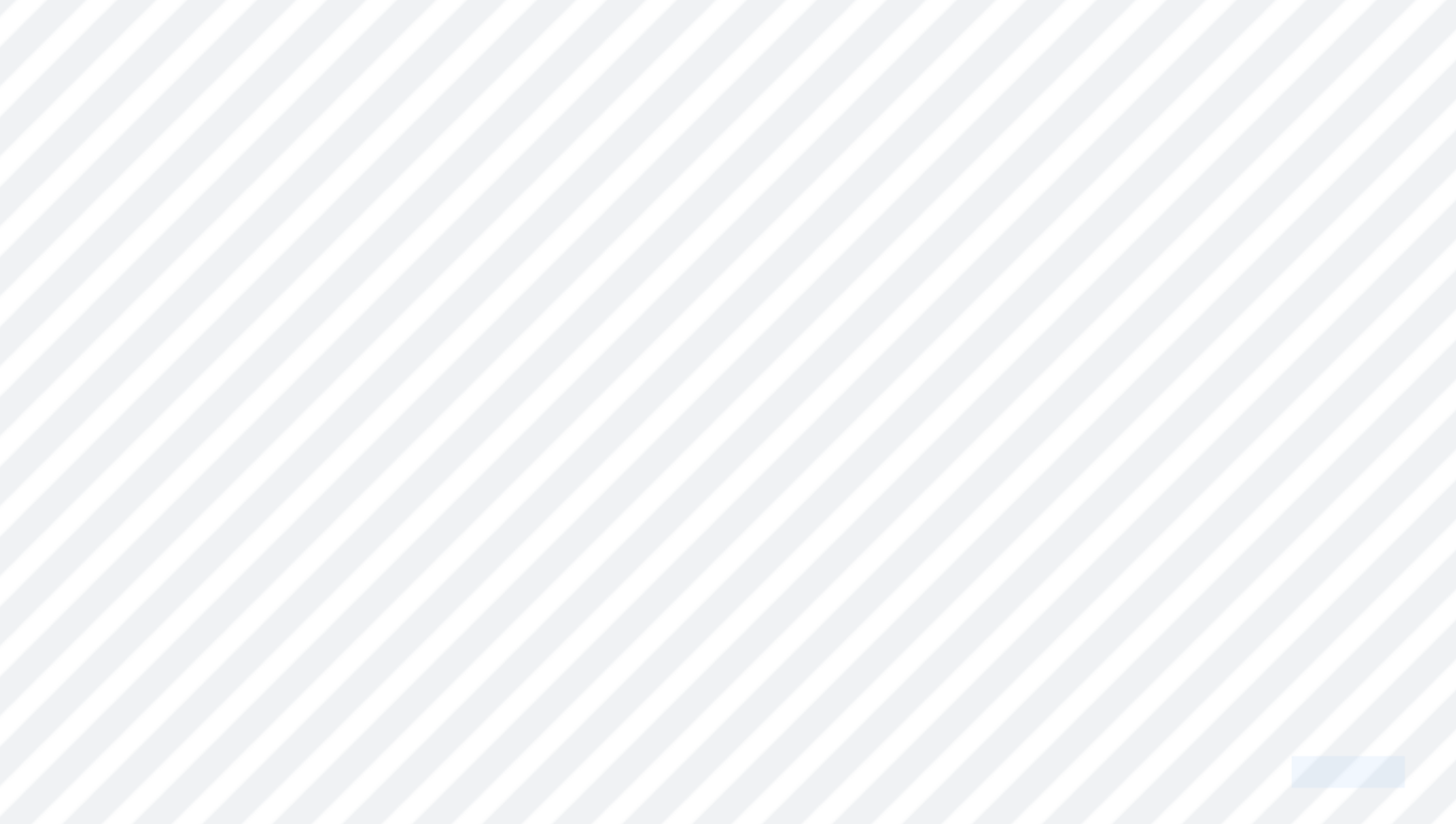 click on "Figure 2: Distribution of WeChat users by age in [GEOGRAPHIC_DATA] as of [DATE] (Statista, 2022)" at bounding box center (911, 622) 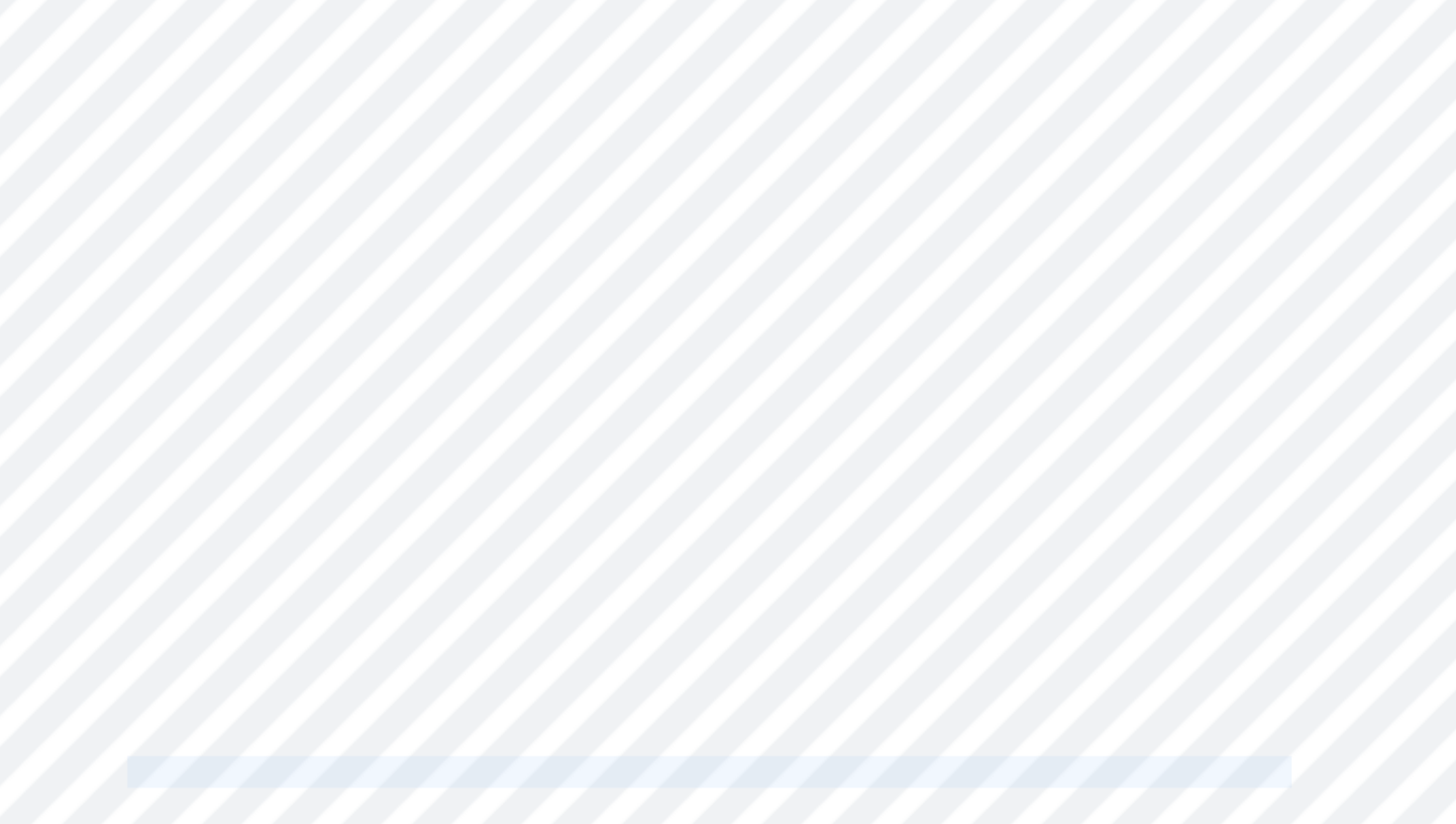 click on "Figure 2: Distribution of WeChat users by age in [GEOGRAPHIC_DATA] as of [DATE] (Statista, 2022)" at bounding box center [911, 622] 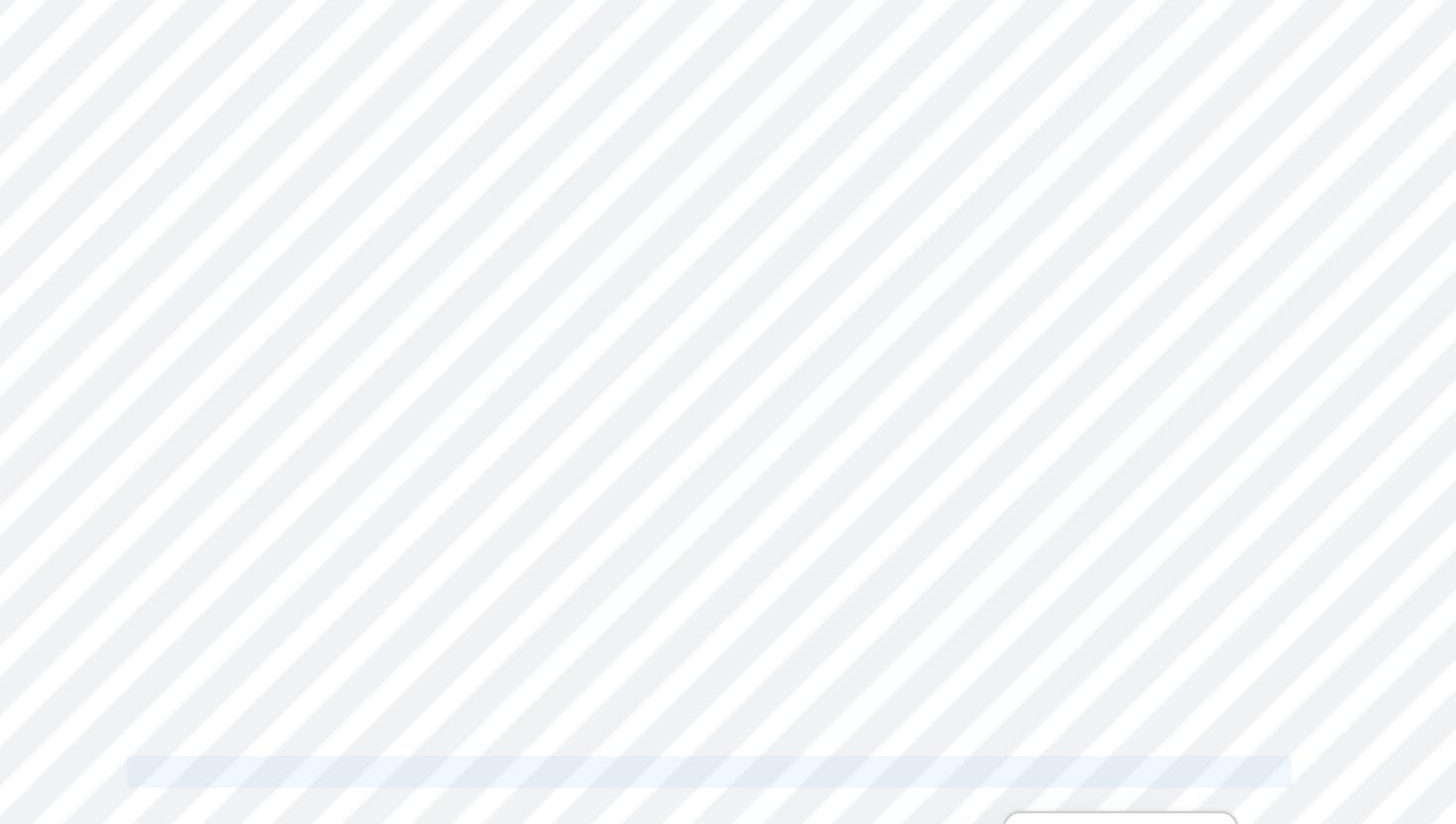 copy on "Figure 2: Distribution of WeChat users by age in [GEOGRAPHIC_DATA] as of [DATE] (Statista, 2022)" 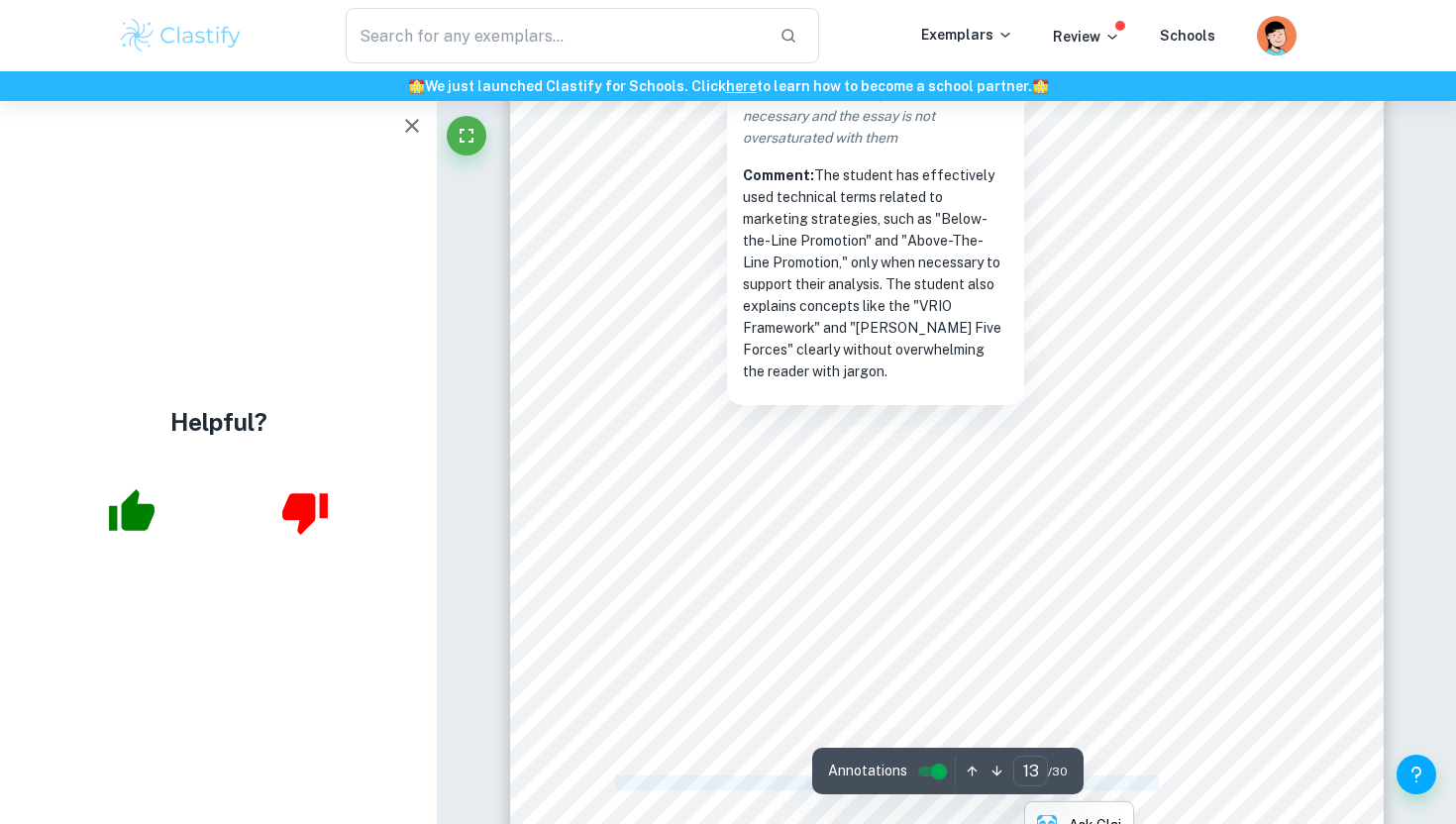 scroll, scrollTop: 15483, scrollLeft: 0, axis: vertical 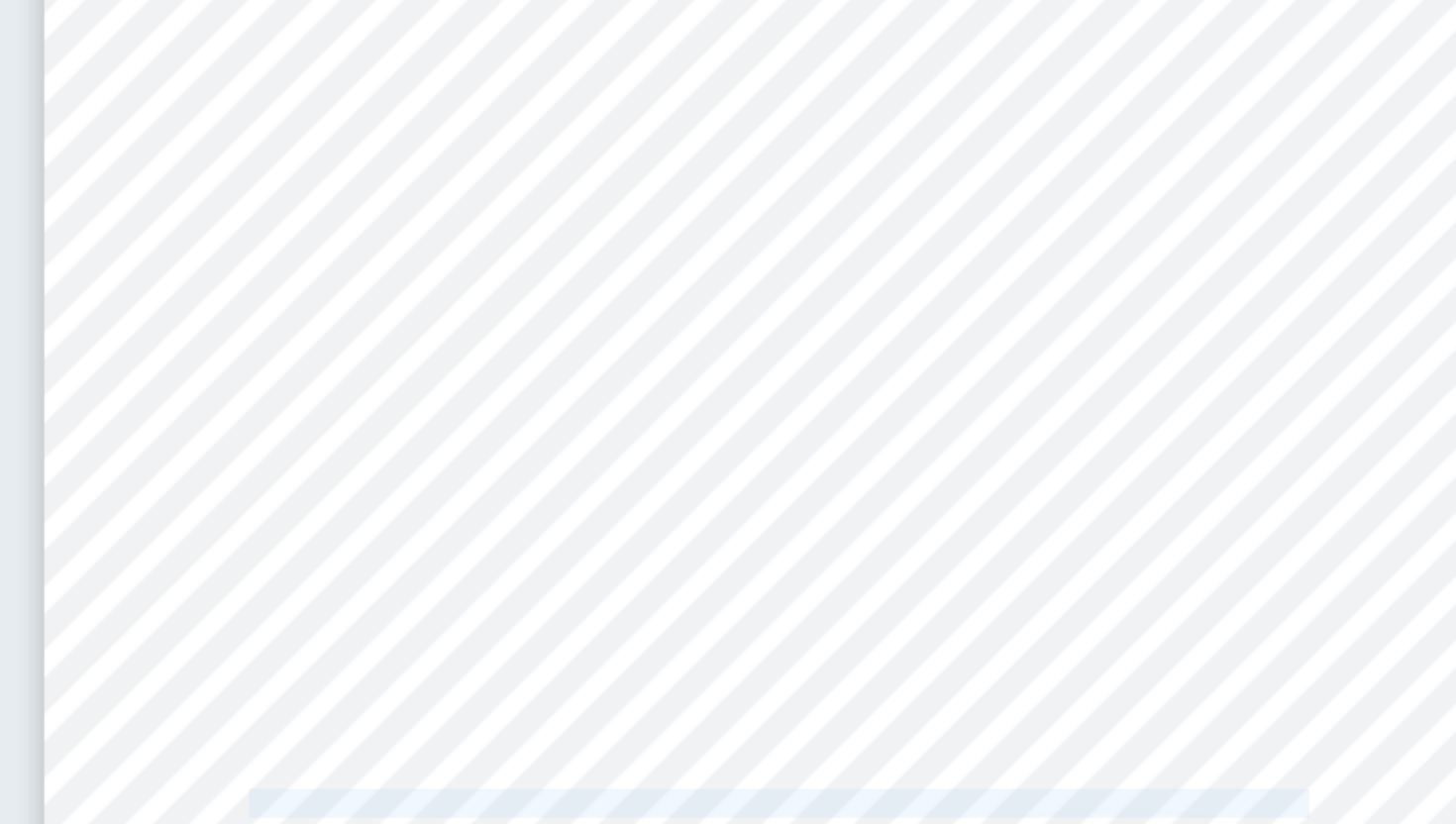 click on "13 the development of brand identity, loyalty, and awareness to stand out in a new market and differentiate itself from competitors. Chinese   Gen   Z   are   a   demographic   known   to   value   digital   innovation,   culture, personalised experiences and social responsibility. Below-The-Line Promotion Below-the-line   promotion   (BTL)   directly   engages   specific   demographics through targeted methods, utilising social media, sponsorships, and exhibitions. Its primary objectives include fostering customer loyalty and boosting sales. However, its focussed nature demands extensive data, often involving time-consuming and costly market research. In this essay, we assess the effectiveness of Gucci's strategies with Gen Z. Gucci adopted an innovative approach to connect with Gen Z by introducing luxury culture on China's leading social media platforms, such as Douyin, WeChat, and Weibo. With approximately 342 million monthly Gen Z internet users in China in WeChat Mini-Programs" at bounding box center [947, 207] 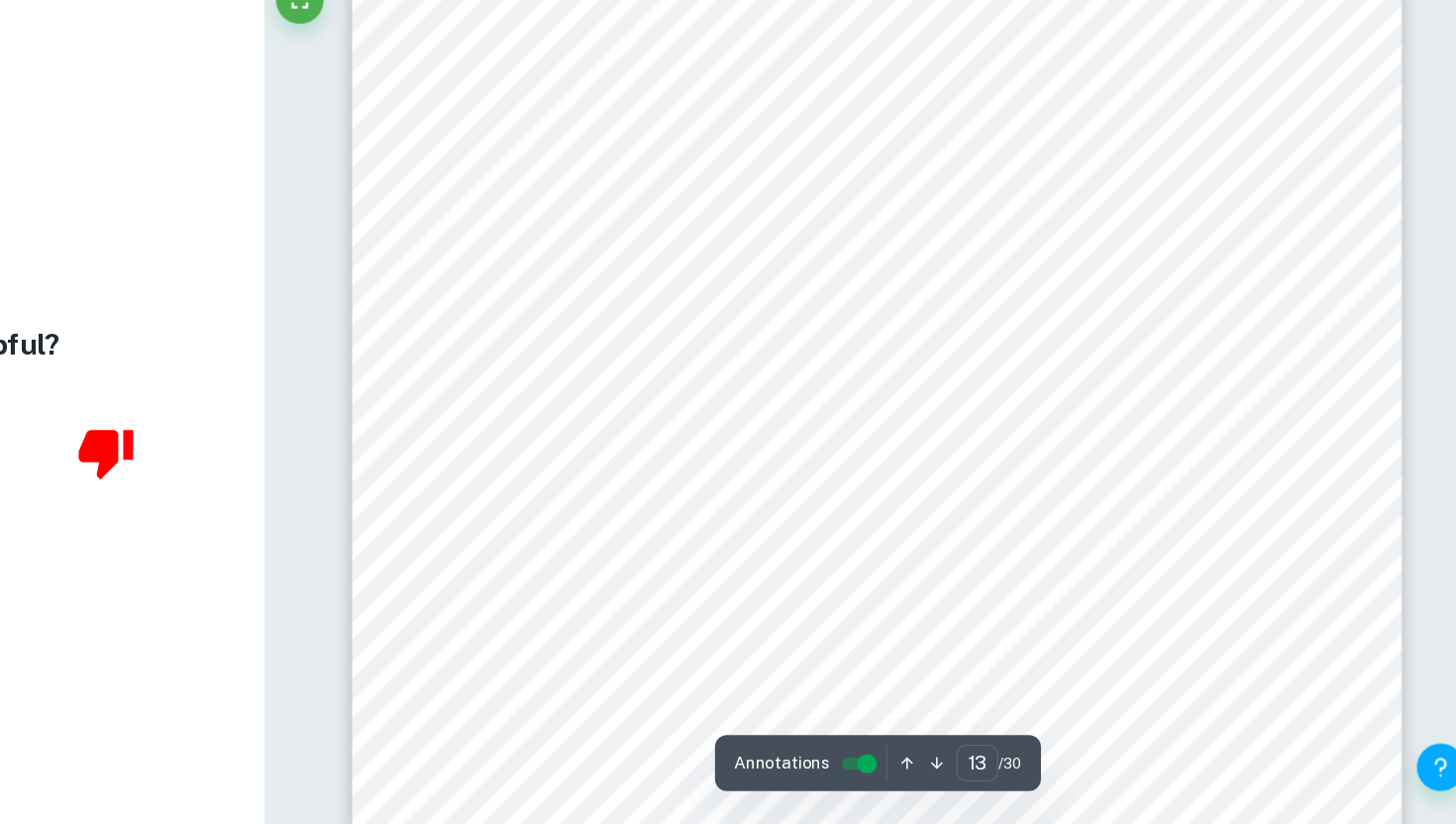 scroll, scrollTop: 15483, scrollLeft: 0, axis: vertical 